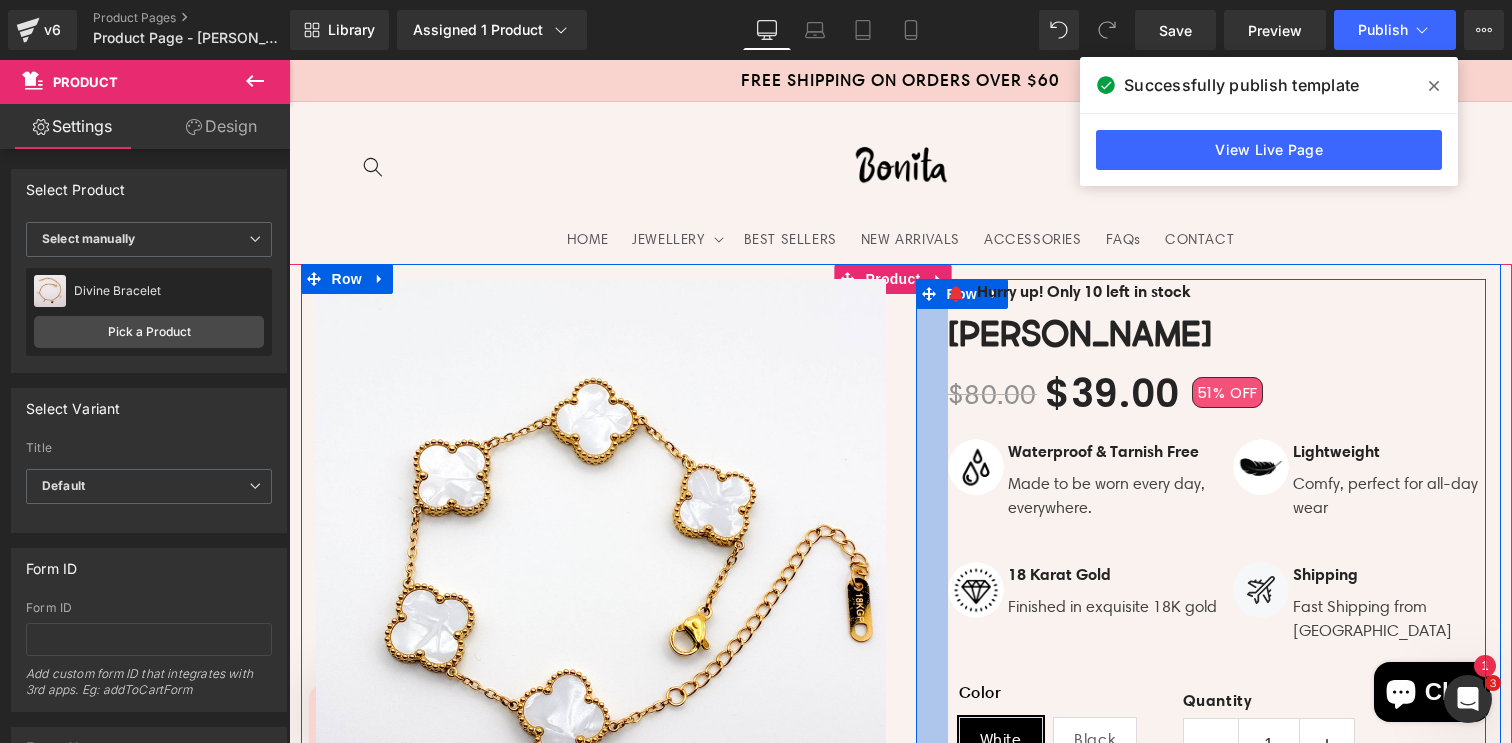 scroll, scrollTop: 567, scrollLeft: 0, axis: vertical 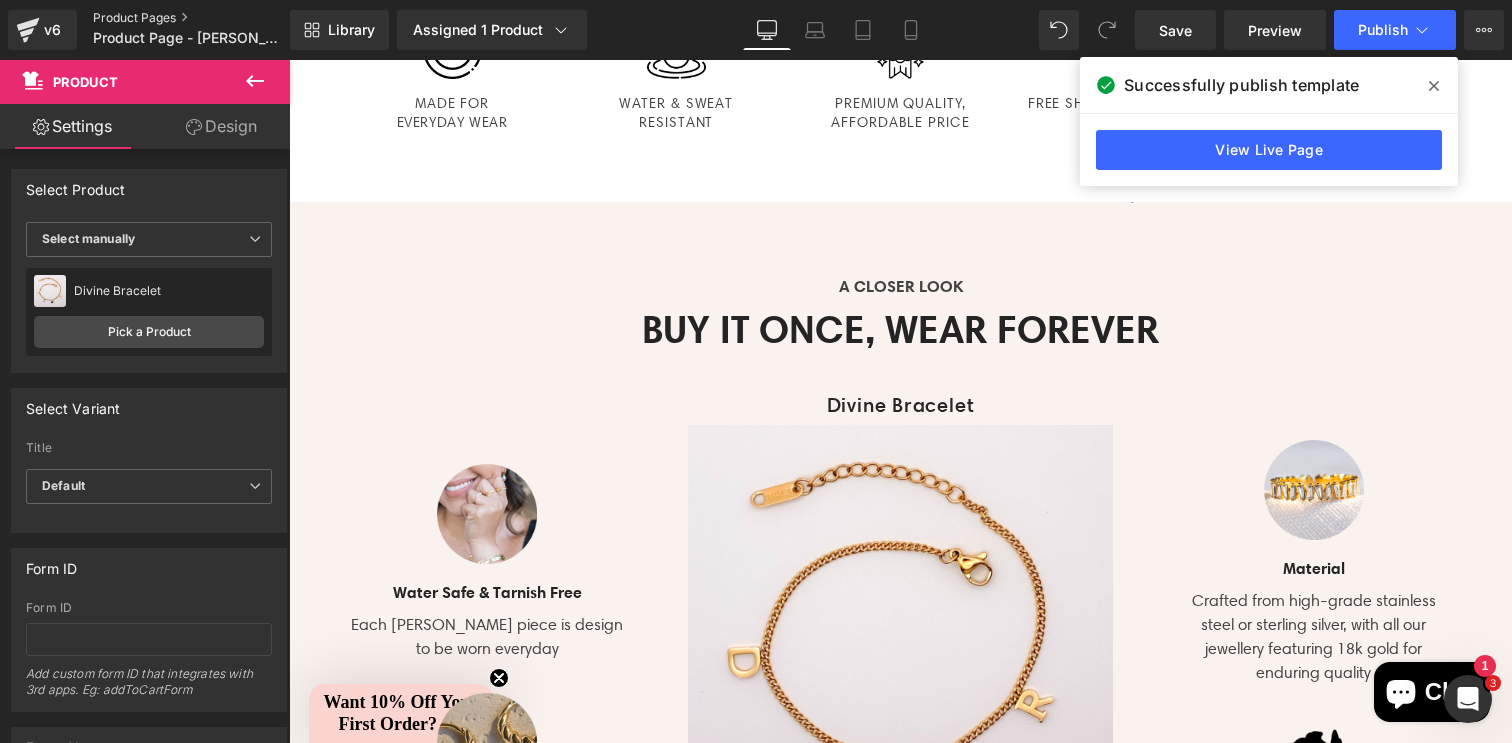 click on "Product Pages" at bounding box center (208, 18) 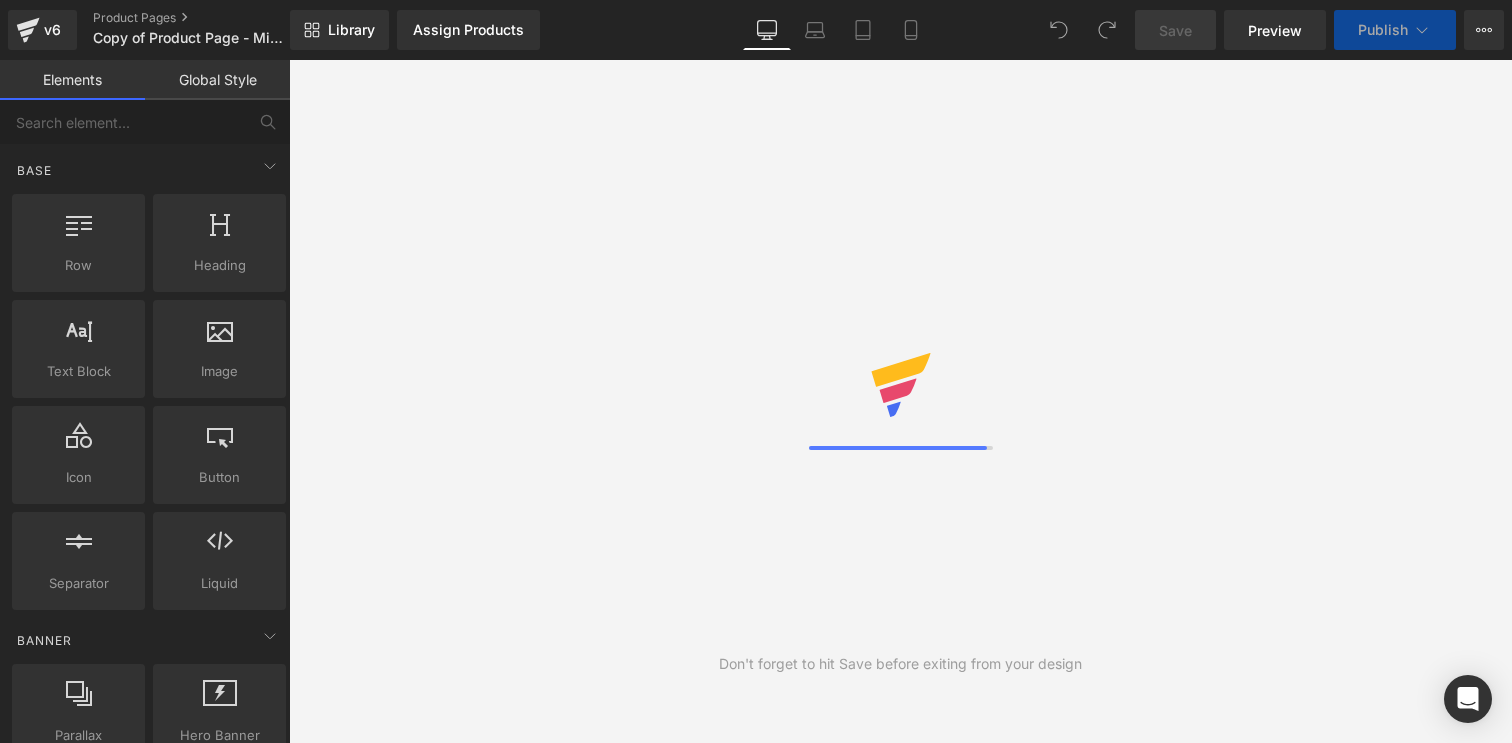scroll, scrollTop: 0, scrollLeft: 0, axis: both 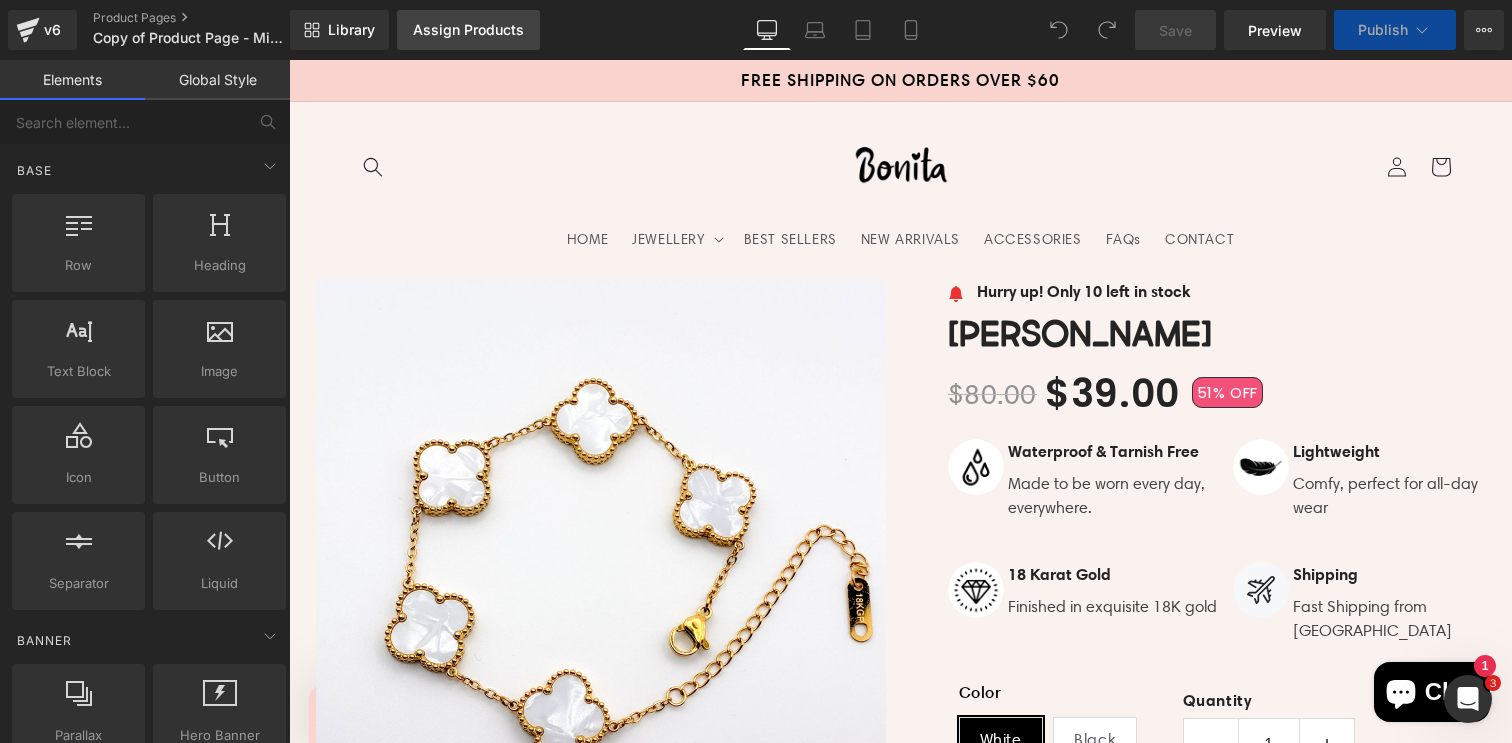 click on "Assign Products" at bounding box center [468, 30] 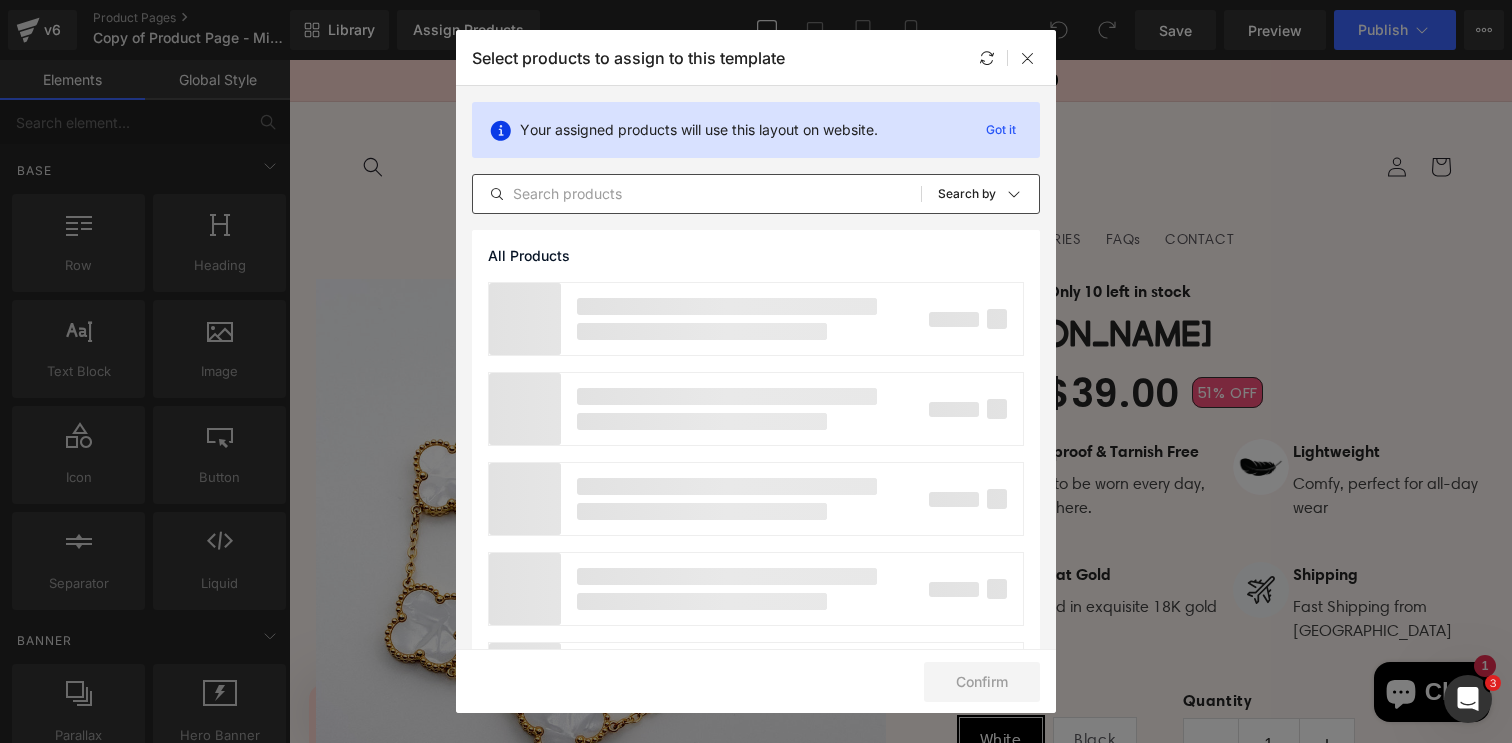 click at bounding box center [697, 194] 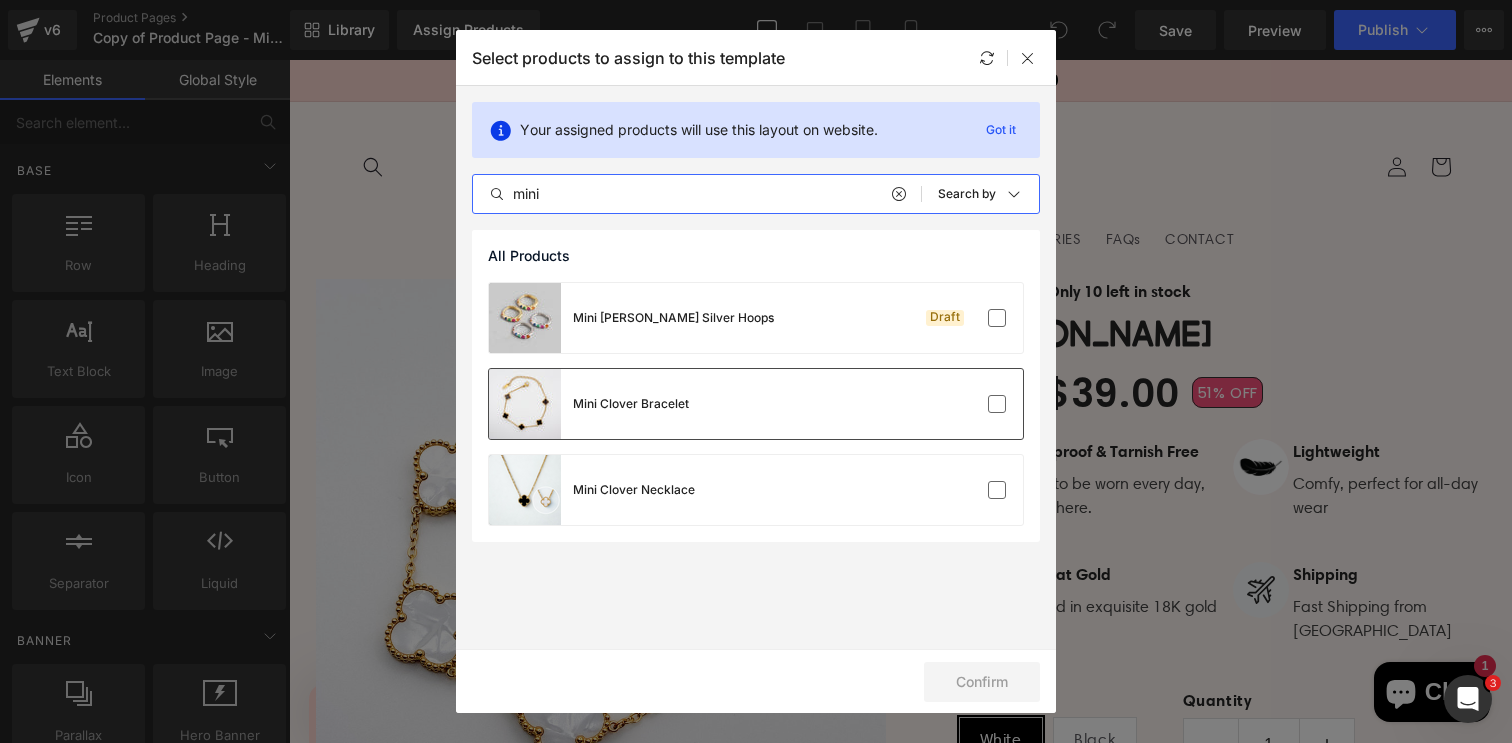 type on "mini" 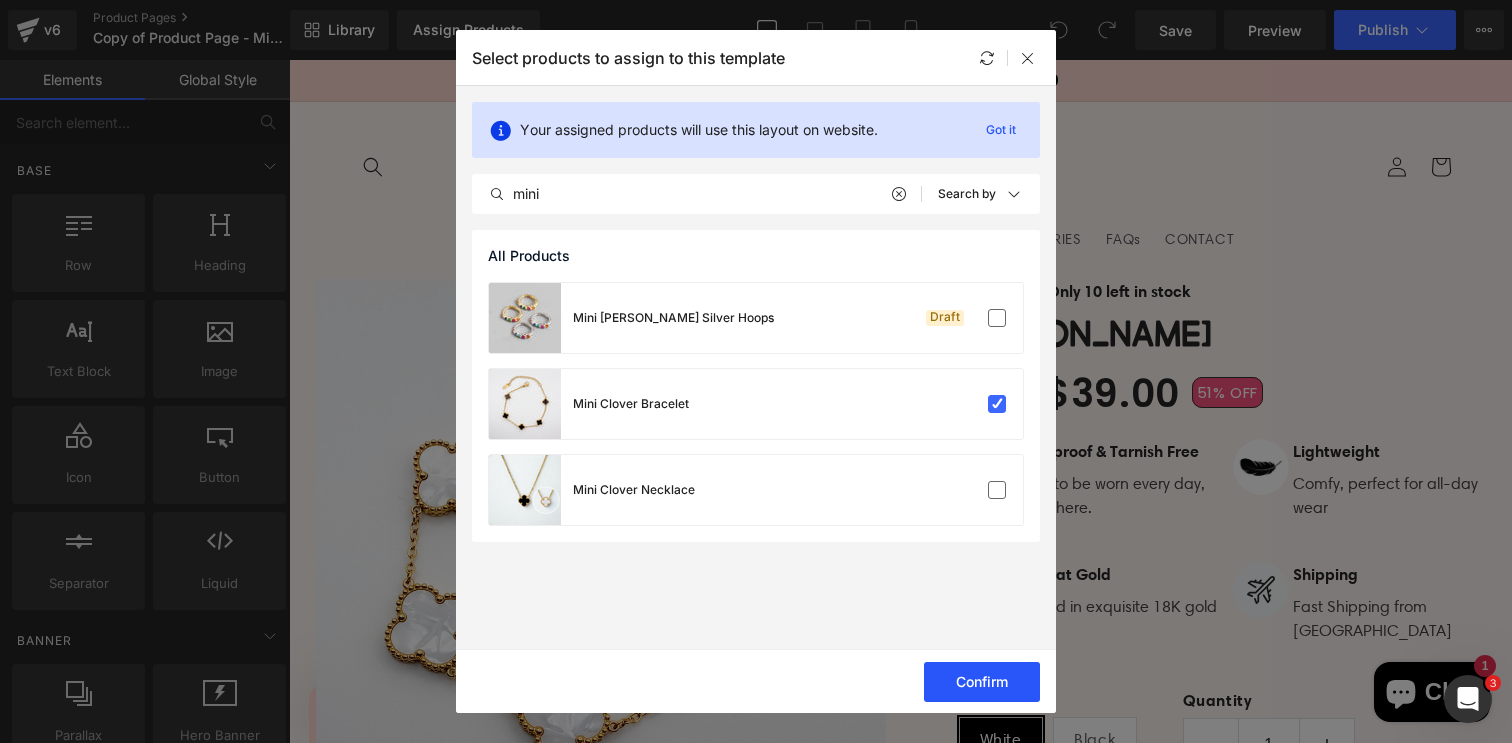 click on "Confirm" at bounding box center [982, 682] 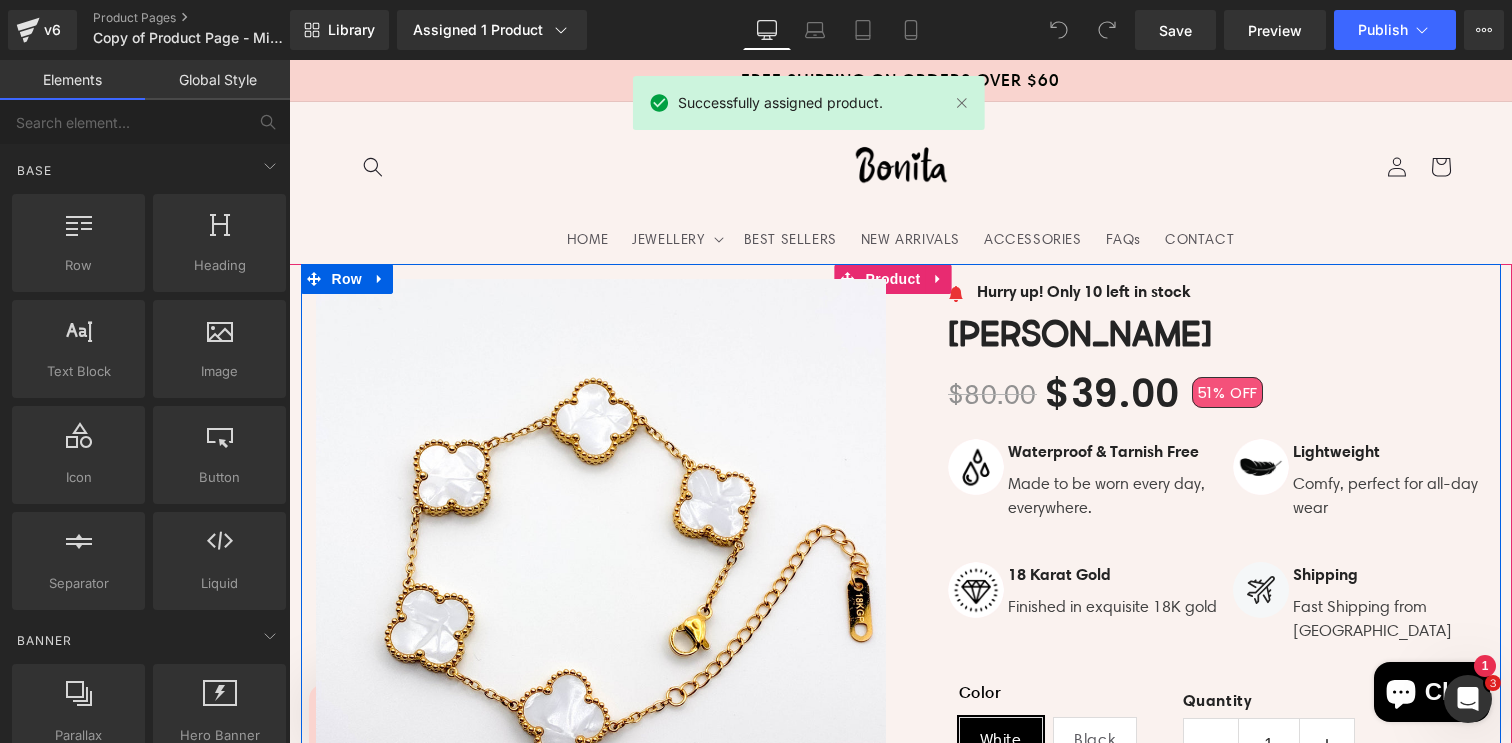click on "Image
Hurry up! Only 10 left in stock
Text Block
Icon List
Blanca Bracelet
(P) Title
$80.00
$39.00
51%
OFF
(P) Price
Image" at bounding box center (1201, 996) 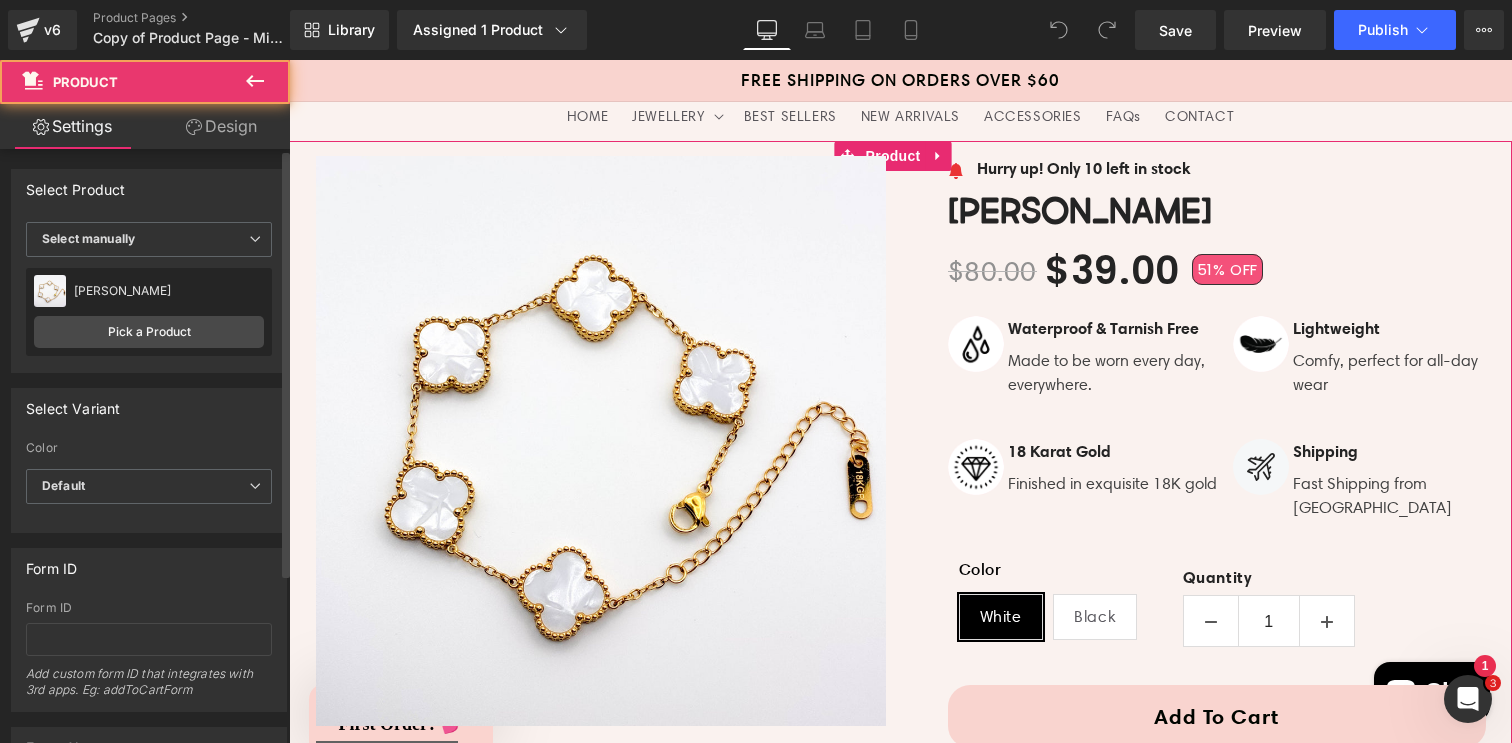 scroll, scrollTop: 124, scrollLeft: 0, axis: vertical 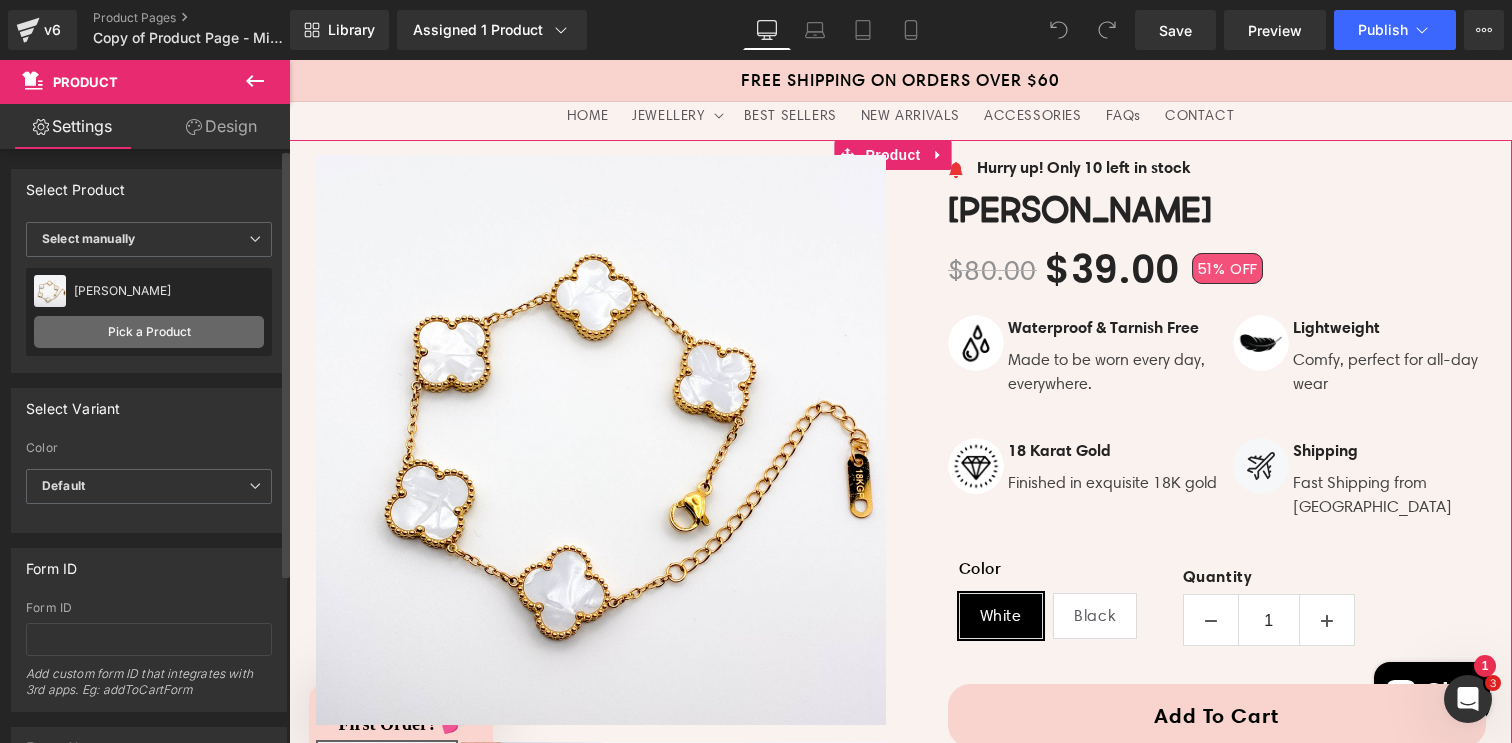 click on "Pick a Product" at bounding box center [149, 332] 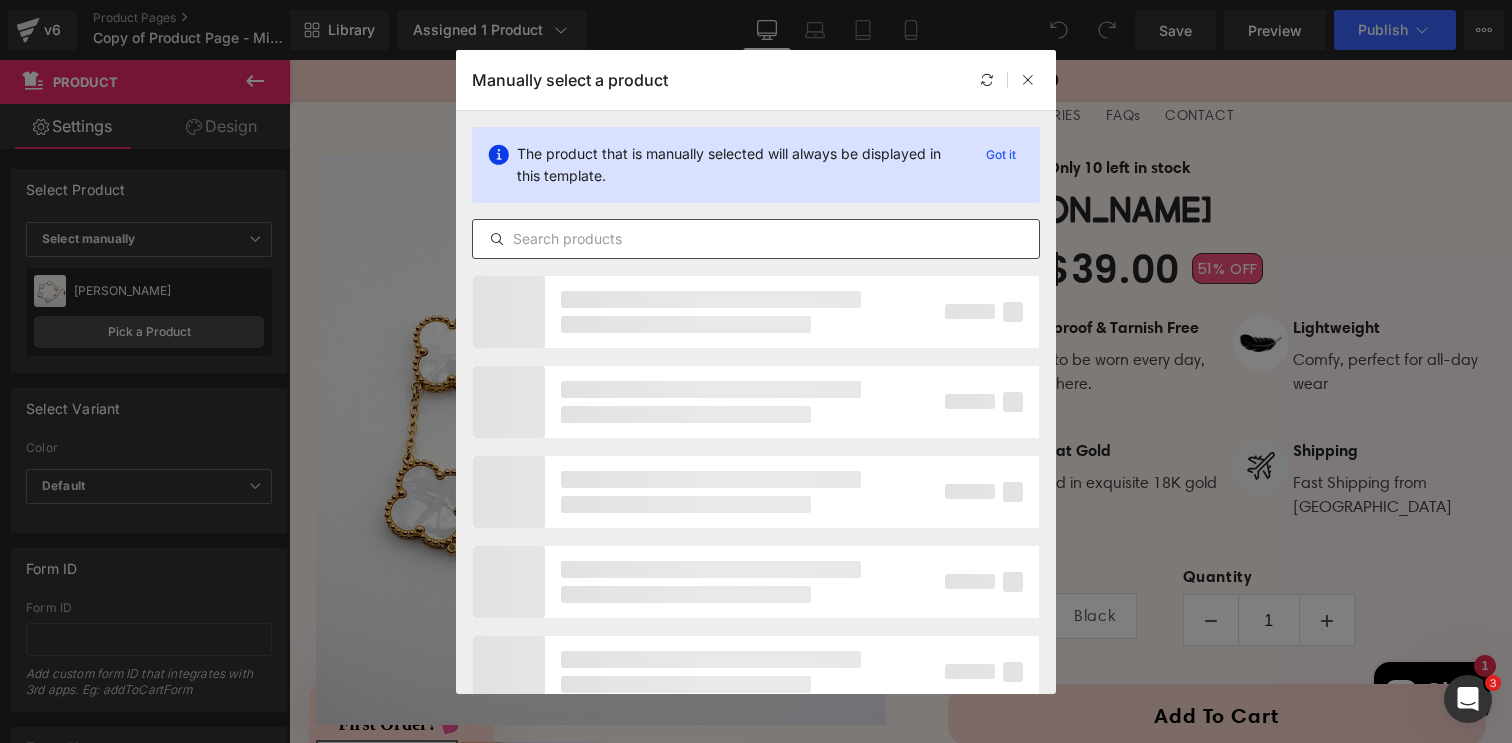 click at bounding box center [756, 239] 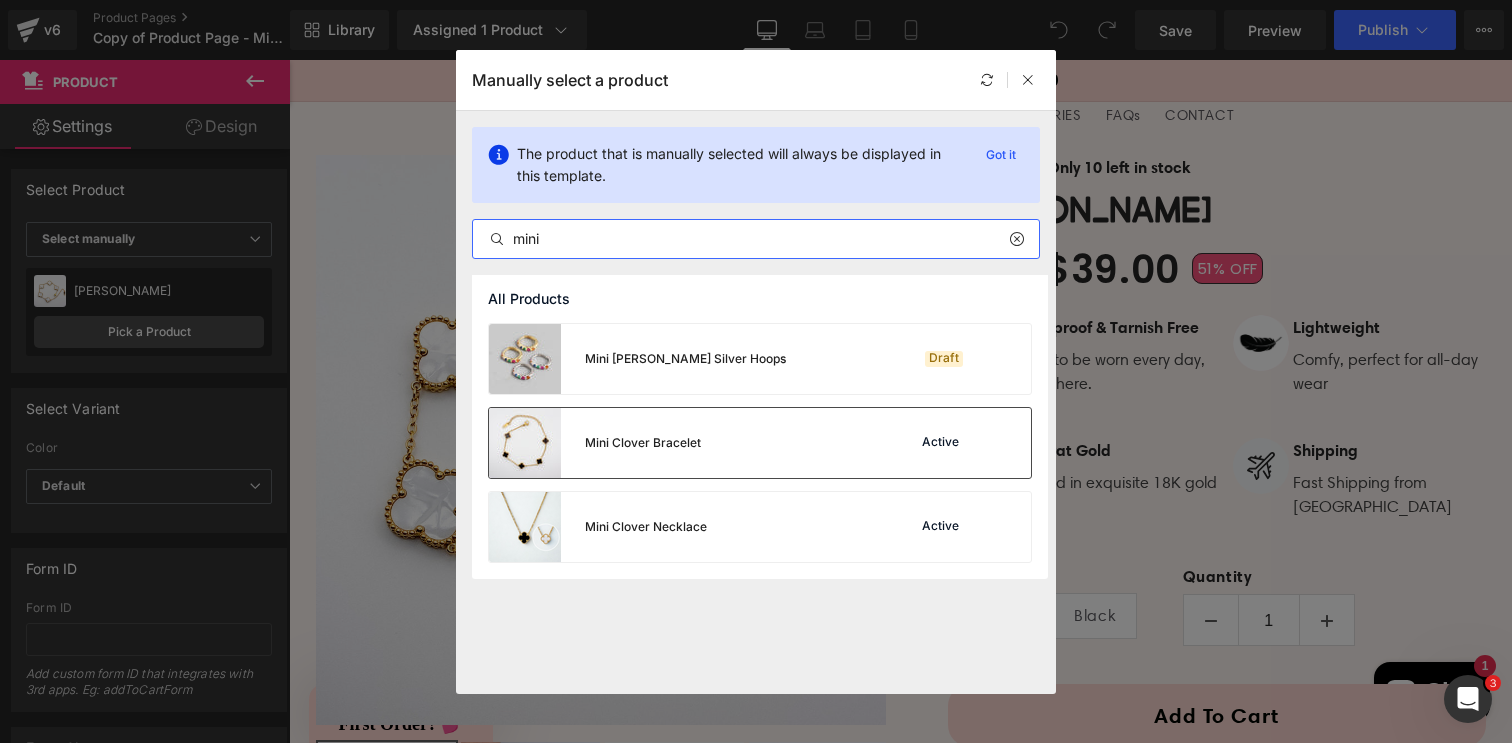 type on "mini" 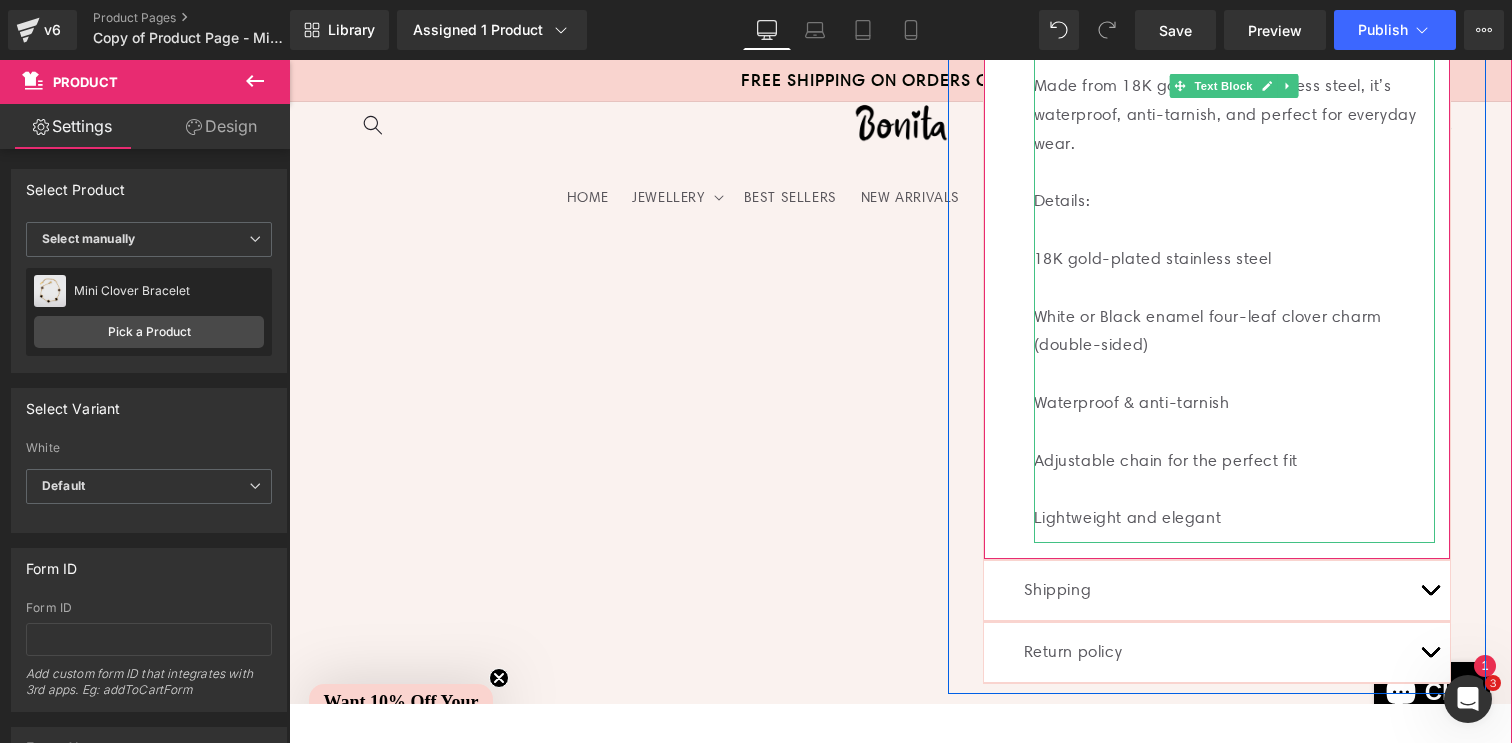 scroll, scrollTop: 1074, scrollLeft: 0, axis: vertical 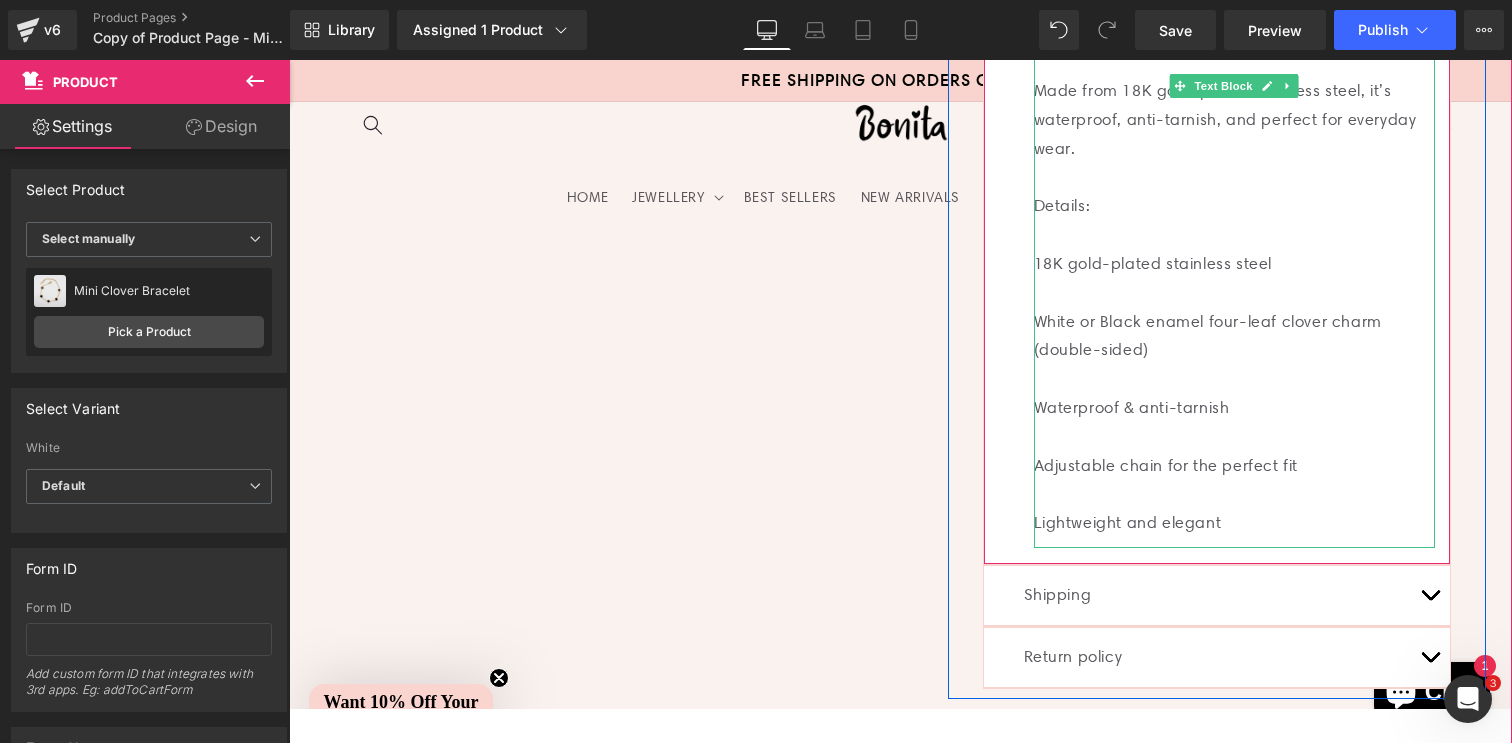 click at bounding box center [1234, 379] 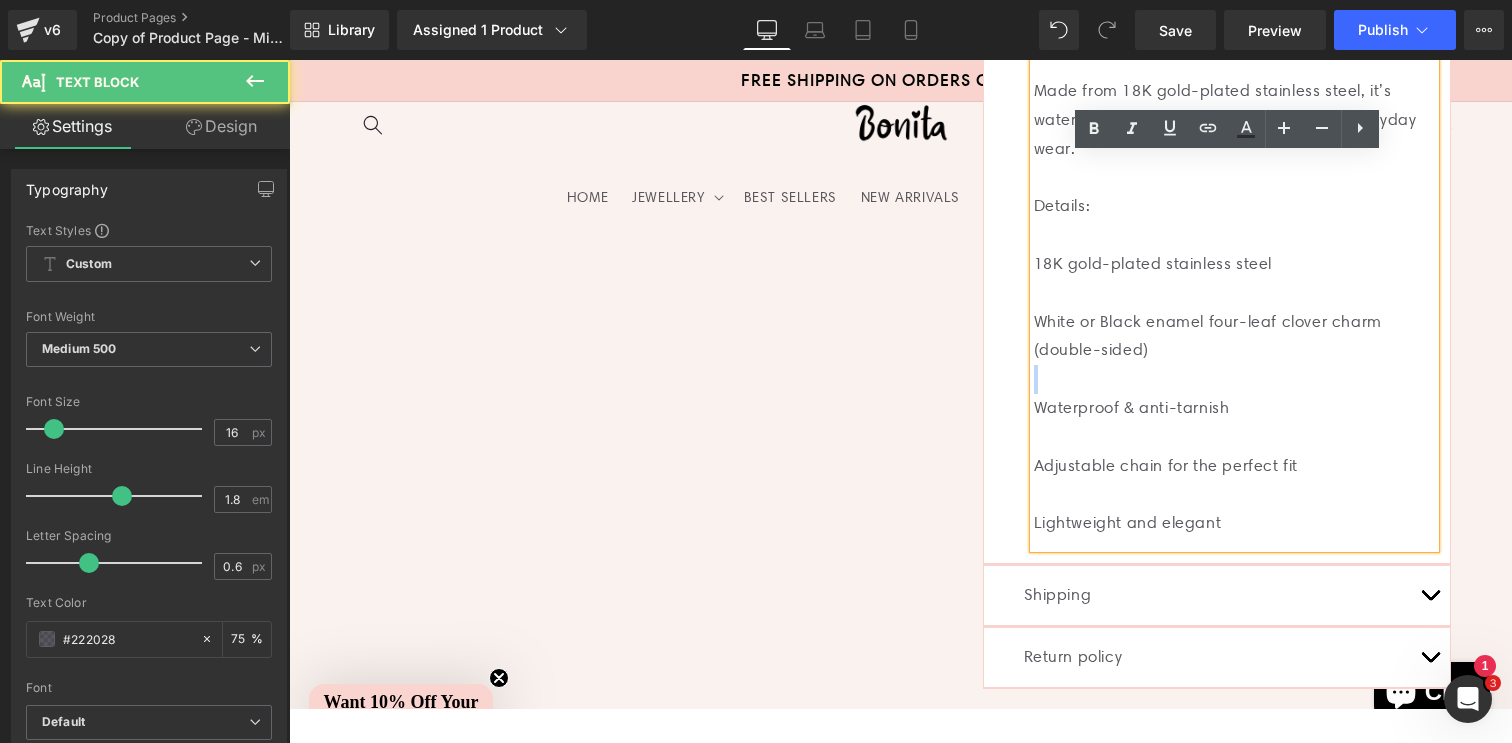 click at bounding box center (1234, 379) 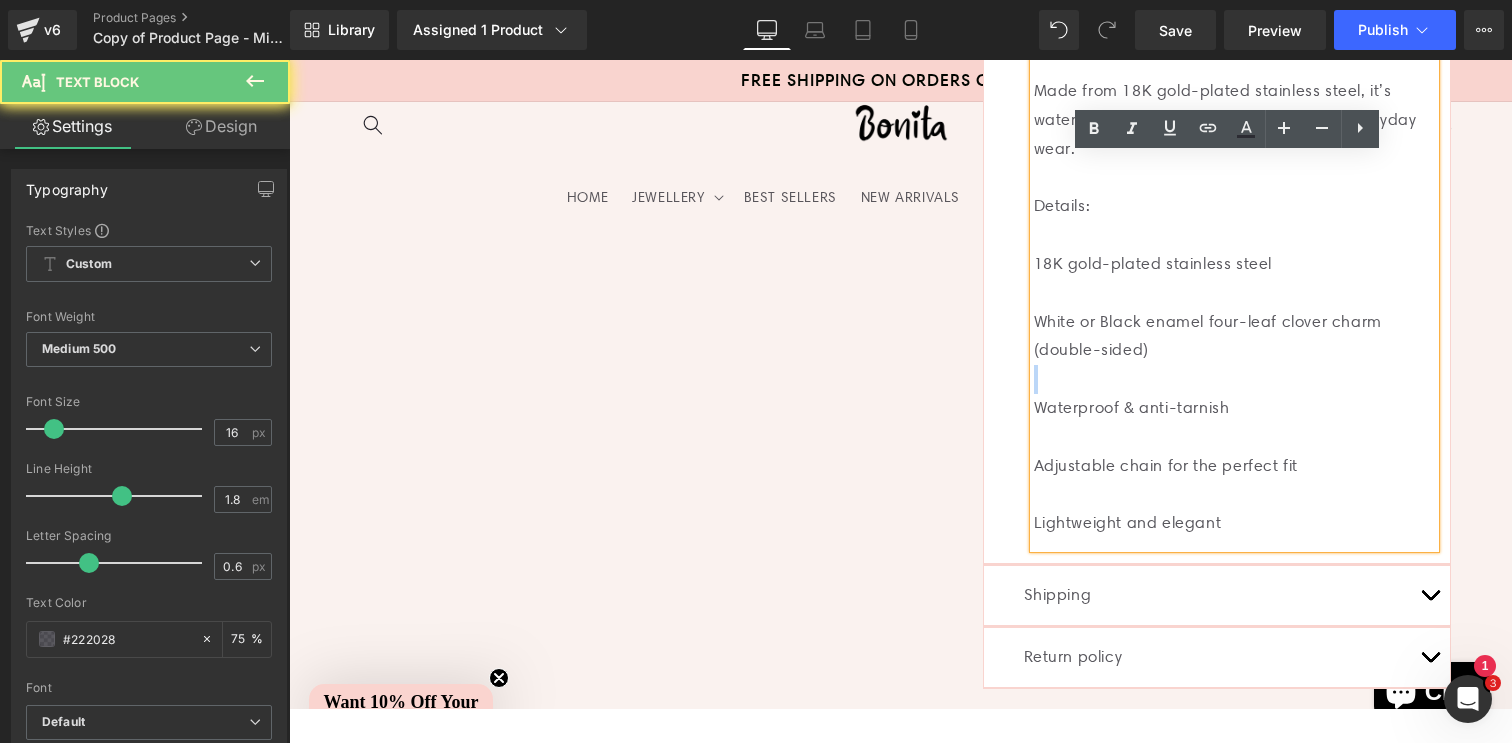 click at bounding box center [1234, 379] 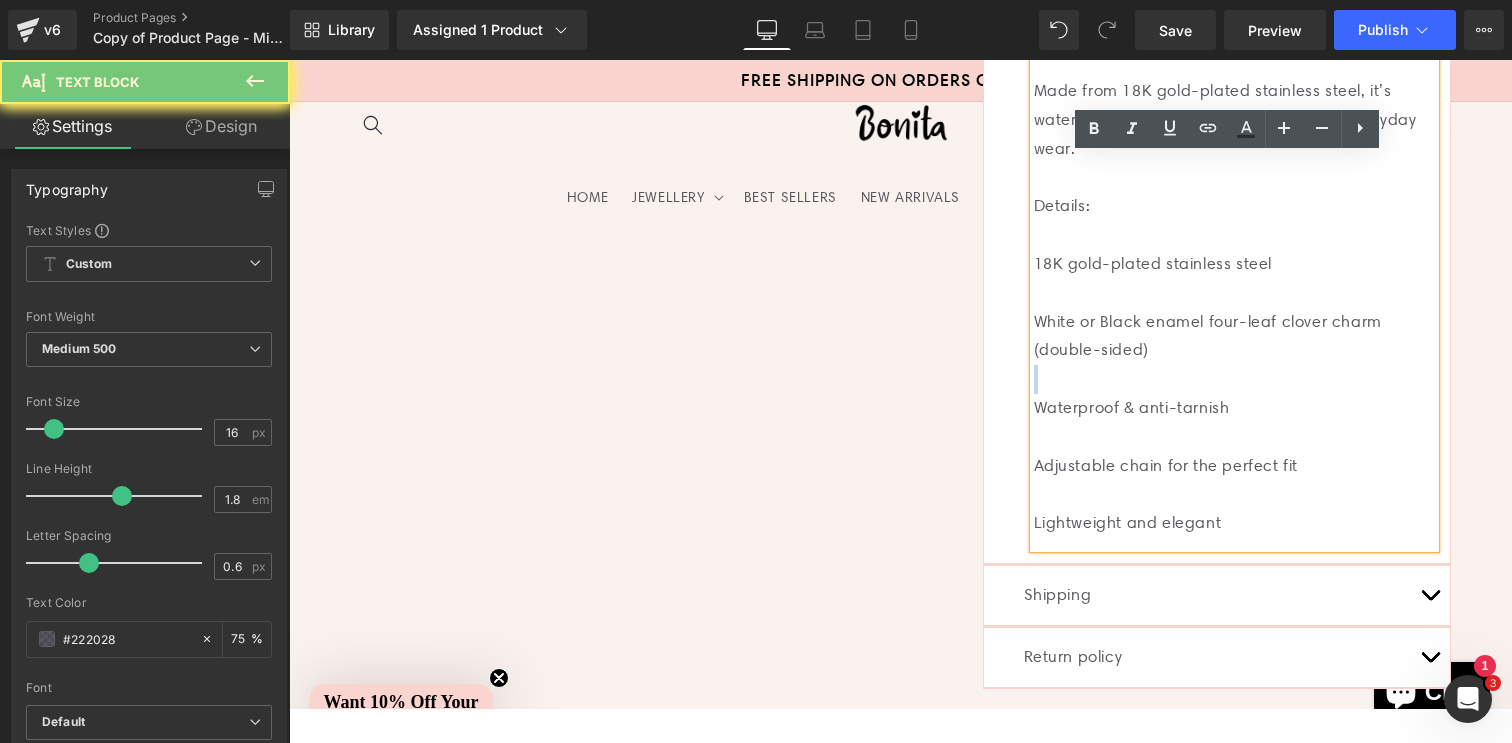 click at bounding box center [1234, 379] 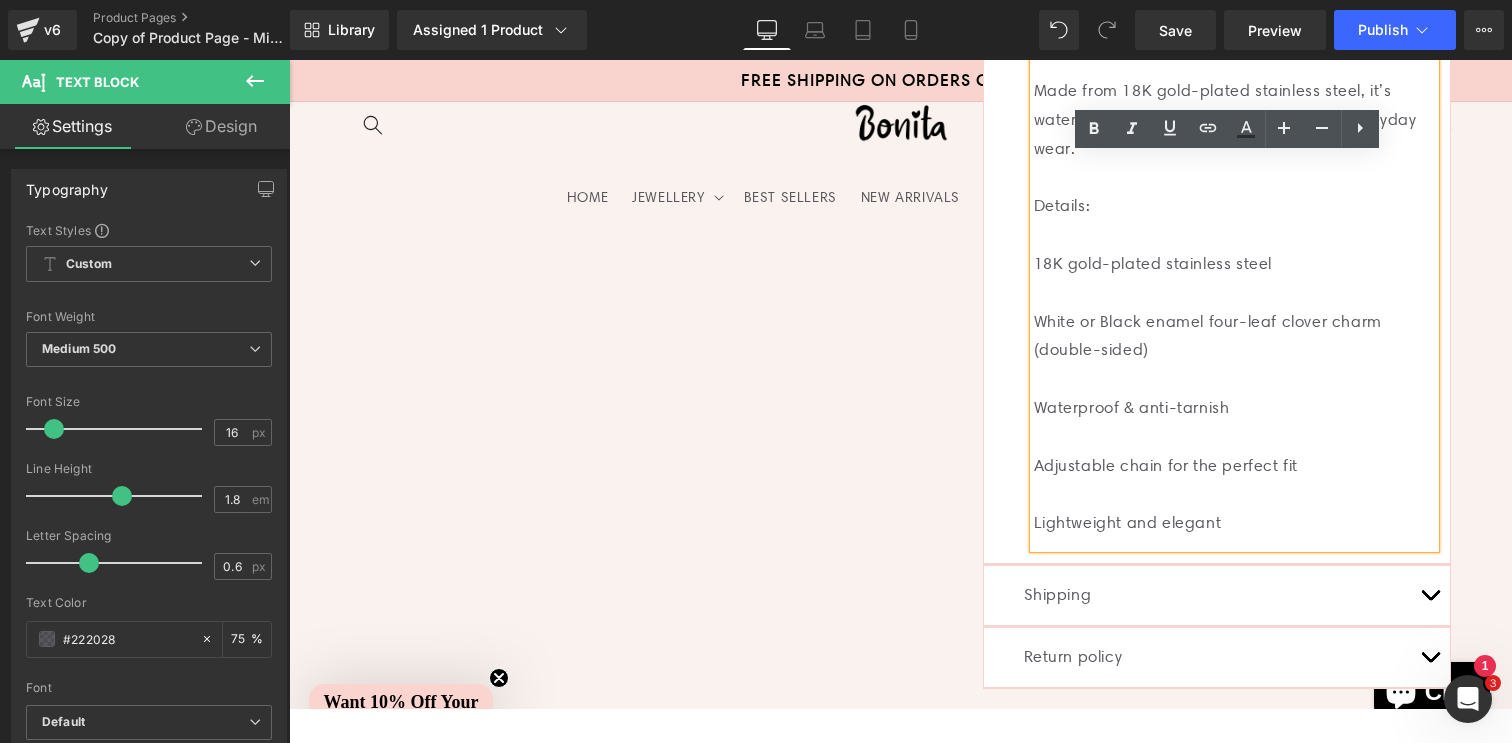 click on "White or Black enamel four-leaf clover charm (double-sided)" at bounding box center [1234, 337] 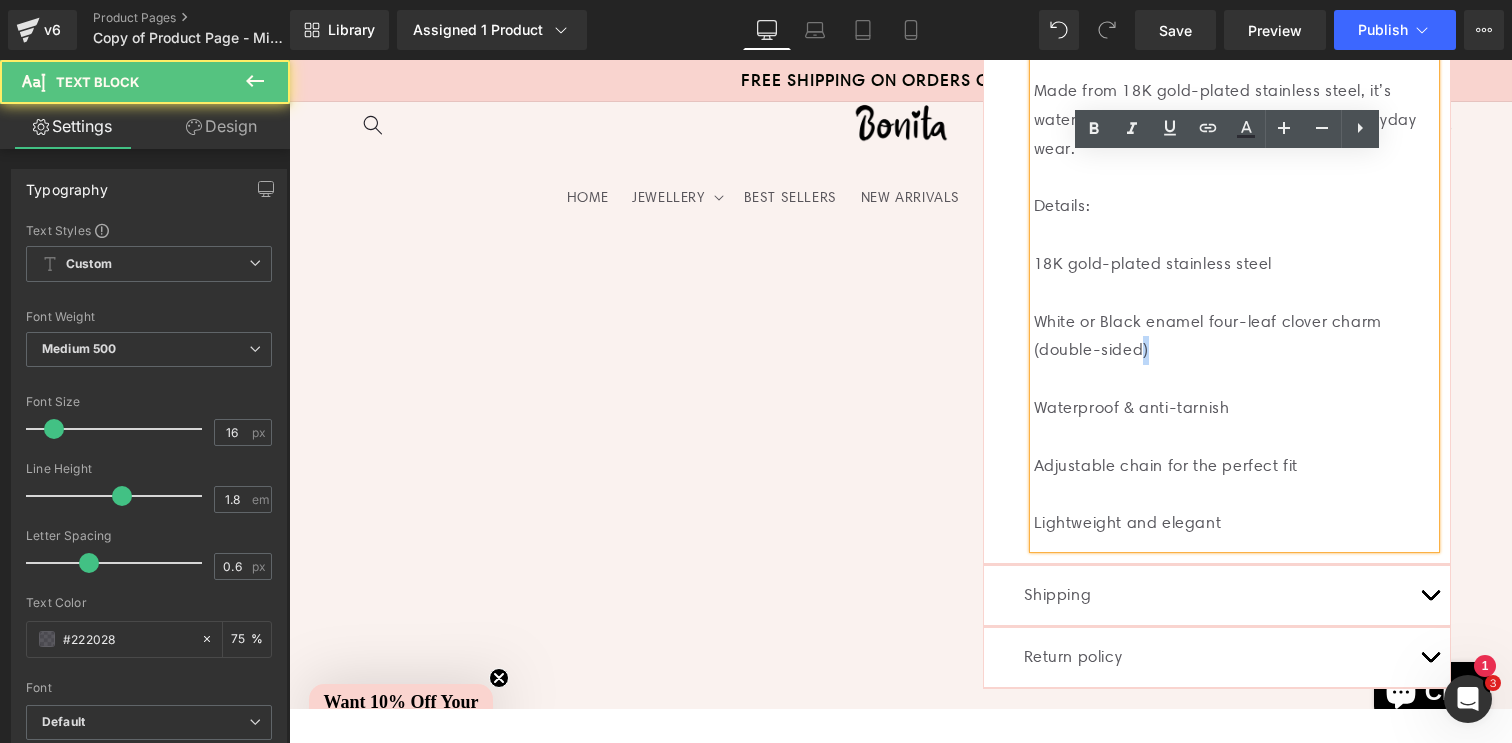 click on "White or Black enamel four-leaf clover charm (double-sided)" at bounding box center (1234, 337) 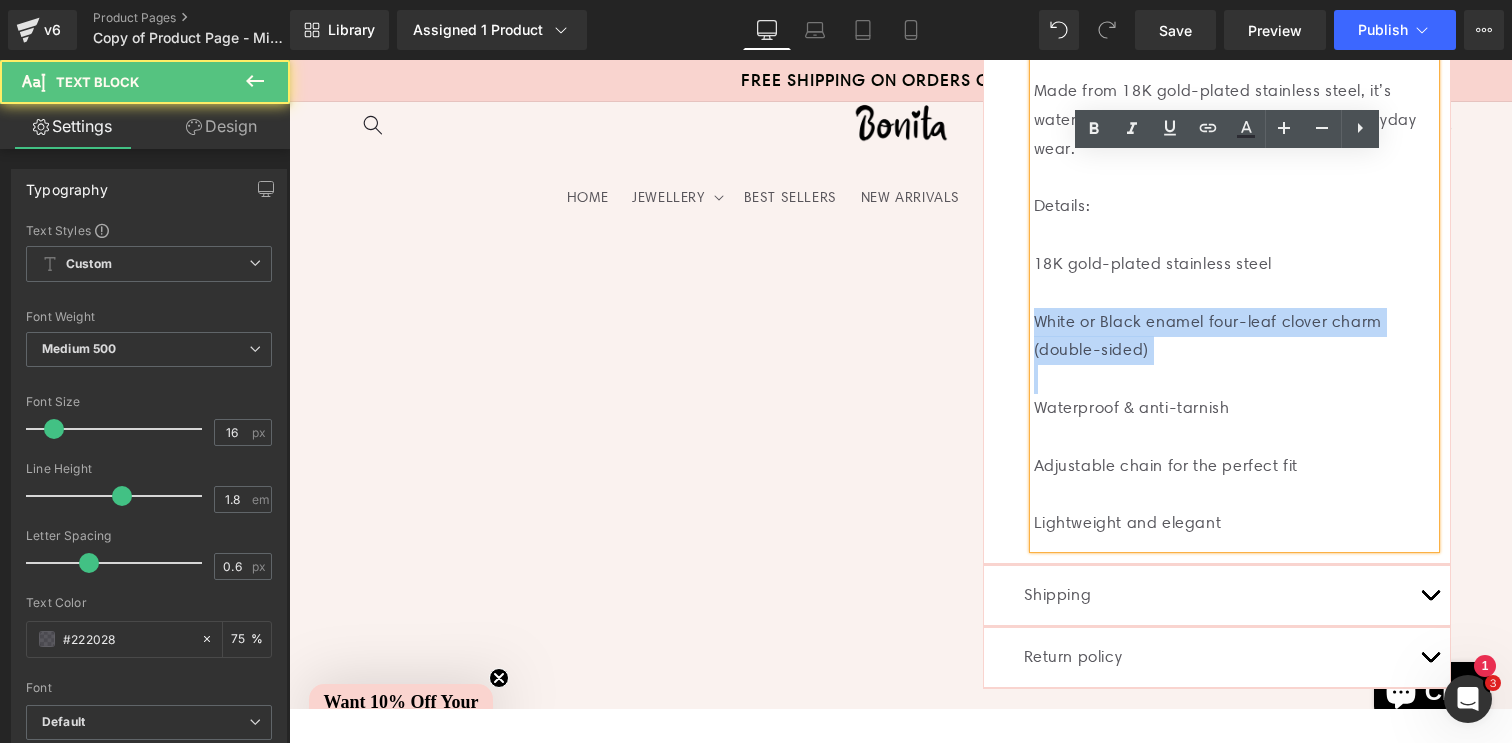 click on "White or Black enamel four-leaf clover charm (double-sided)" at bounding box center [1234, 337] 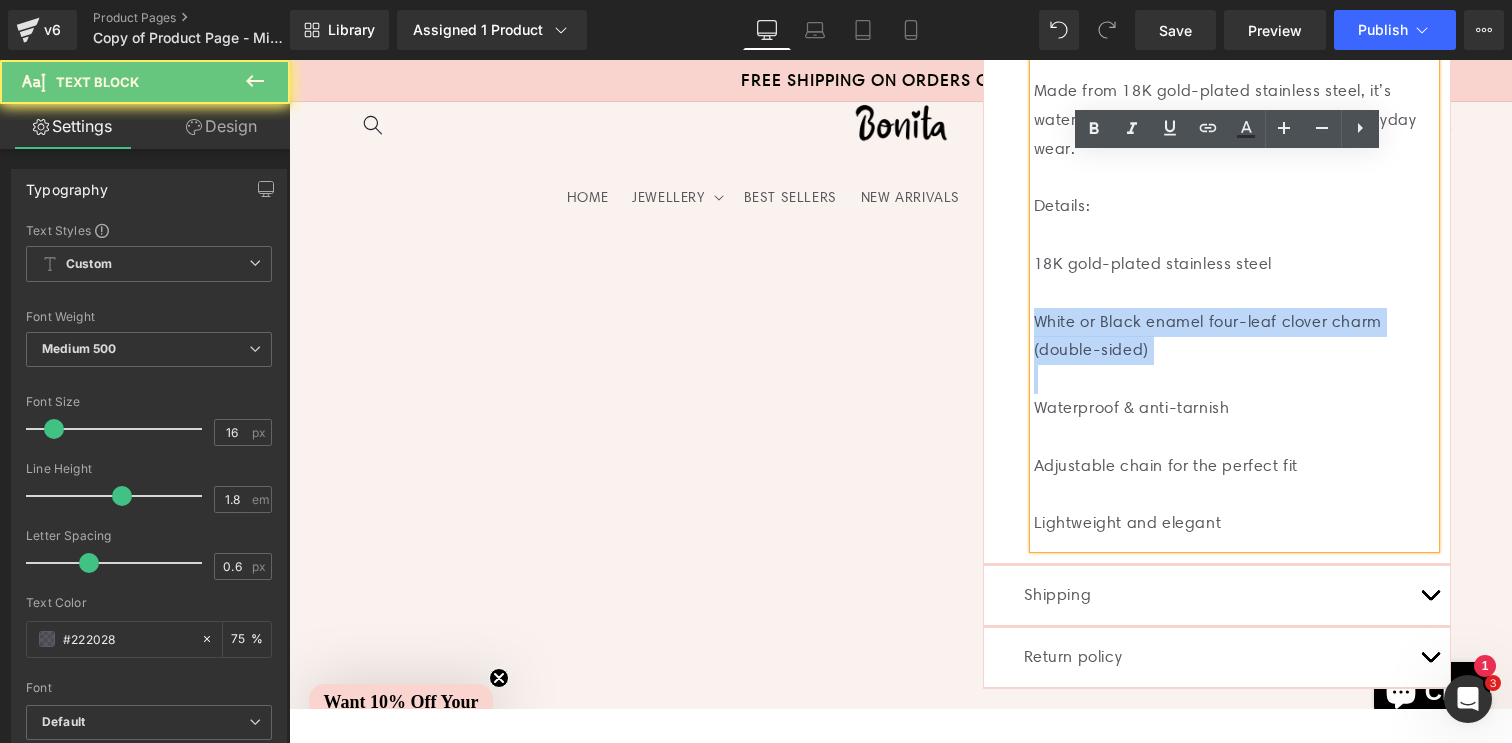 click on "White or Black enamel four-leaf clover charm (double-sided)" at bounding box center [1234, 337] 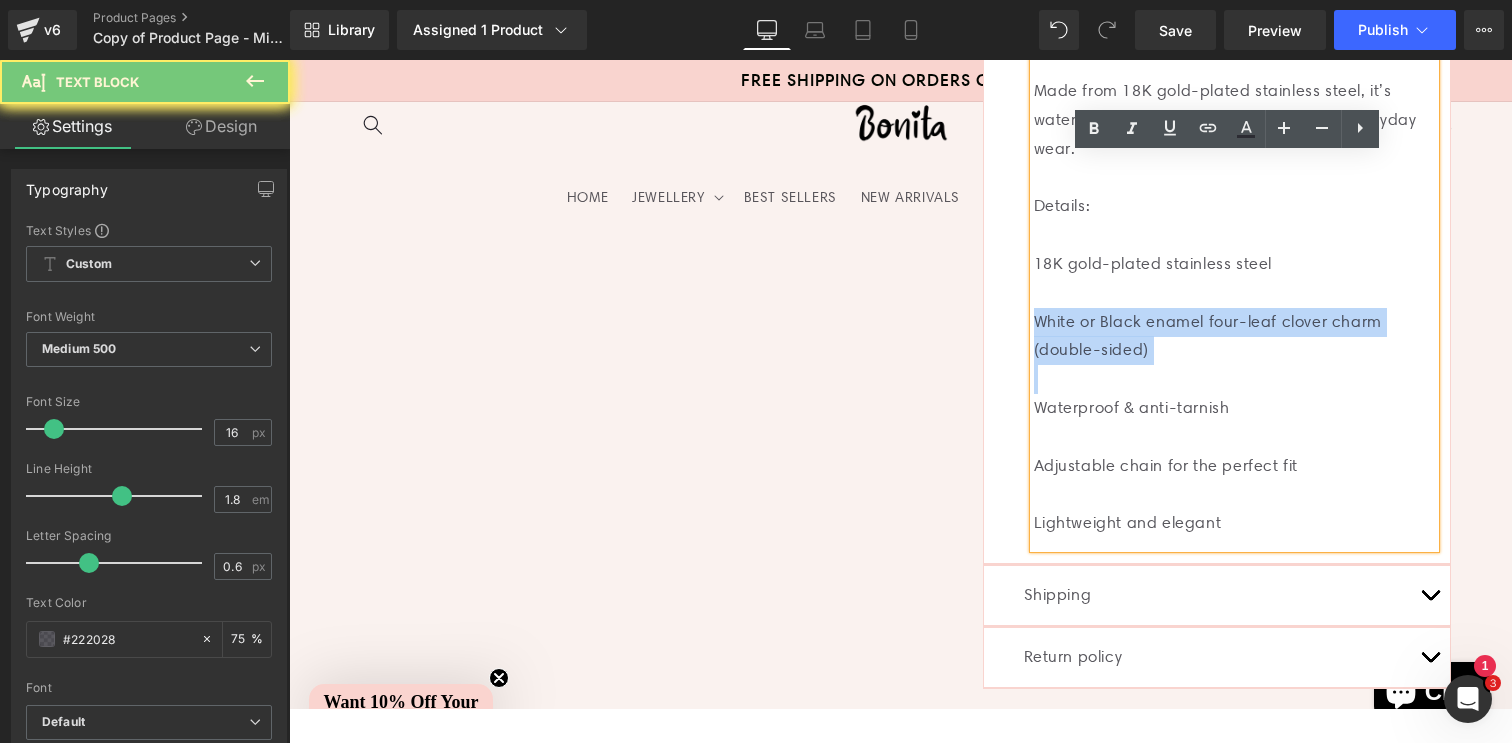 click on "White or Black enamel four-leaf clover charm (double-sided)" at bounding box center [1234, 337] 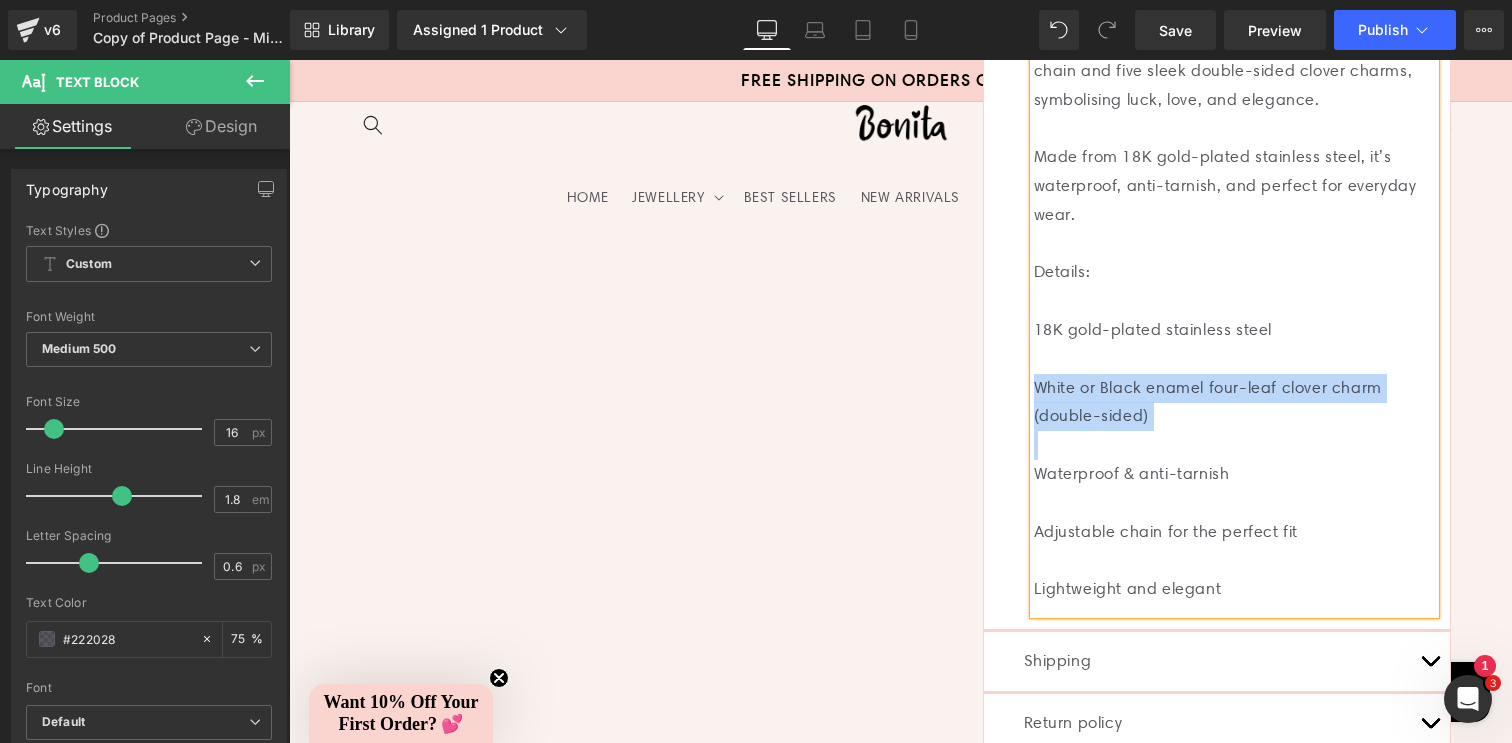 scroll, scrollTop: 978, scrollLeft: 0, axis: vertical 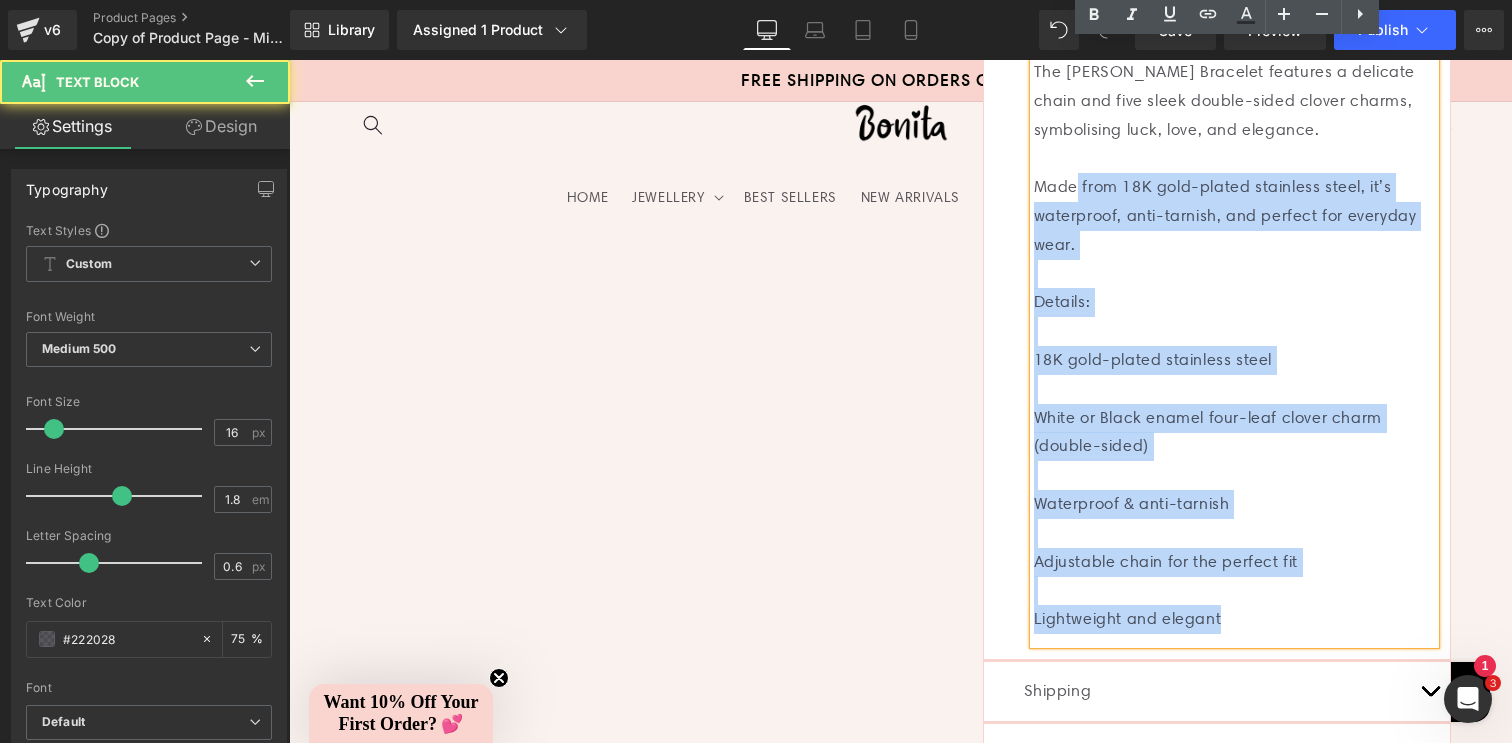 drag, startPoint x: 1219, startPoint y: 611, endPoint x: 1069, endPoint y: 167, distance: 468.65338 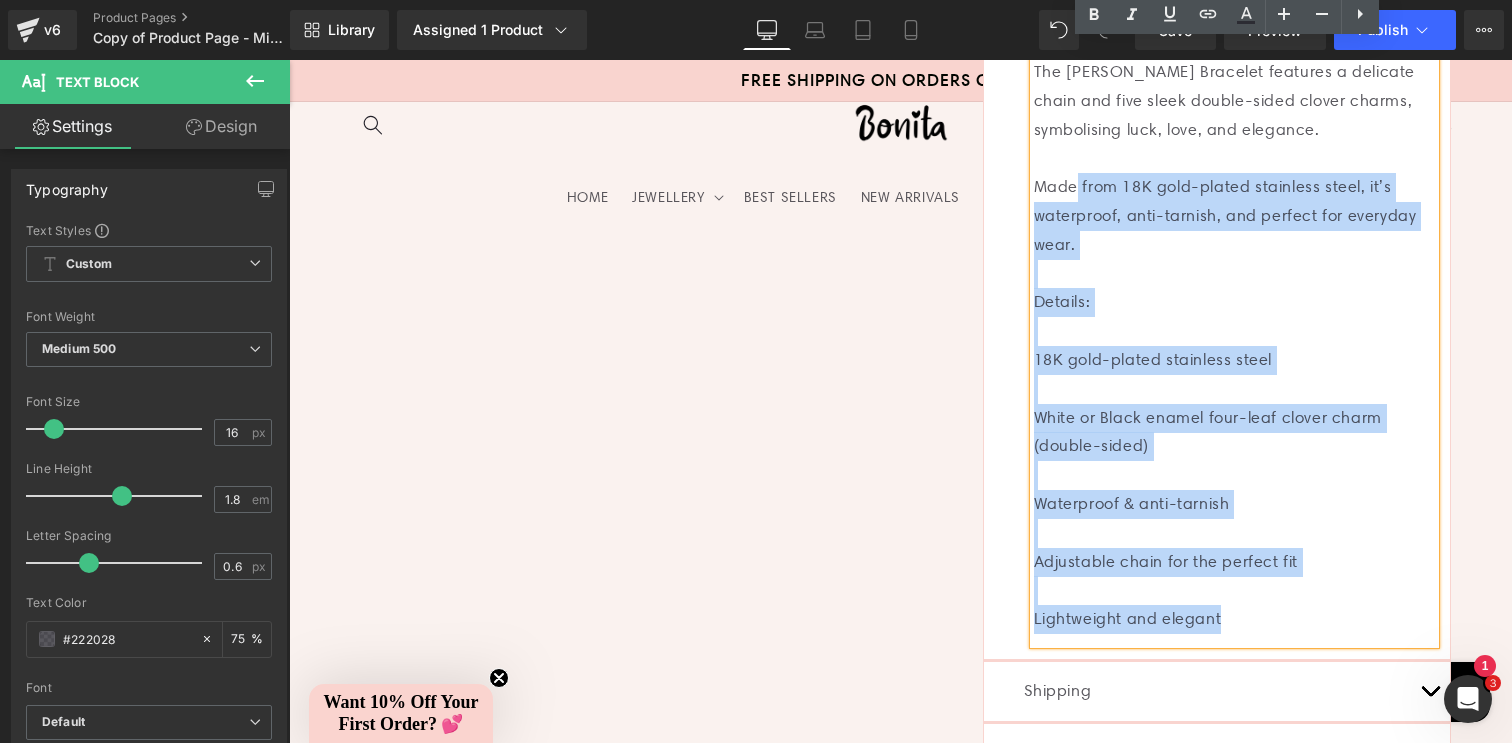 type 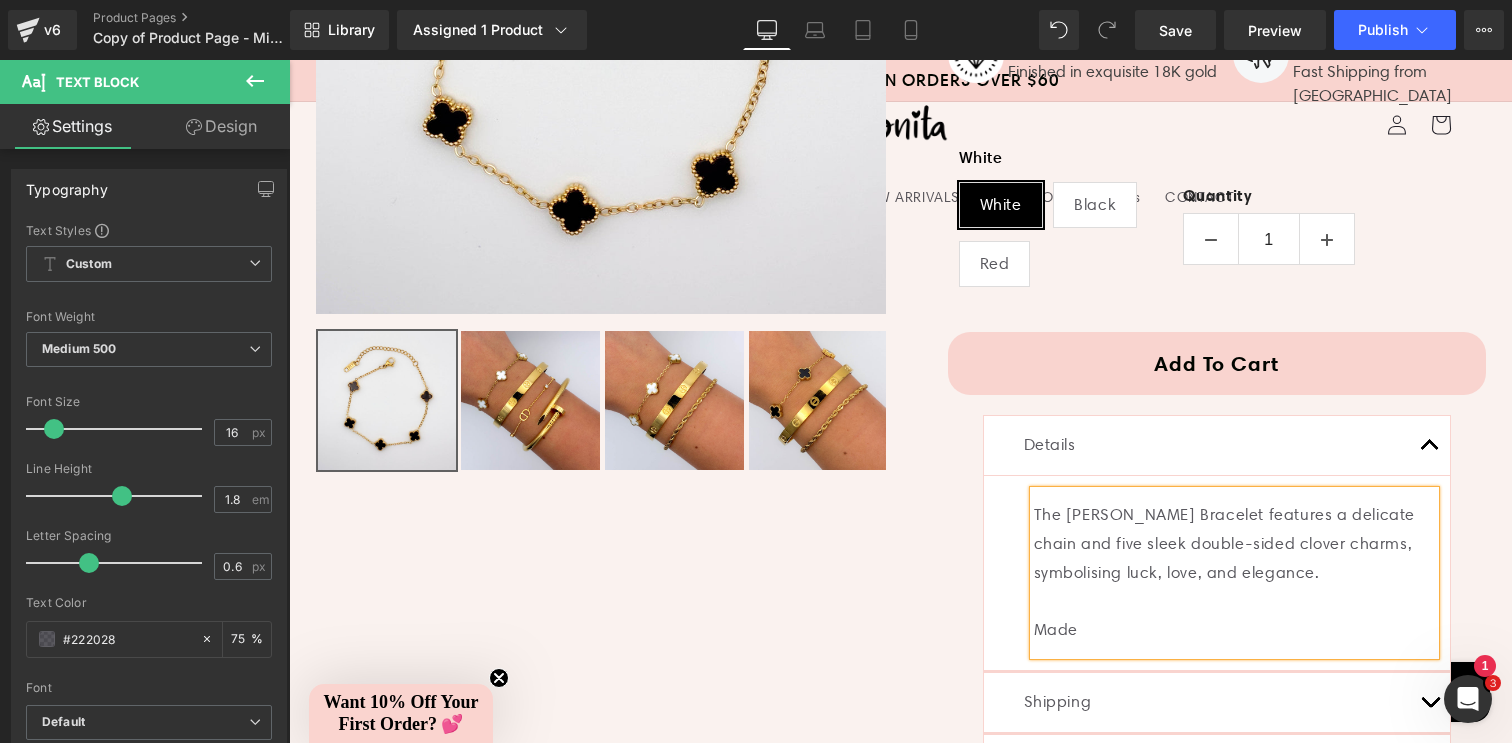 scroll, scrollTop: 609, scrollLeft: 0, axis: vertical 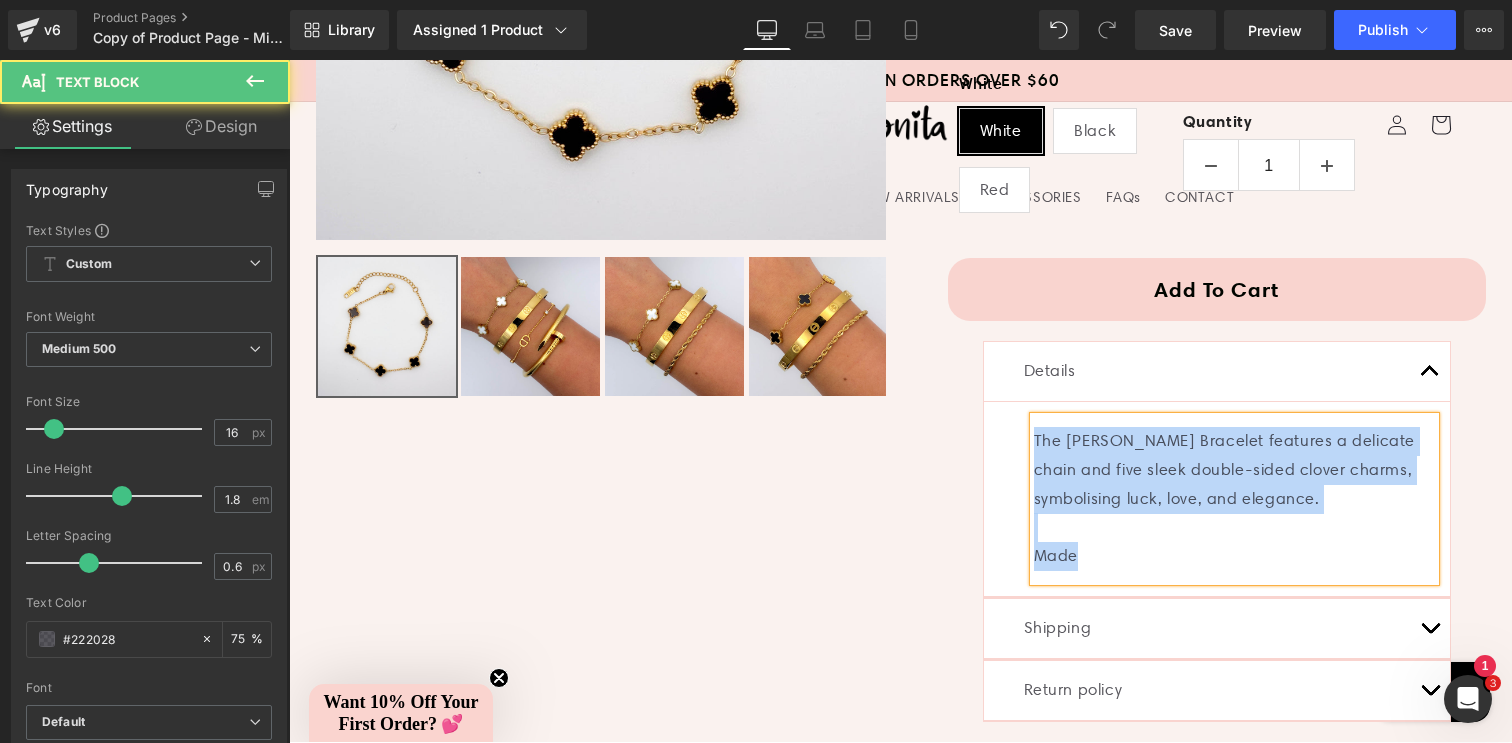 drag, startPoint x: 1072, startPoint y: 552, endPoint x: 1029, endPoint y: 439, distance: 120.90492 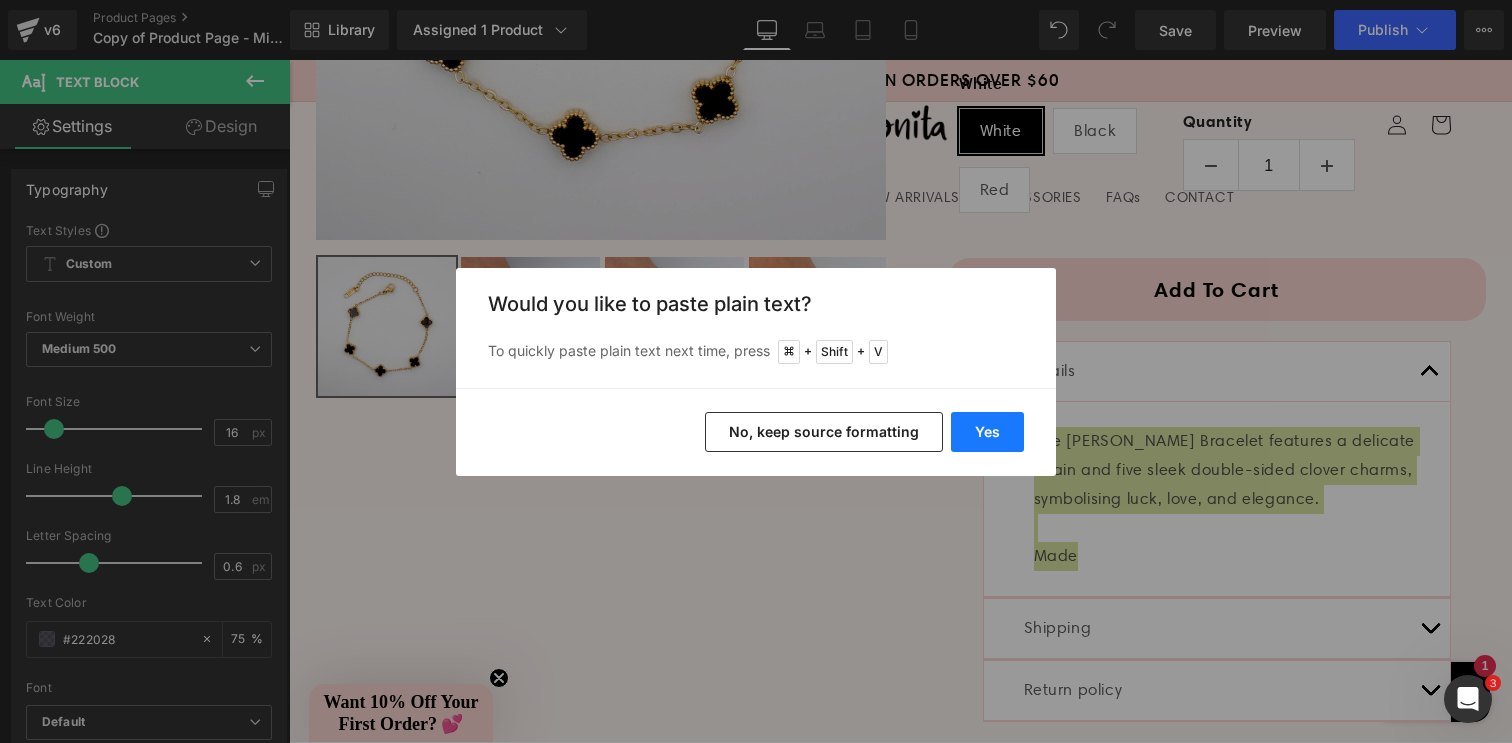 click on "Yes" at bounding box center (987, 432) 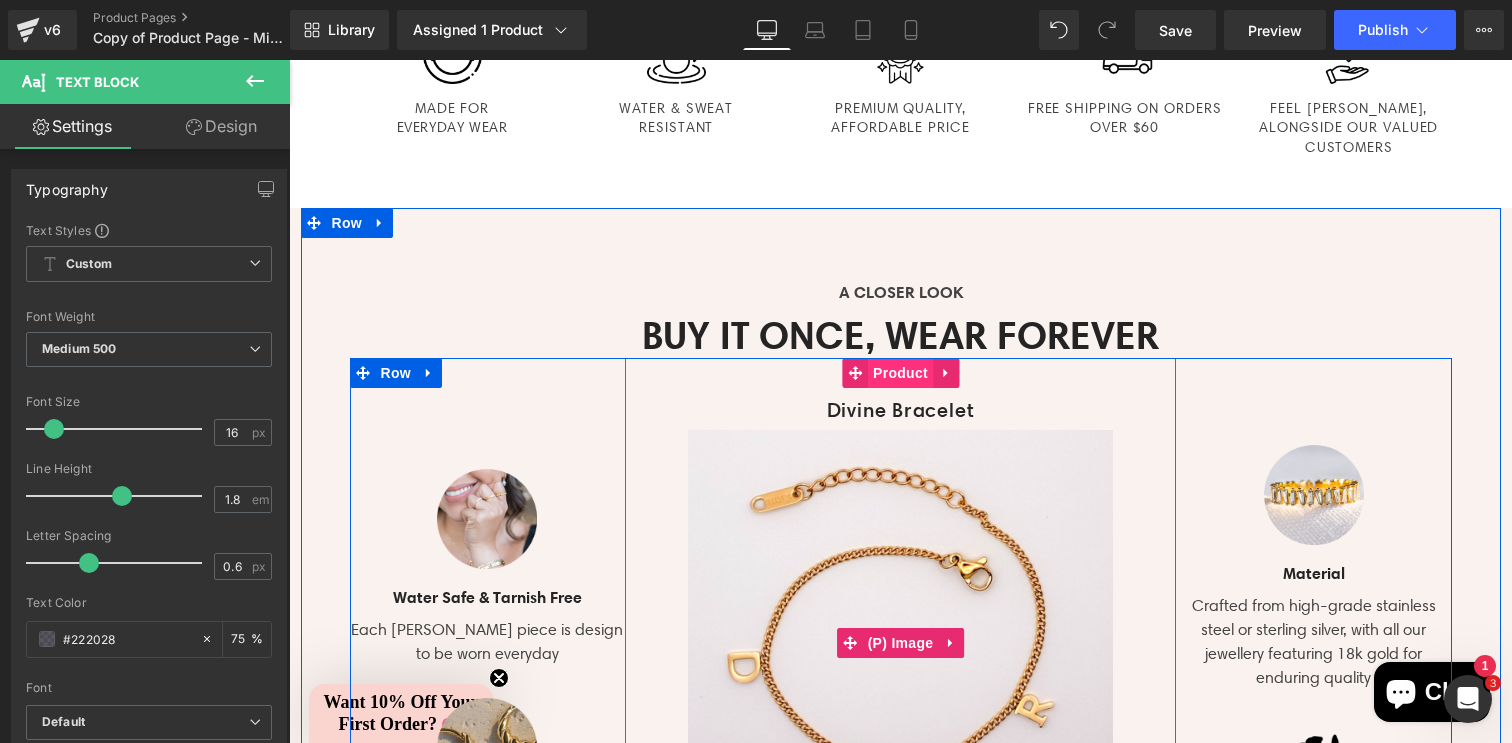 scroll, scrollTop: 1734, scrollLeft: 0, axis: vertical 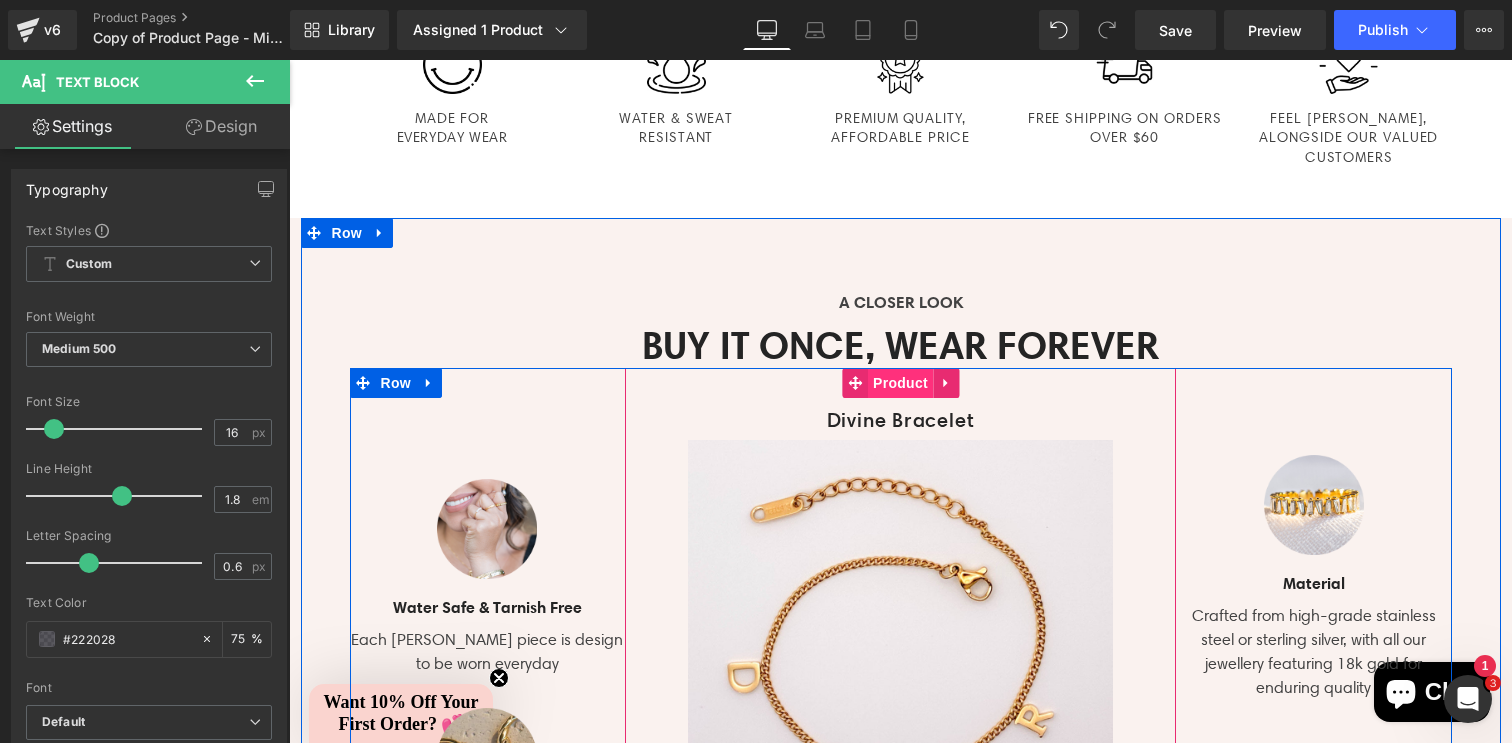 click on "Product" at bounding box center [900, 383] 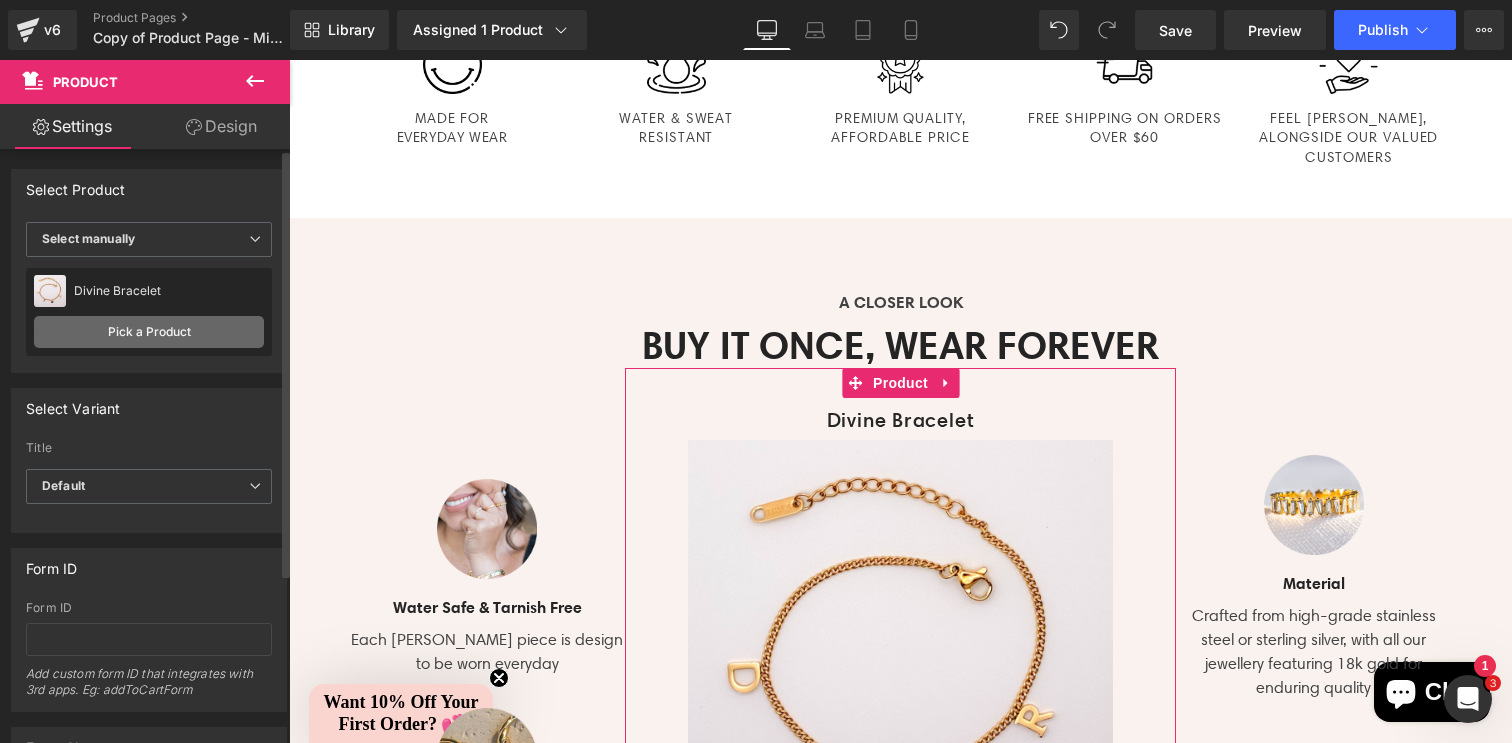 click on "Pick a Product" at bounding box center (149, 332) 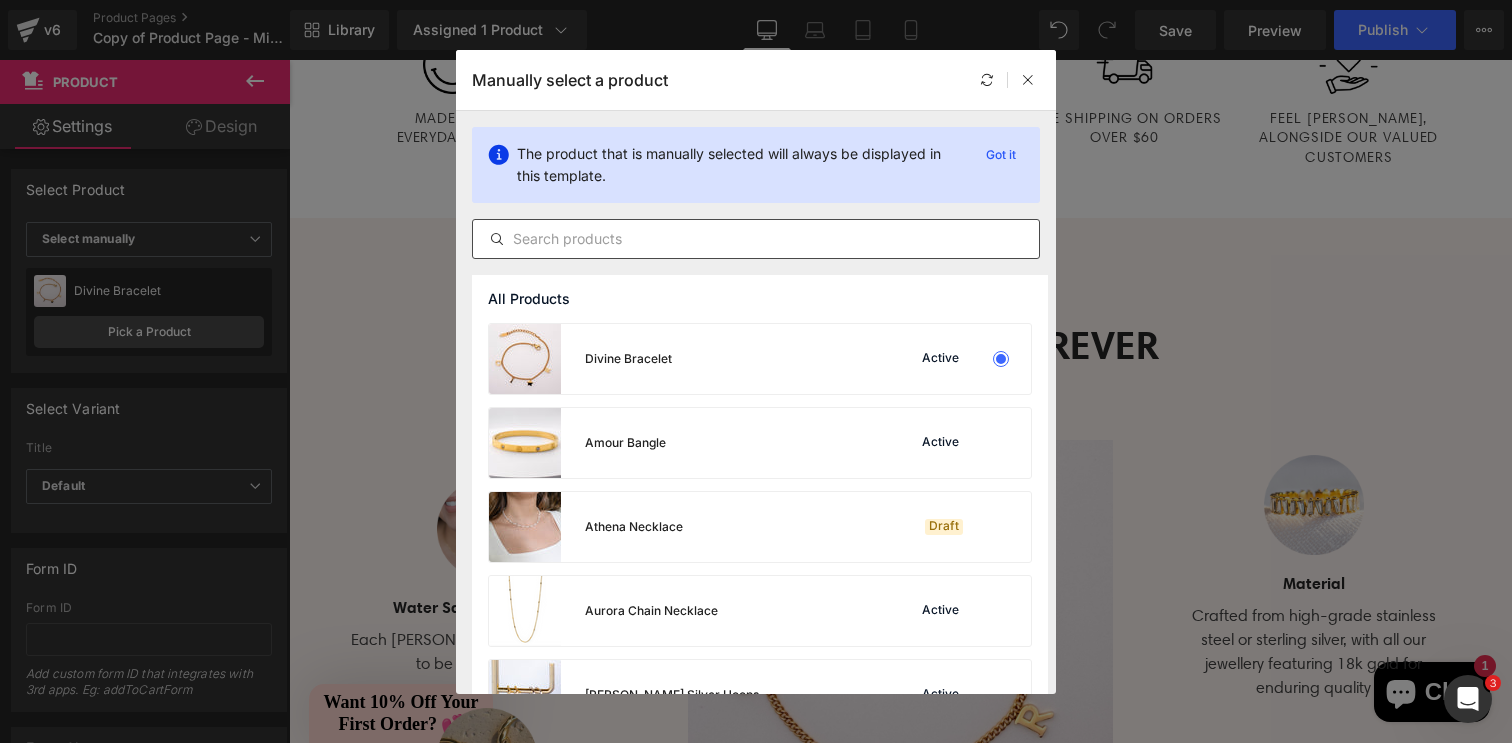 click at bounding box center [756, 239] 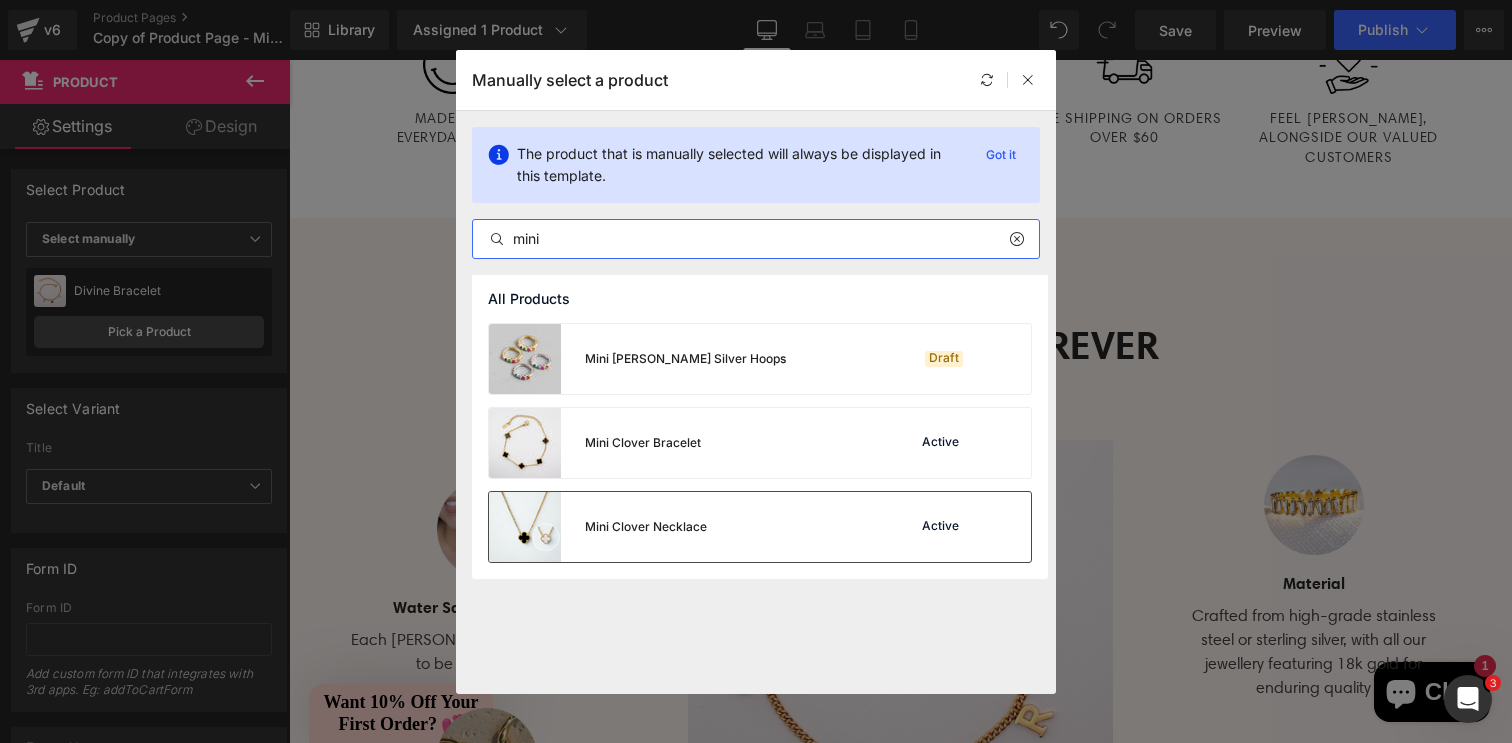 type on "mini" 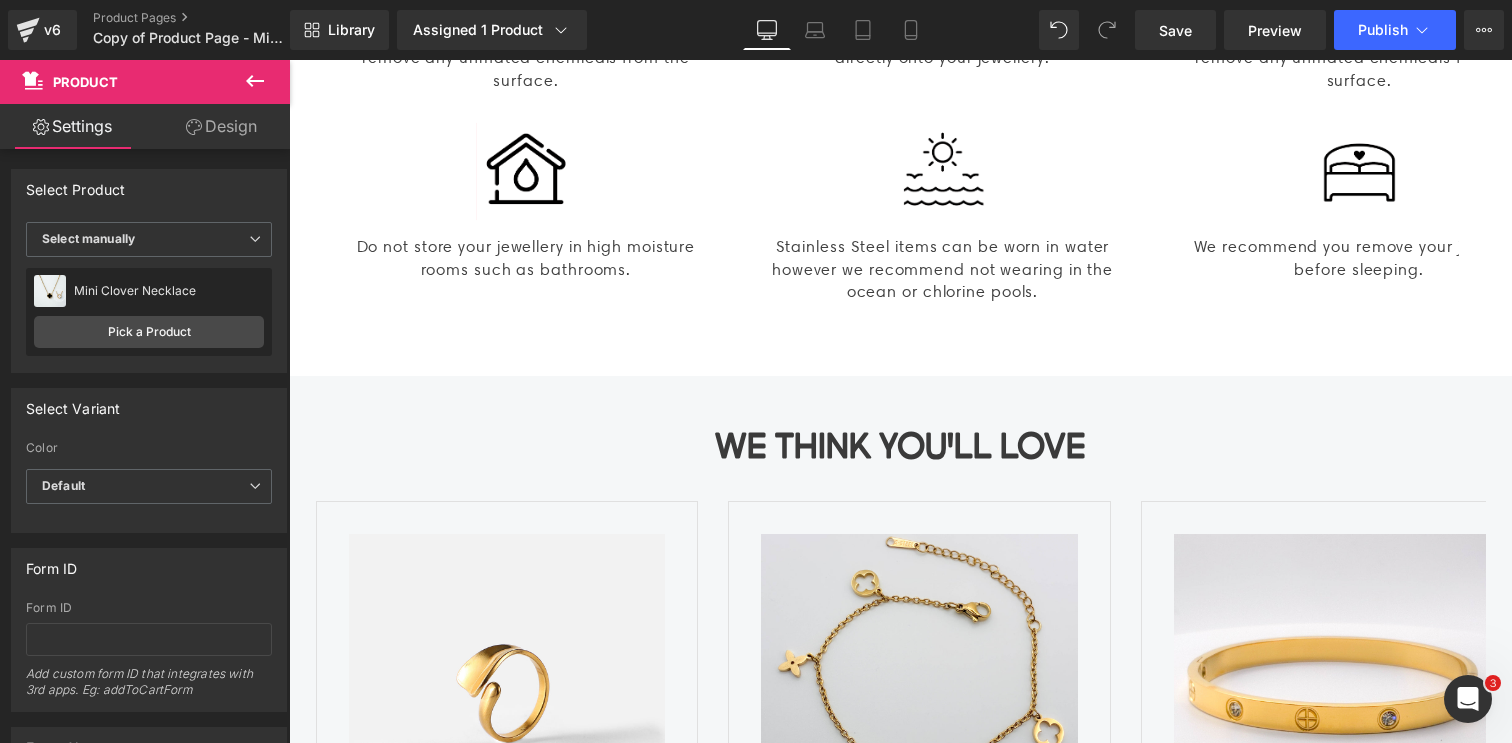 scroll, scrollTop: 3315, scrollLeft: 0, axis: vertical 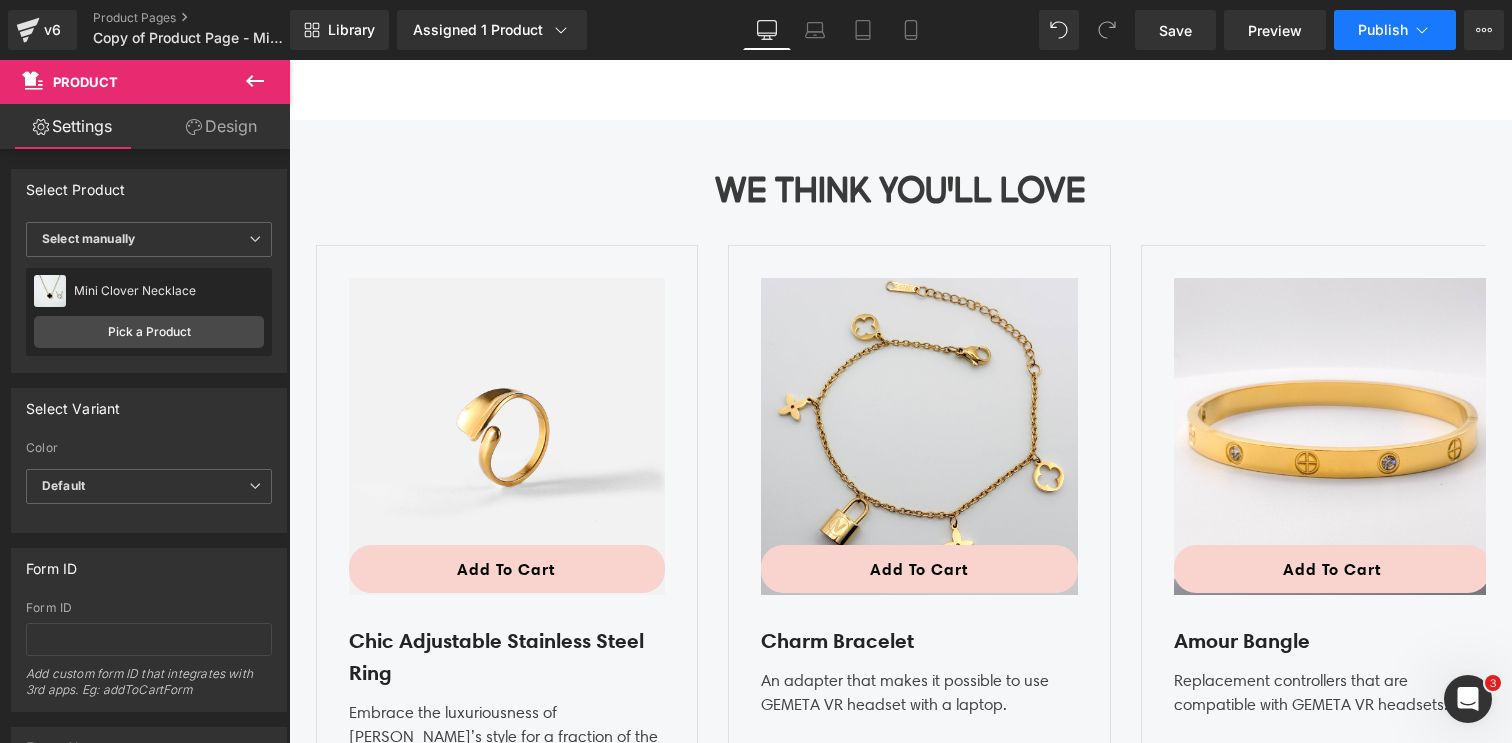 click on "Publish" at bounding box center (1383, 30) 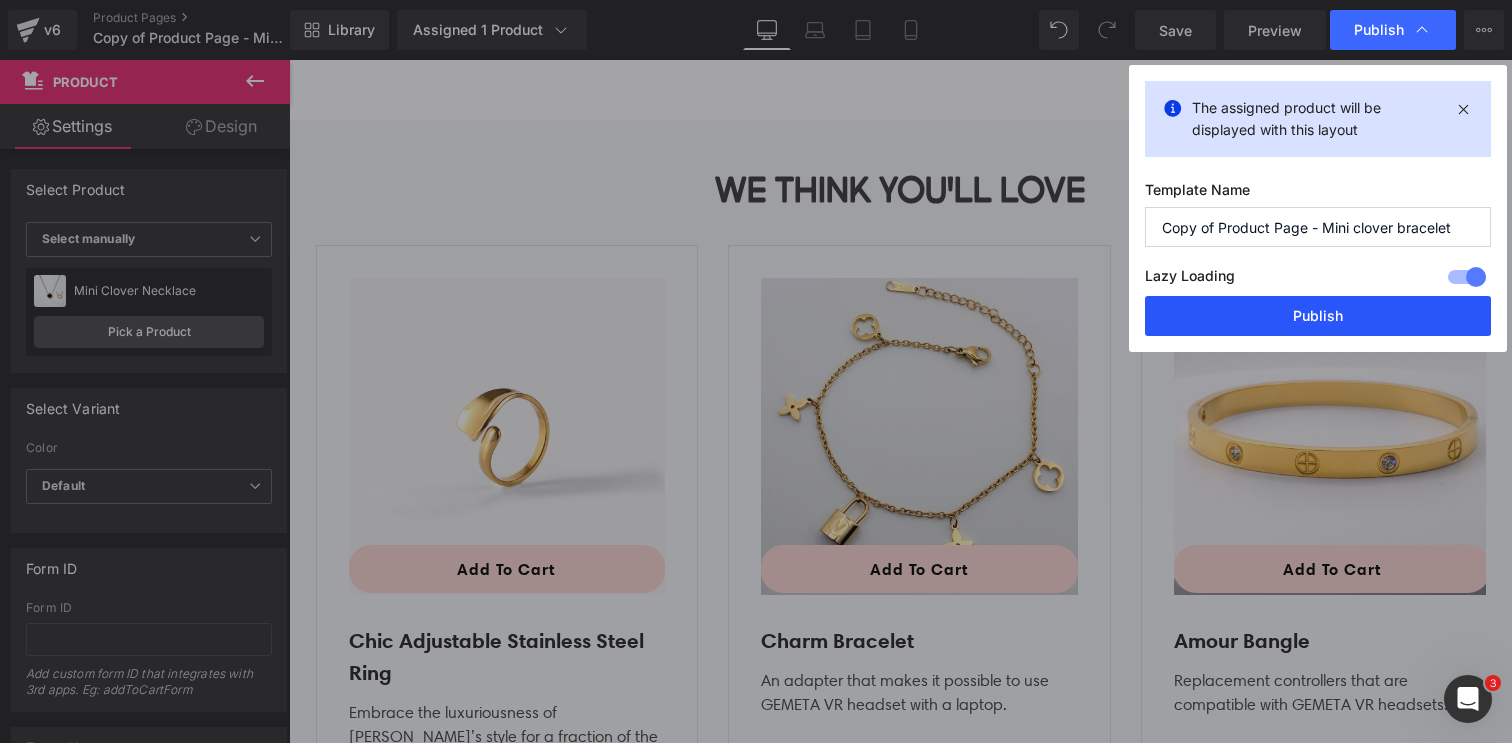 click on "Publish" at bounding box center [1318, 316] 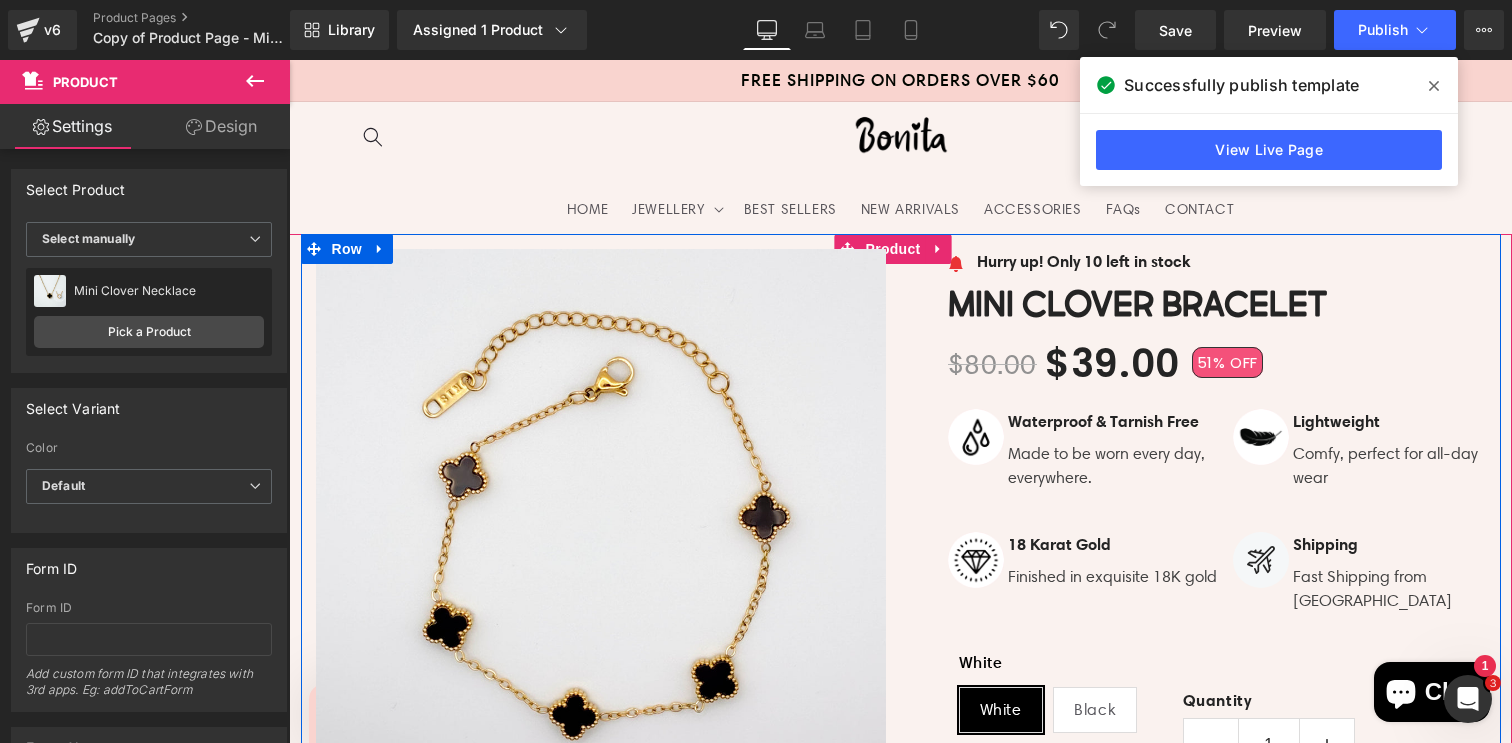 scroll, scrollTop: 28, scrollLeft: 0, axis: vertical 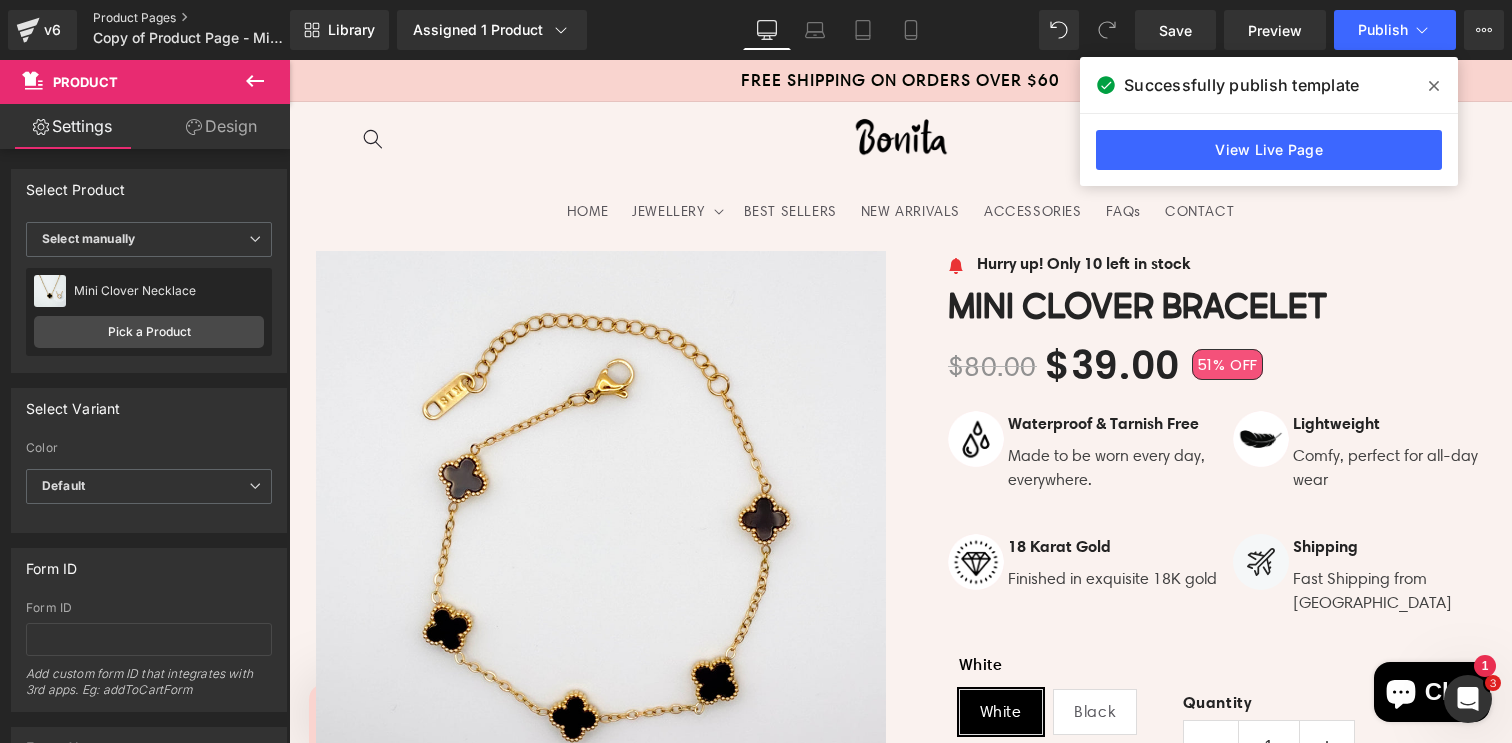 click on "Product Pages" at bounding box center (208, 18) 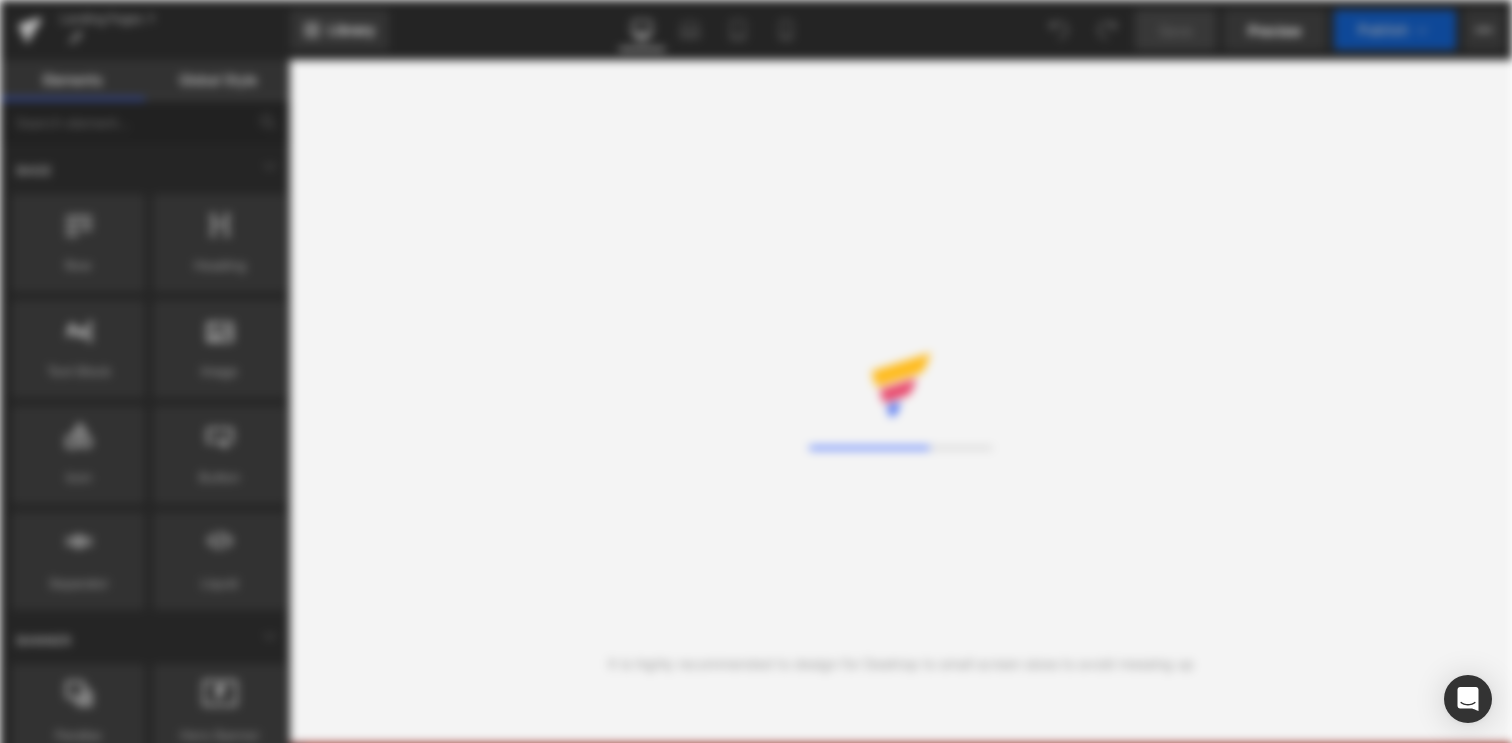 scroll, scrollTop: 0, scrollLeft: 0, axis: both 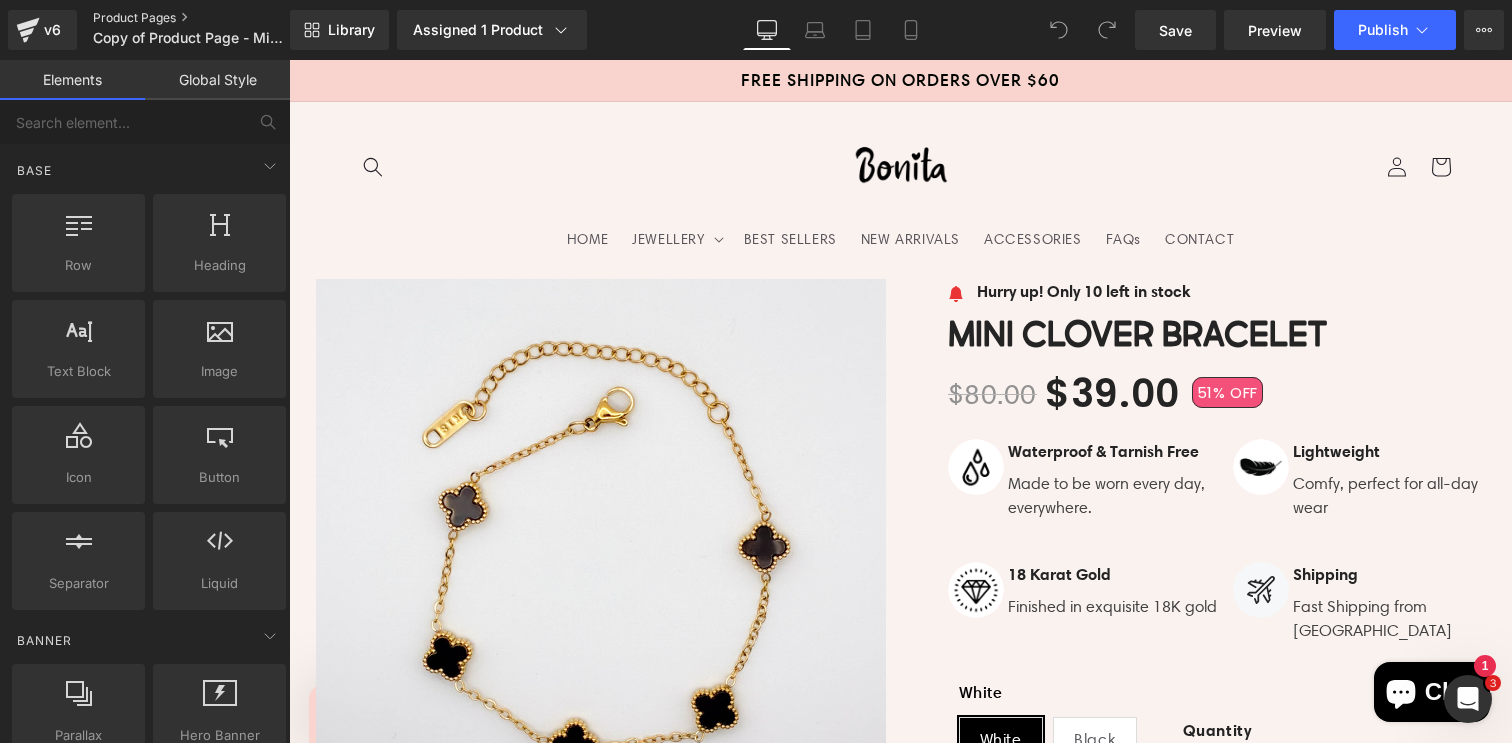 click on "Product Pages" at bounding box center (208, 18) 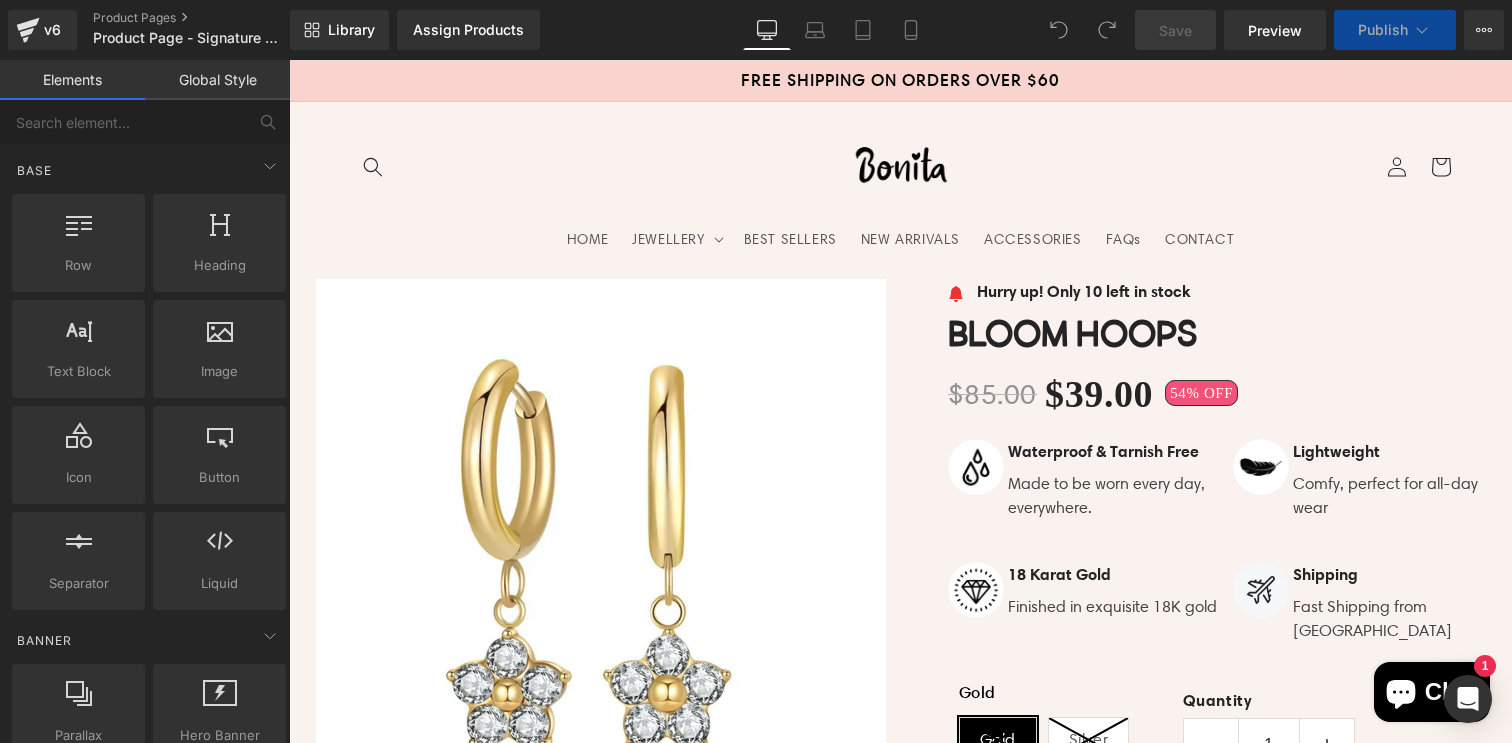 scroll, scrollTop: 0, scrollLeft: 0, axis: both 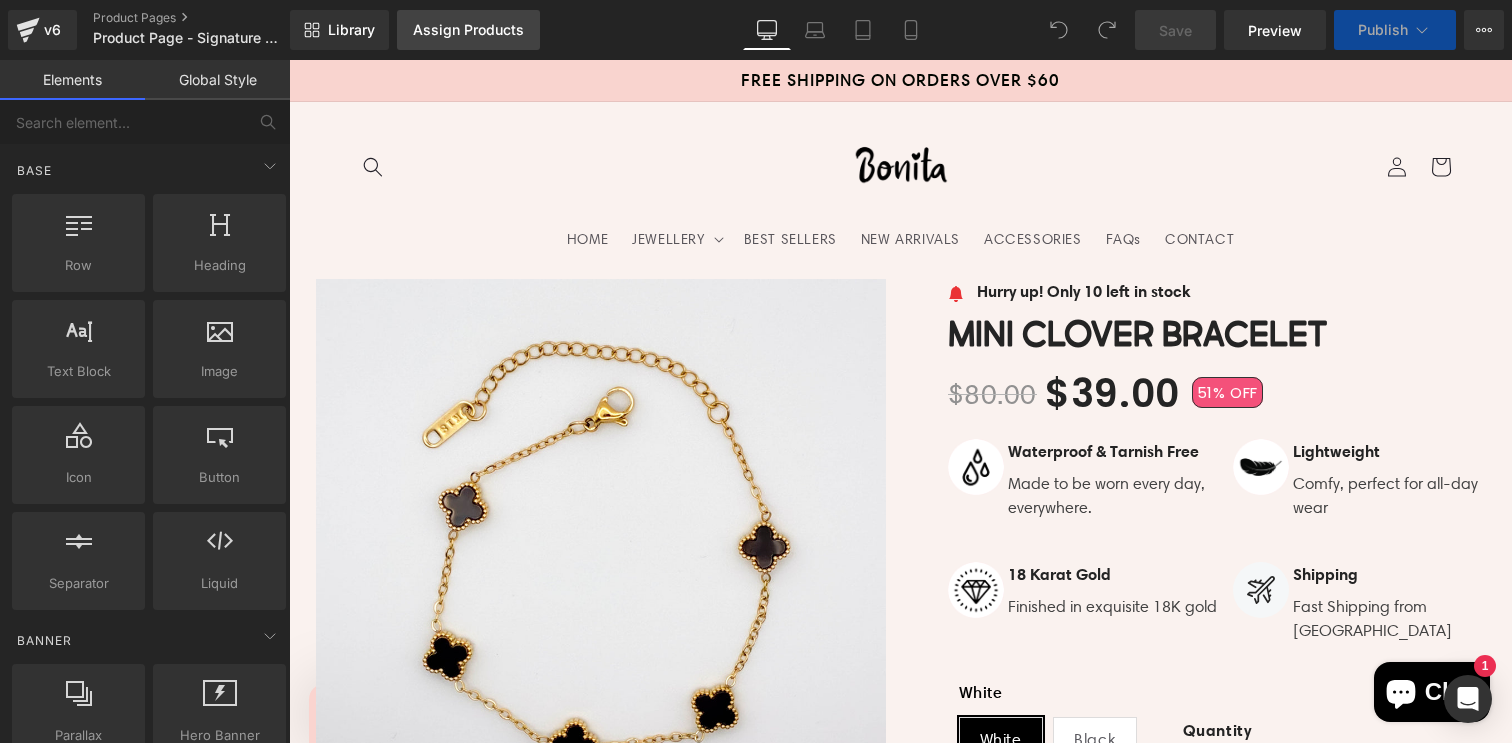 click on "Assign Products" at bounding box center [468, 30] 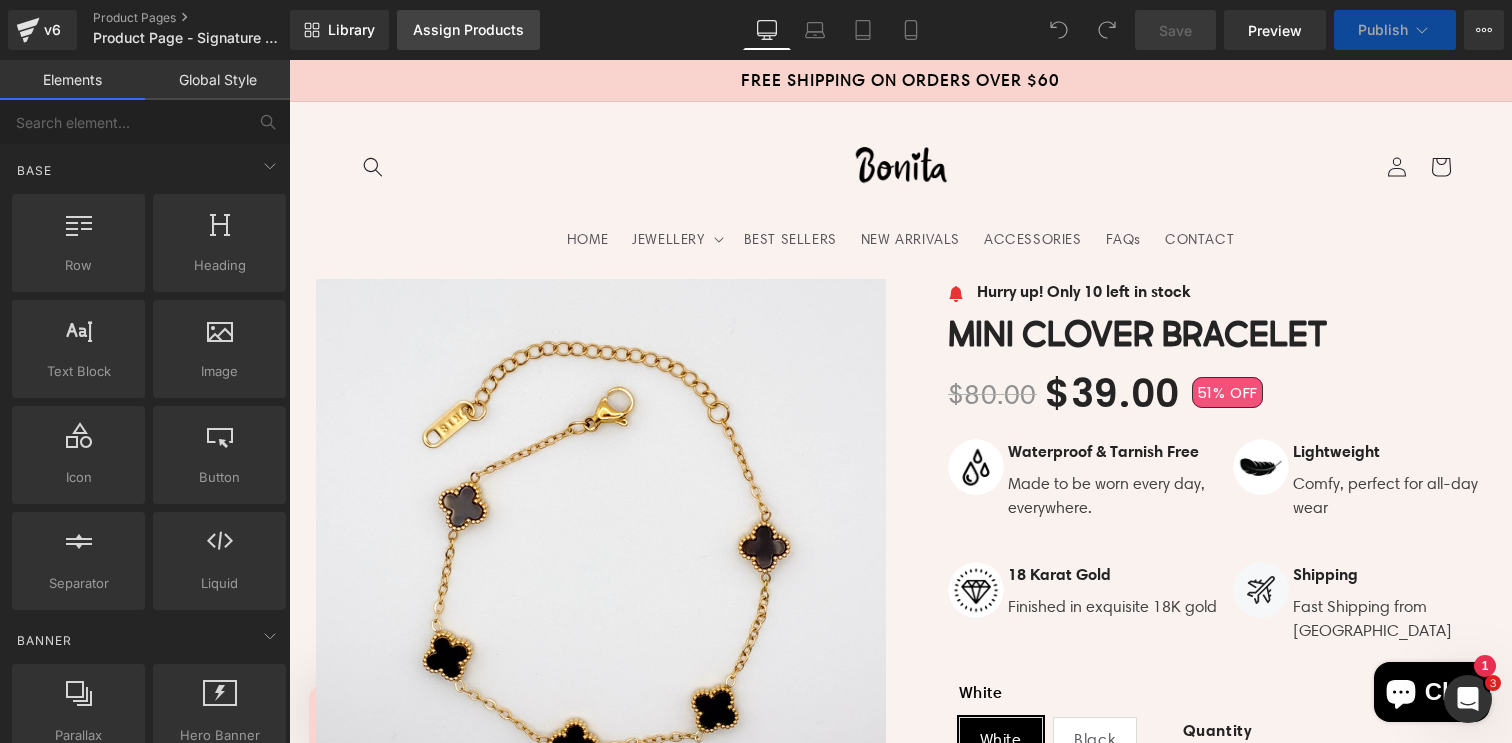 scroll, scrollTop: 0, scrollLeft: 0, axis: both 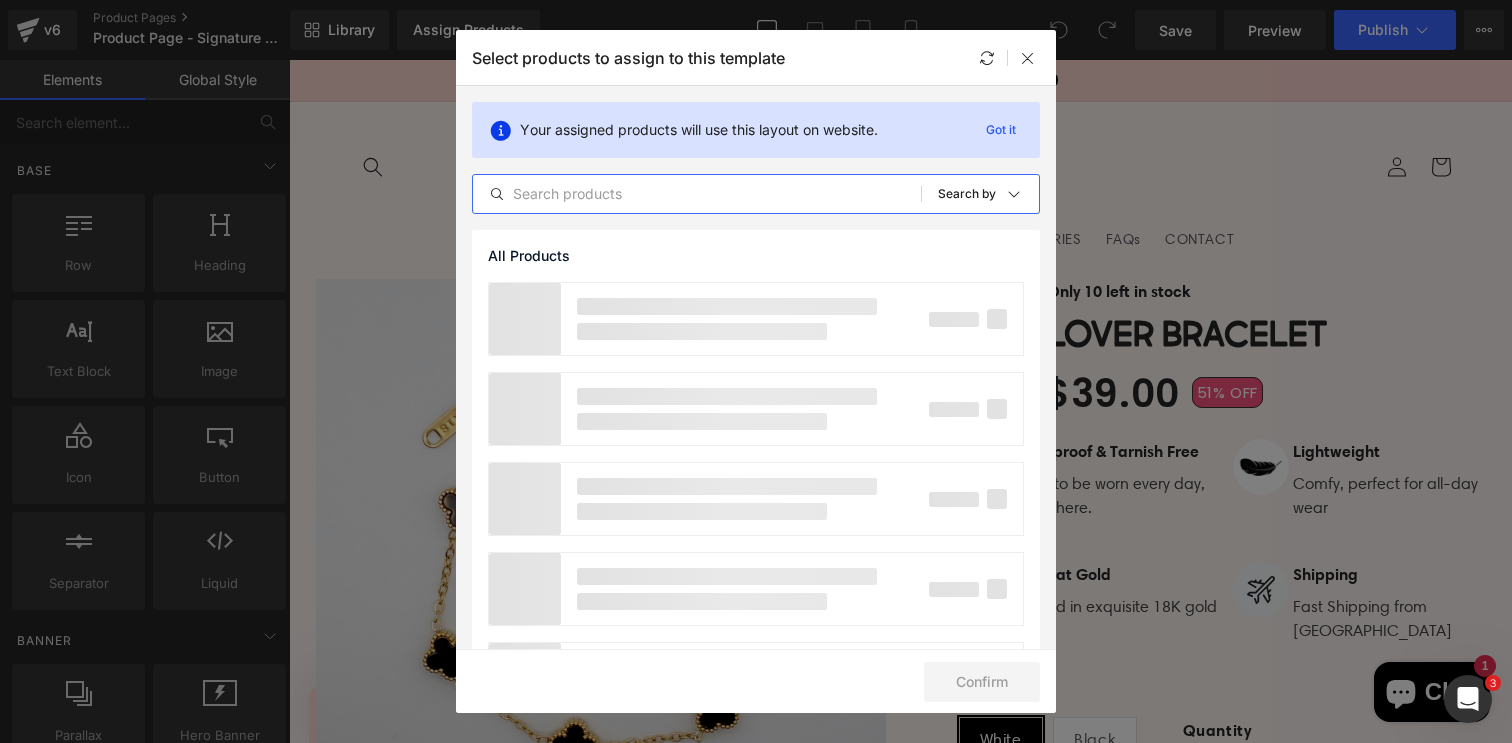 click at bounding box center [697, 194] 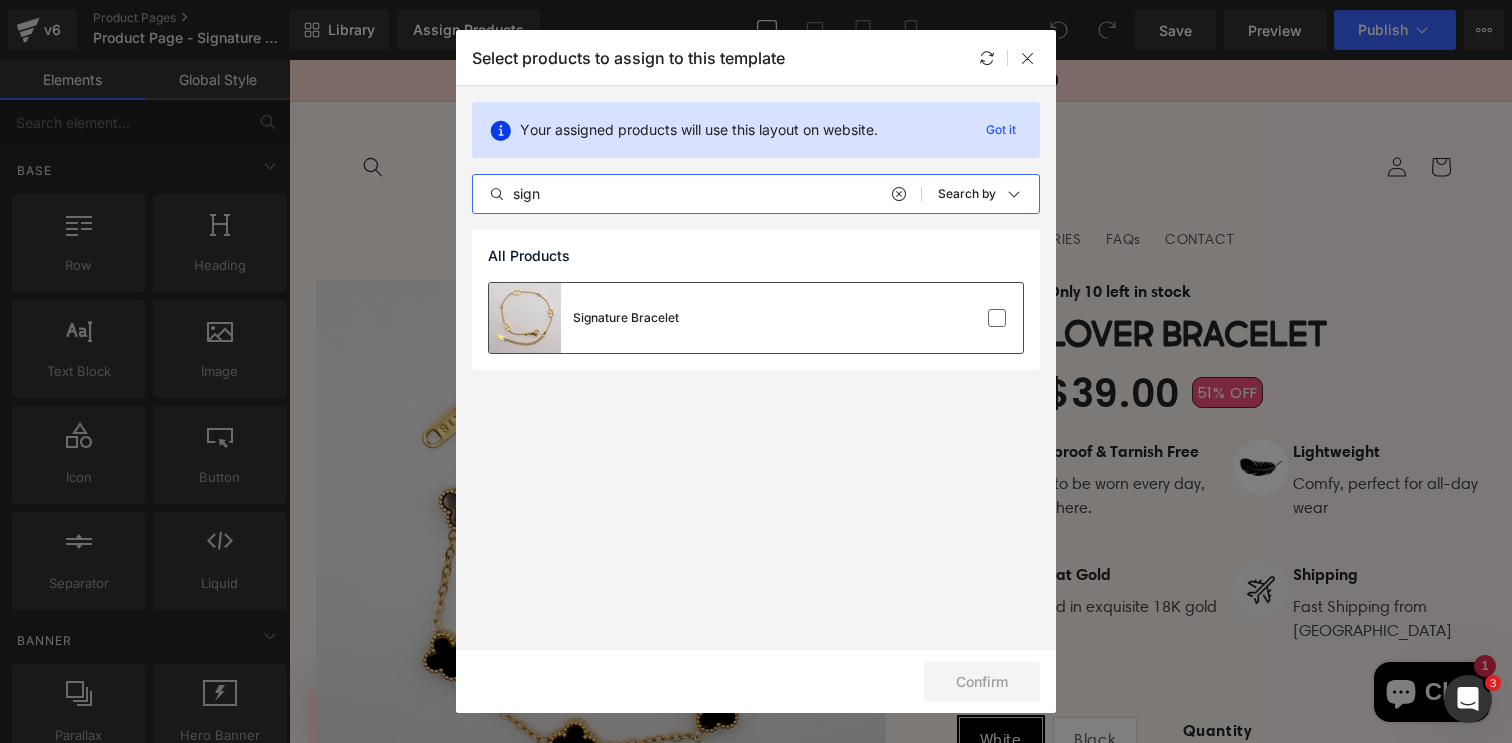 type on "sign" 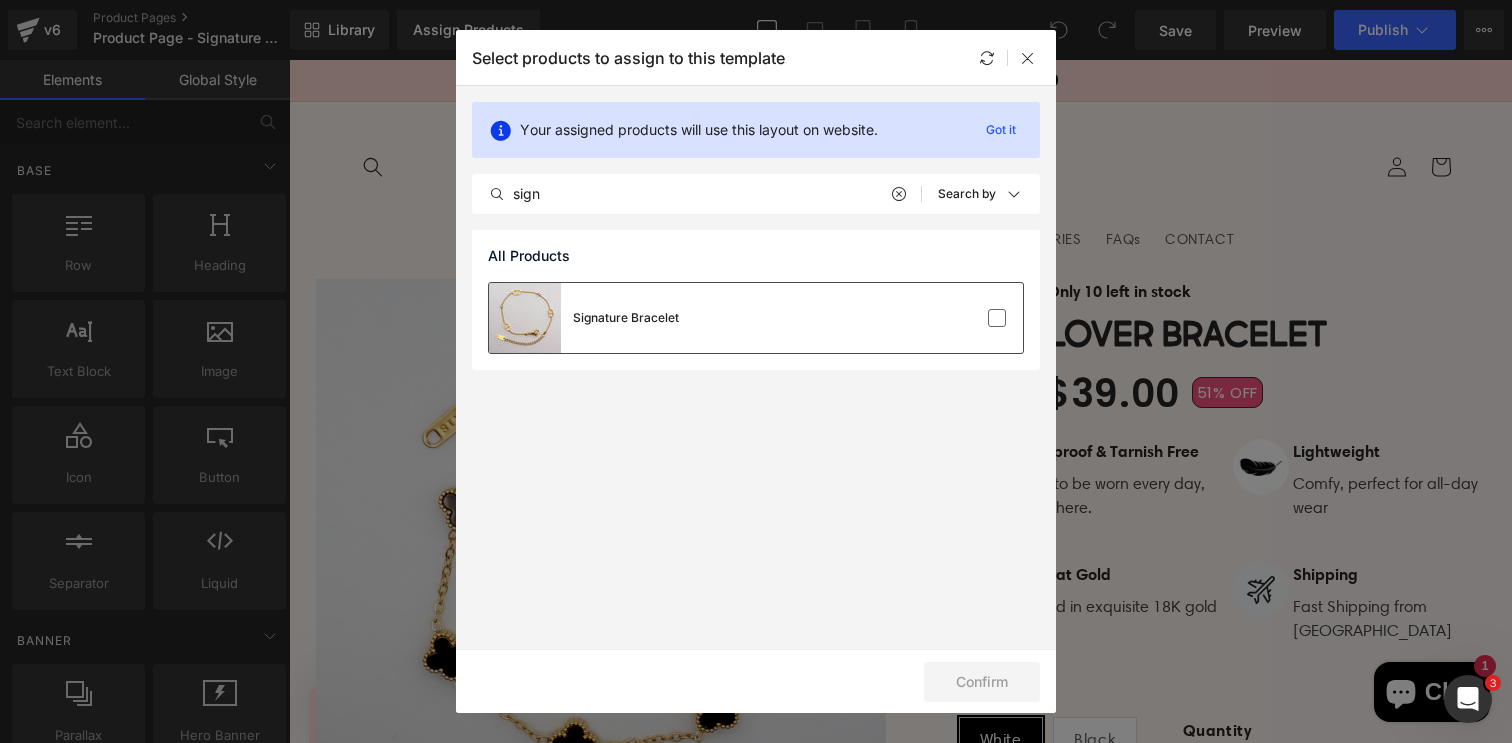 click on "Signature Bracelet" at bounding box center [756, 318] 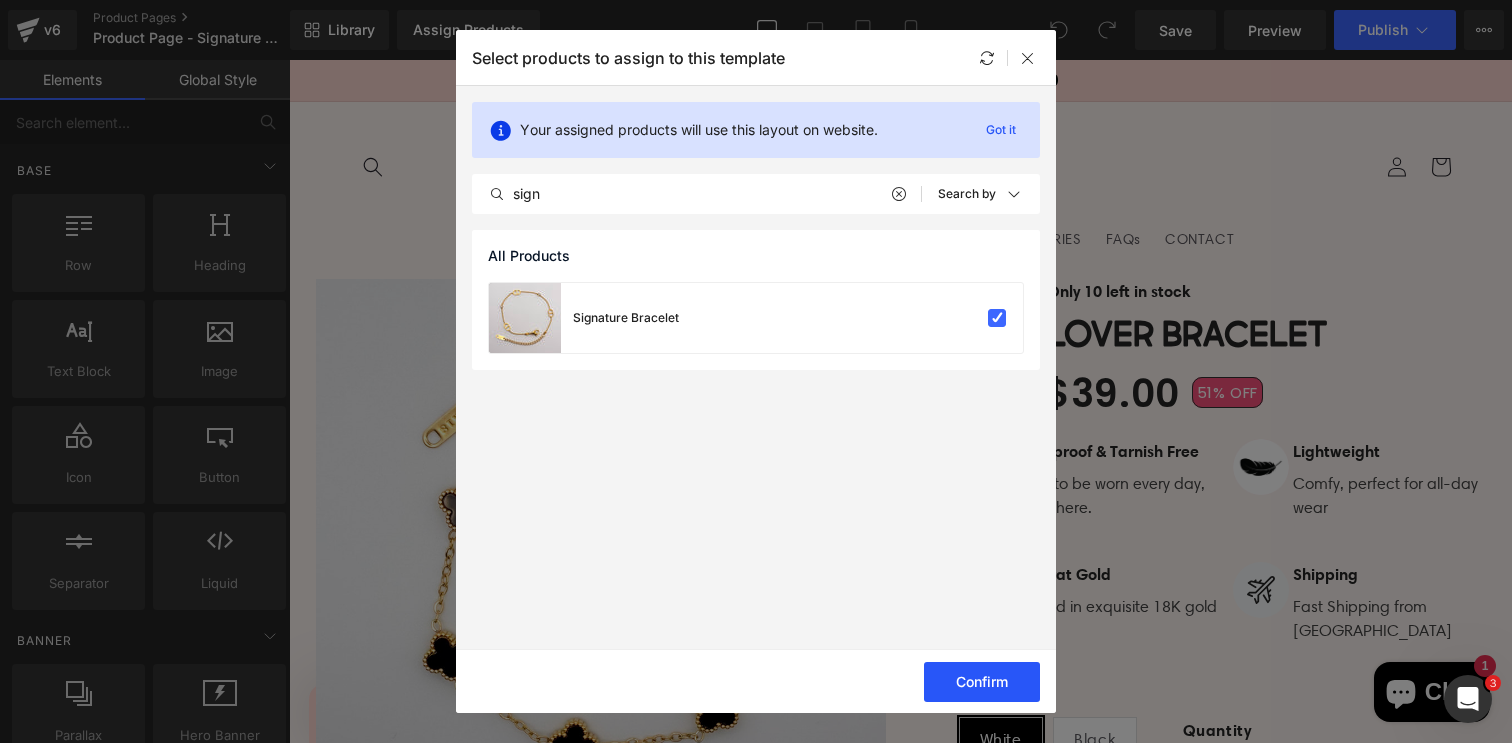 click on "Confirm" at bounding box center [982, 682] 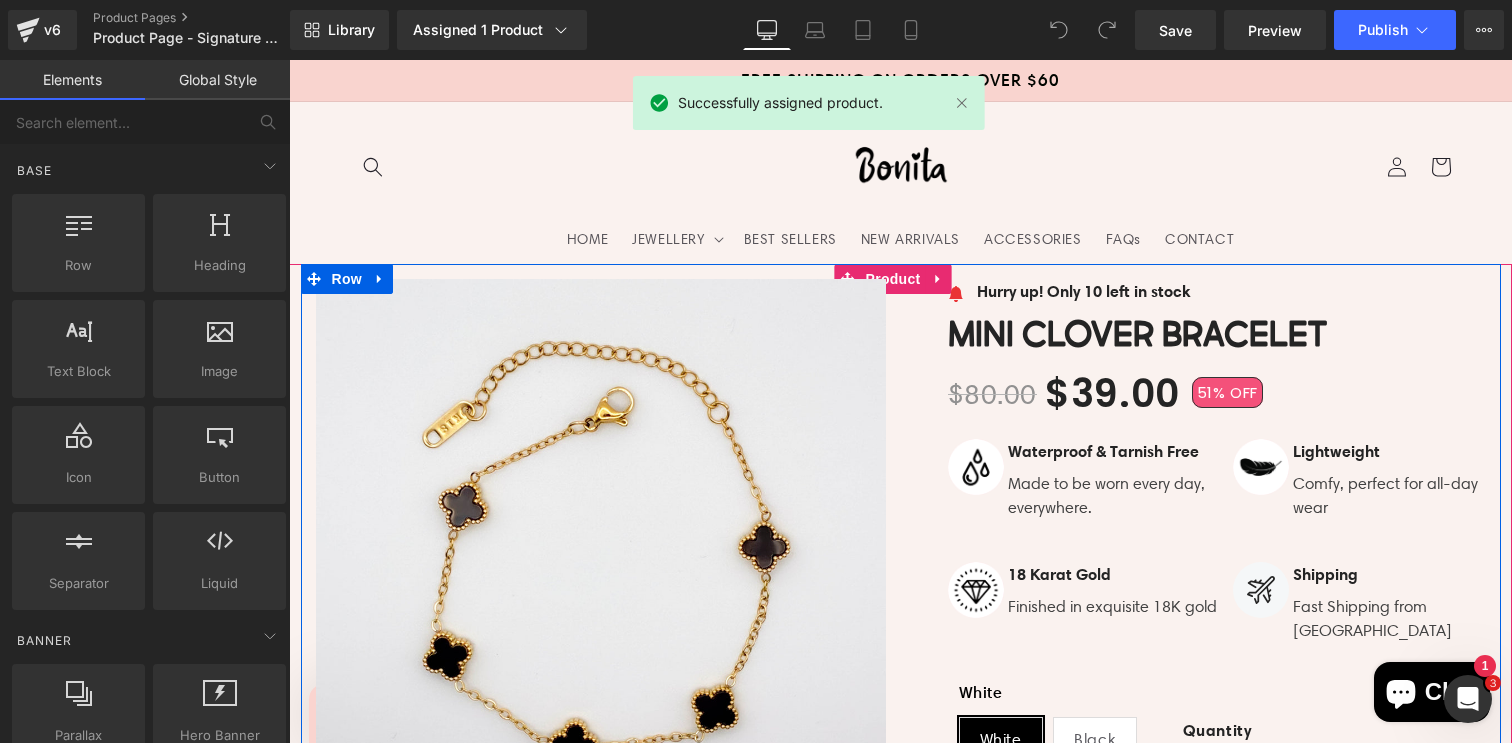 click on "Sale Off
(P) Image
‹ ›" at bounding box center [601, 643] 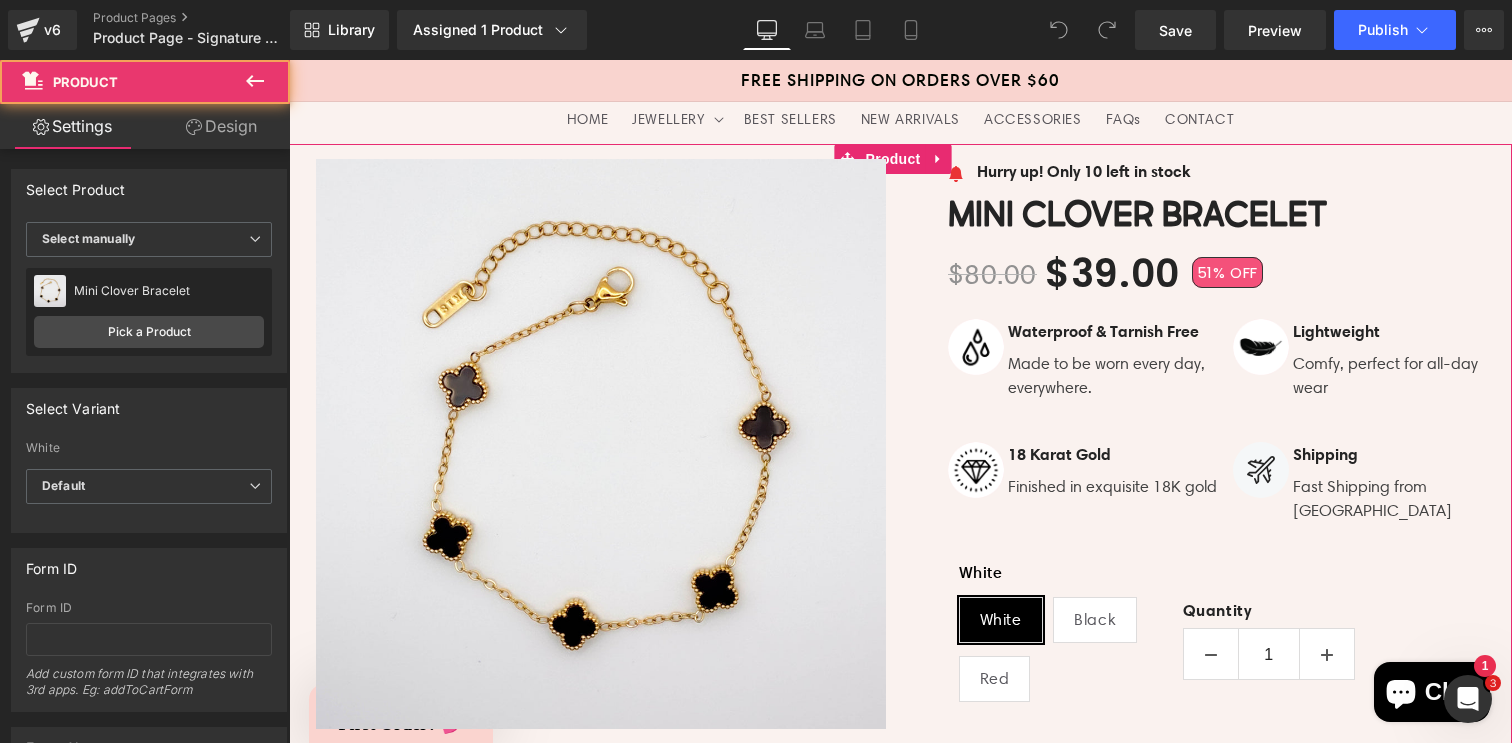 scroll, scrollTop: 124, scrollLeft: 0, axis: vertical 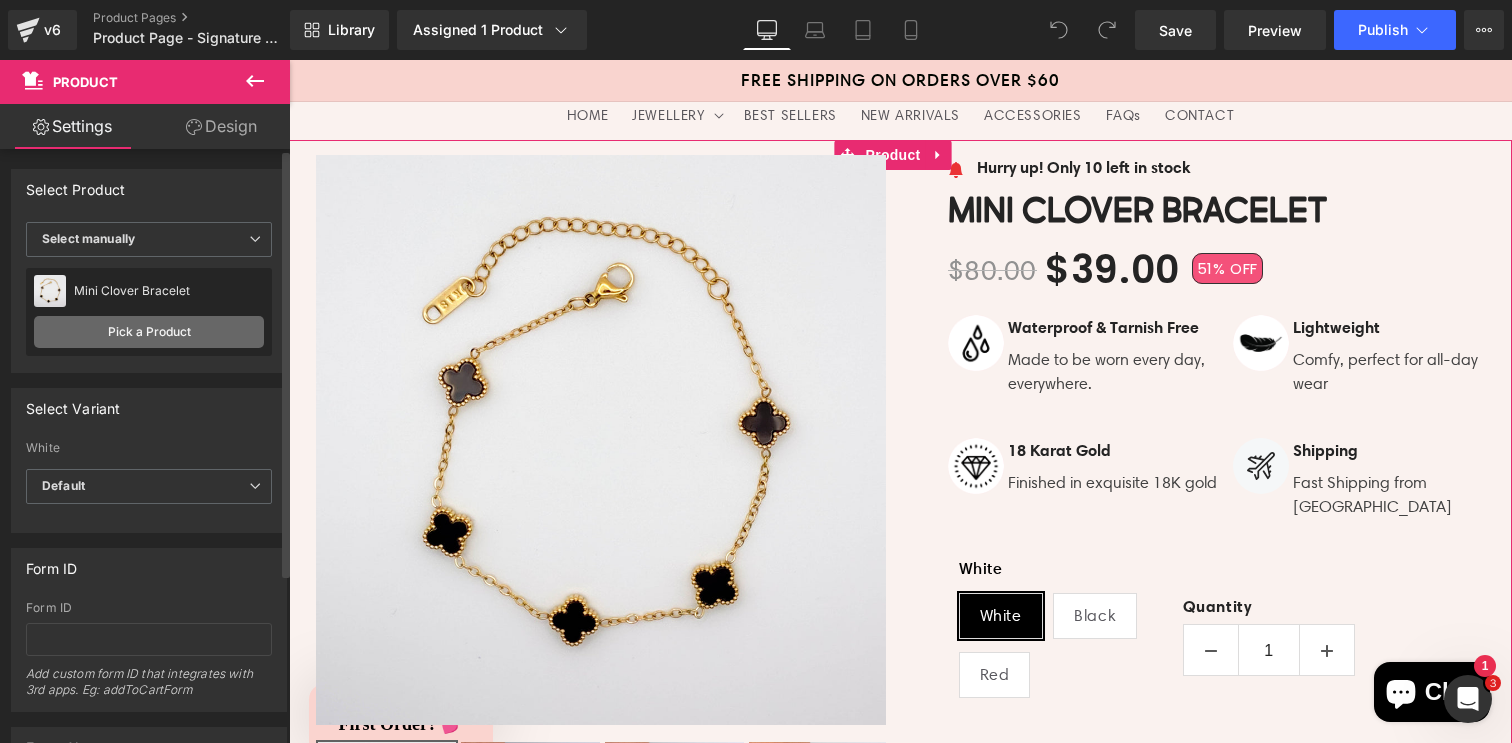 click on "Pick a Product" at bounding box center (149, 332) 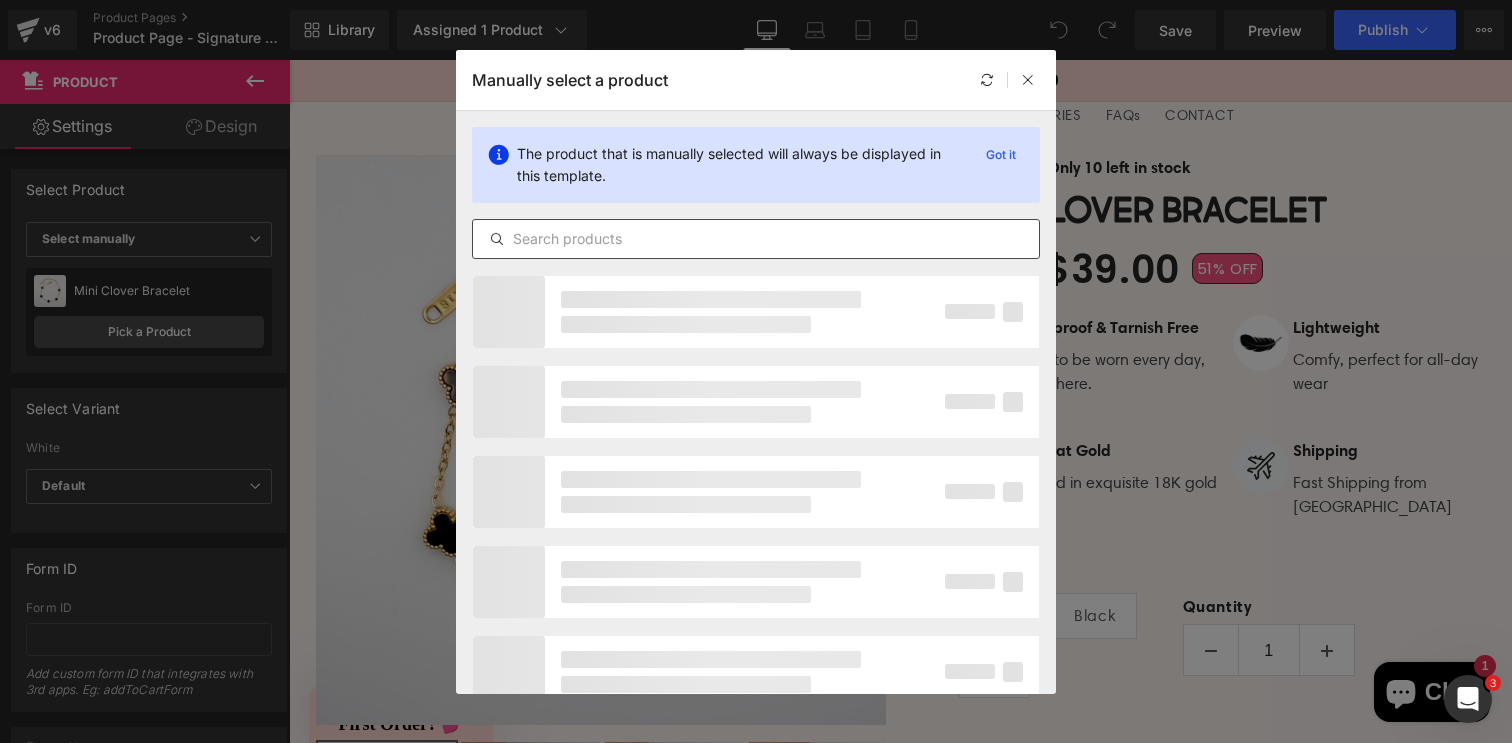 click at bounding box center (756, 239) 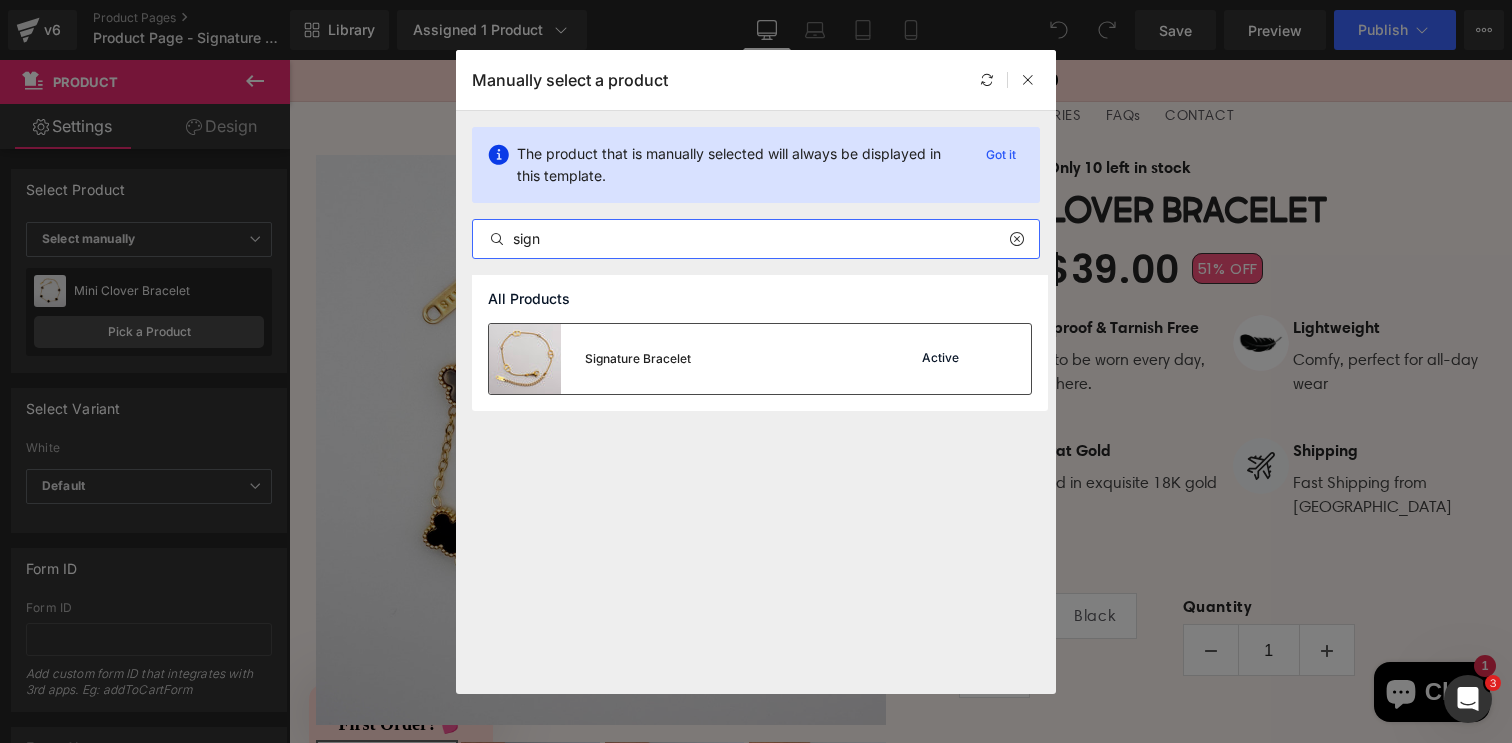 type on "sign" 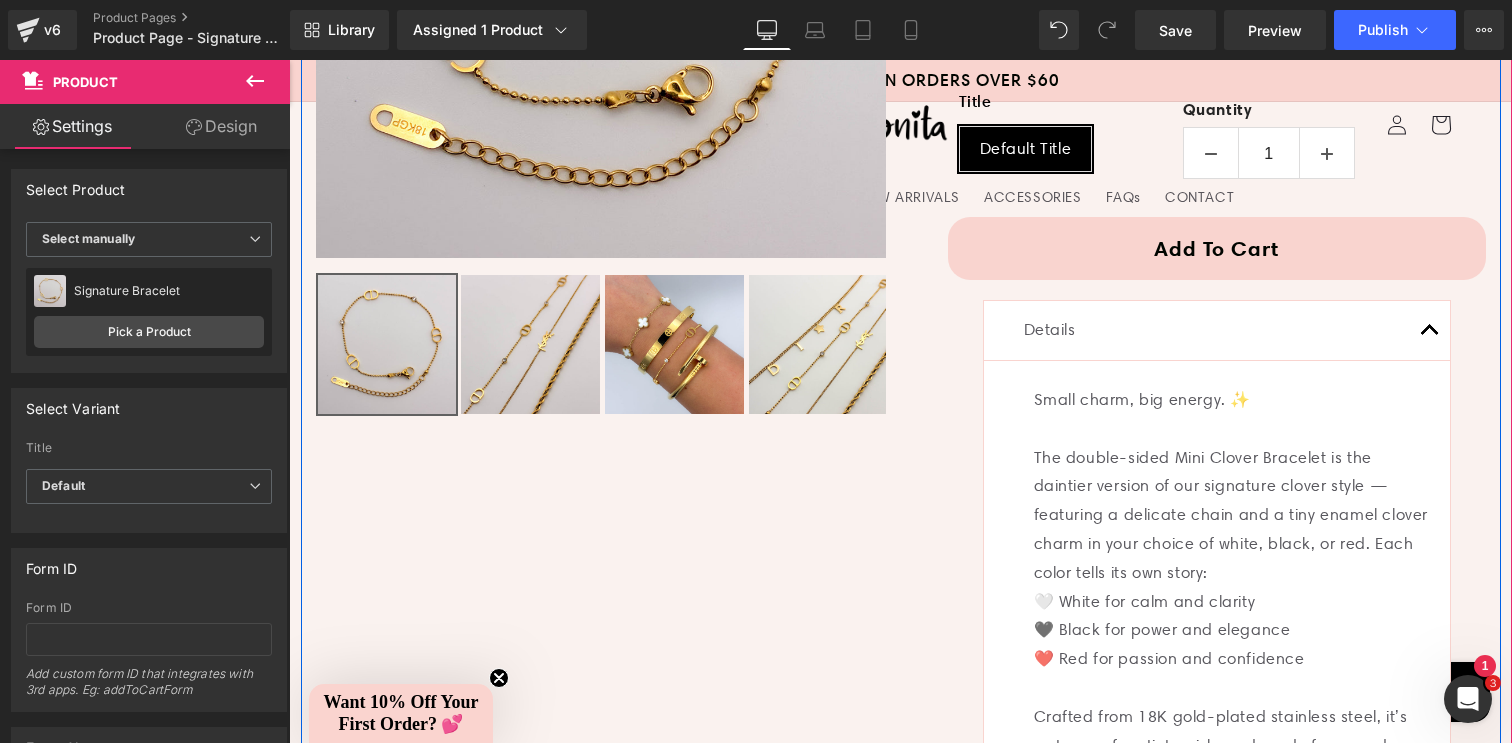 scroll, scrollTop: 611, scrollLeft: 0, axis: vertical 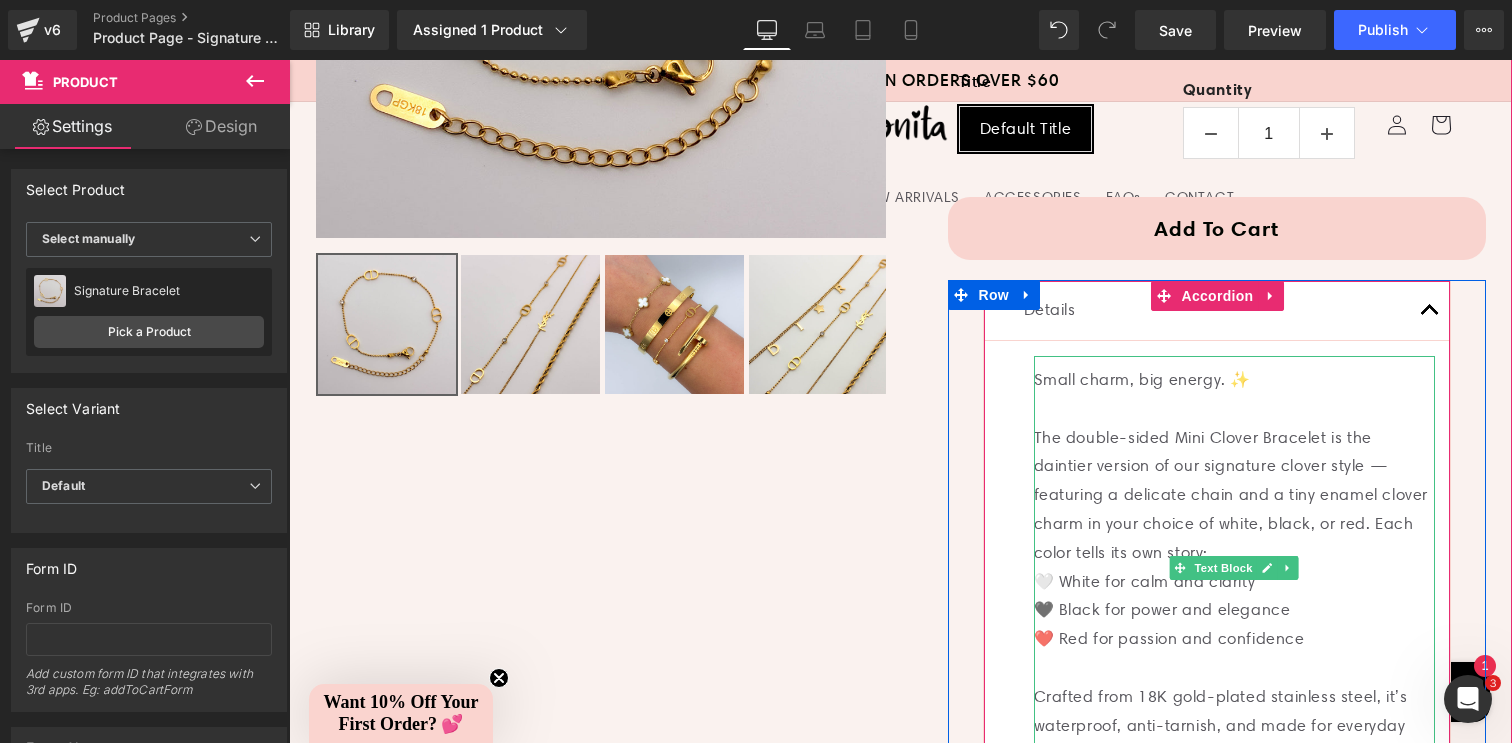click on "Small charm, big energy. ✨" at bounding box center (1234, 380) 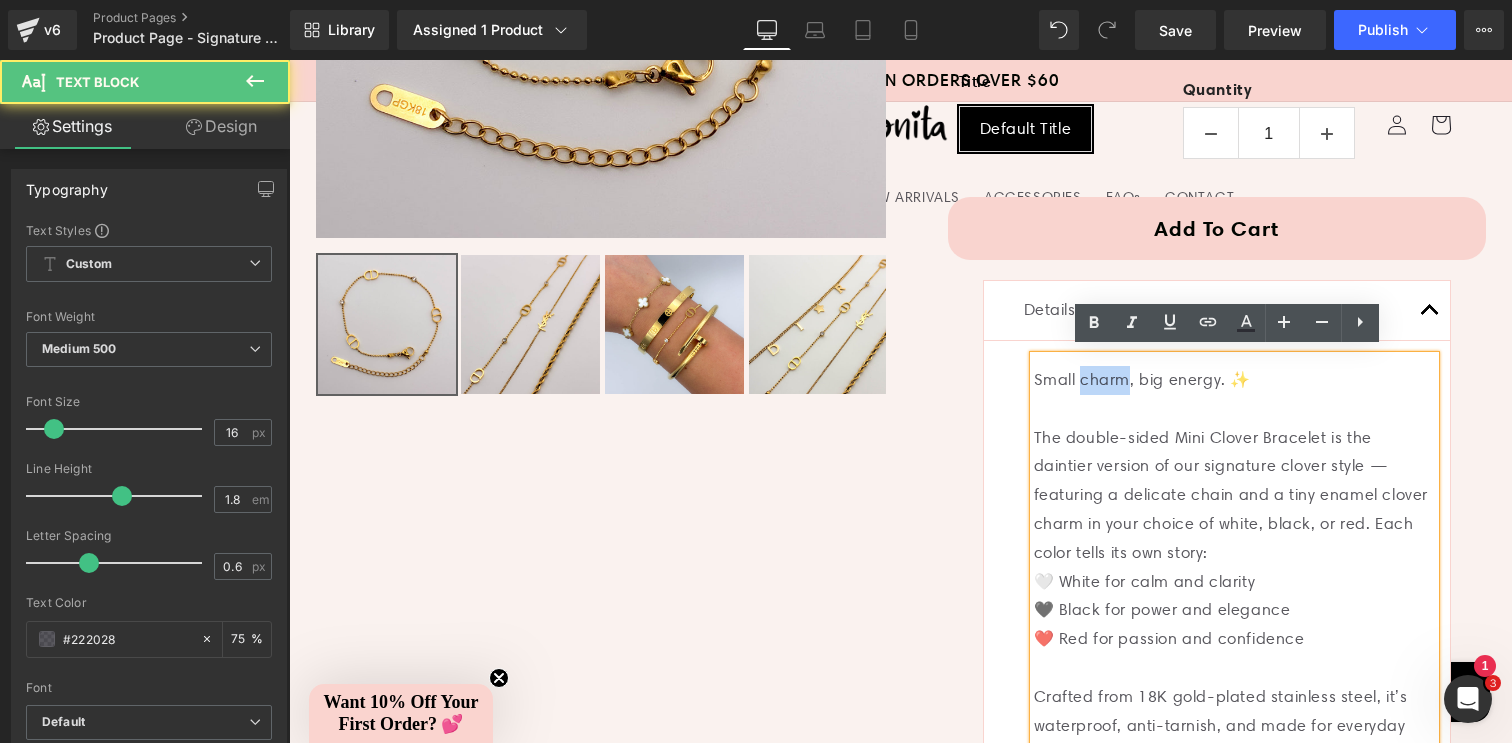 click on "Small charm, big energy. ✨" at bounding box center (1234, 380) 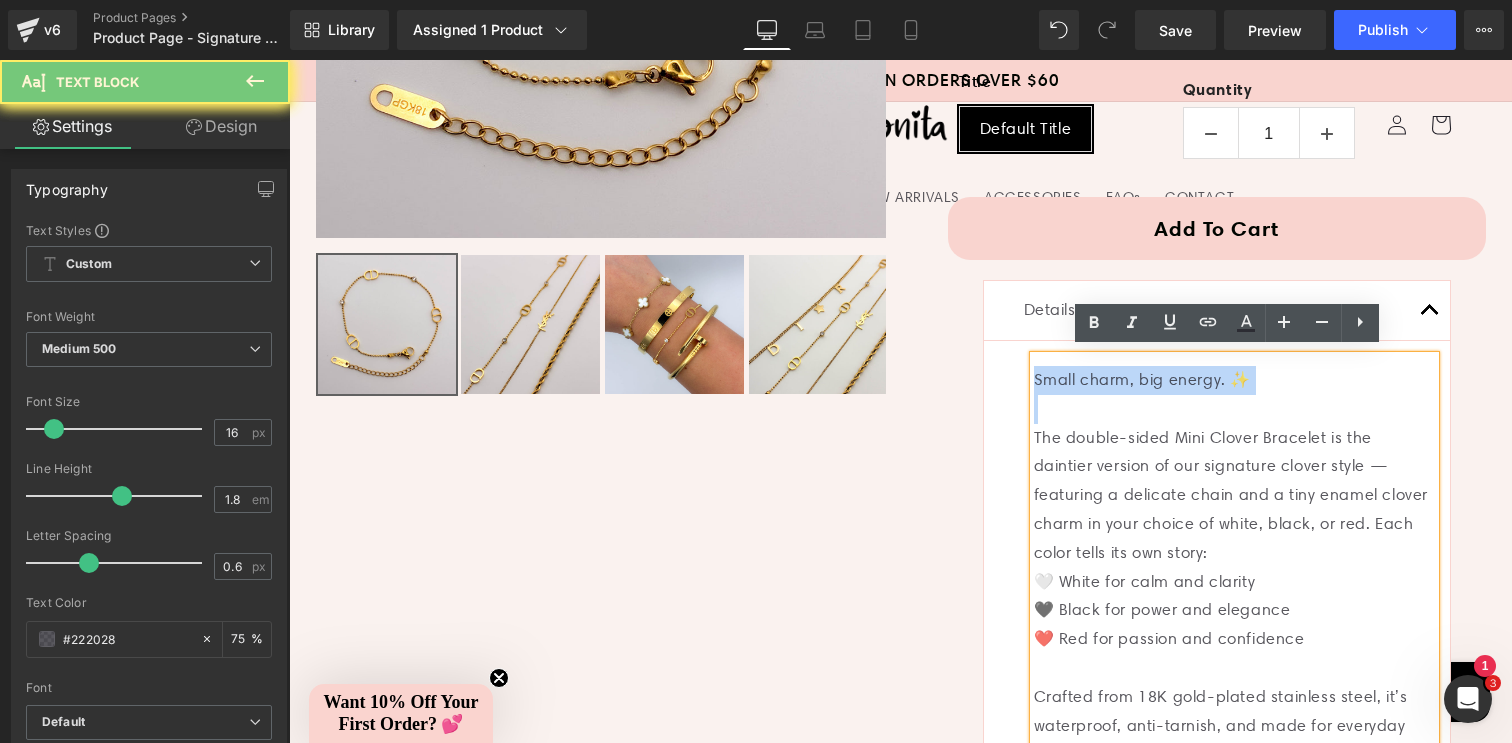 click on "Small charm, big energy. ✨" at bounding box center (1234, 380) 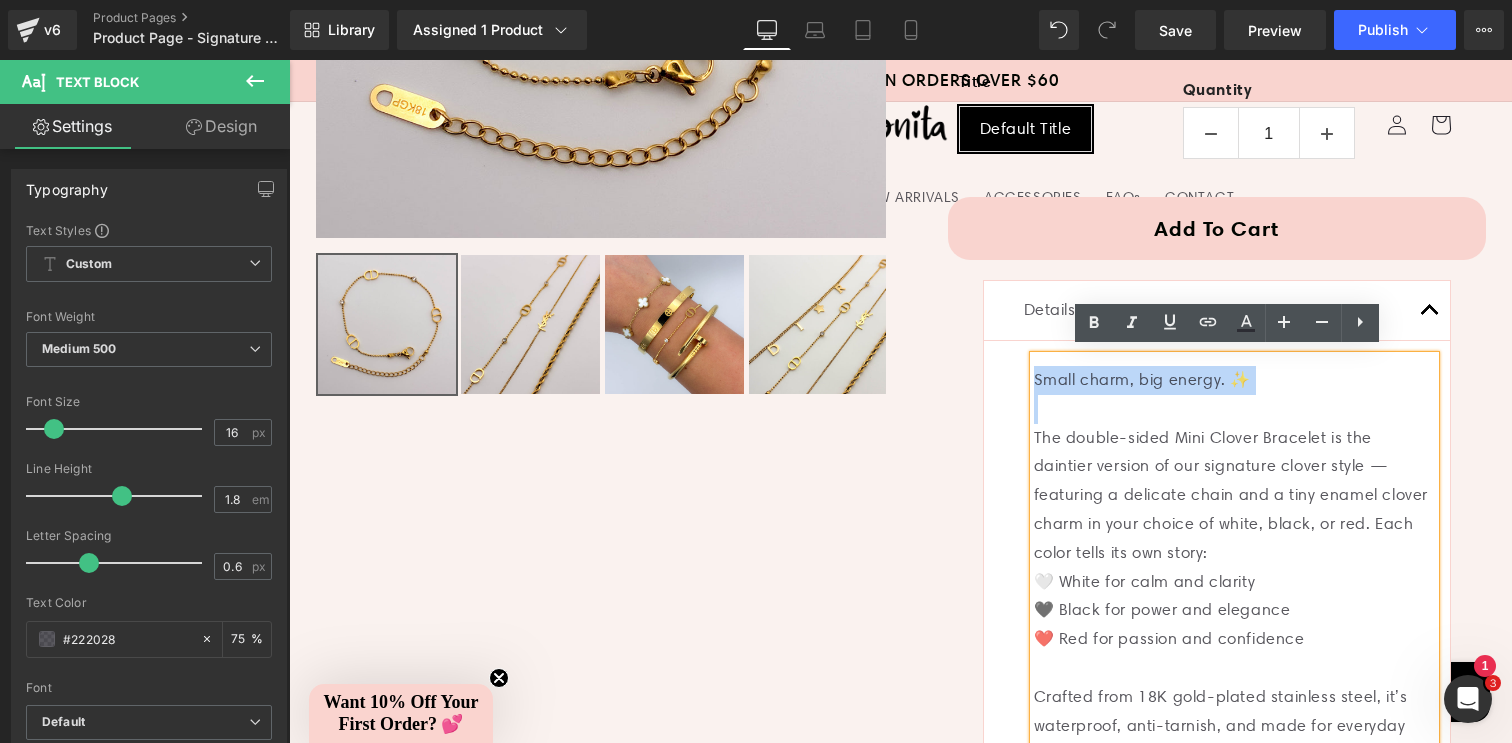 type 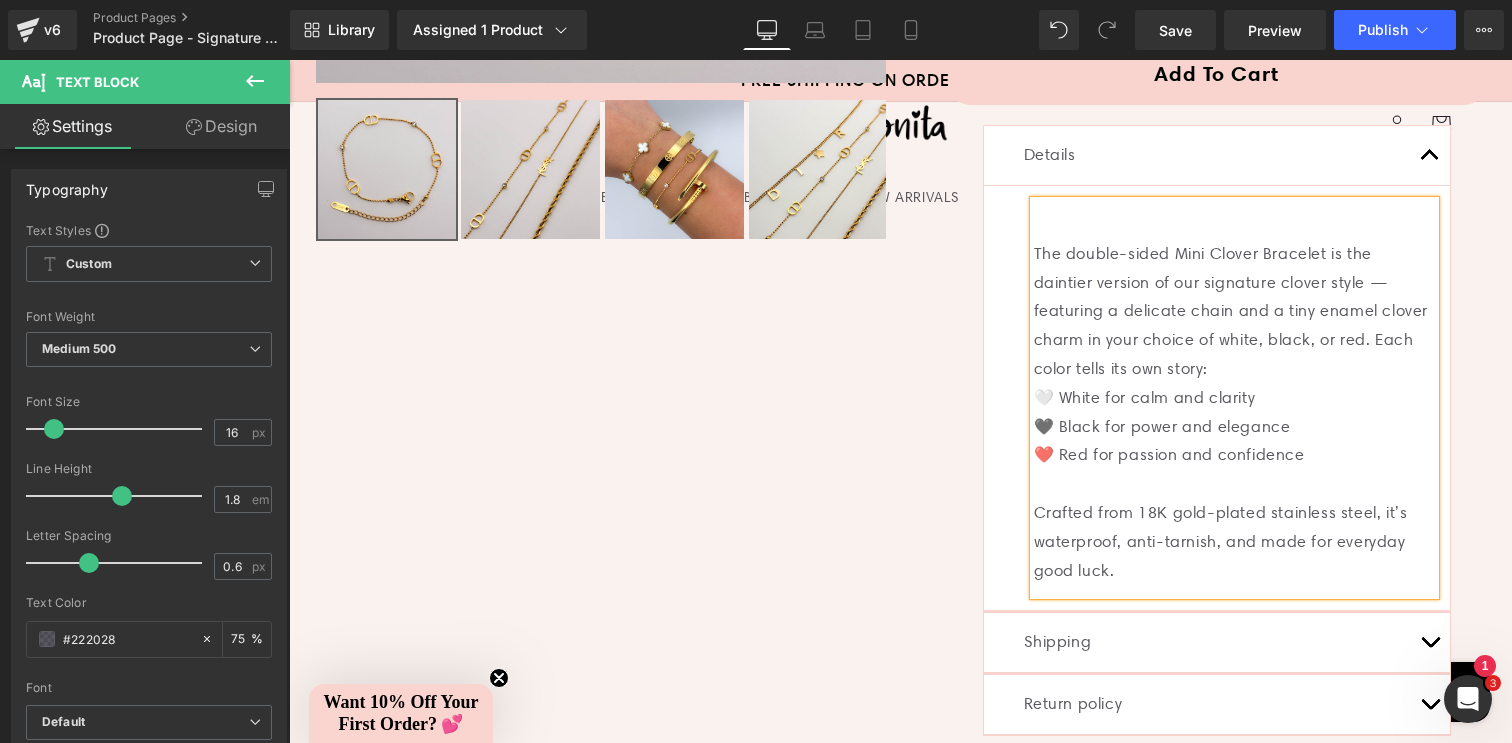 scroll, scrollTop: 776, scrollLeft: 0, axis: vertical 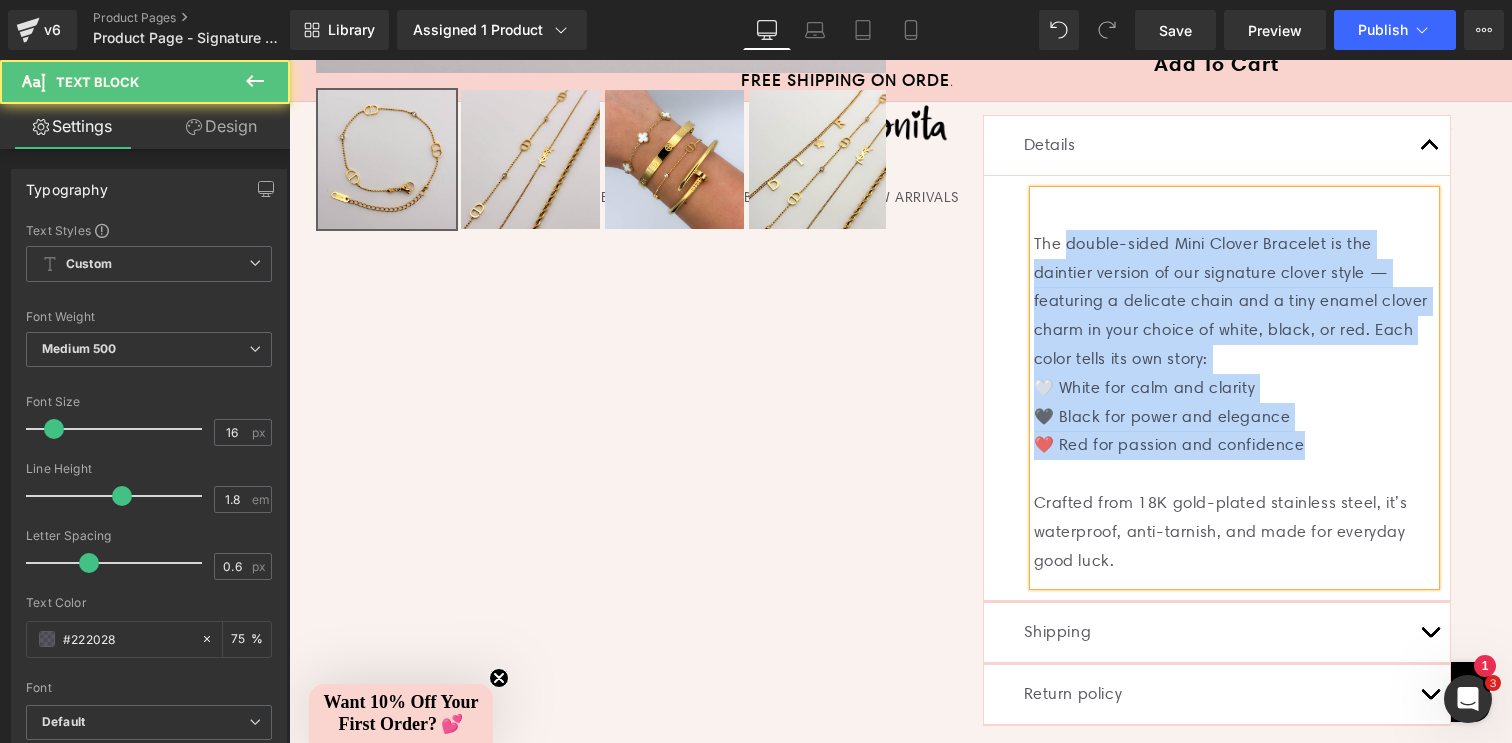 drag, startPoint x: 1300, startPoint y: 438, endPoint x: 1065, endPoint y: 238, distance: 308.58548 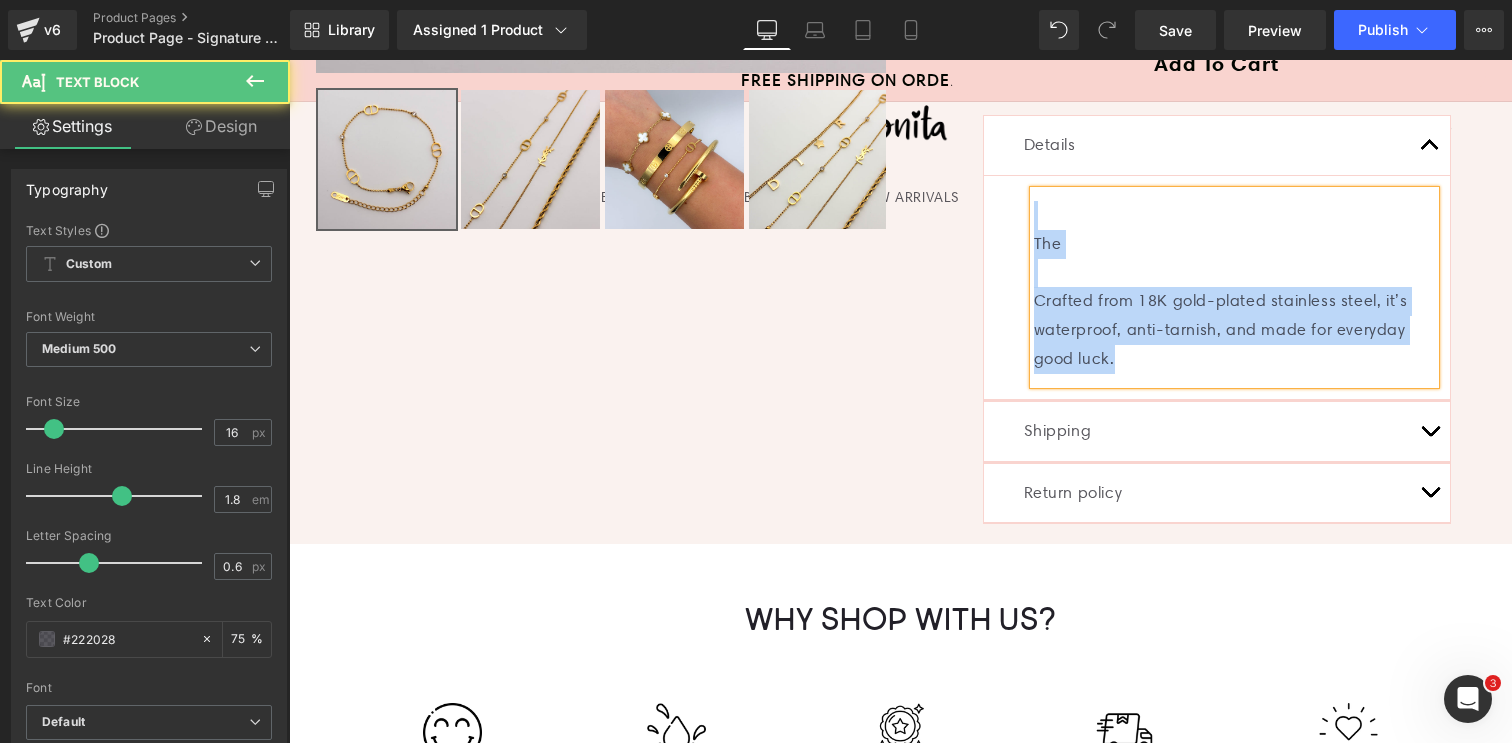 drag, startPoint x: 1129, startPoint y: 357, endPoint x: 1038, endPoint y: 208, distance: 174.59096 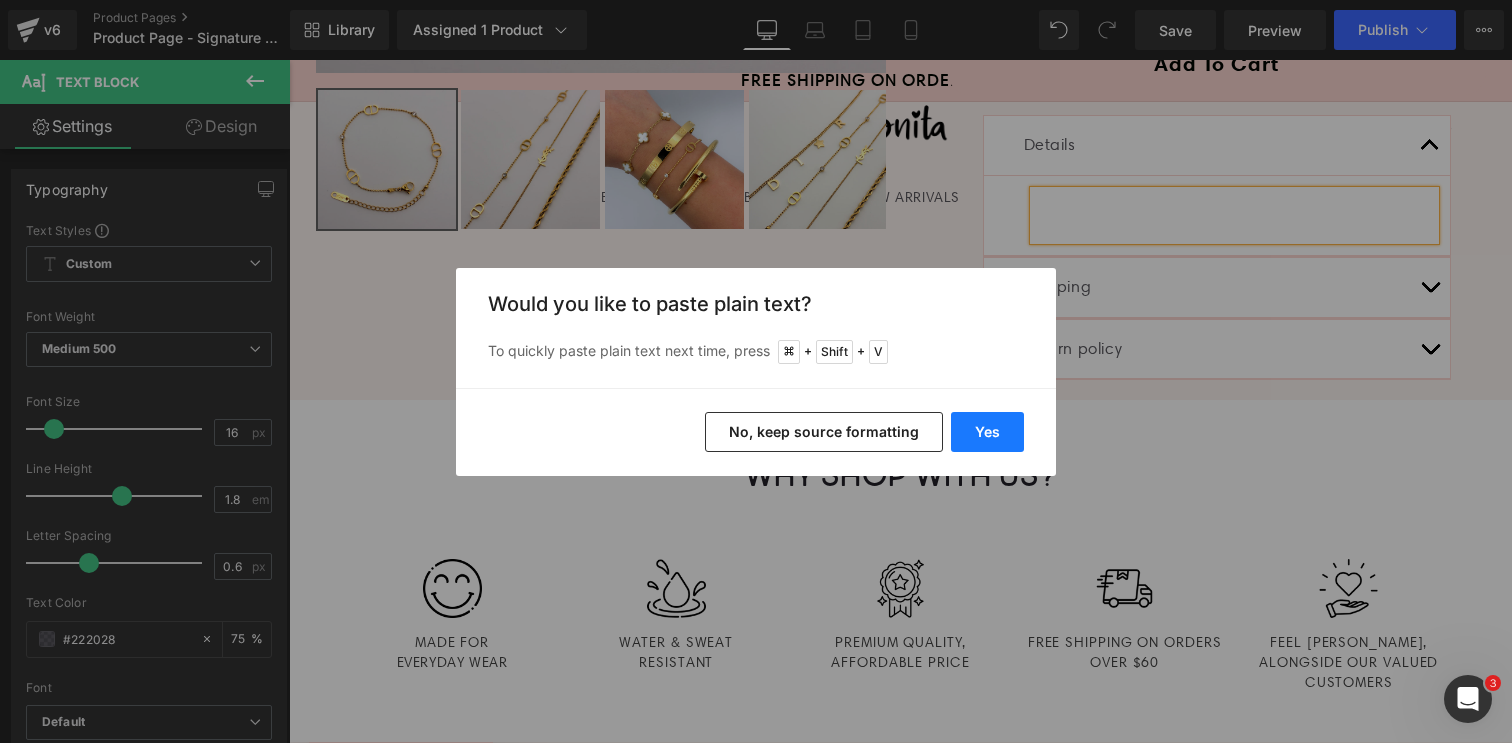 click on "Yes" at bounding box center (987, 432) 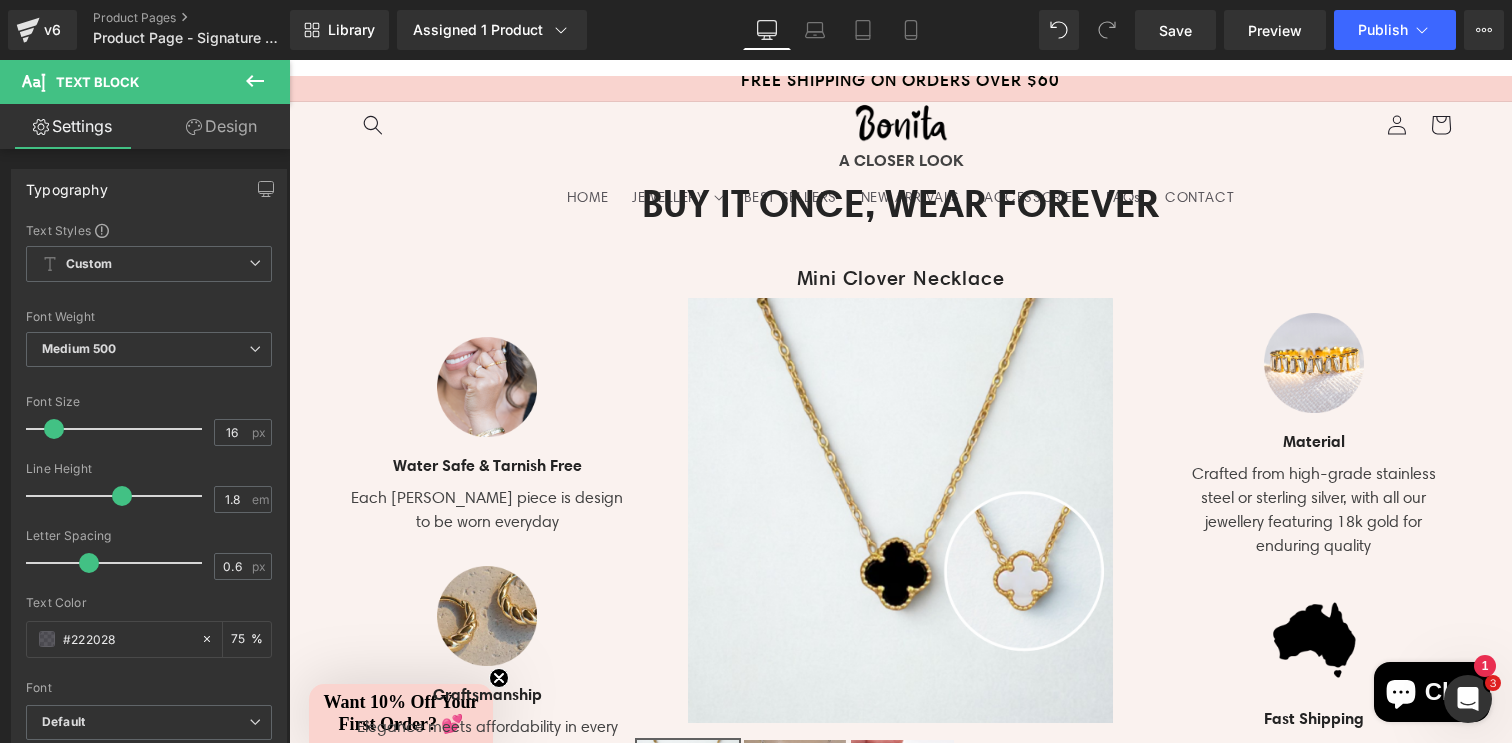 scroll, scrollTop: 1924, scrollLeft: 0, axis: vertical 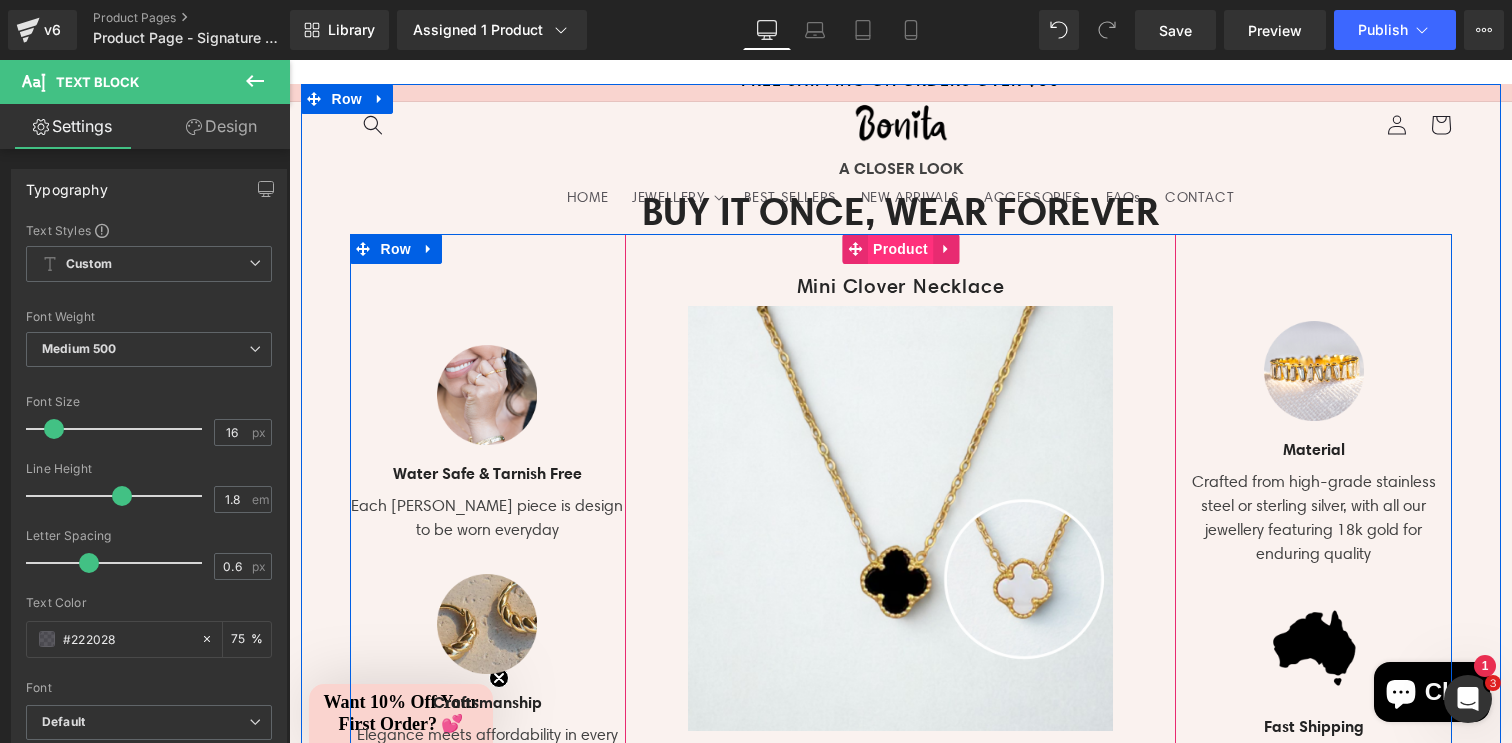 click on "Product" at bounding box center [900, 249] 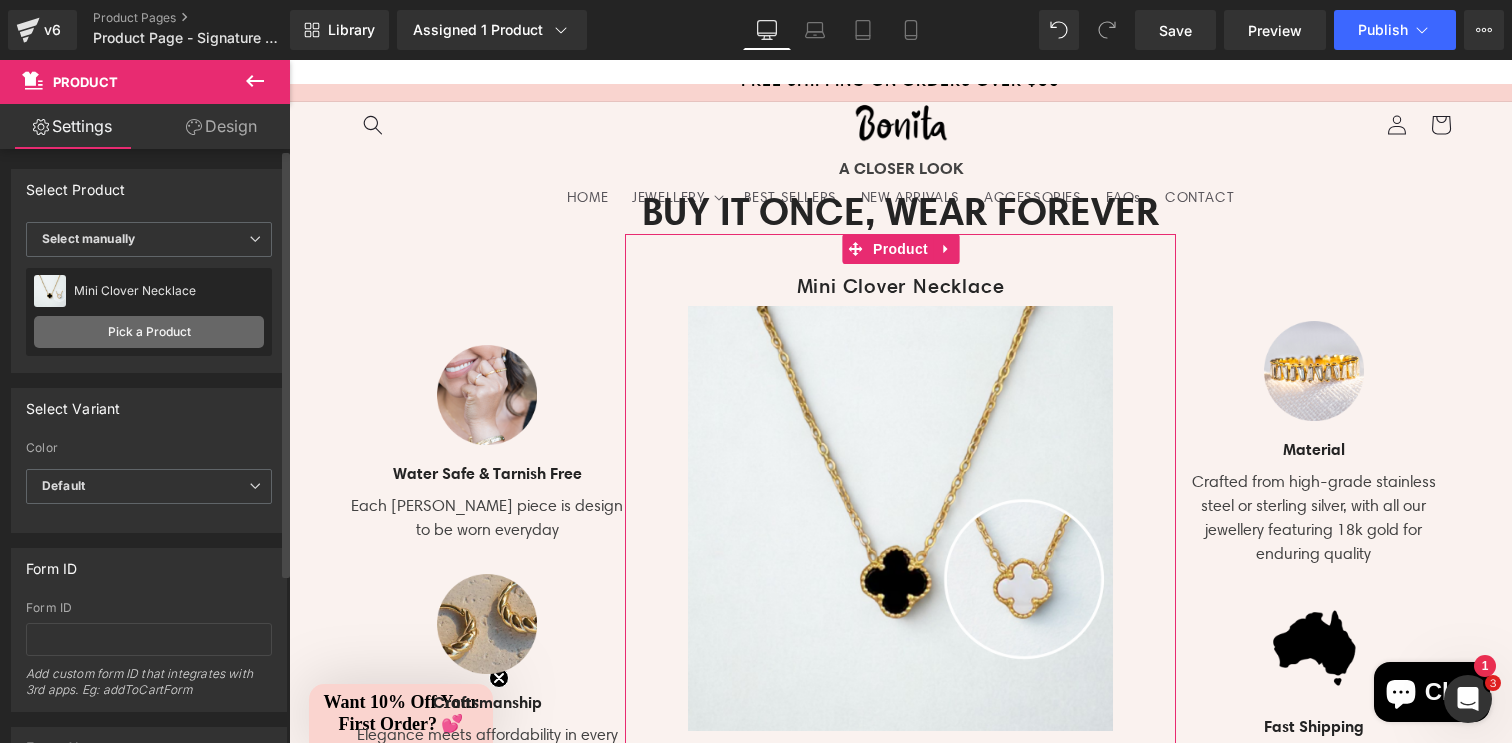 click on "Pick a Product" at bounding box center [149, 332] 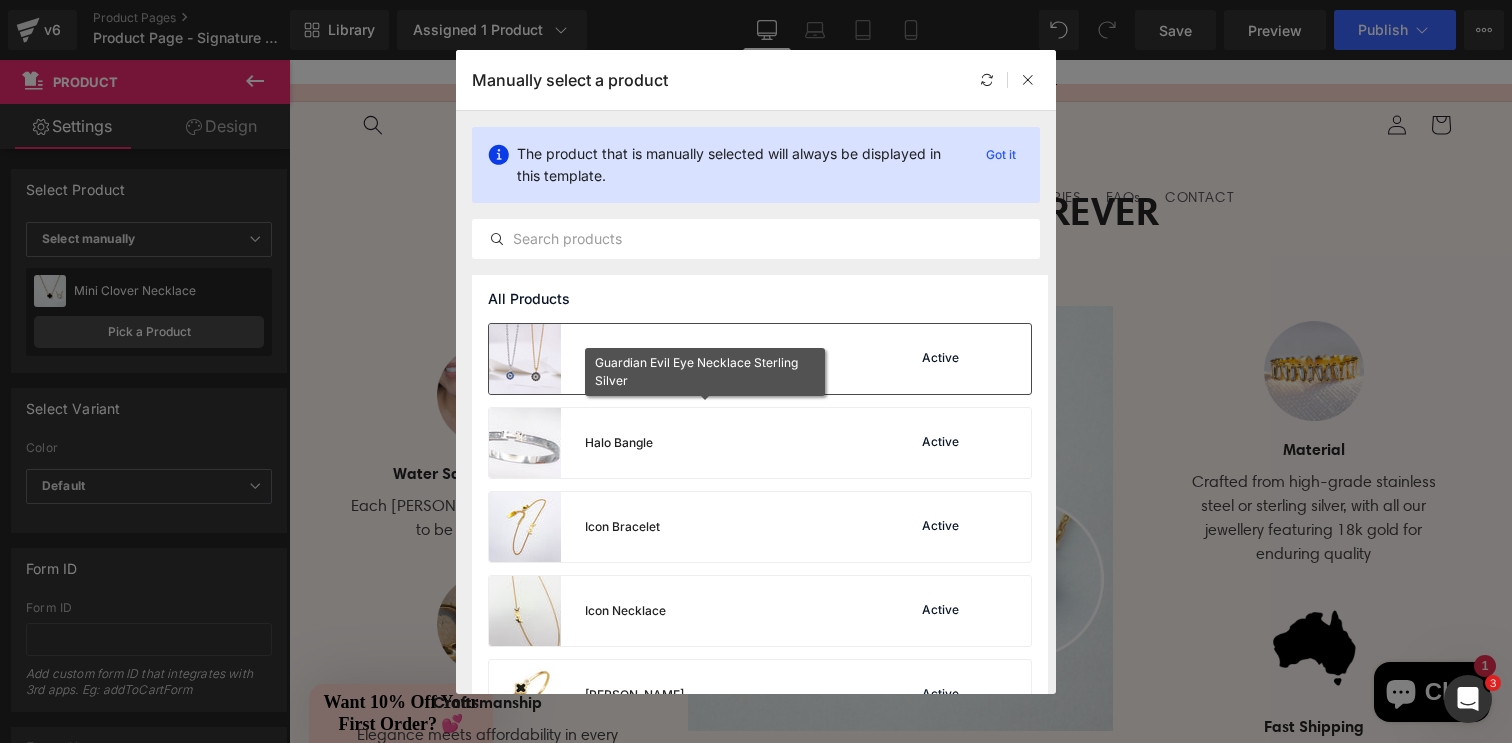 scroll, scrollTop: 4222, scrollLeft: 0, axis: vertical 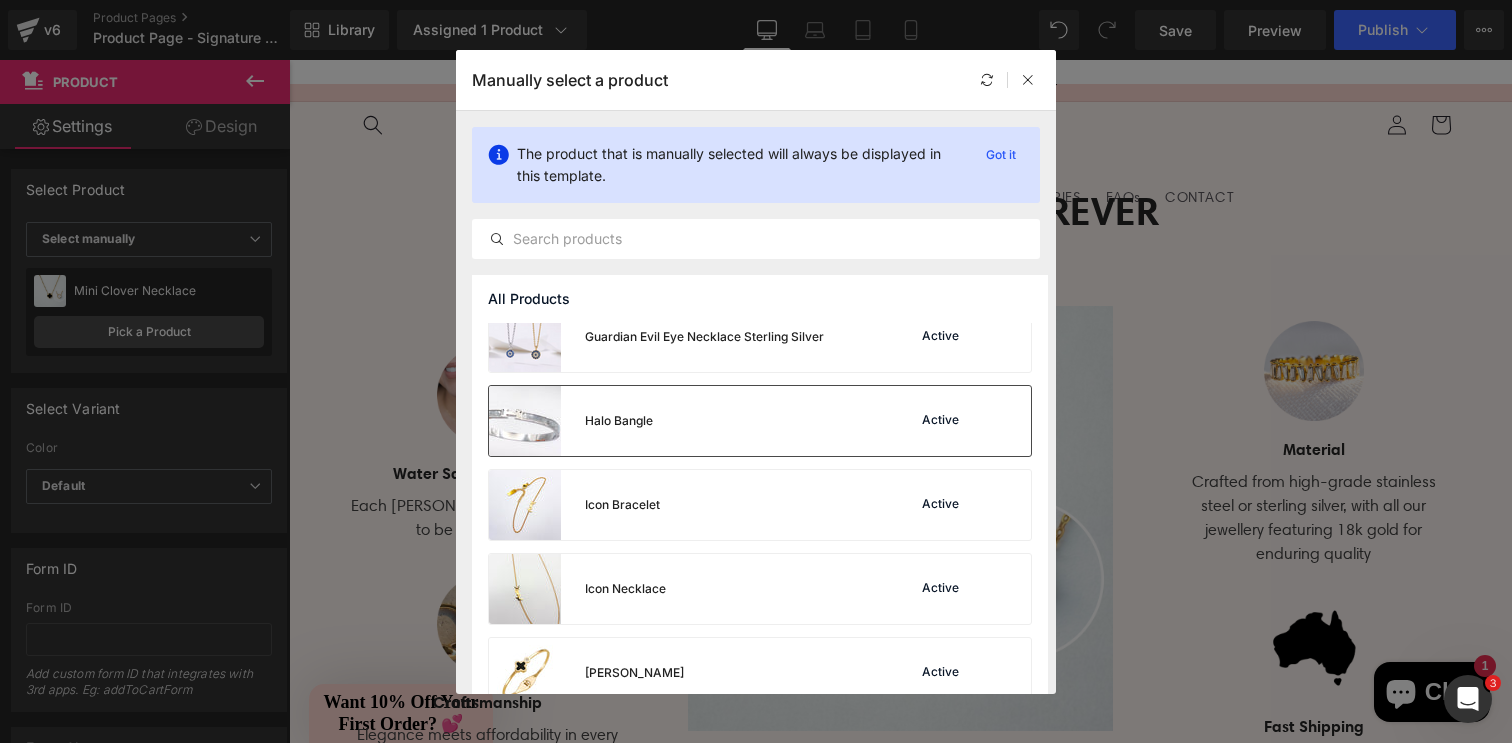 click on "Halo Bangle Active" at bounding box center [760, 421] 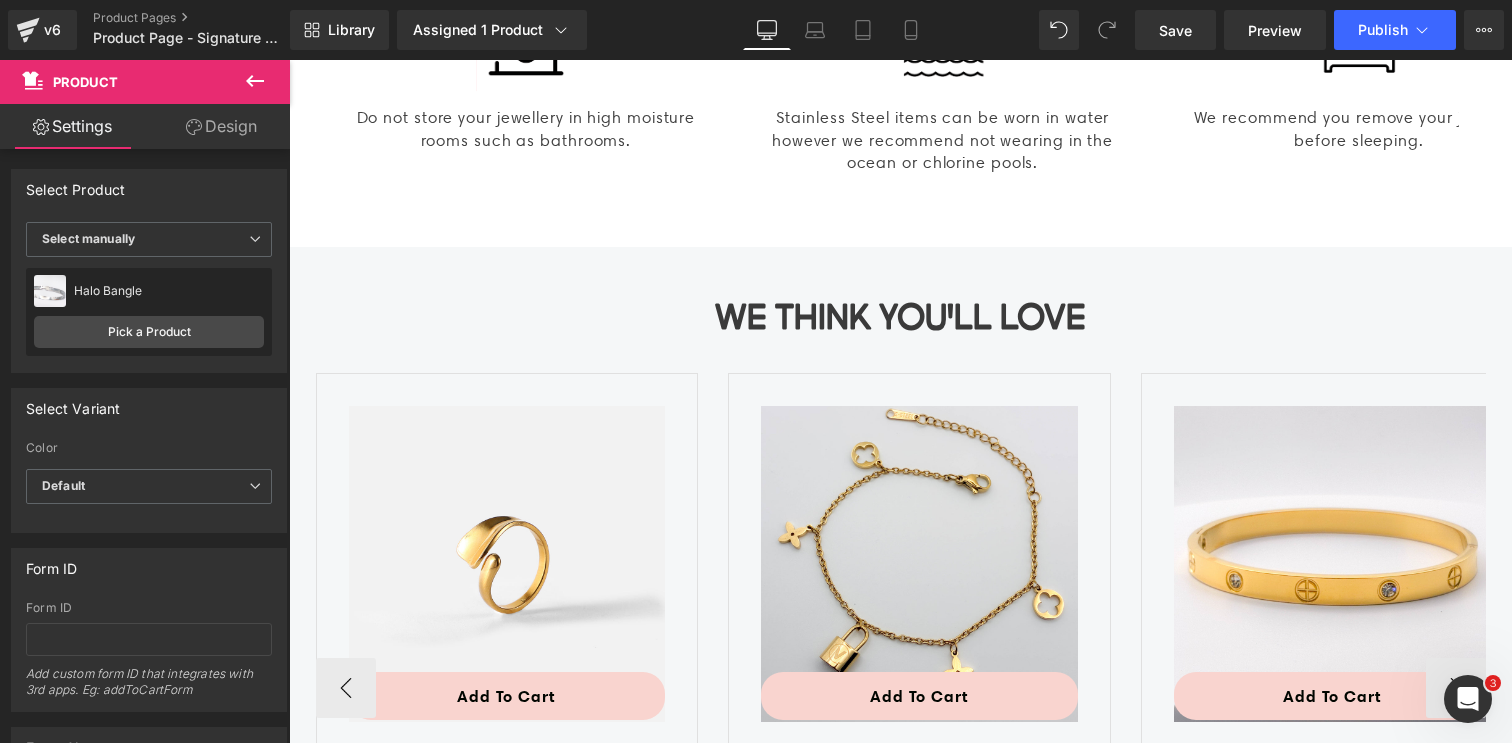 scroll, scrollTop: 3280, scrollLeft: 0, axis: vertical 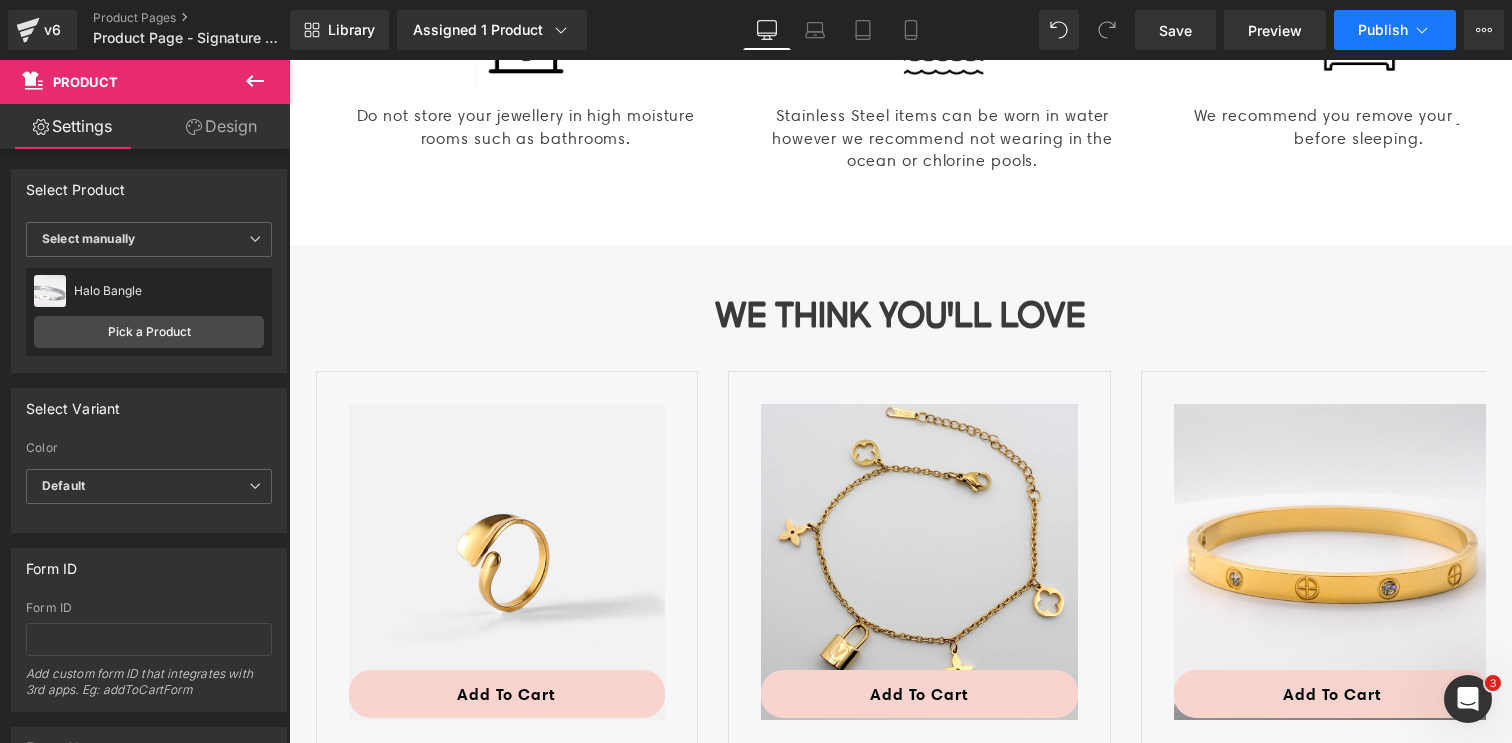 click on "Publish" at bounding box center [1383, 30] 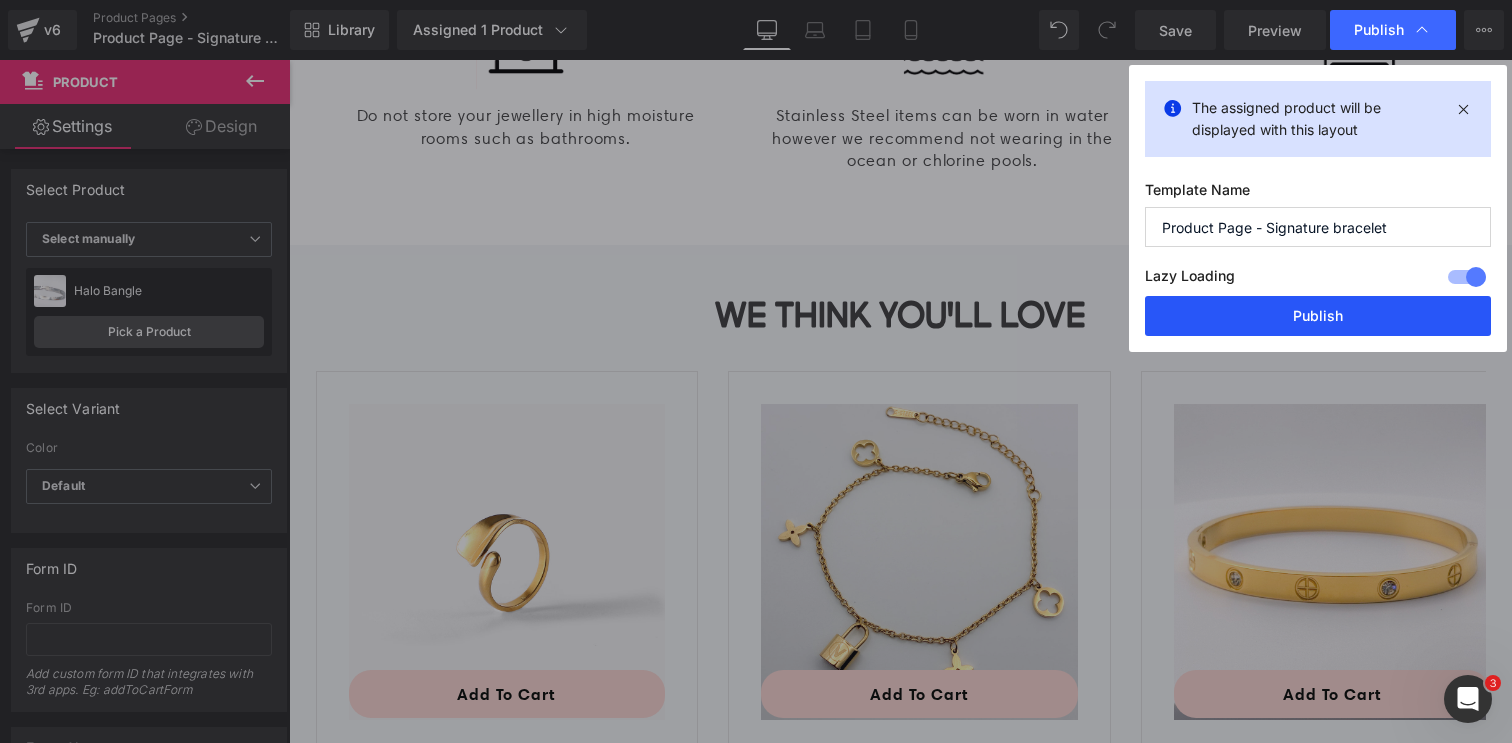 click on "Publish" at bounding box center [1318, 316] 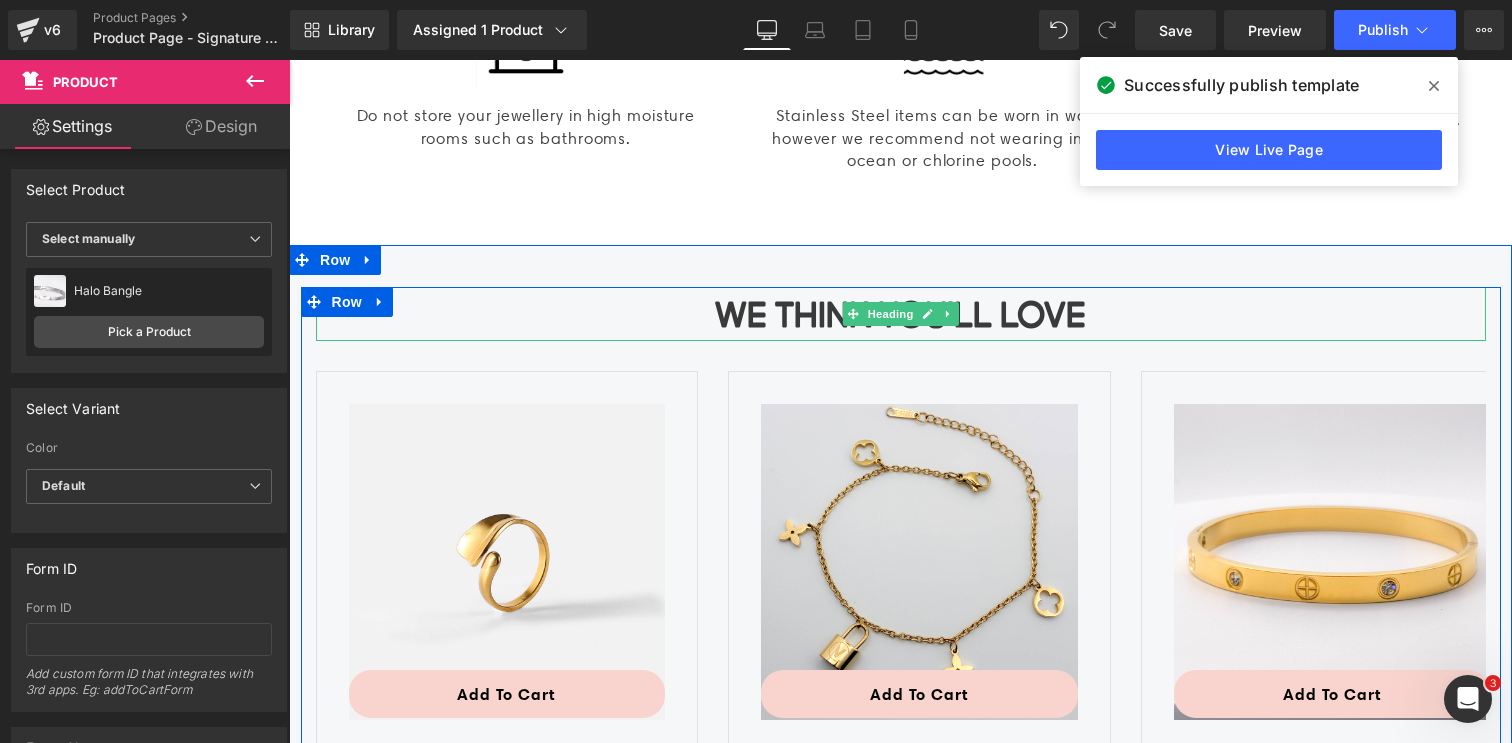 scroll, scrollTop: 3276, scrollLeft: 0, axis: vertical 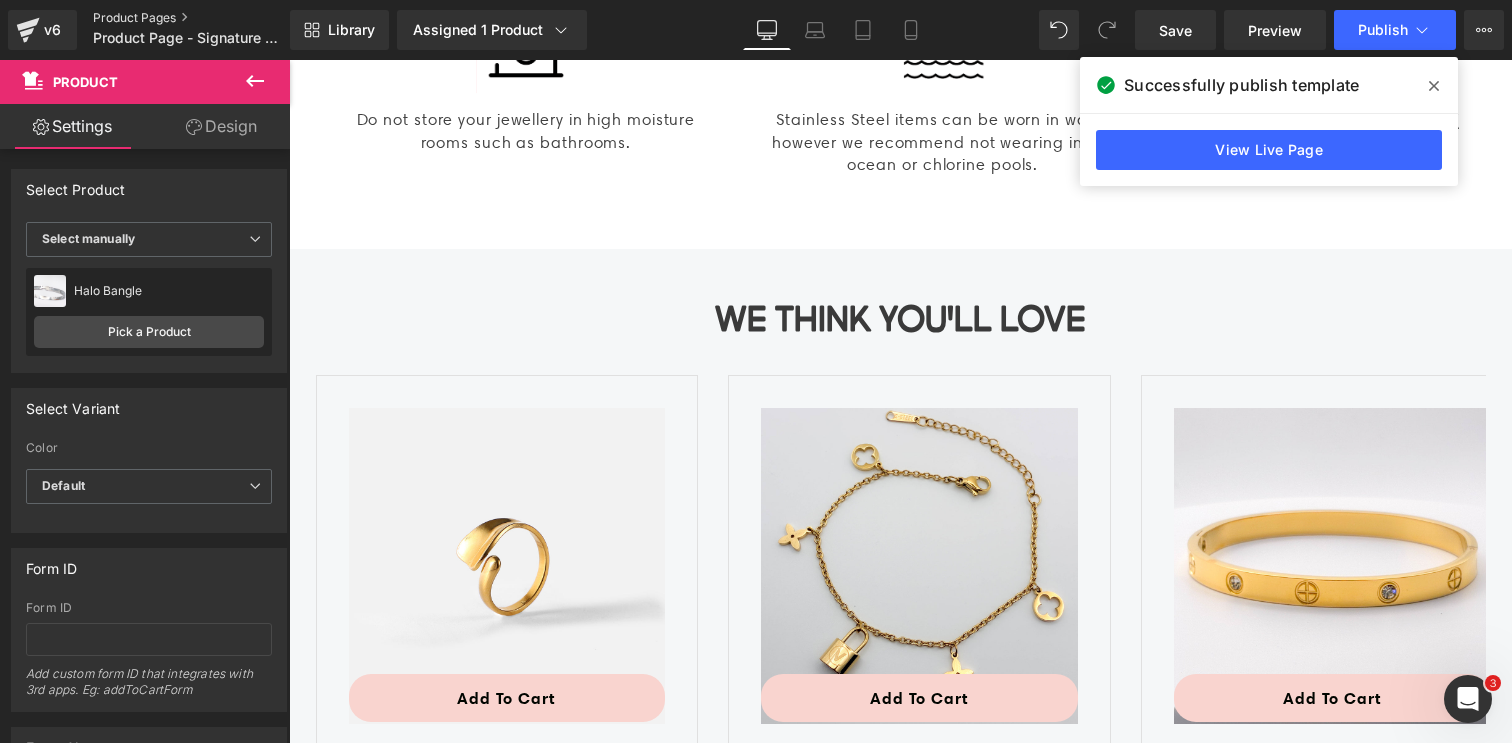 click on "Product Pages" at bounding box center (208, 18) 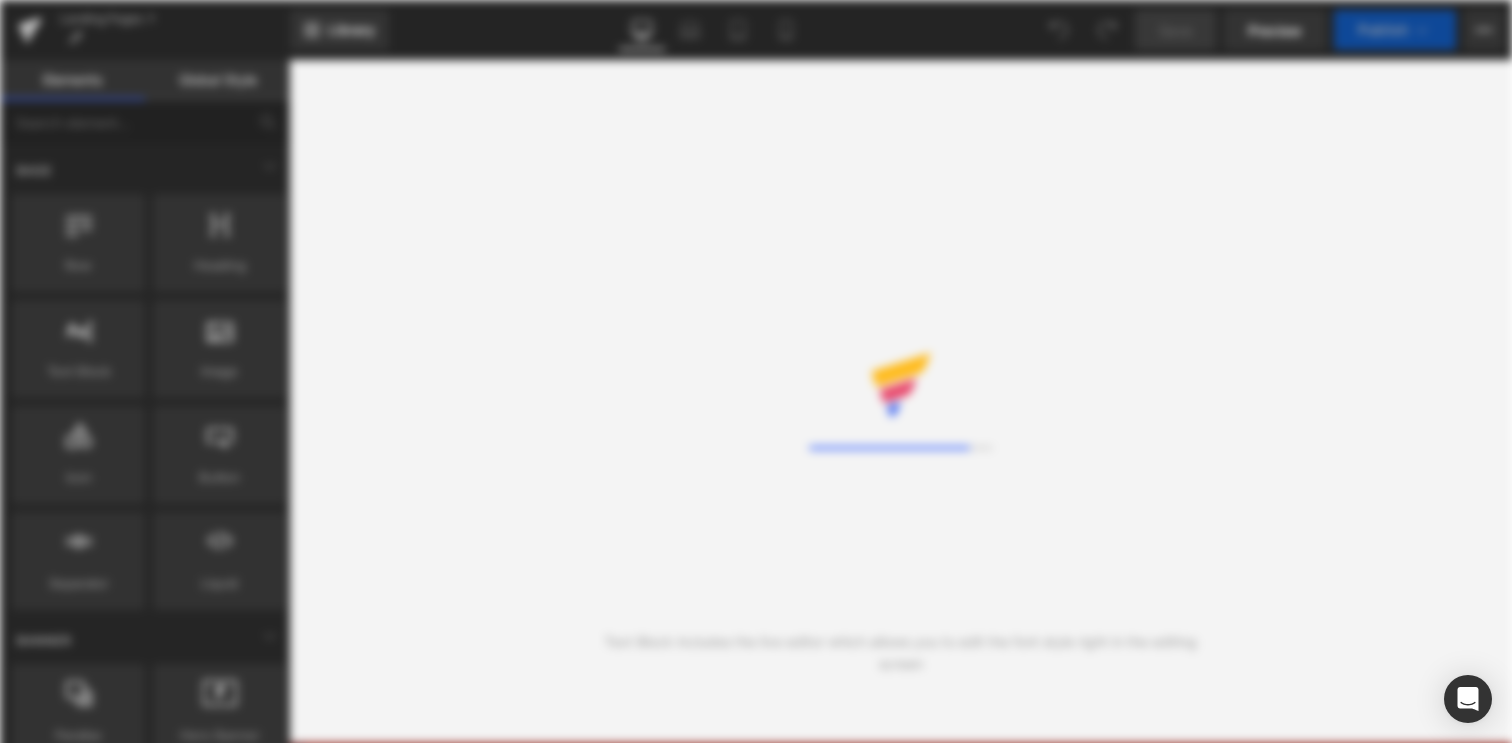 scroll, scrollTop: 0, scrollLeft: 0, axis: both 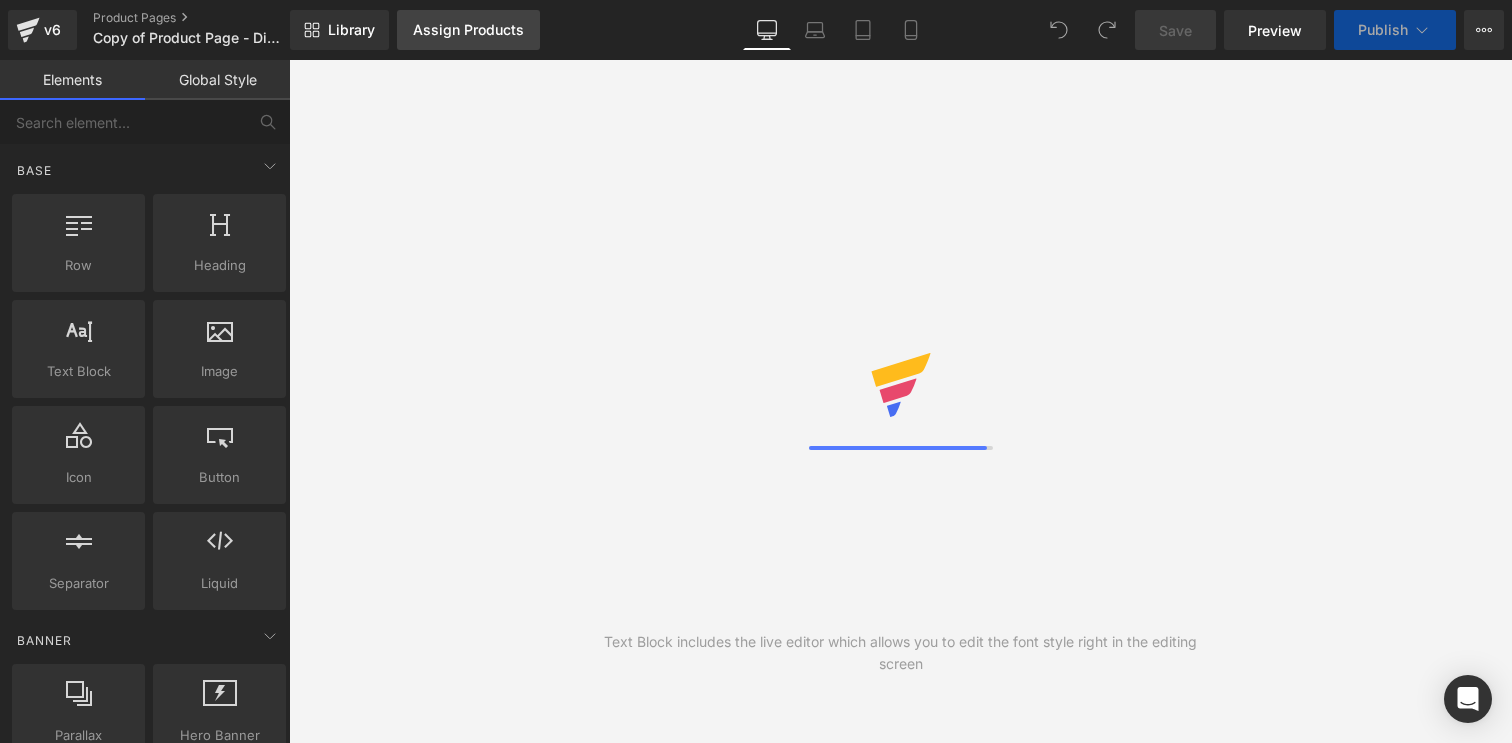 click on "Assign Products" at bounding box center (468, 30) 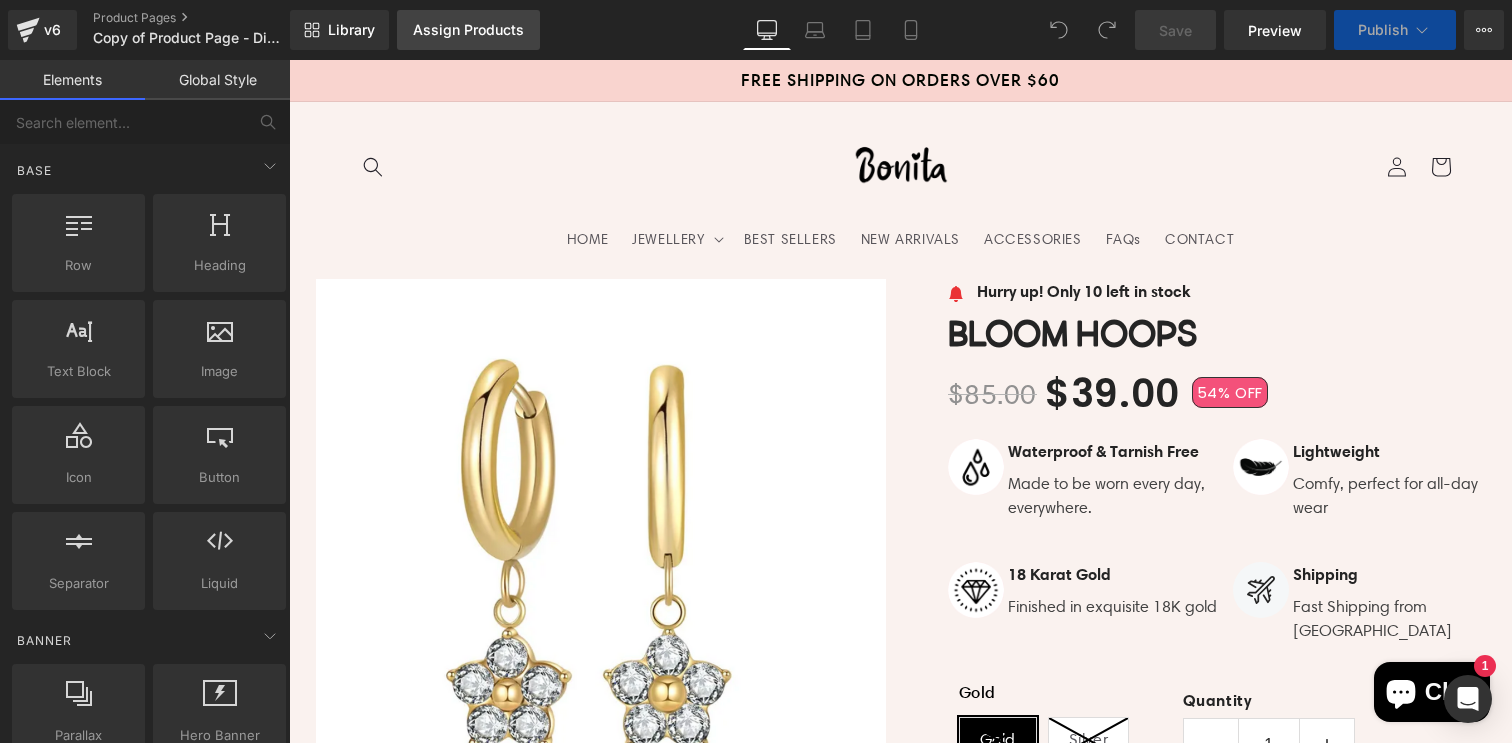 scroll, scrollTop: 0, scrollLeft: 0, axis: both 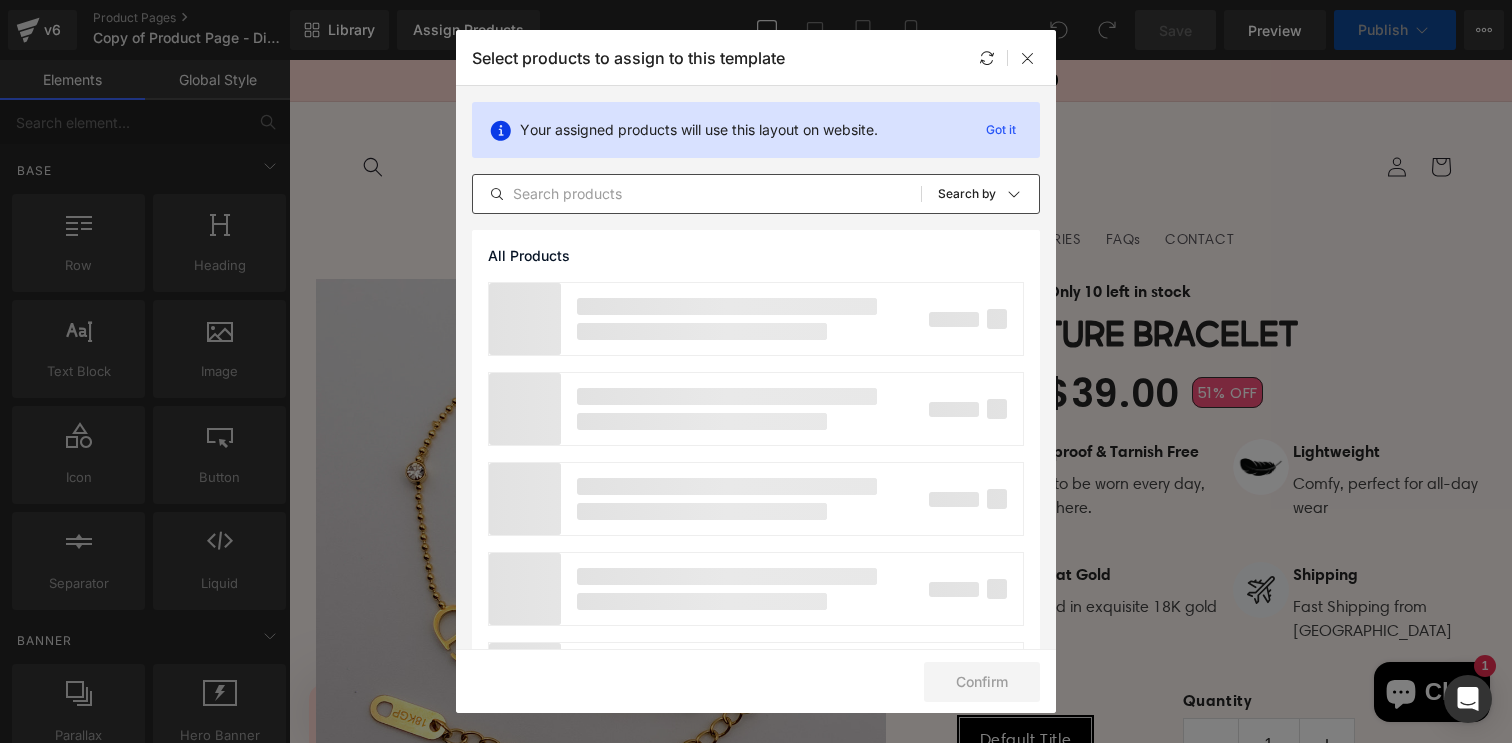 click on "All Products Shopify Collections Product Templates Shopify Collections Sort:  Search by" at bounding box center (756, 194) 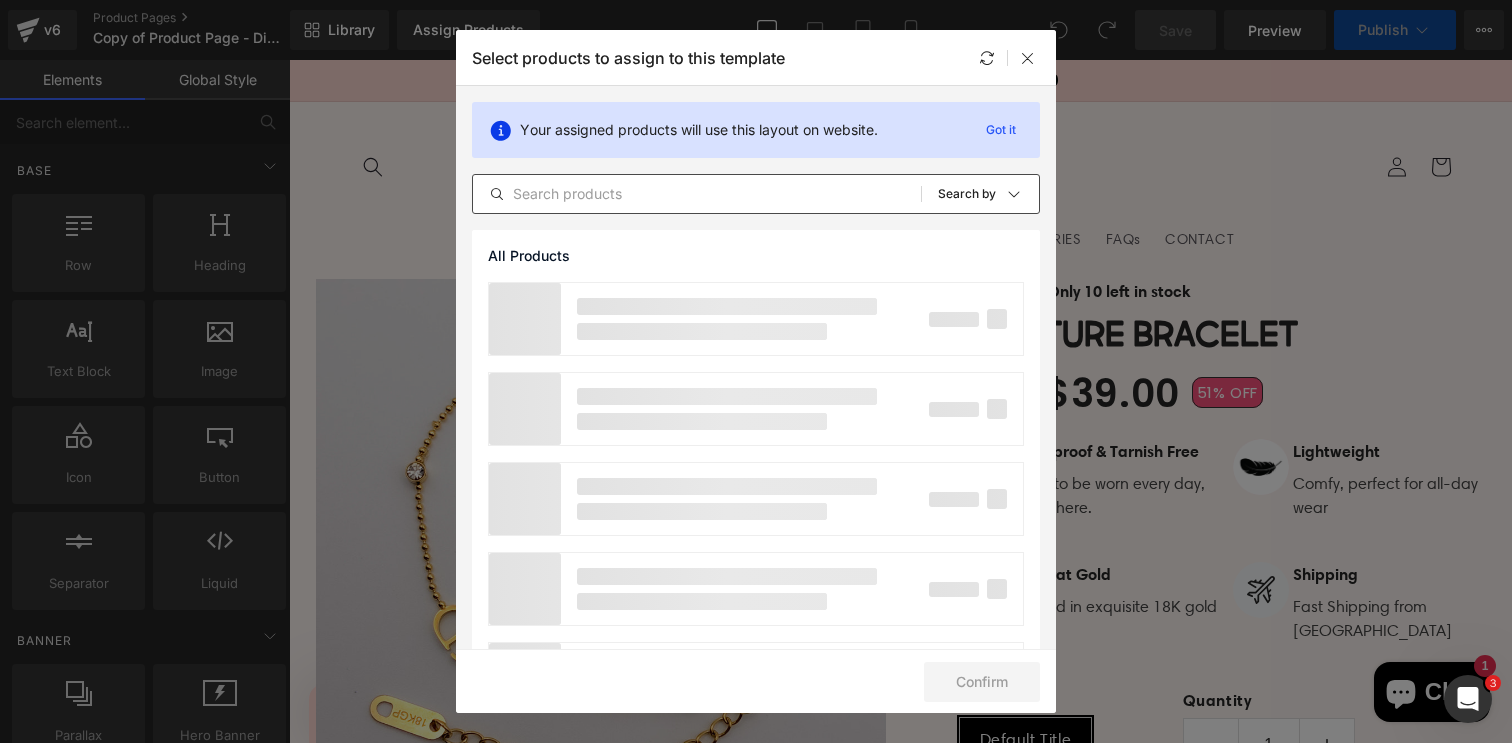scroll, scrollTop: 0, scrollLeft: 0, axis: both 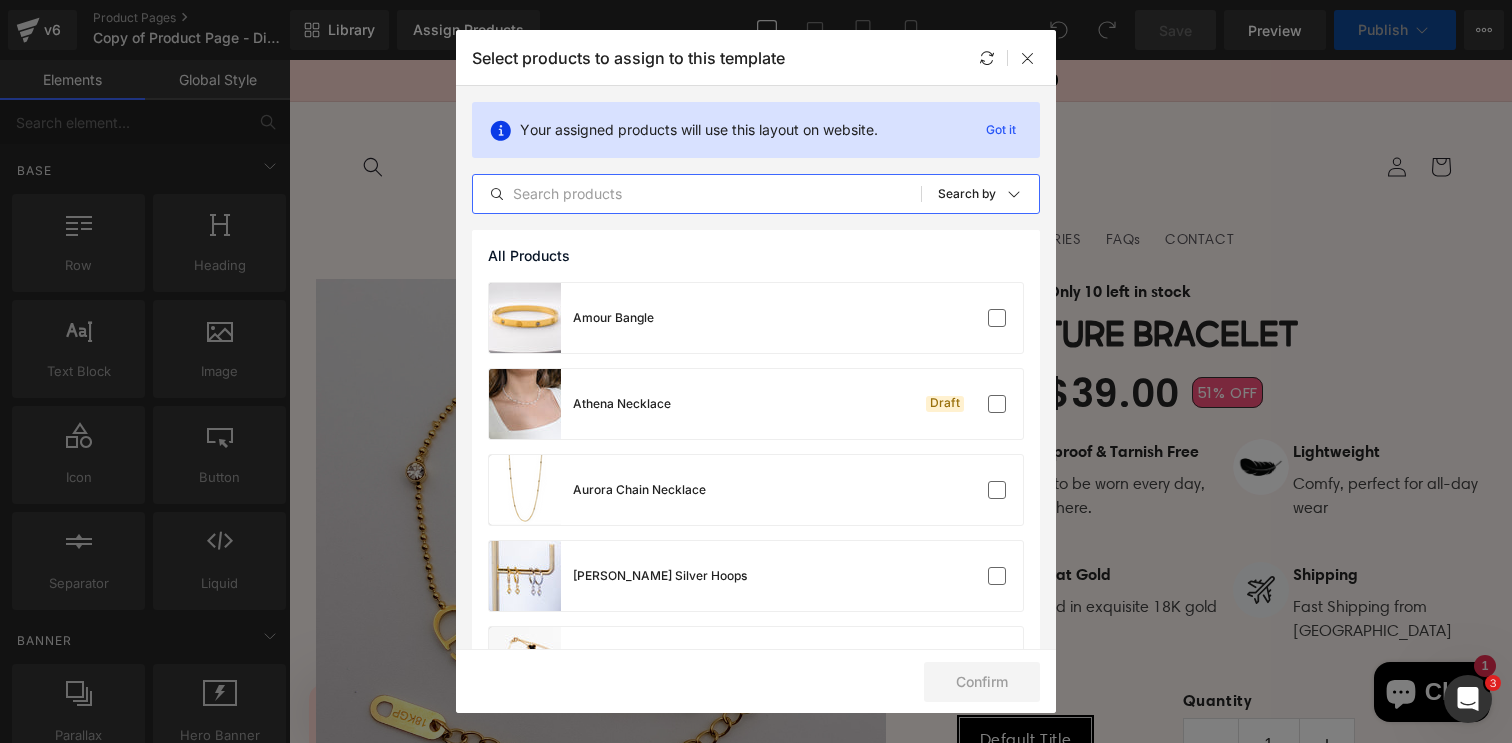 click at bounding box center [697, 194] 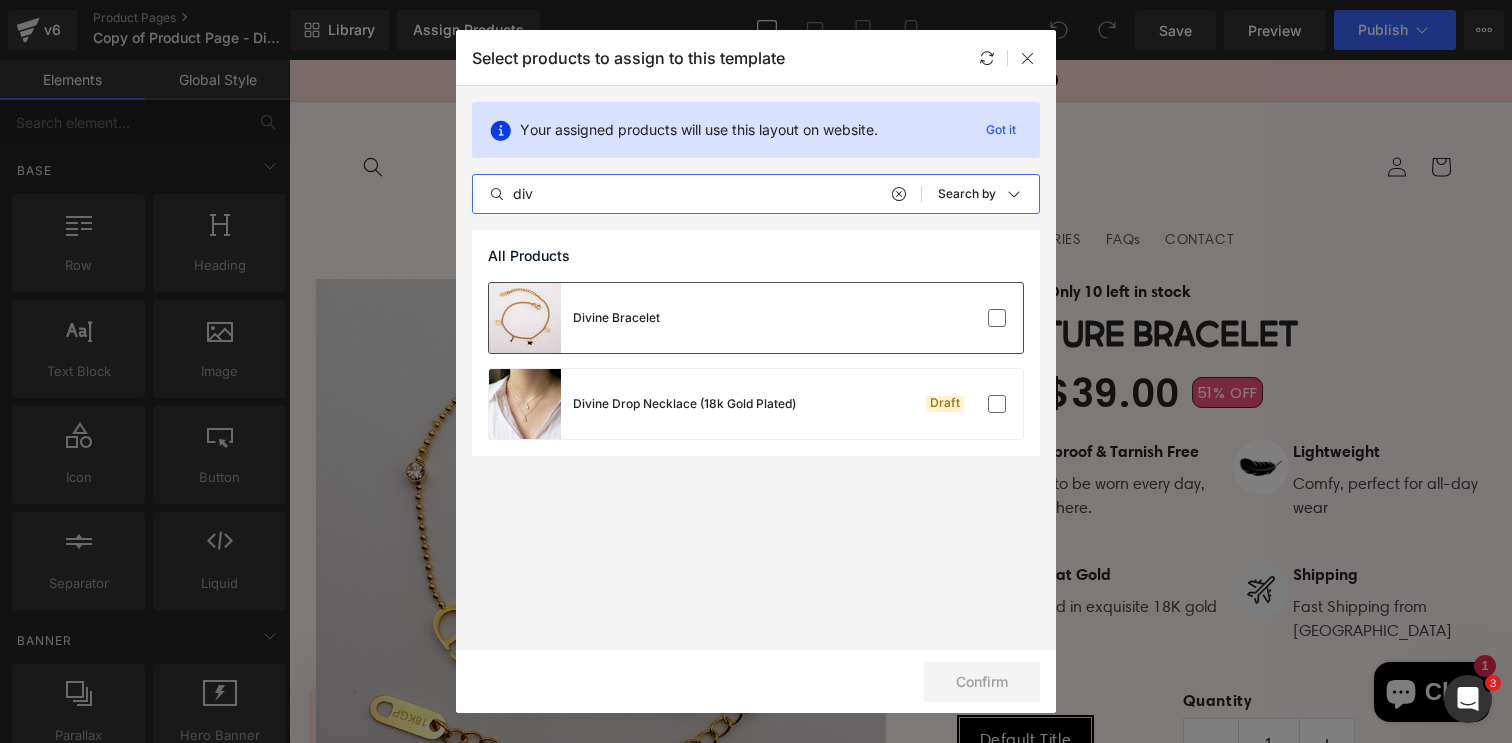 type on "div" 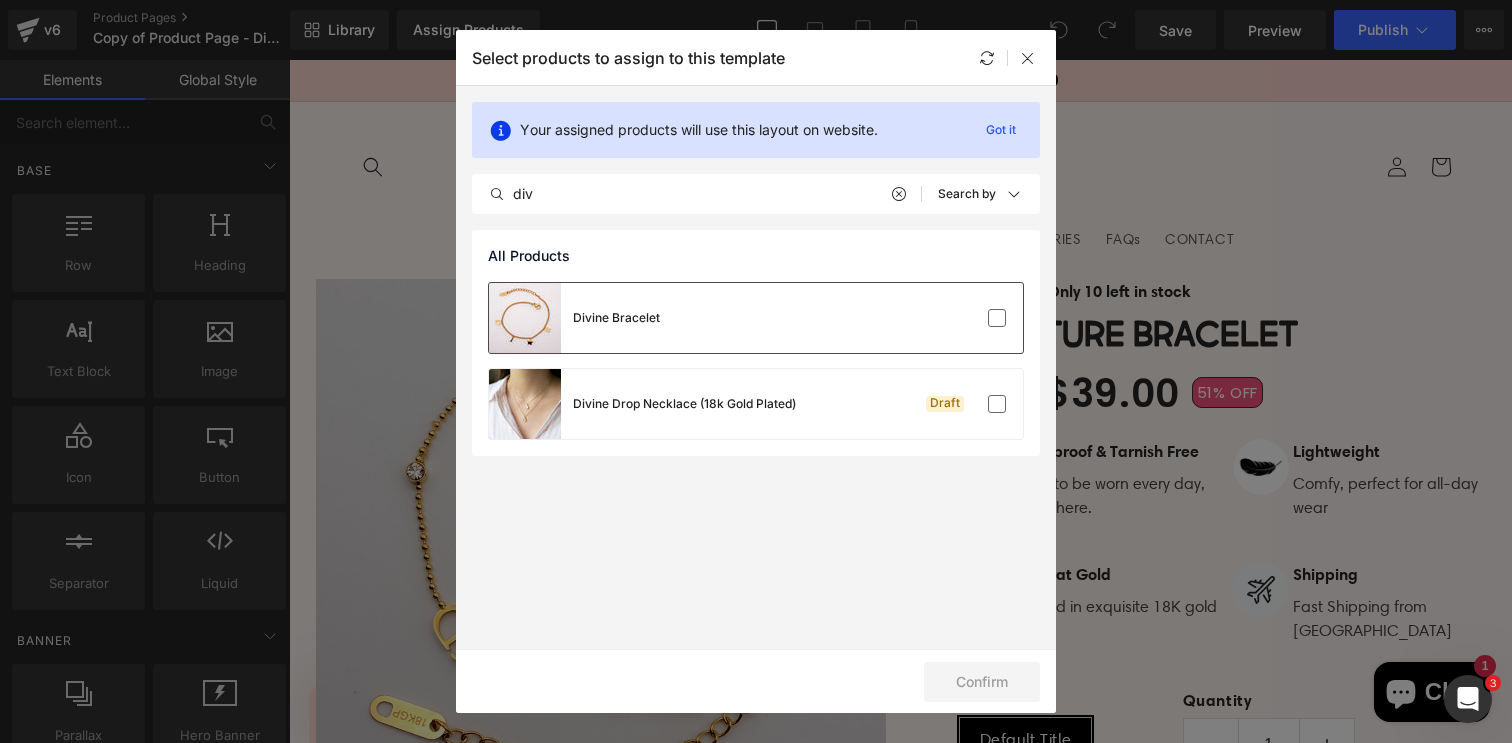 click on "Divine Bracelet" at bounding box center (756, 318) 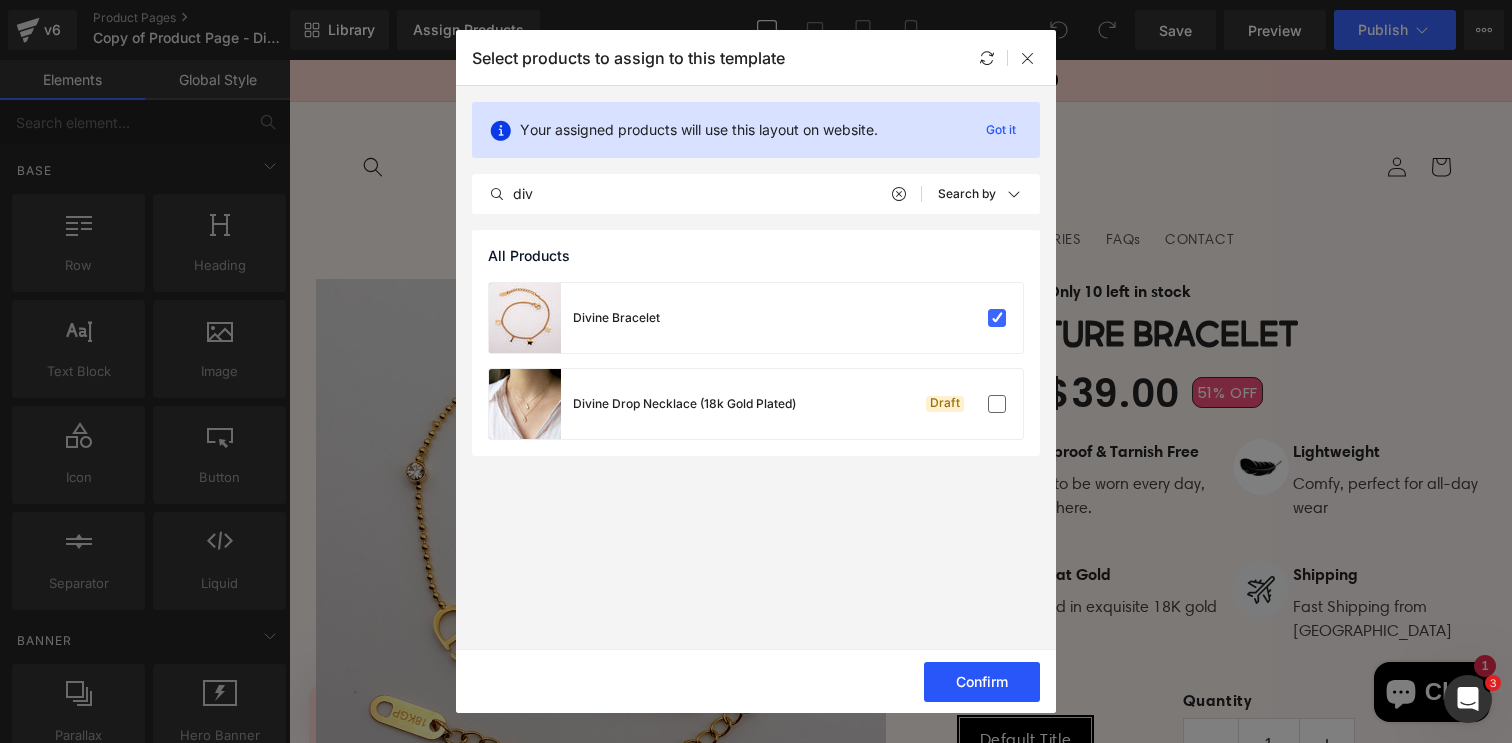 click on "Confirm" at bounding box center (982, 682) 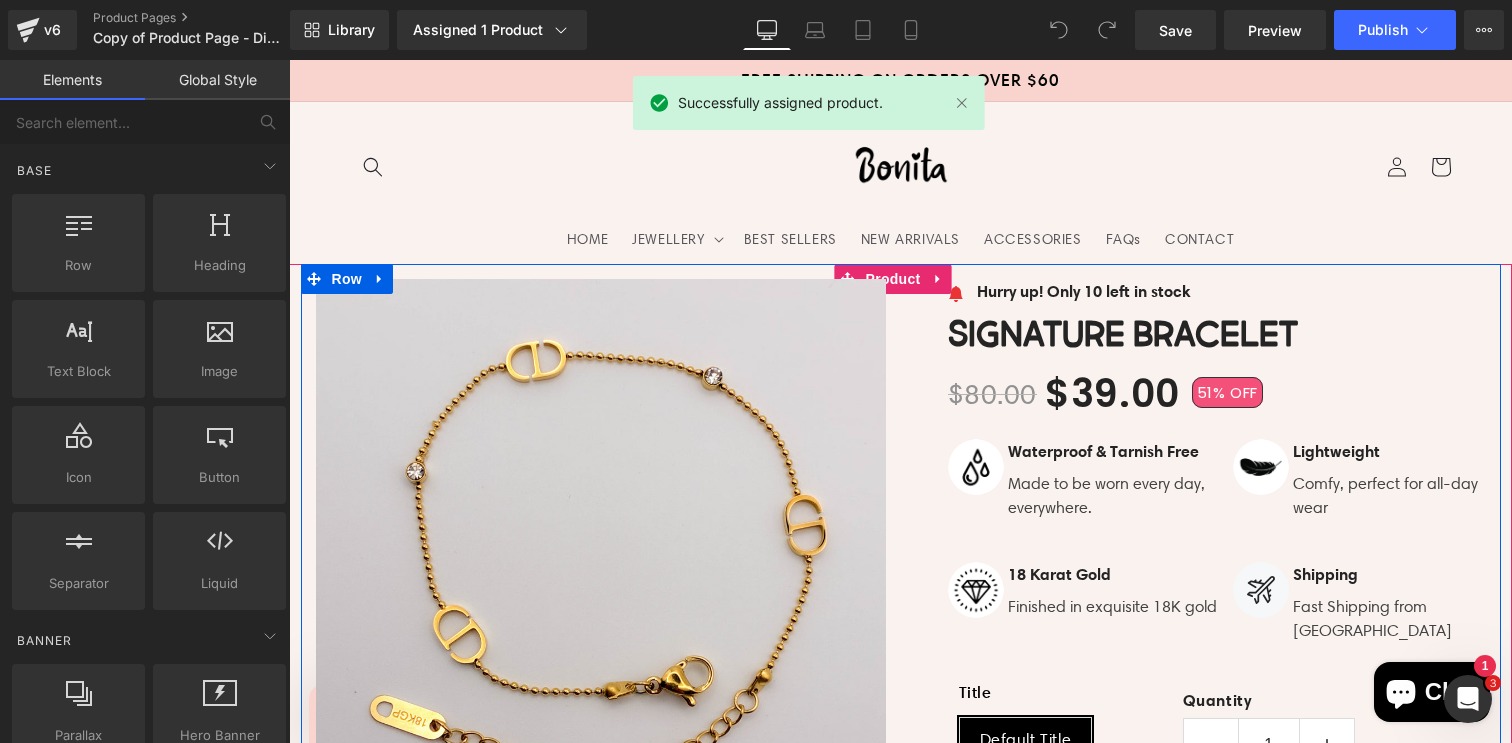click on "Sale Off
(P) Image
‹ ›" at bounding box center (601, 643) 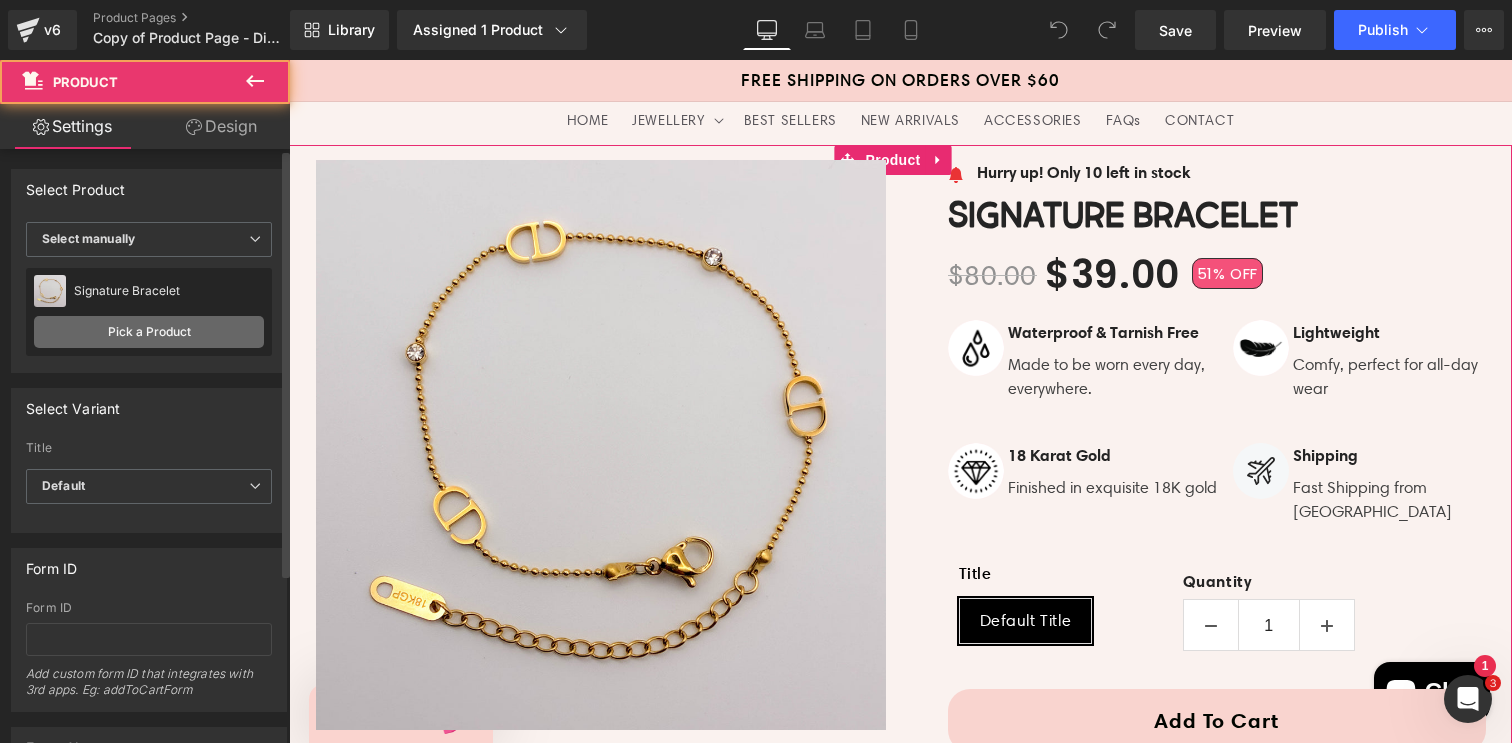 scroll, scrollTop: 124, scrollLeft: 0, axis: vertical 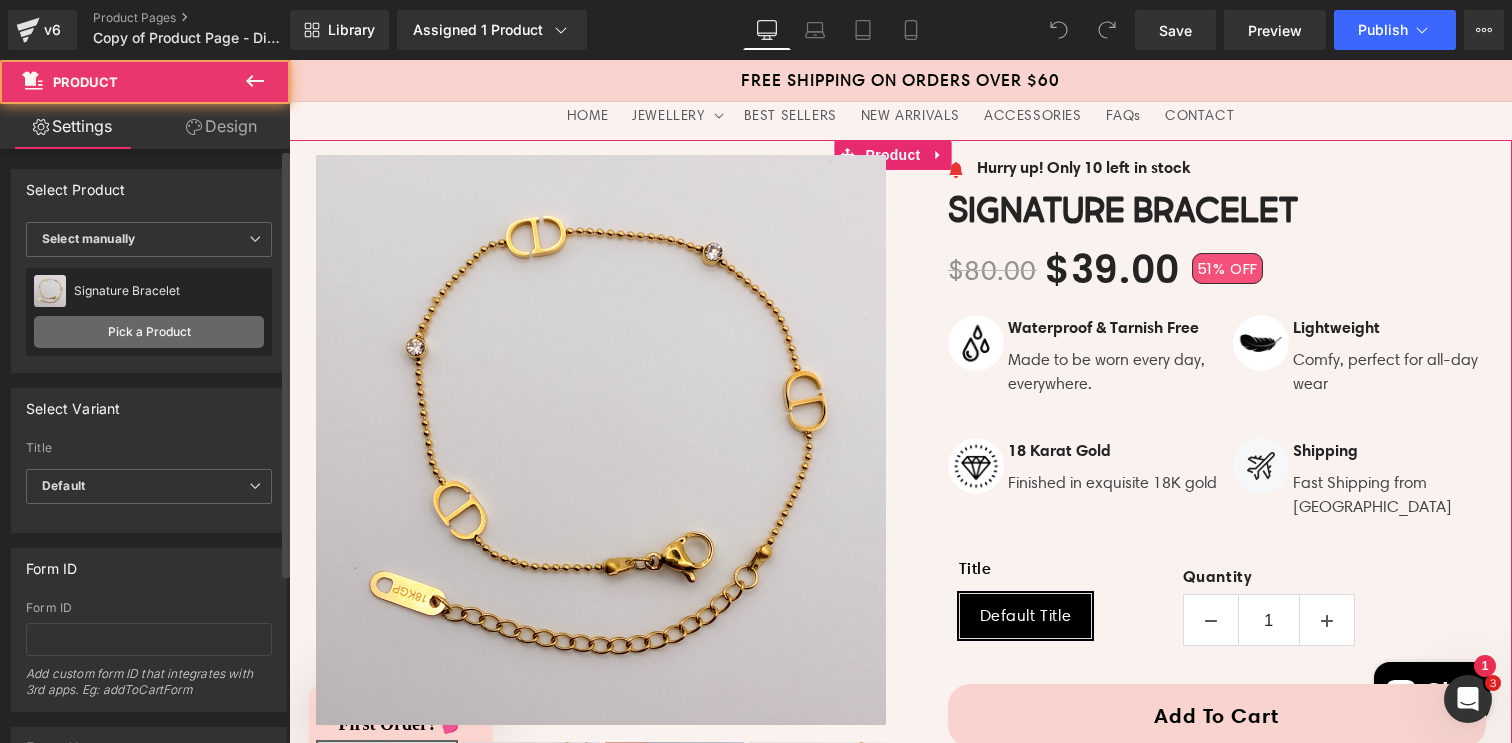 click on "Pick a Product" at bounding box center (149, 332) 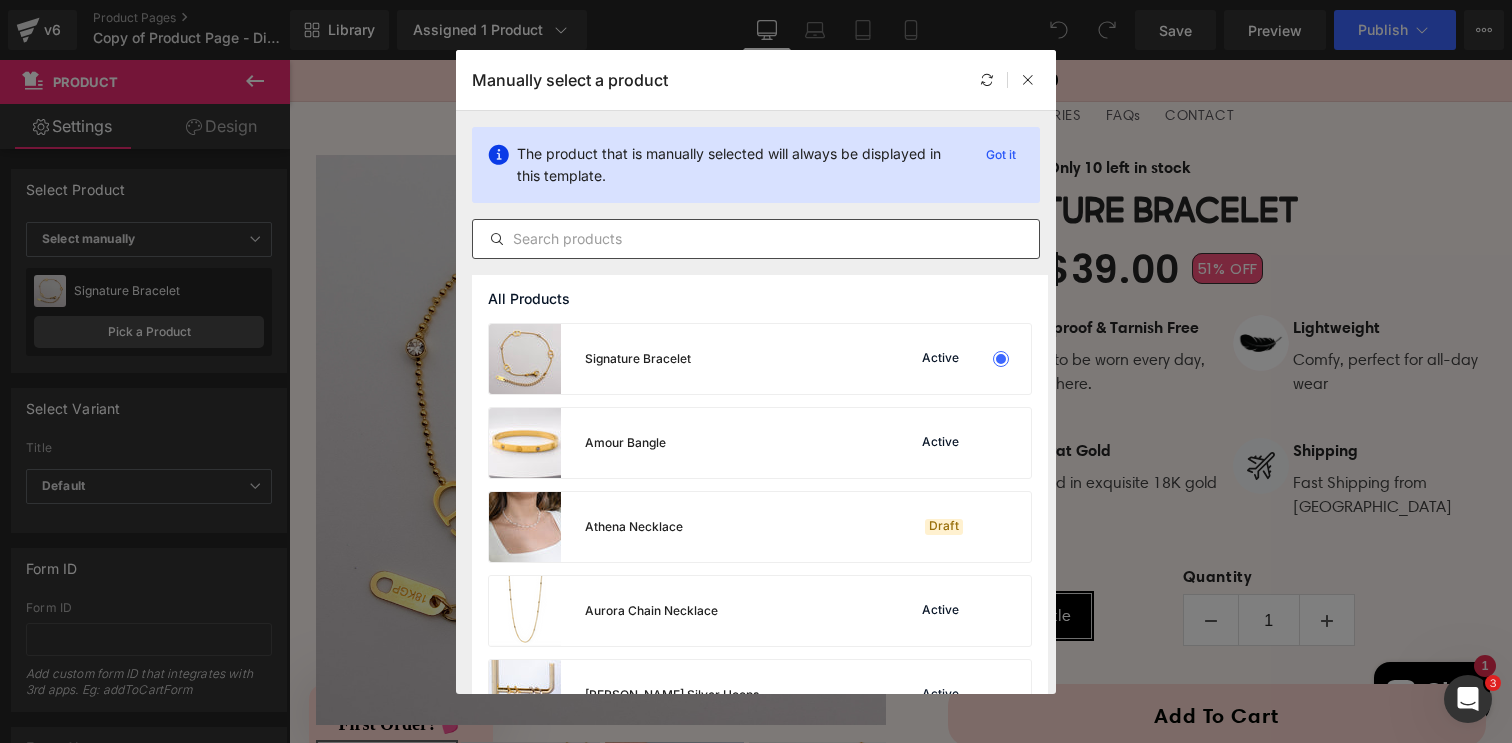 click at bounding box center [756, 239] 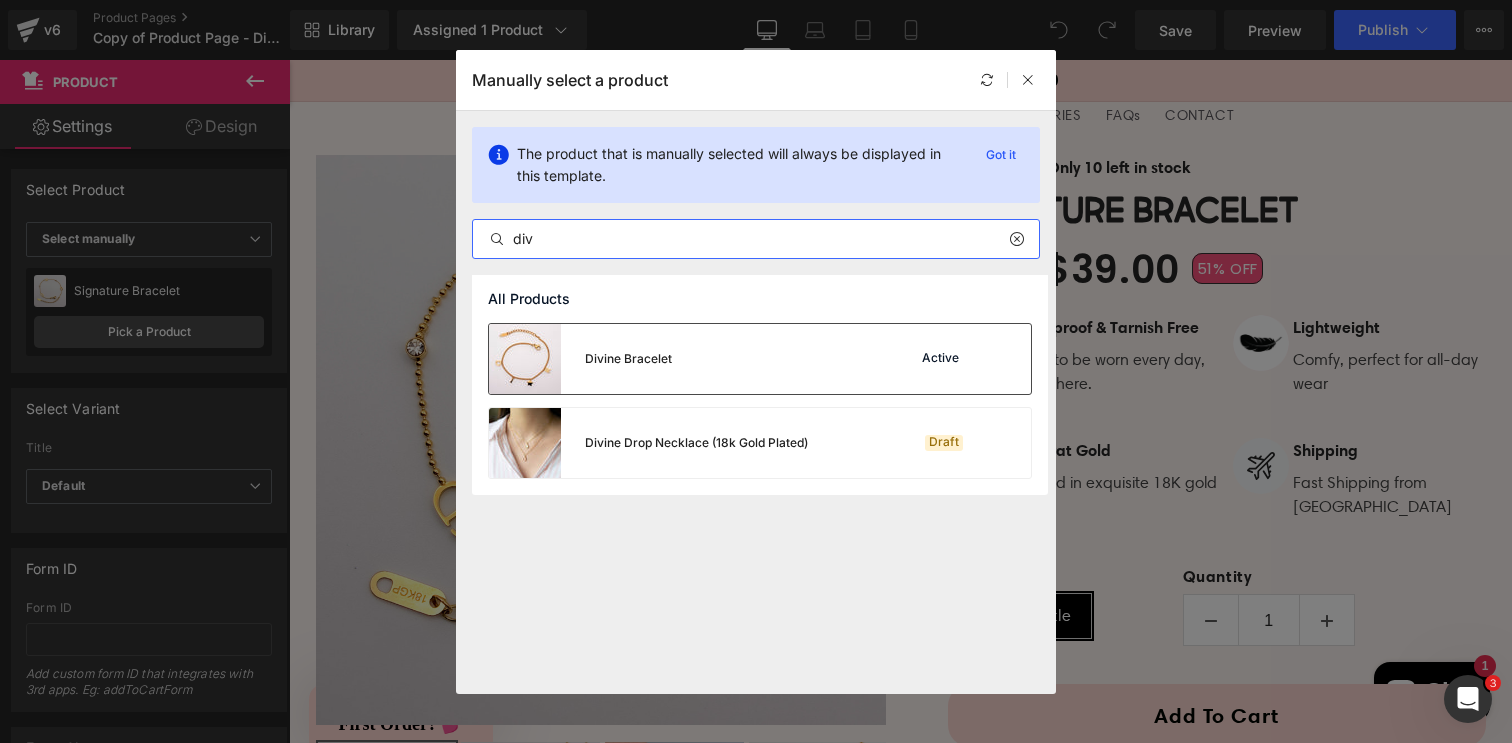 type on "div" 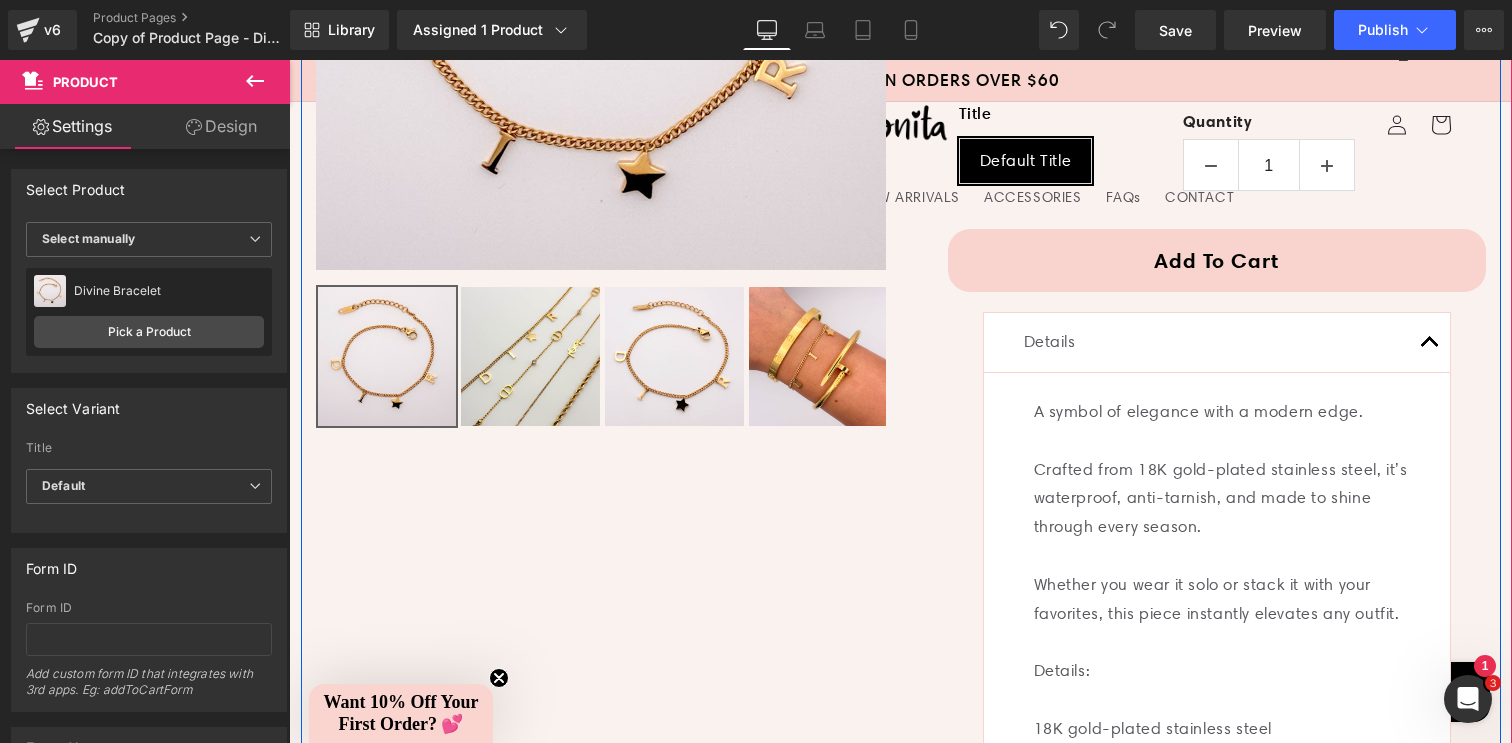 scroll, scrollTop: 753, scrollLeft: 0, axis: vertical 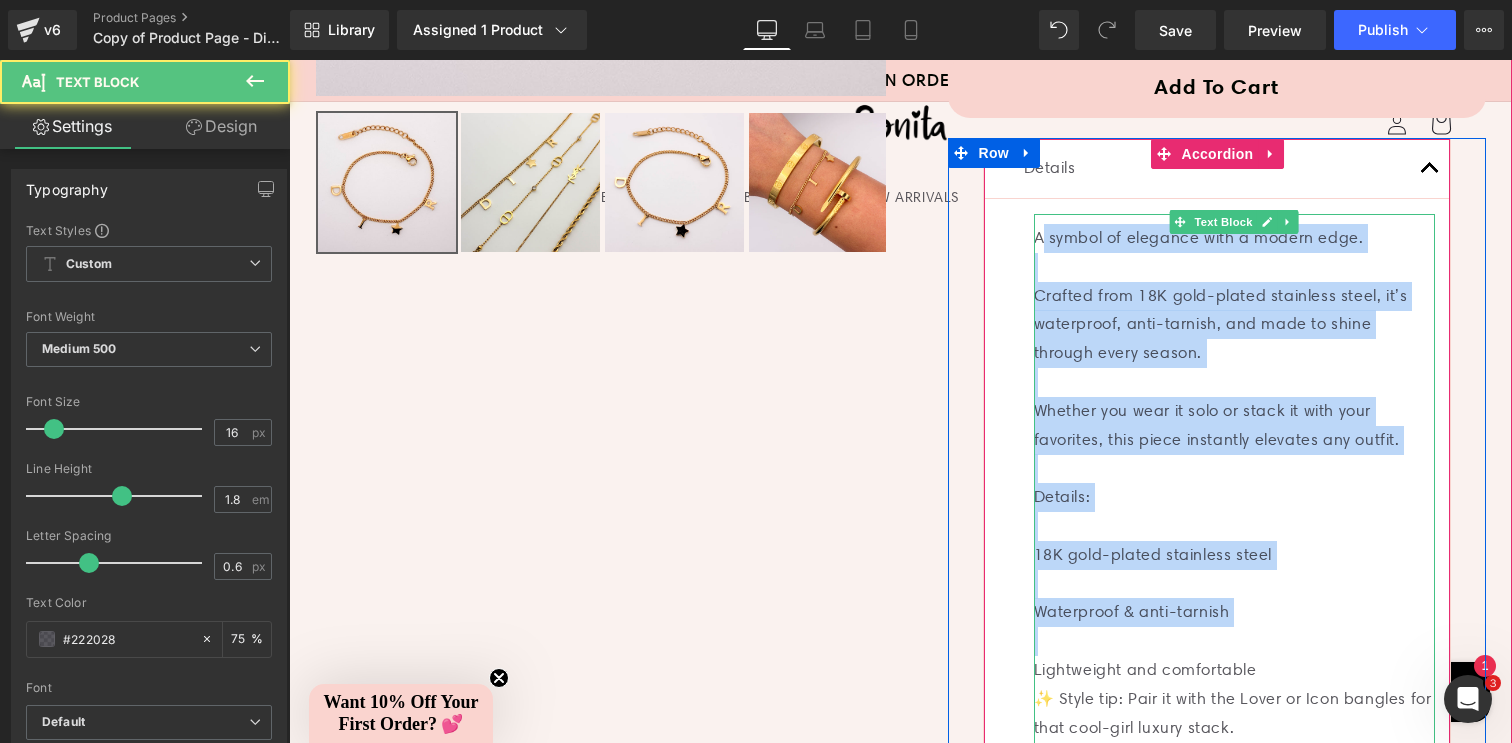drag, startPoint x: 1031, startPoint y: 228, endPoint x: 1232, endPoint y: 624, distance: 444.09122 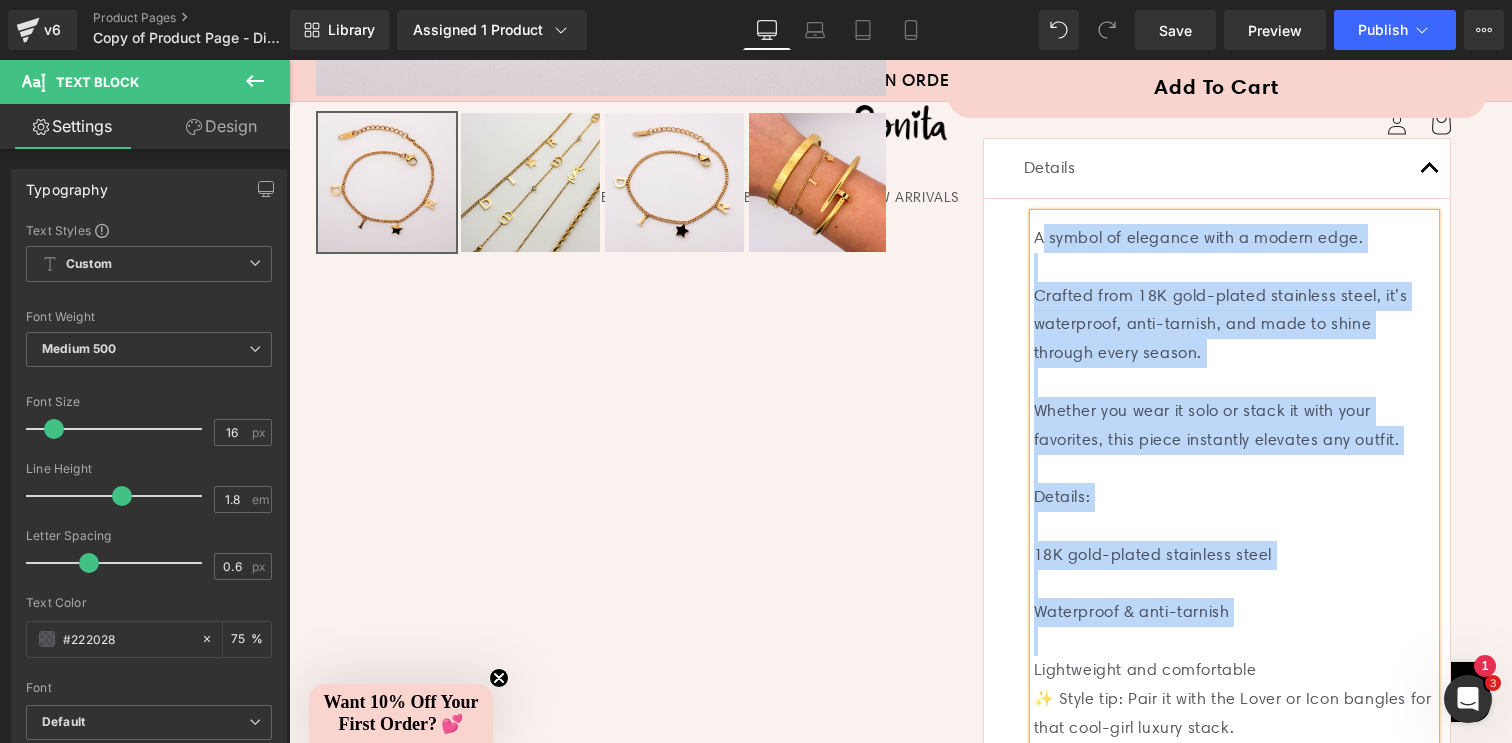 click at bounding box center [1234, 641] 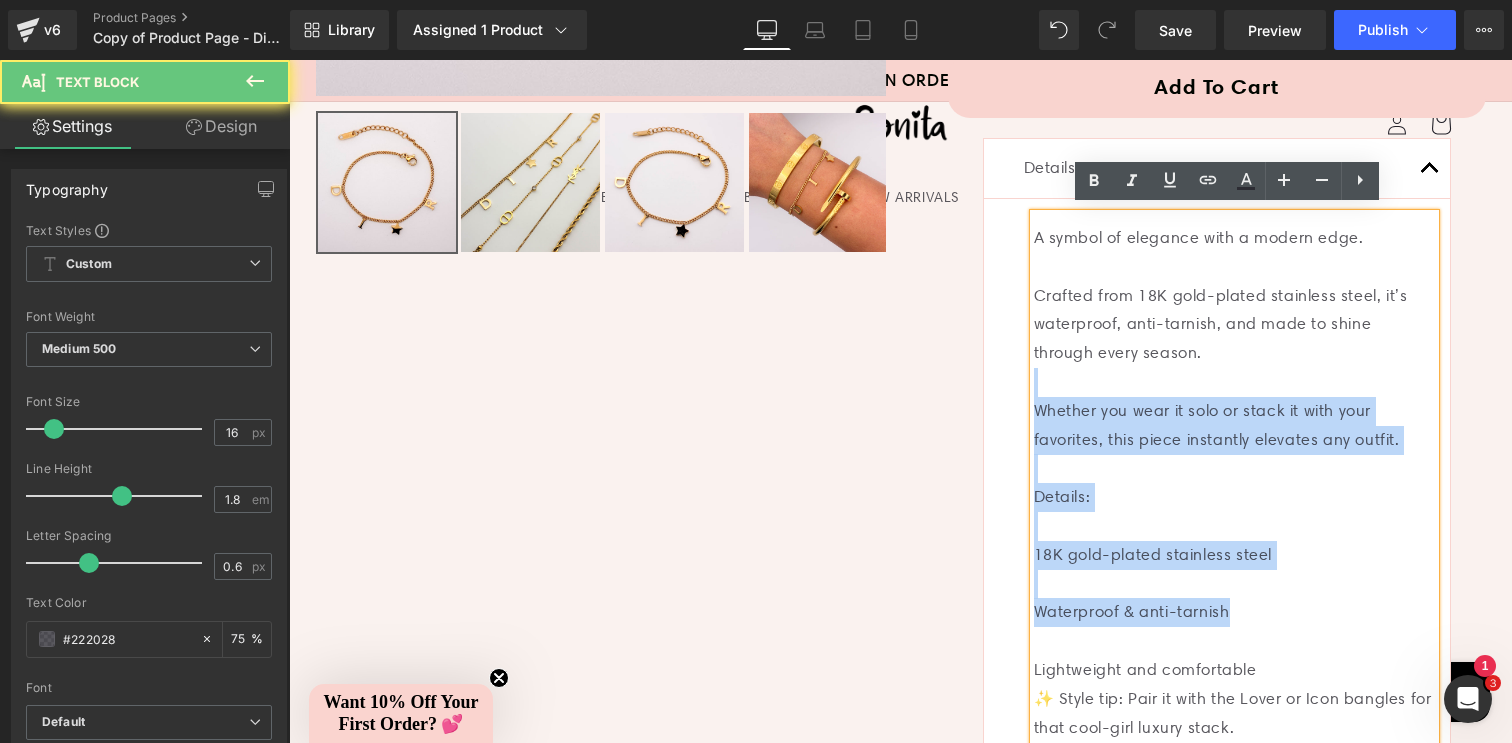 drag, startPoint x: 1241, startPoint y: 611, endPoint x: 1114, endPoint y: 369, distance: 273.3002 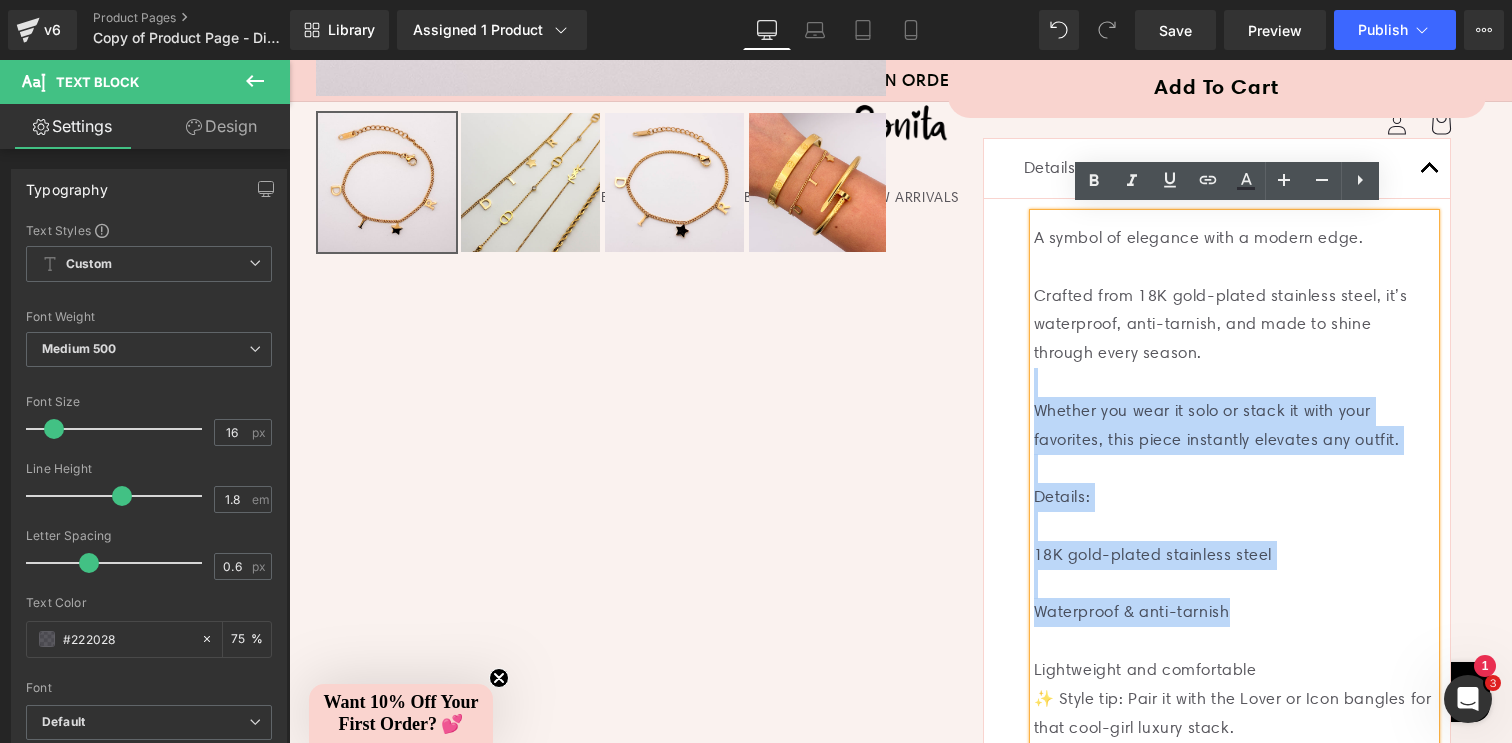 type 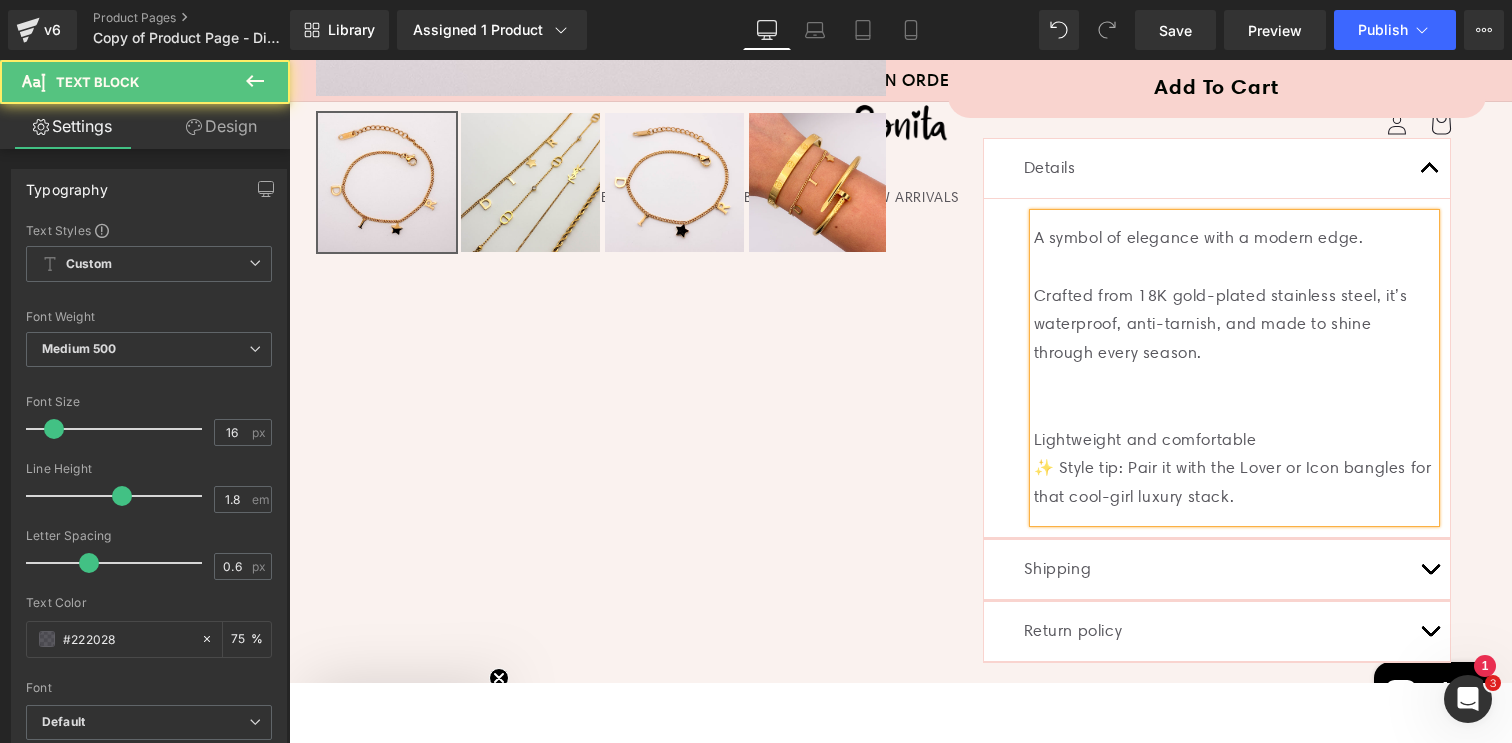 drag, startPoint x: 1285, startPoint y: 498, endPoint x: 1025, endPoint y: 227, distance: 375.55426 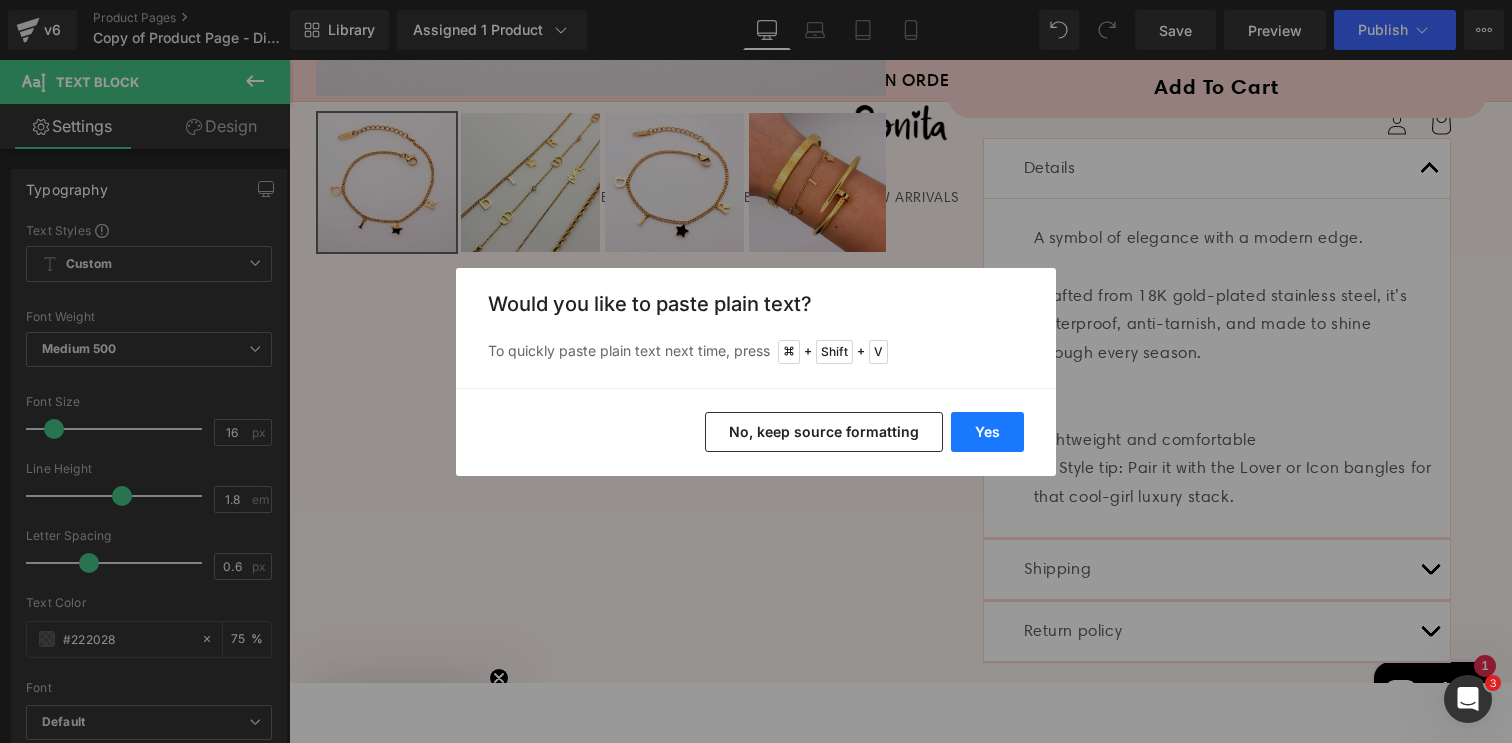 click on "Yes" at bounding box center (987, 432) 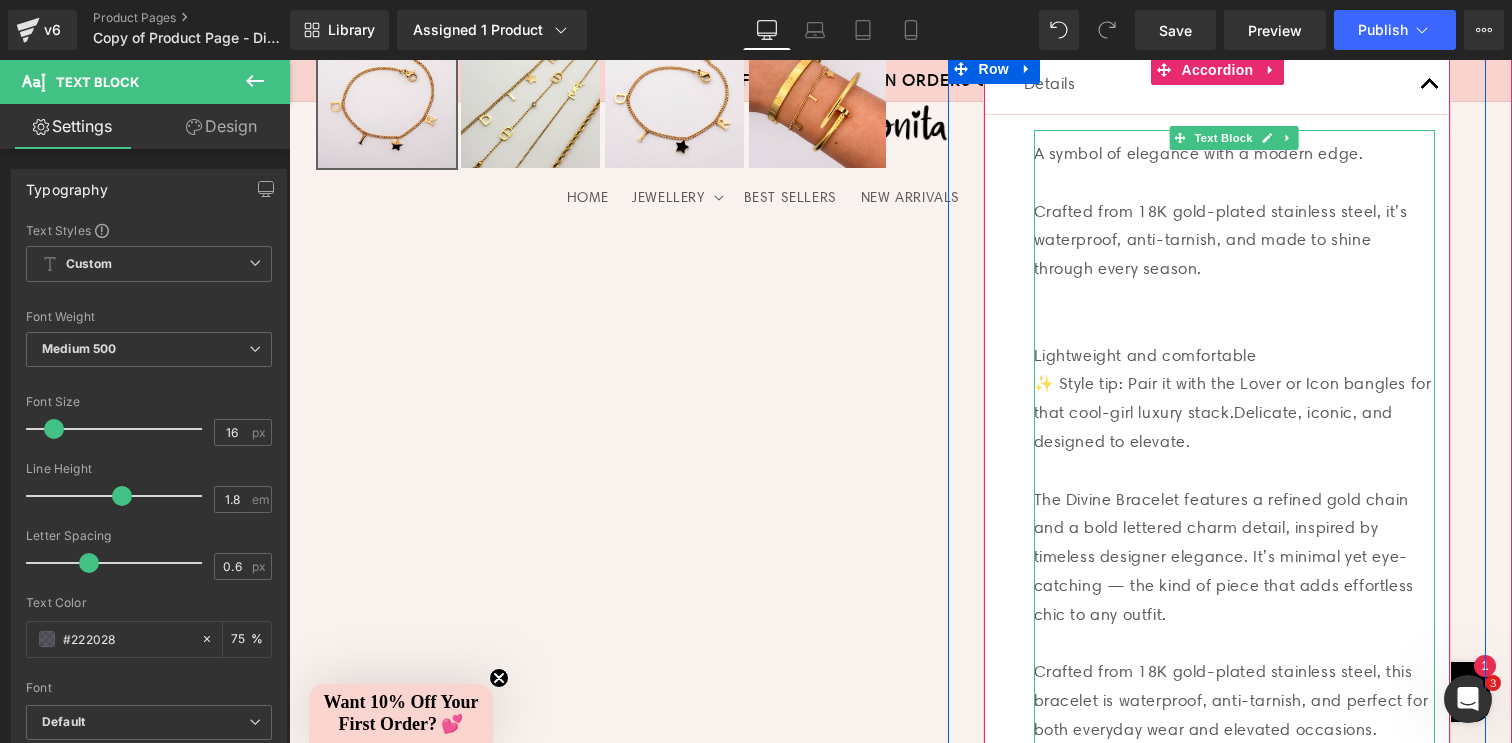 scroll, scrollTop: 829, scrollLeft: 0, axis: vertical 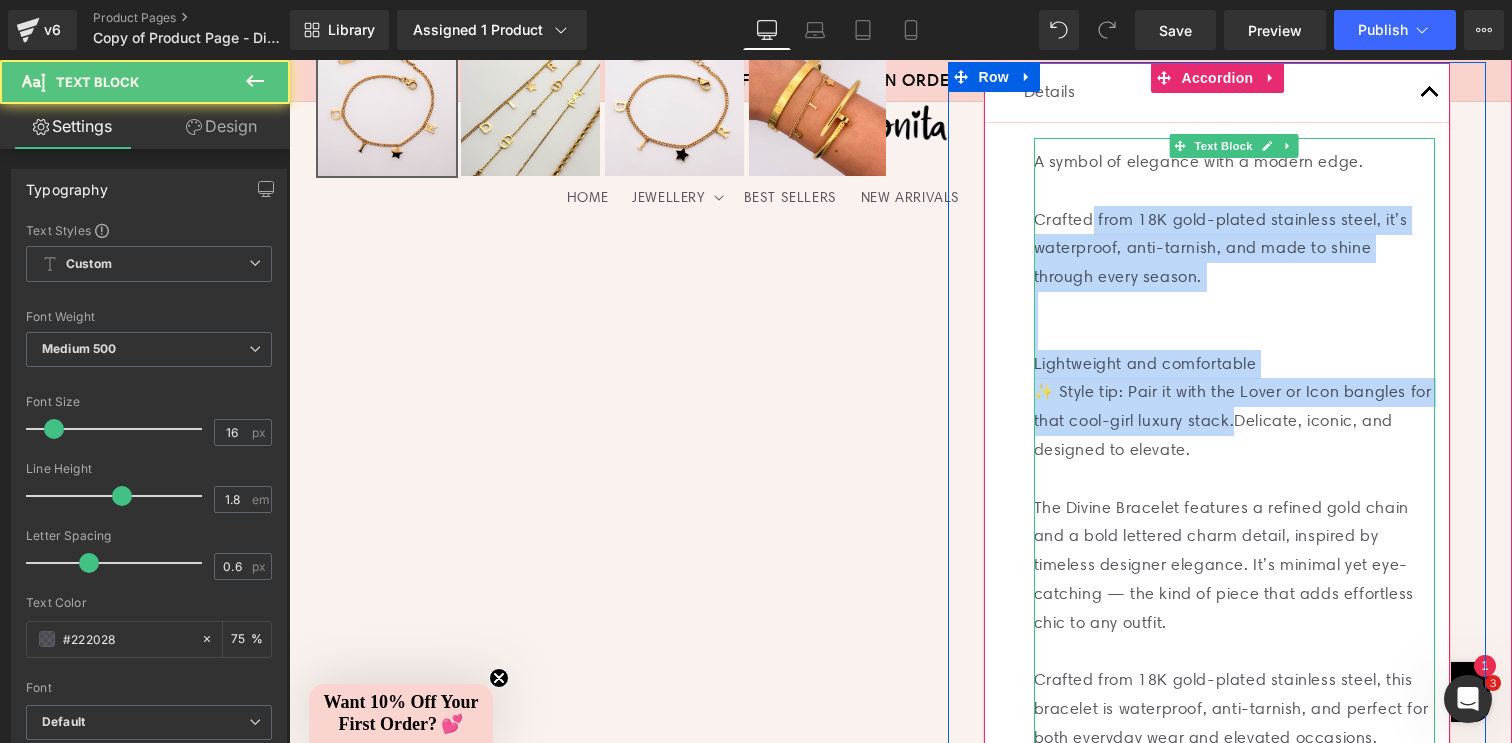 drag, startPoint x: 1250, startPoint y: 416, endPoint x: 1078, endPoint y: 217, distance: 263.03043 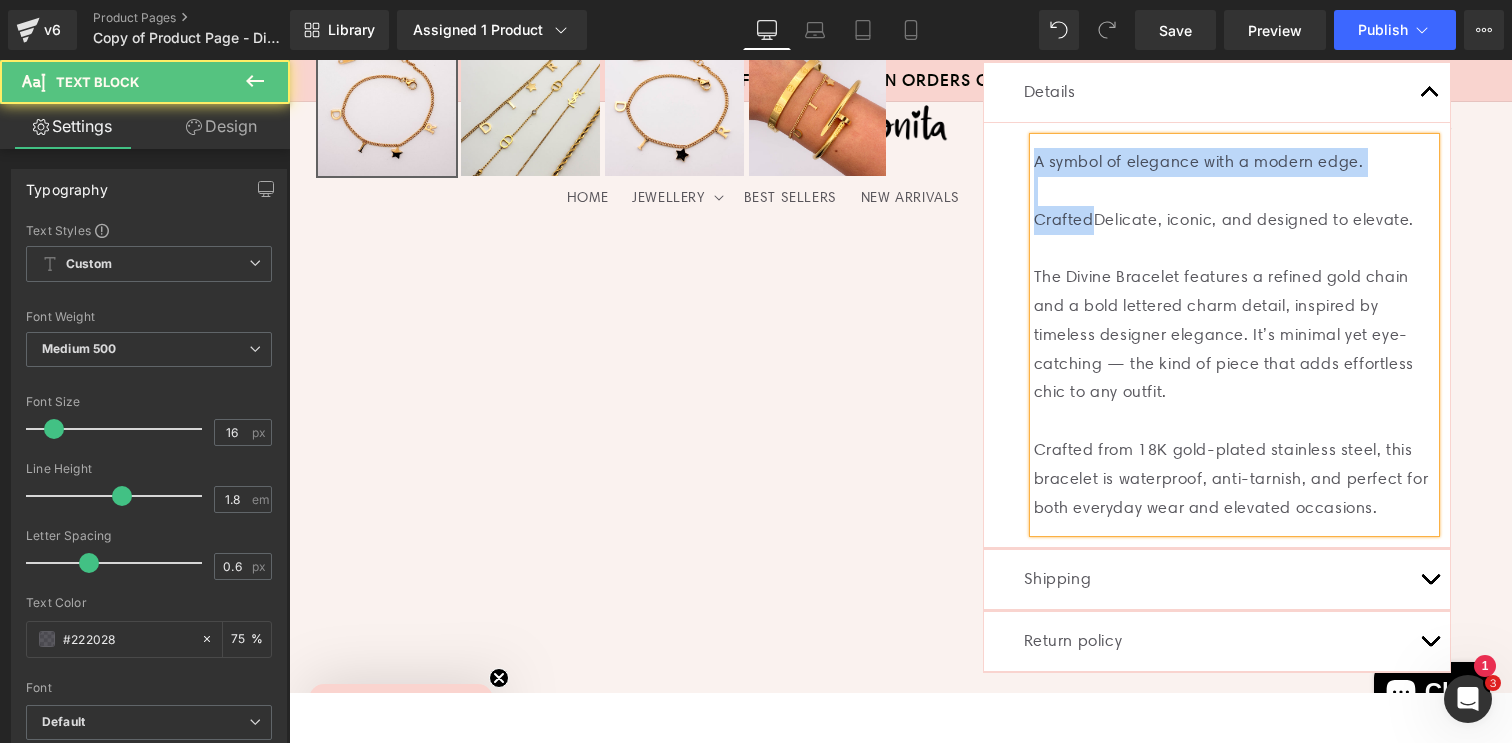 drag, startPoint x: 1078, startPoint y: 210, endPoint x: 1029, endPoint y: 137, distance: 87.92042 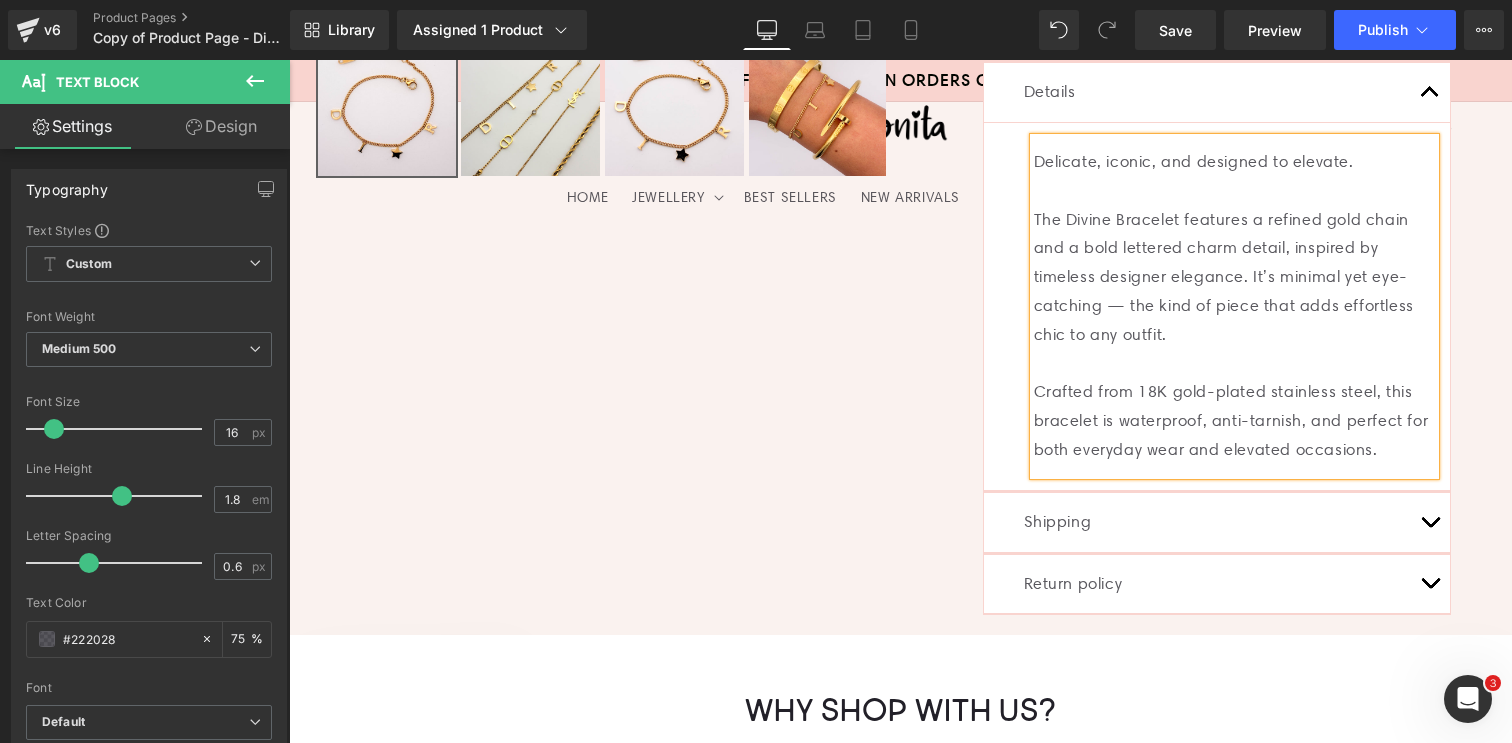 click on "Image
Hurry up! Only 10 left in stock
Text Block
Icon List
Divine Bracelet
(P) Title
$80.00
$39.00
51%
OFF
(P) Price
Image" at bounding box center (1201, 37) 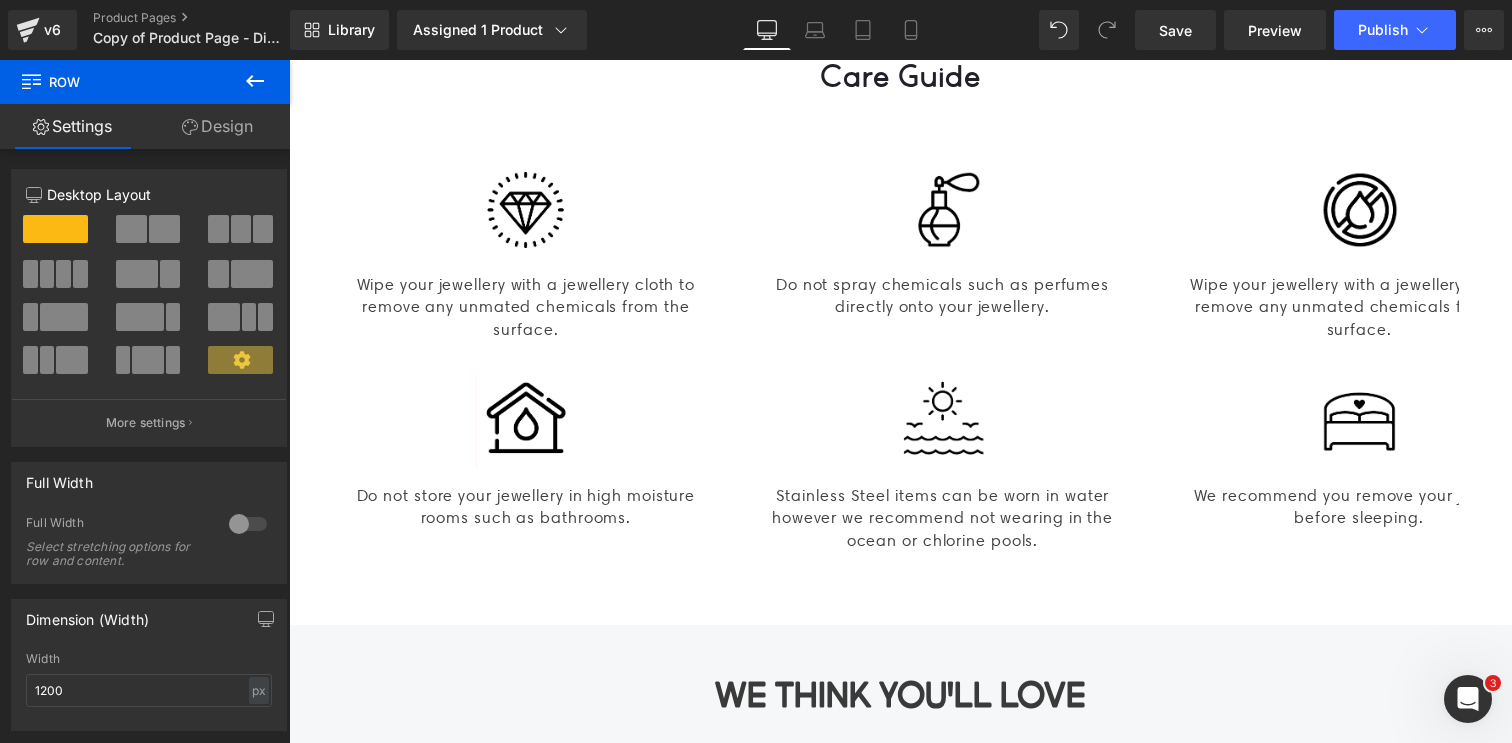 scroll, scrollTop: 2870, scrollLeft: 0, axis: vertical 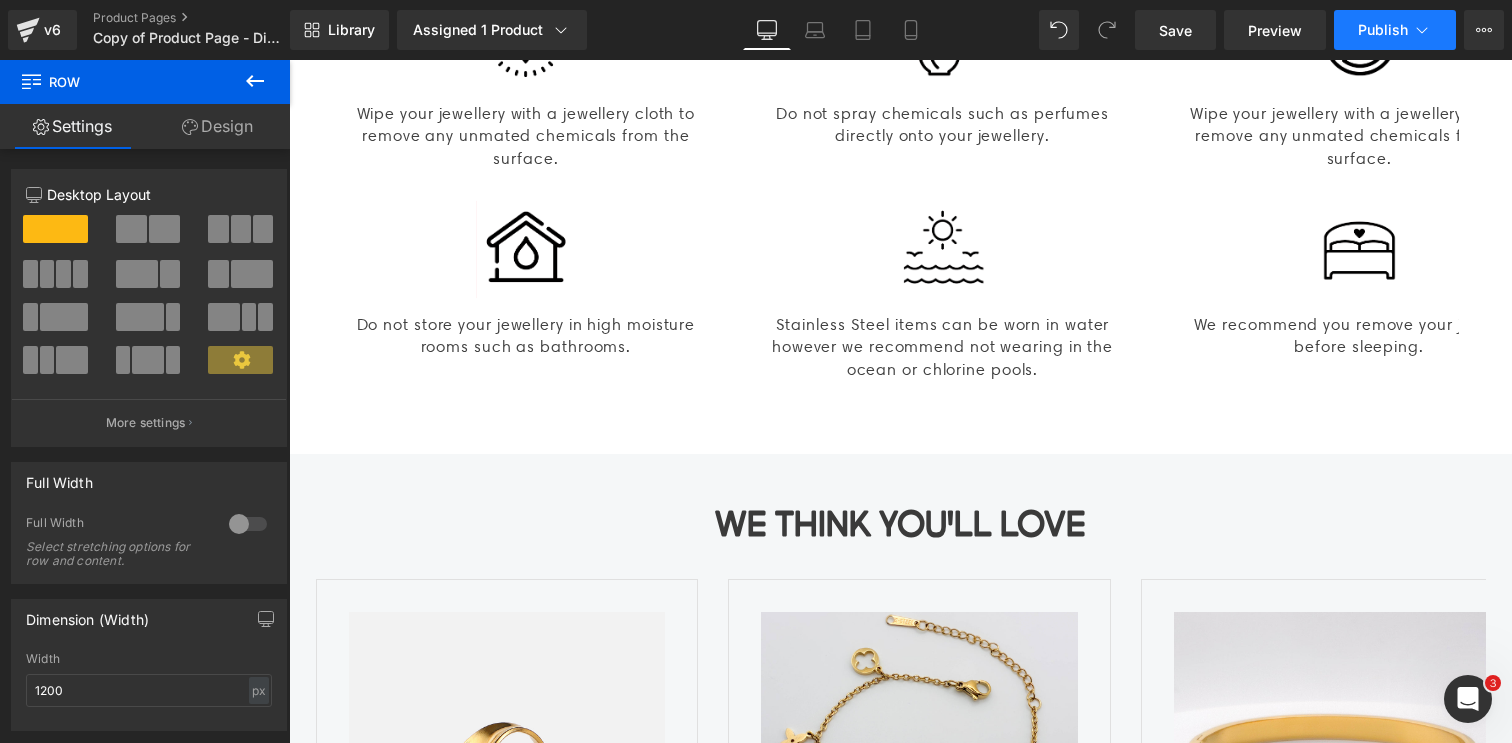 click on "Publish" at bounding box center [1383, 30] 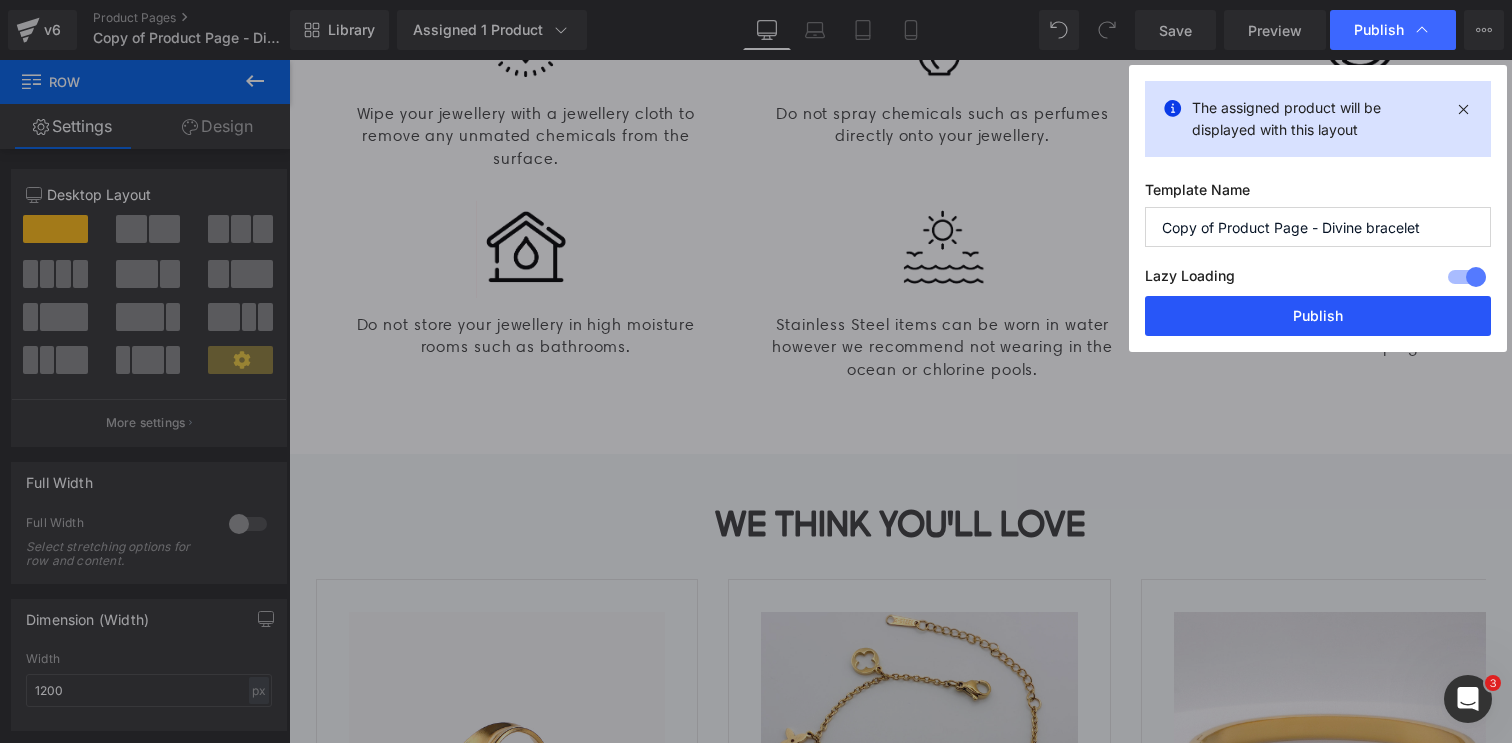 click on "Publish" at bounding box center [1318, 316] 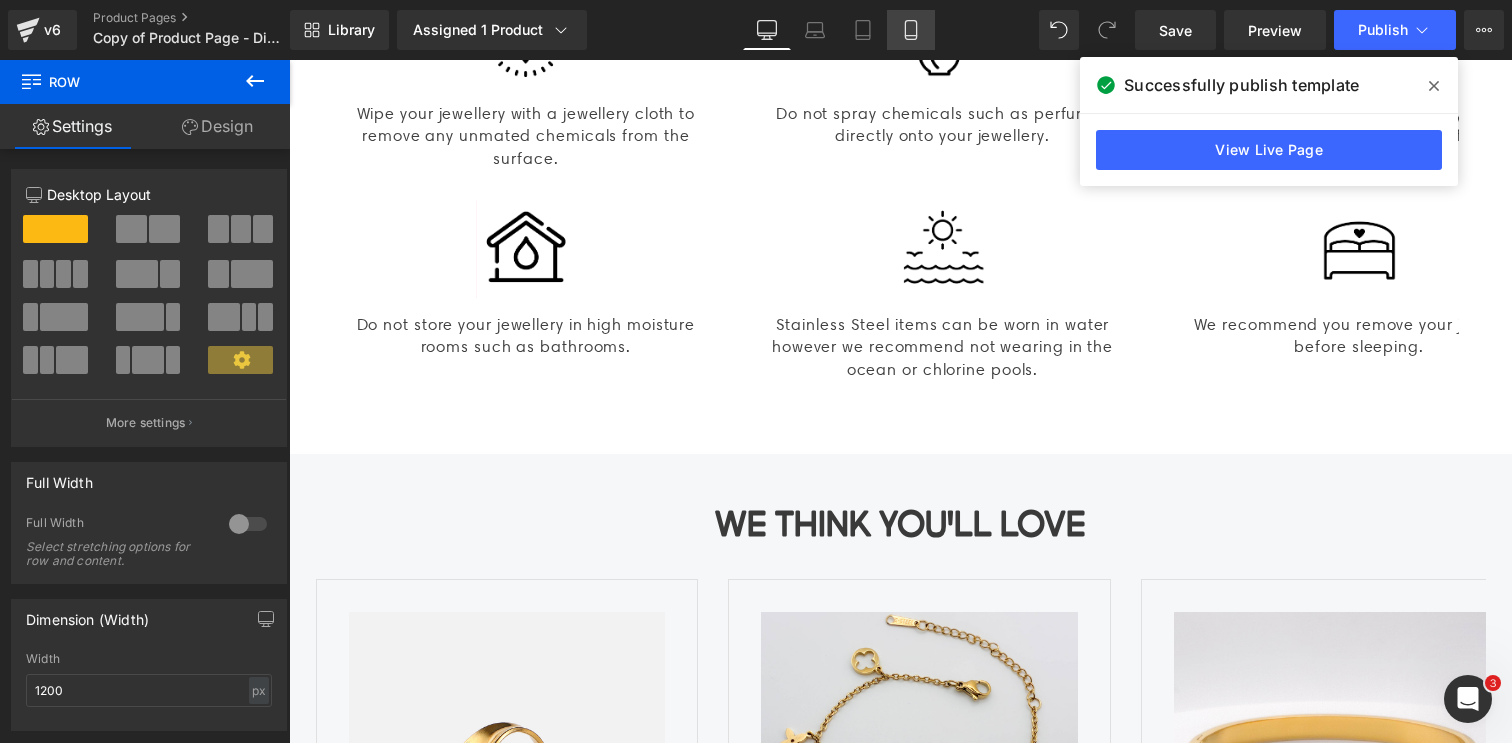 click 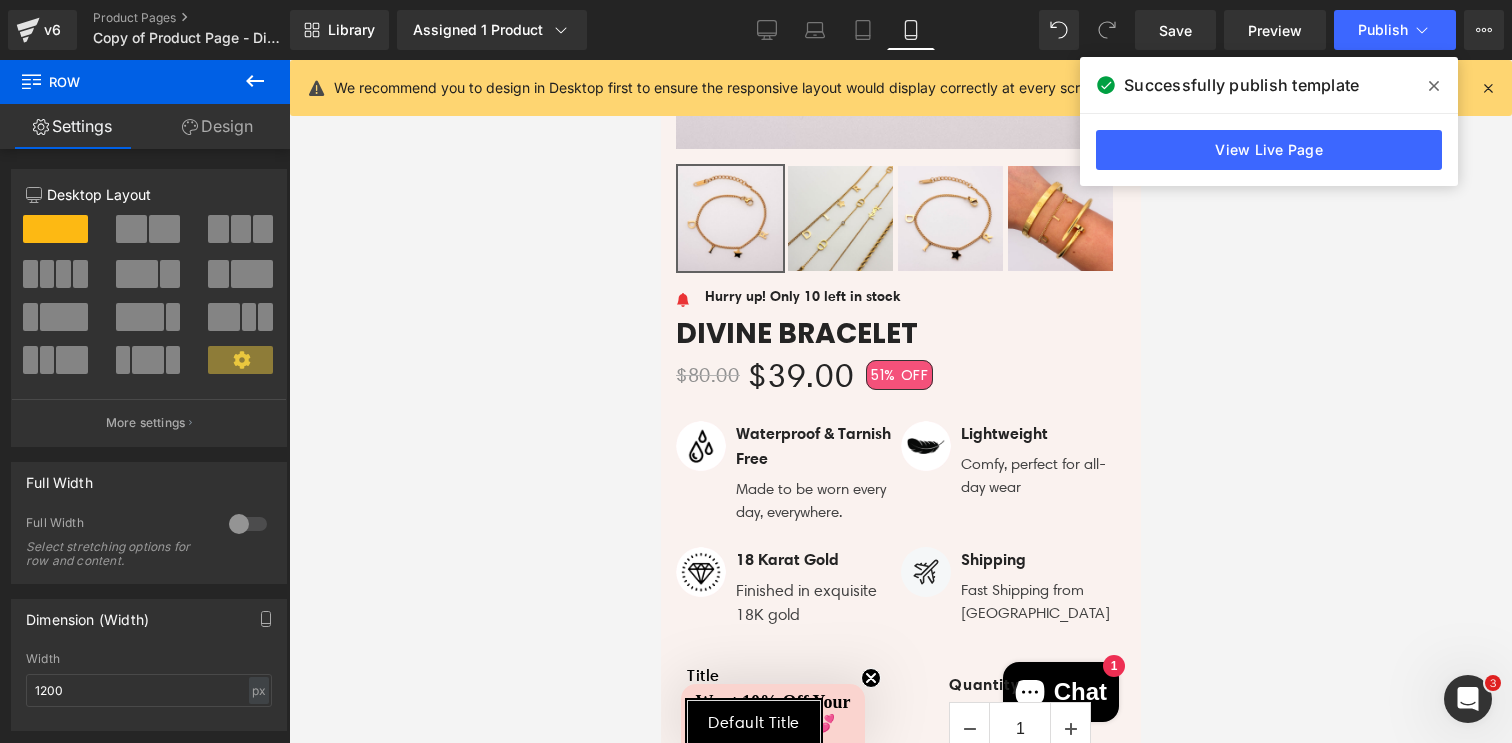 click at bounding box center [1434, 86] 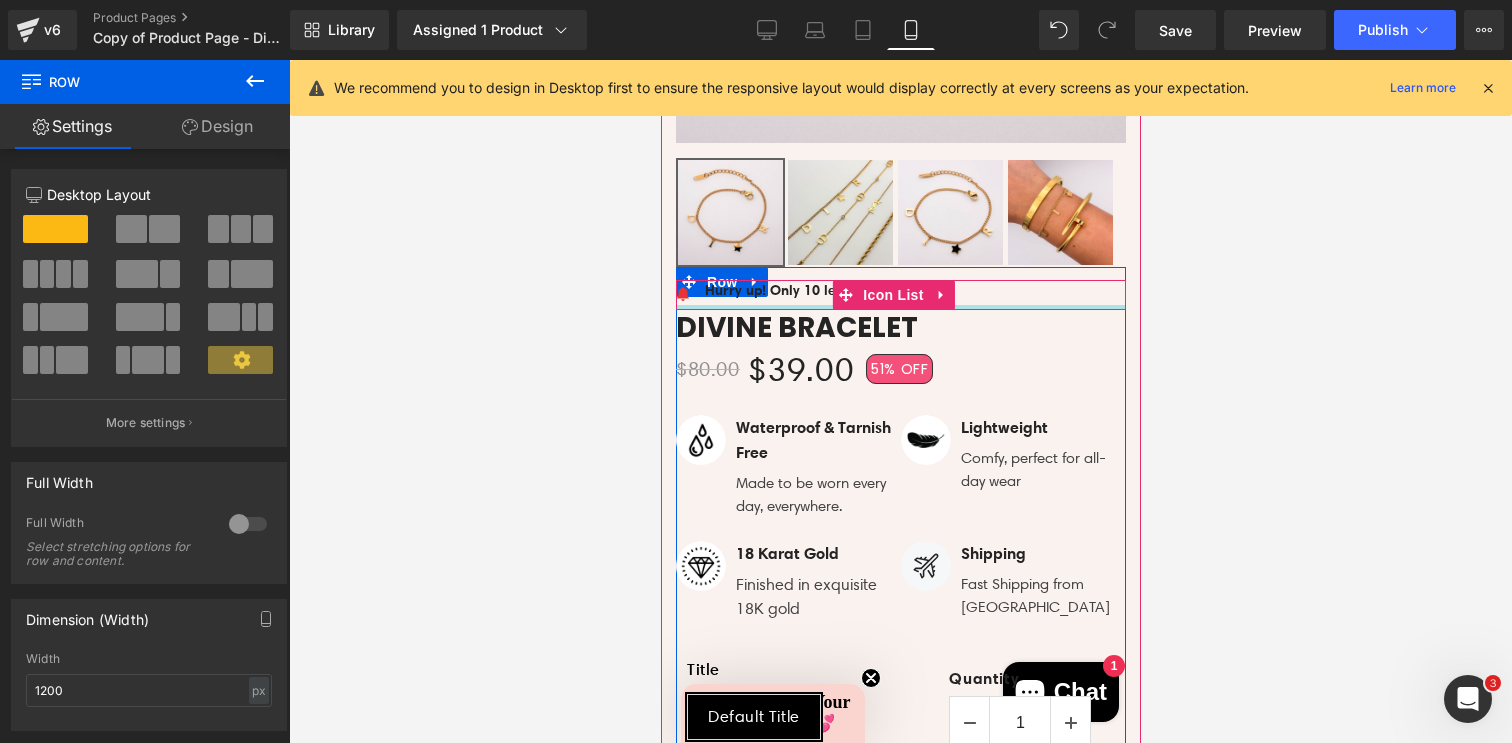 scroll, scrollTop: 567, scrollLeft: 0, axis: vertical 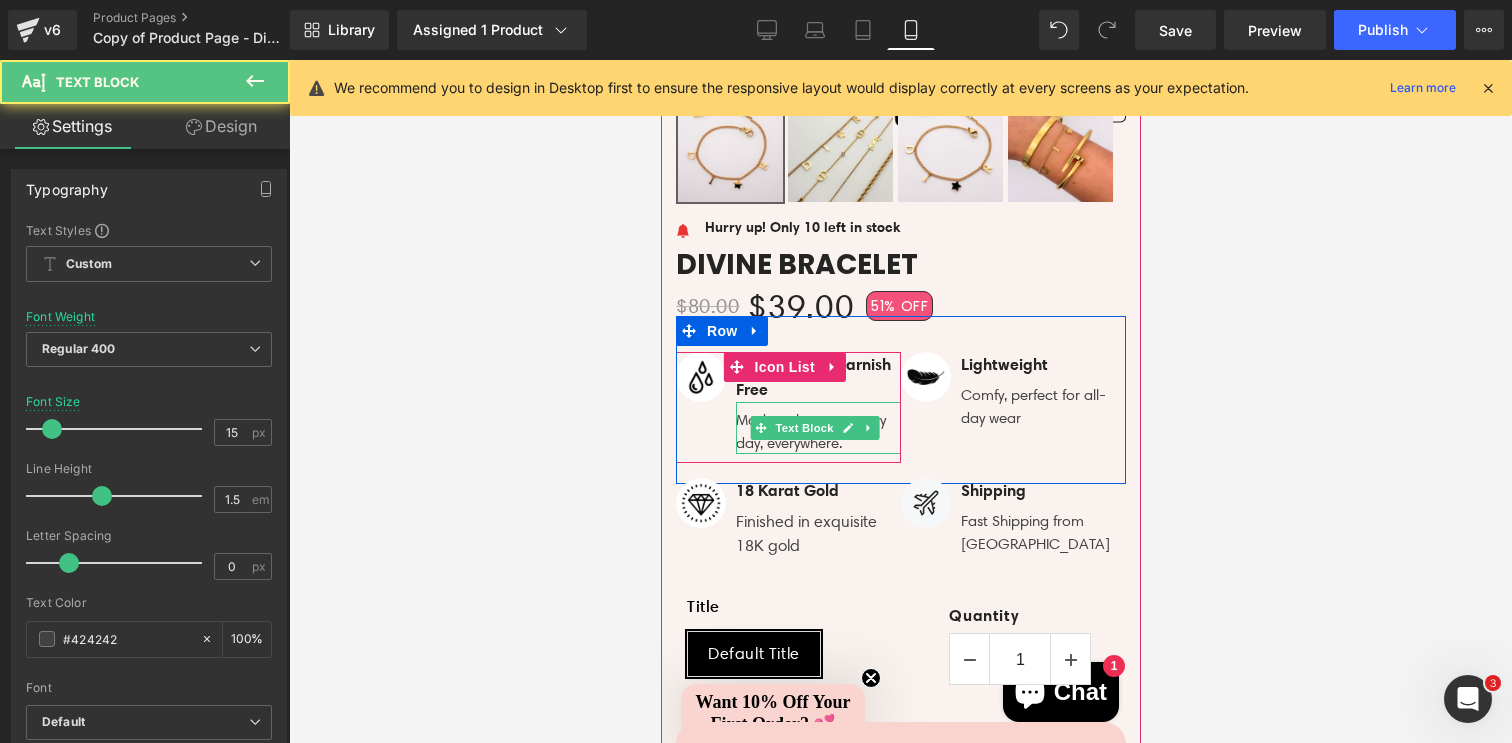 click on "Made to be worn every day, everywhere." at bounding box center (817, 431) 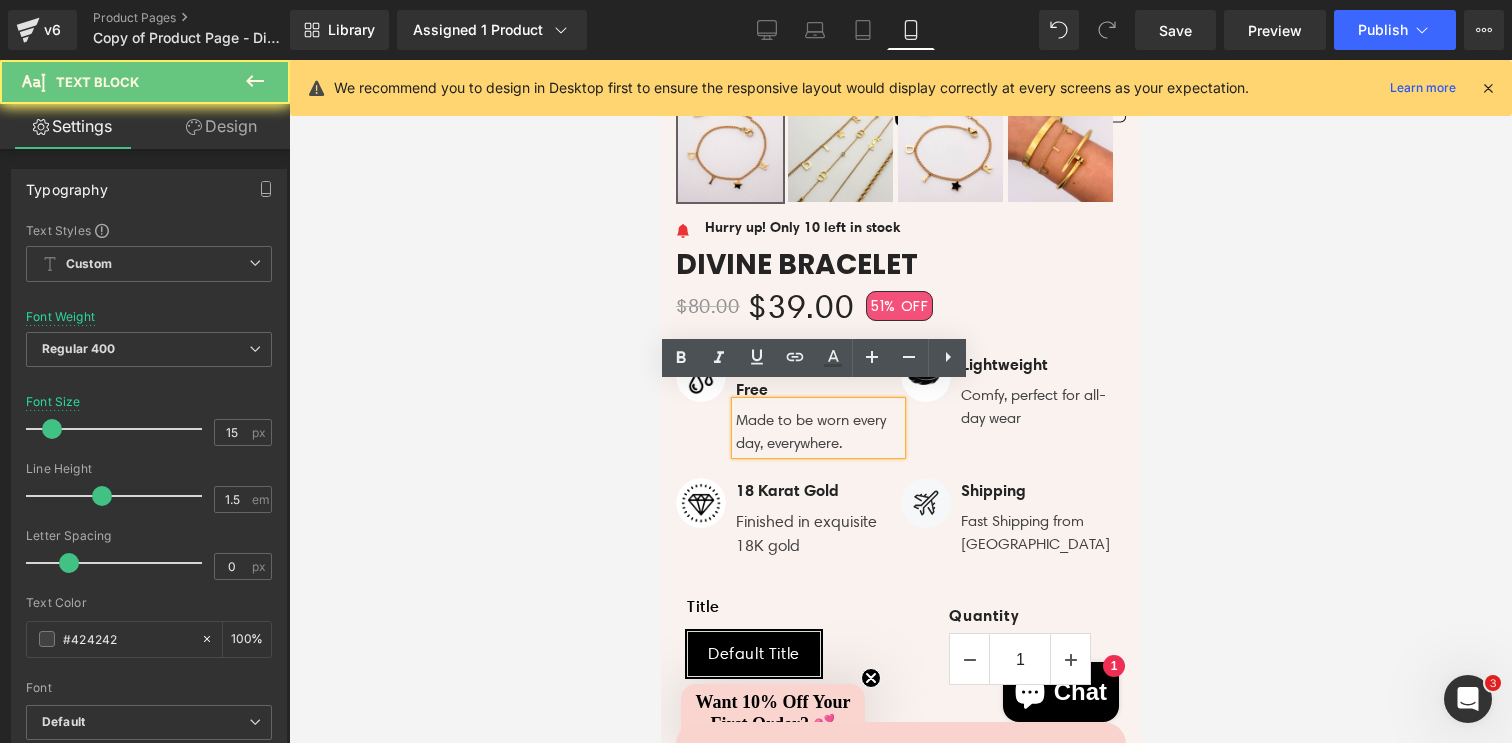click on "Made to be worn every day, everywhere." at bounding box center [817, 431] 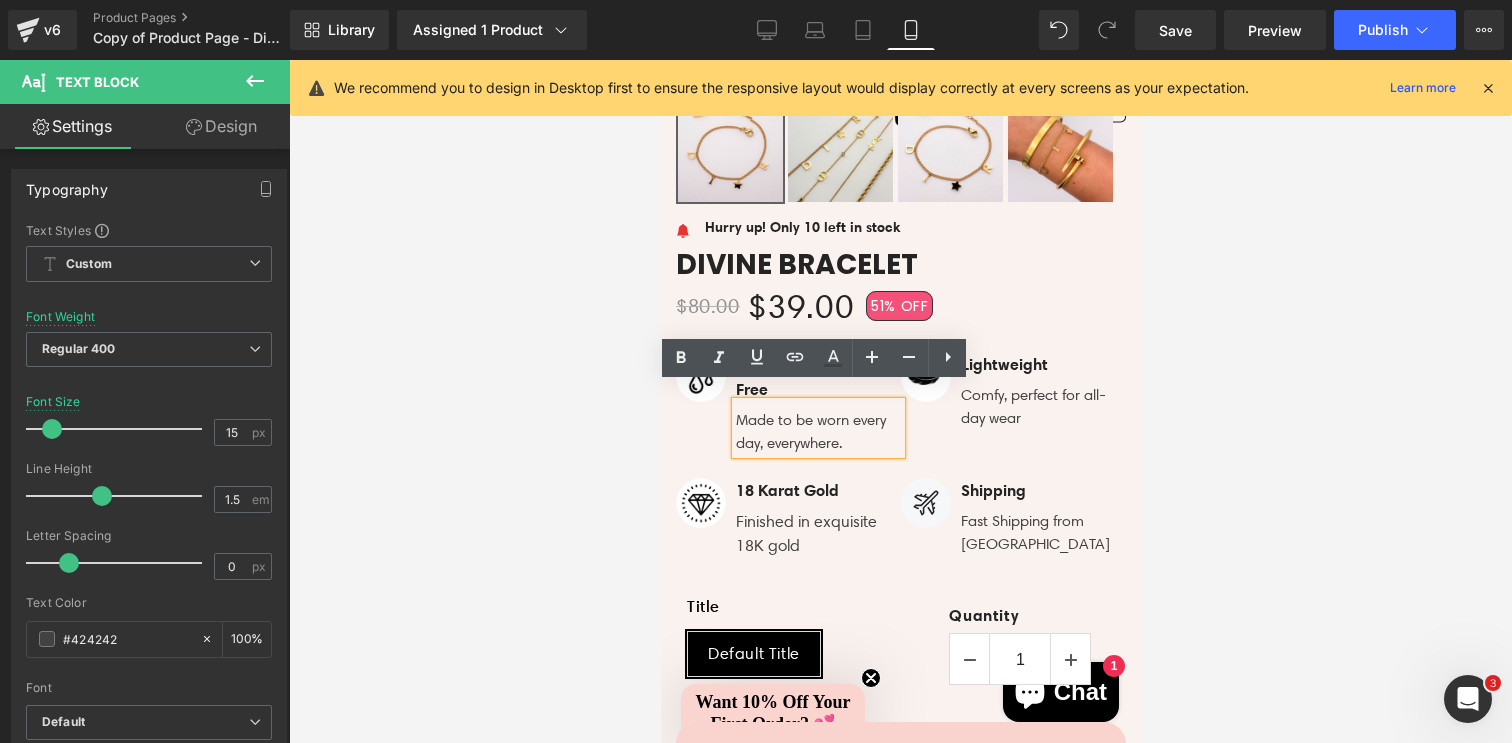 type 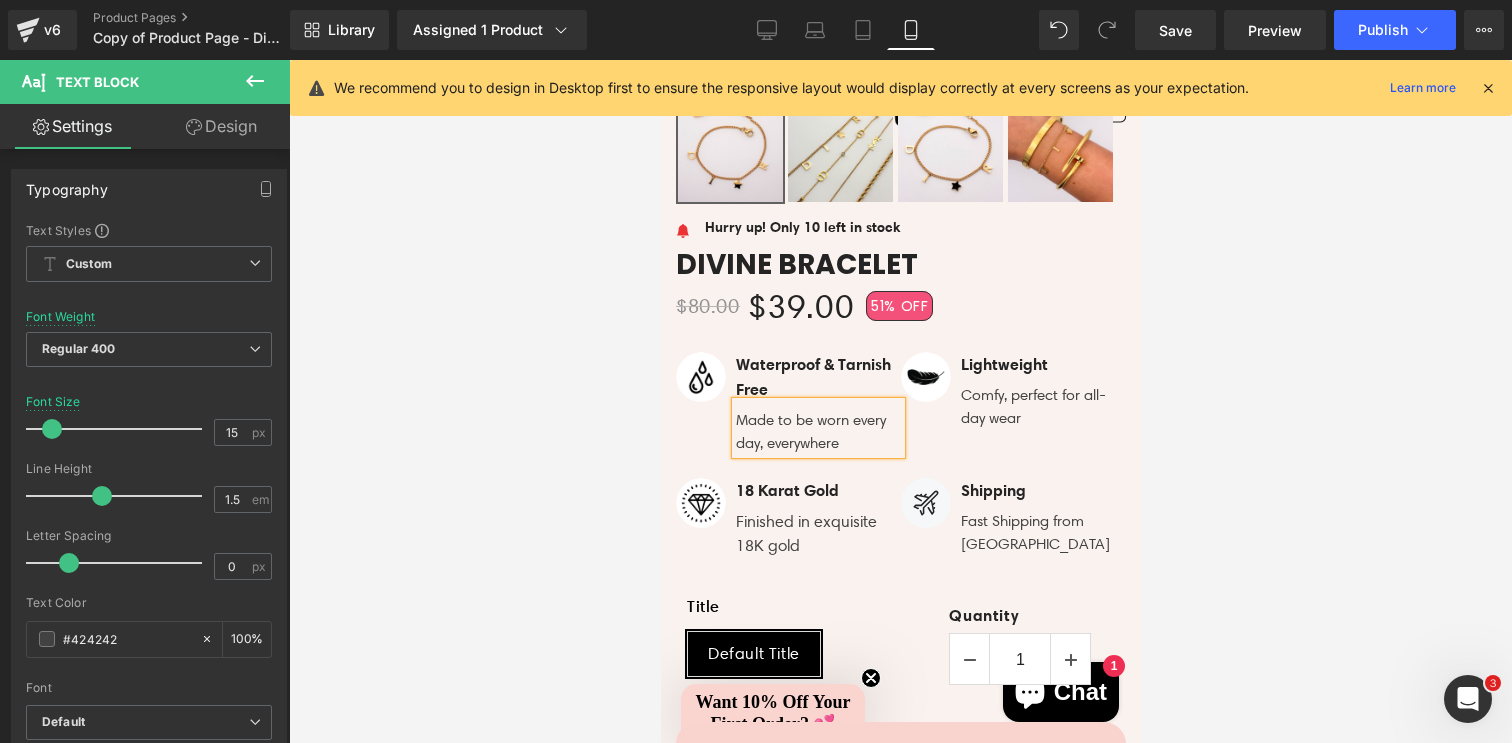 click at bounding box center (900, 401) 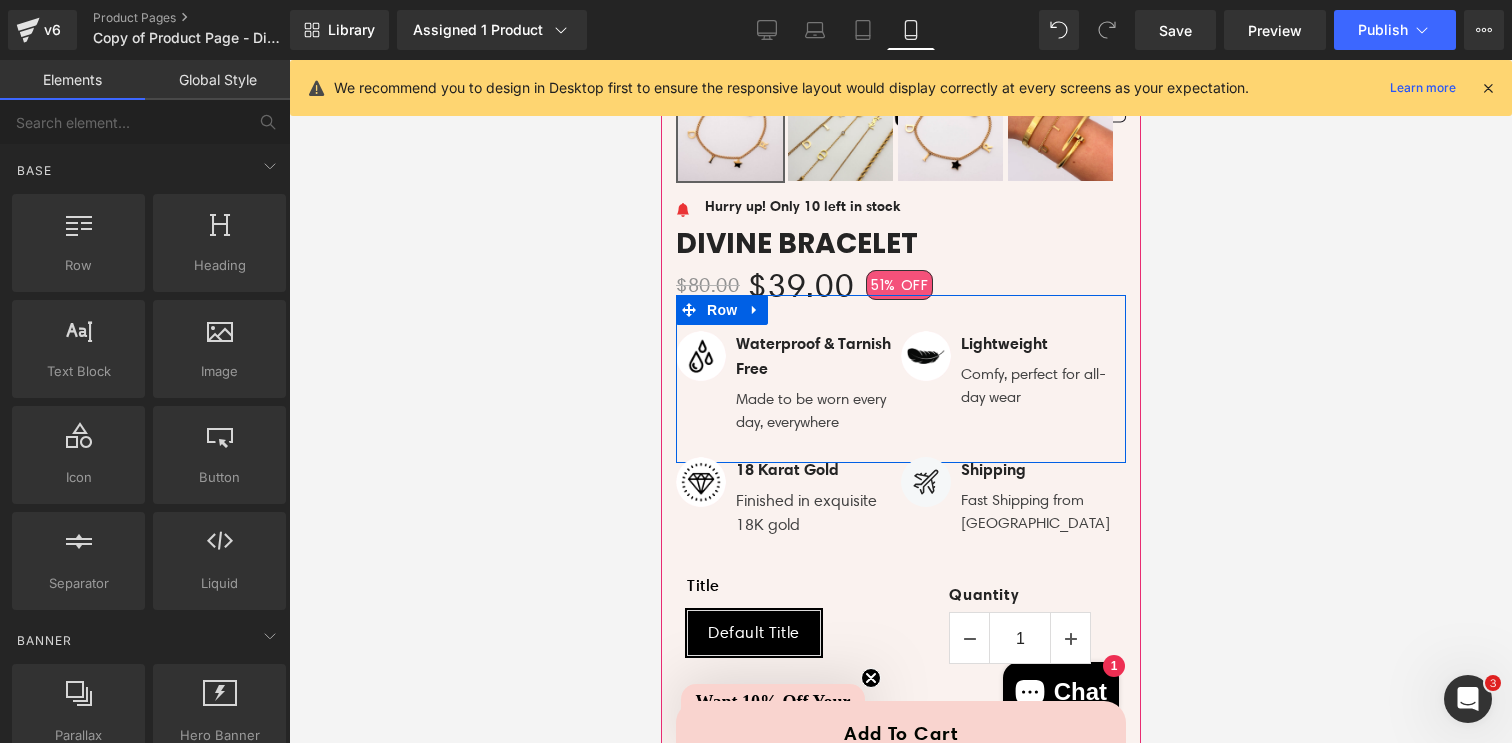 scroll, scrollTop: 589, scrollLeft: 0, axis: vertical 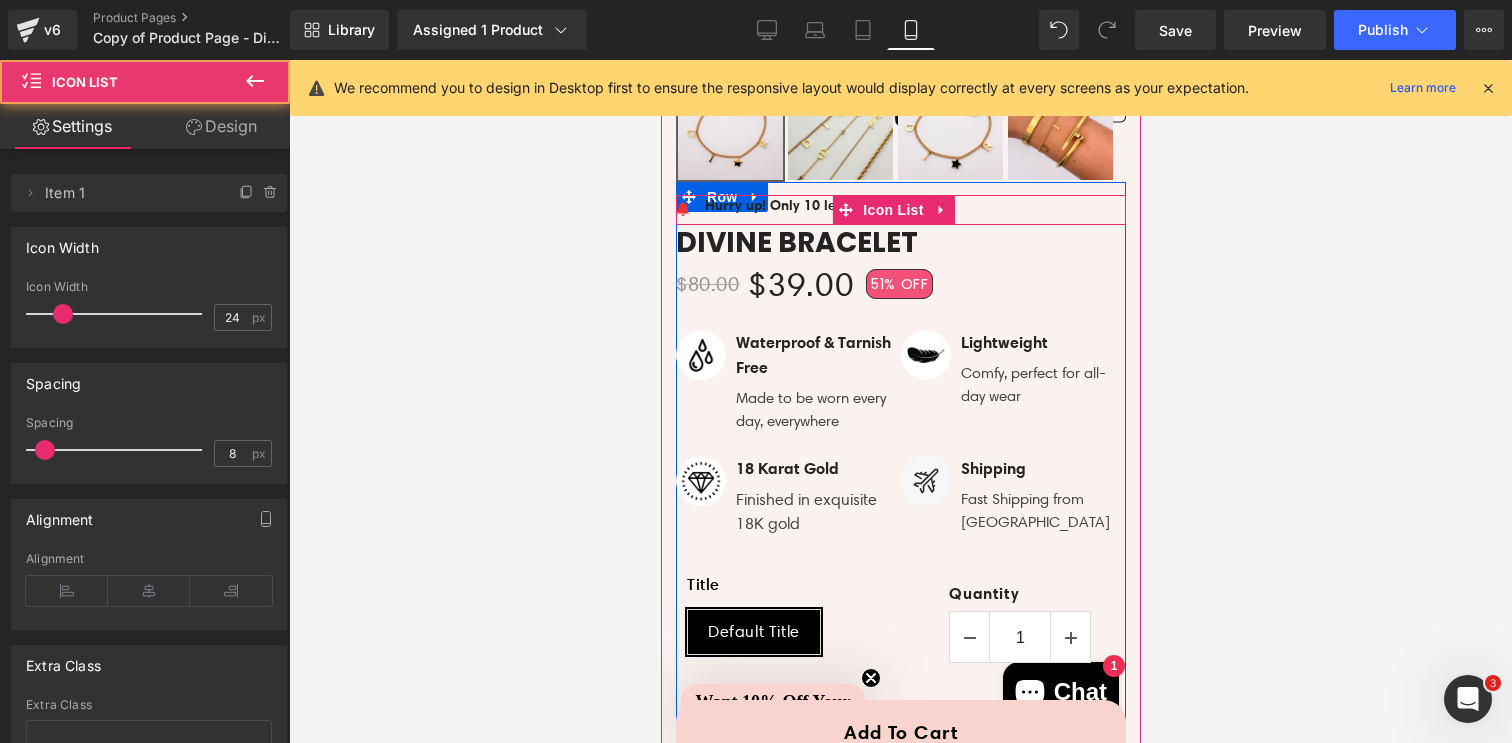 click on "Image
Hurry up! Only 10 left in stock
Text Block" at bounding box center (787, 209) 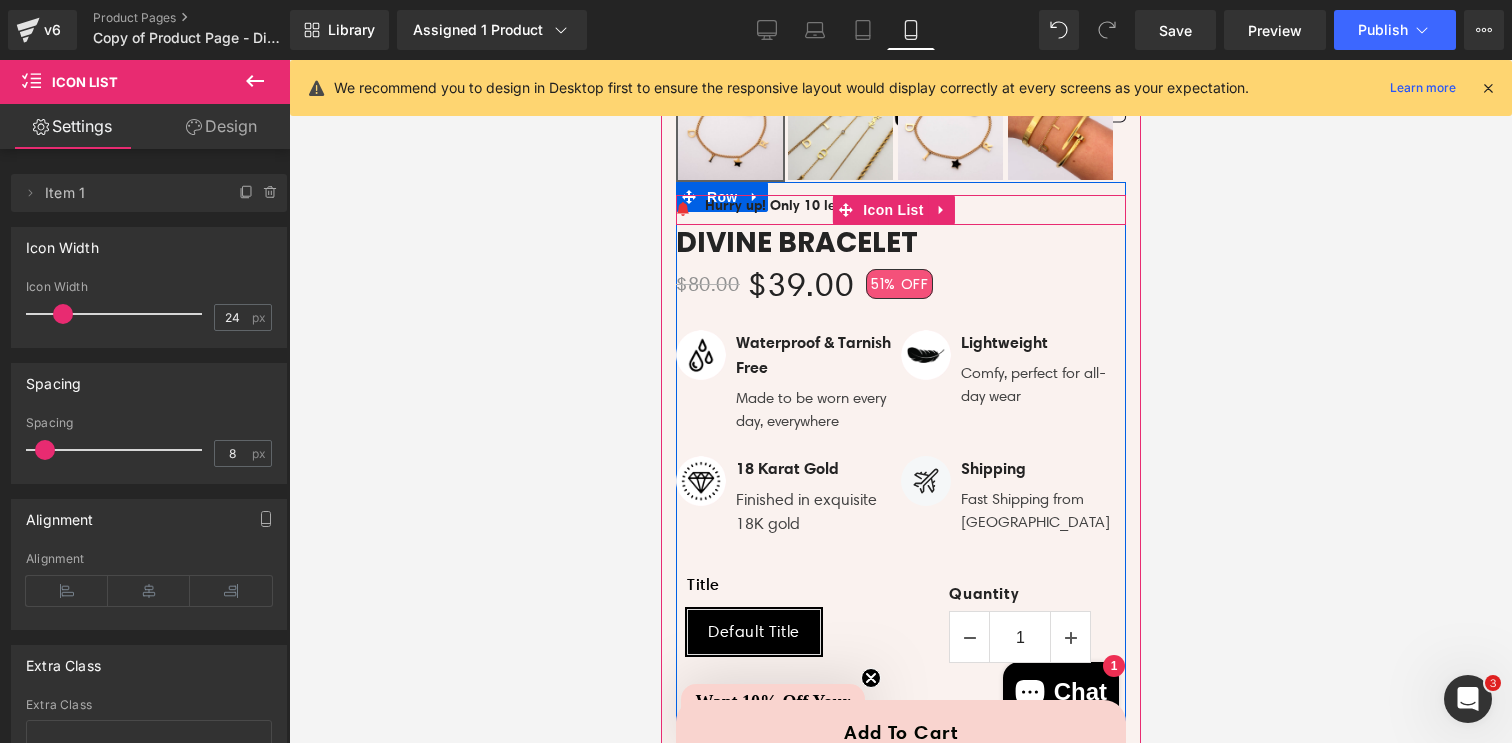 click on "Image
Hurry up! Only 10 left in stock
Text Block" at bounding box center [900, 210] 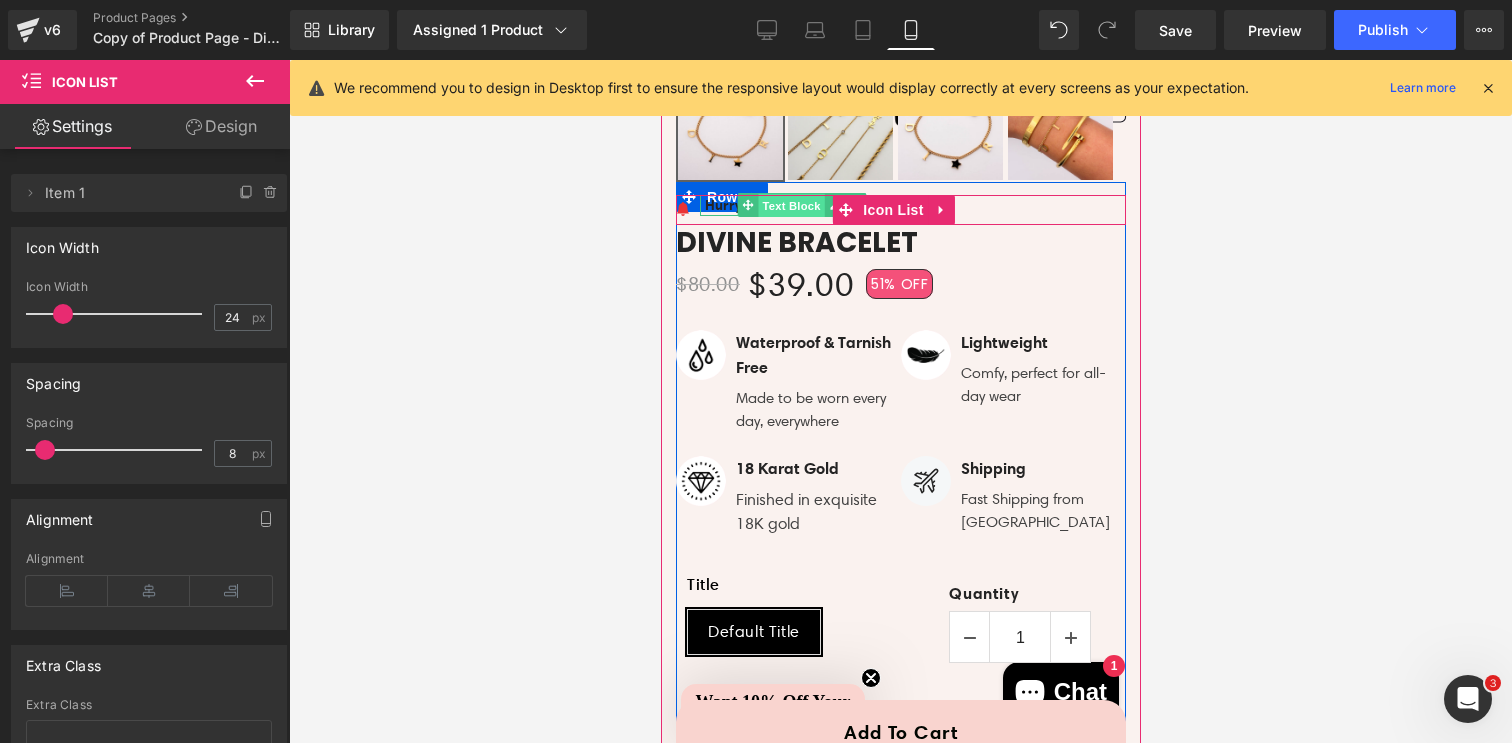 click on "Text Block" at bounding box center (791, 206) 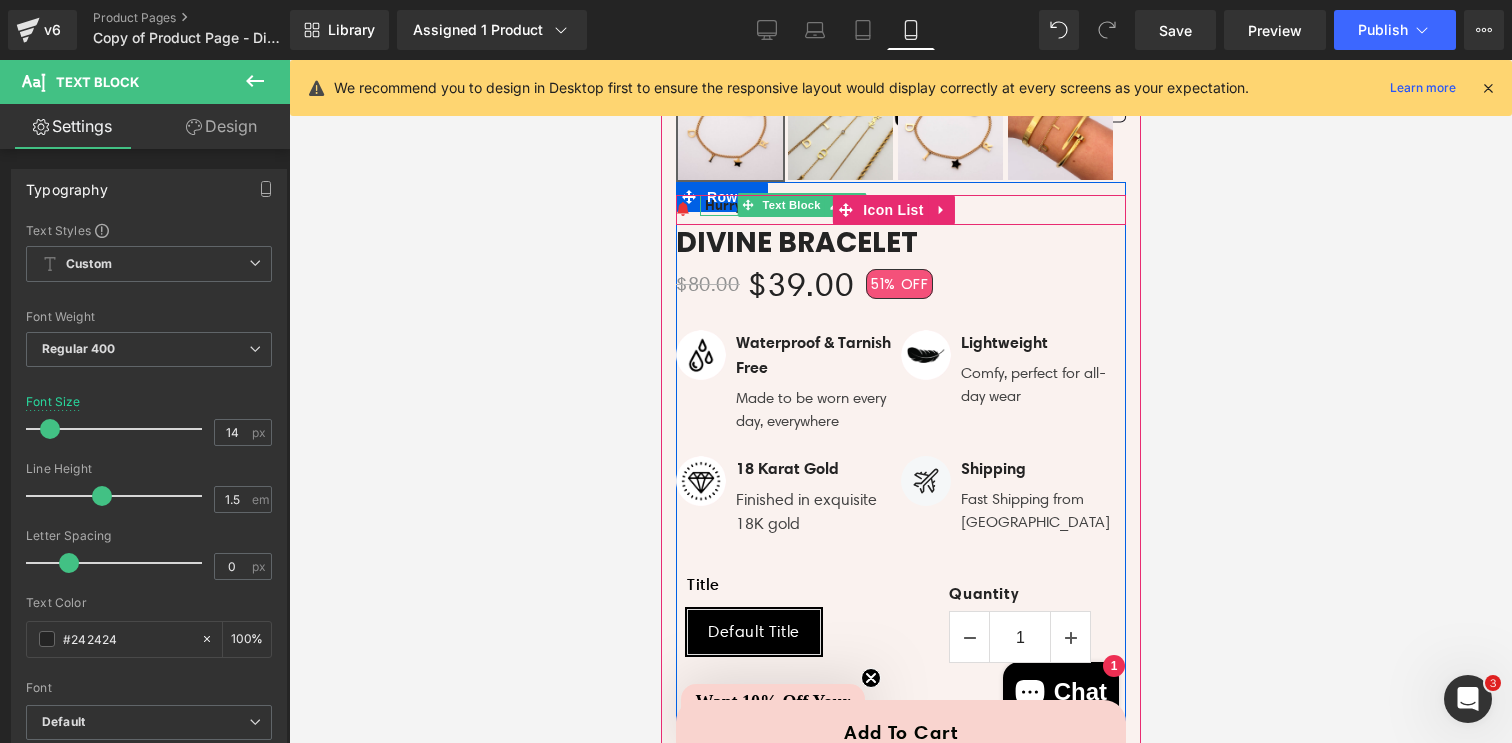 click on "Text Block" at bounding box center (791, 205) 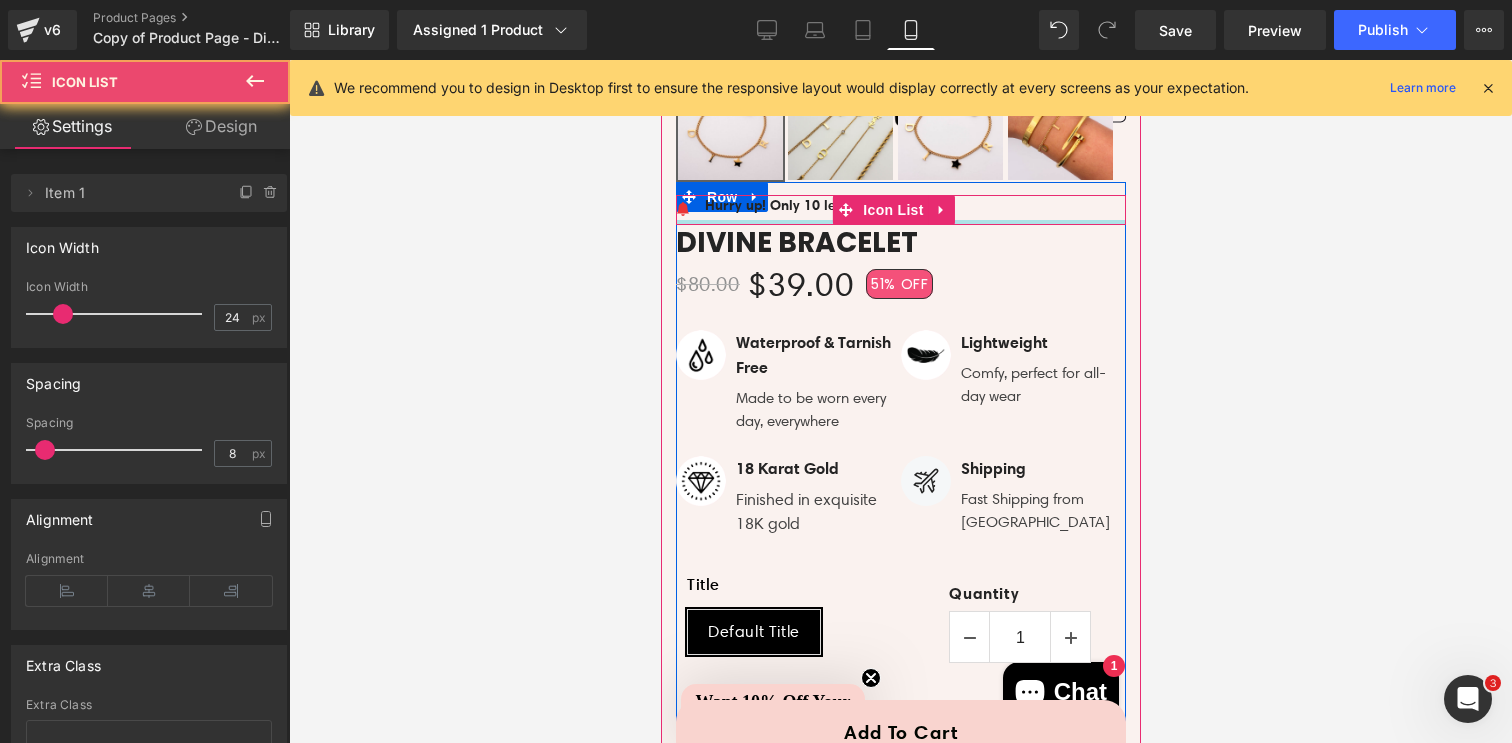 click at bounding box center (900, 222) 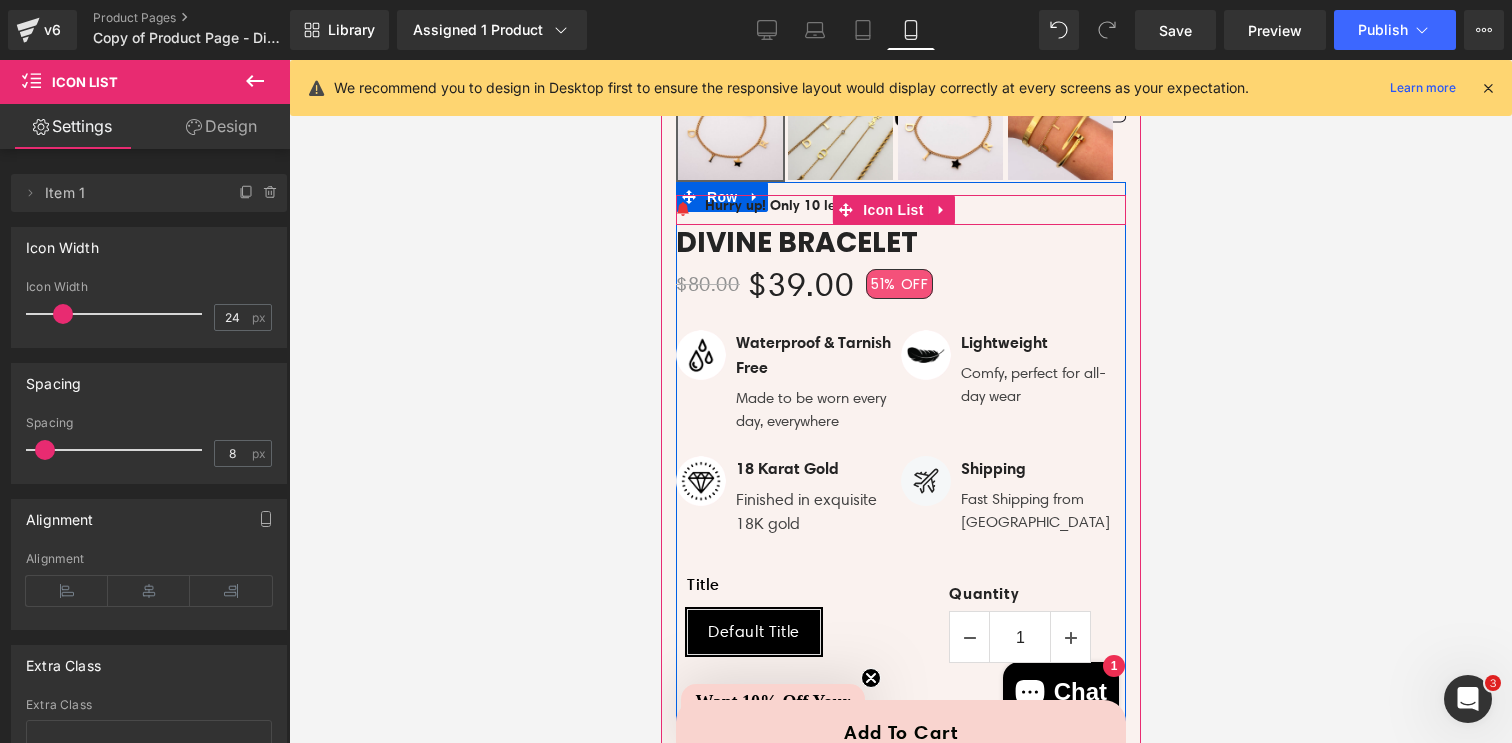 click at bounding box center [900, 222] 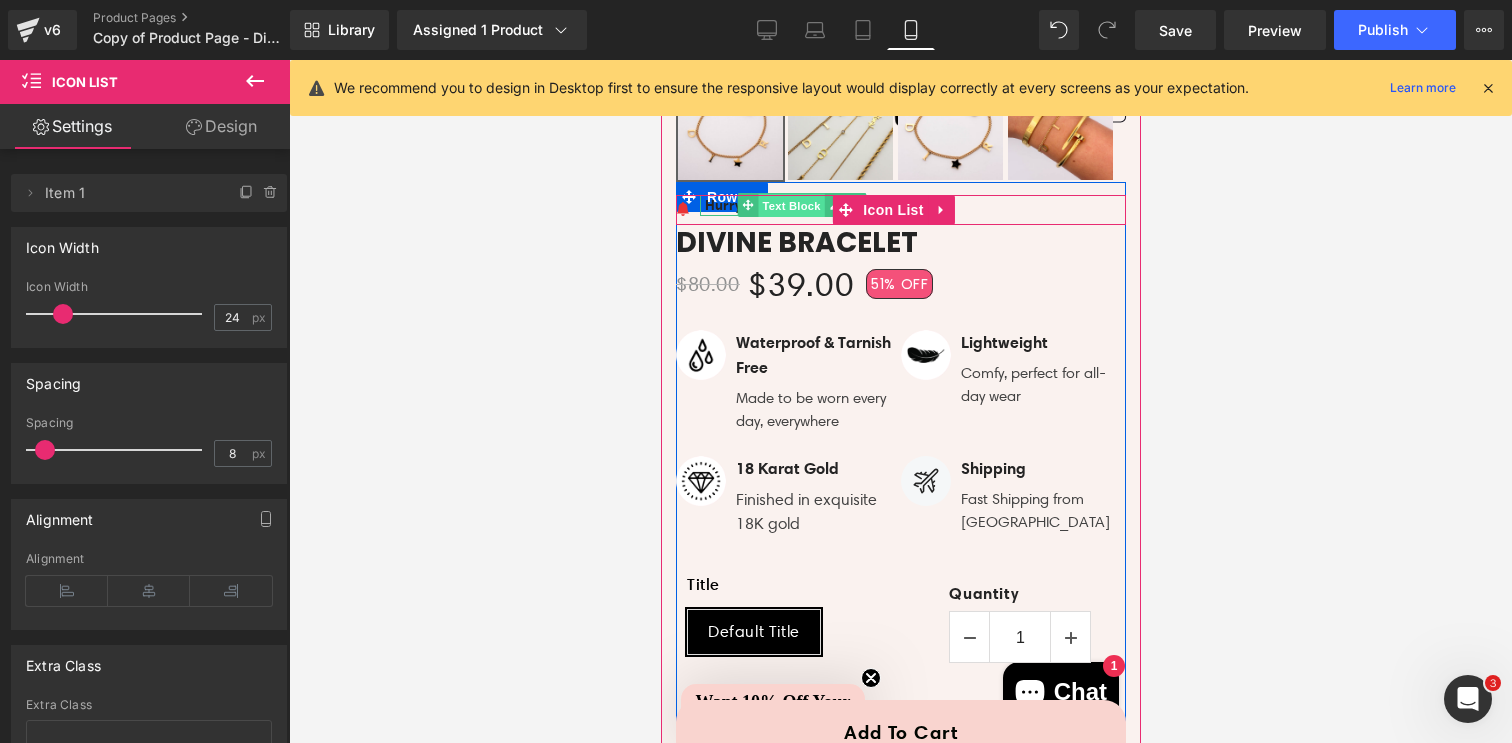 click on "Text Block" at bounding box center [791, 206] 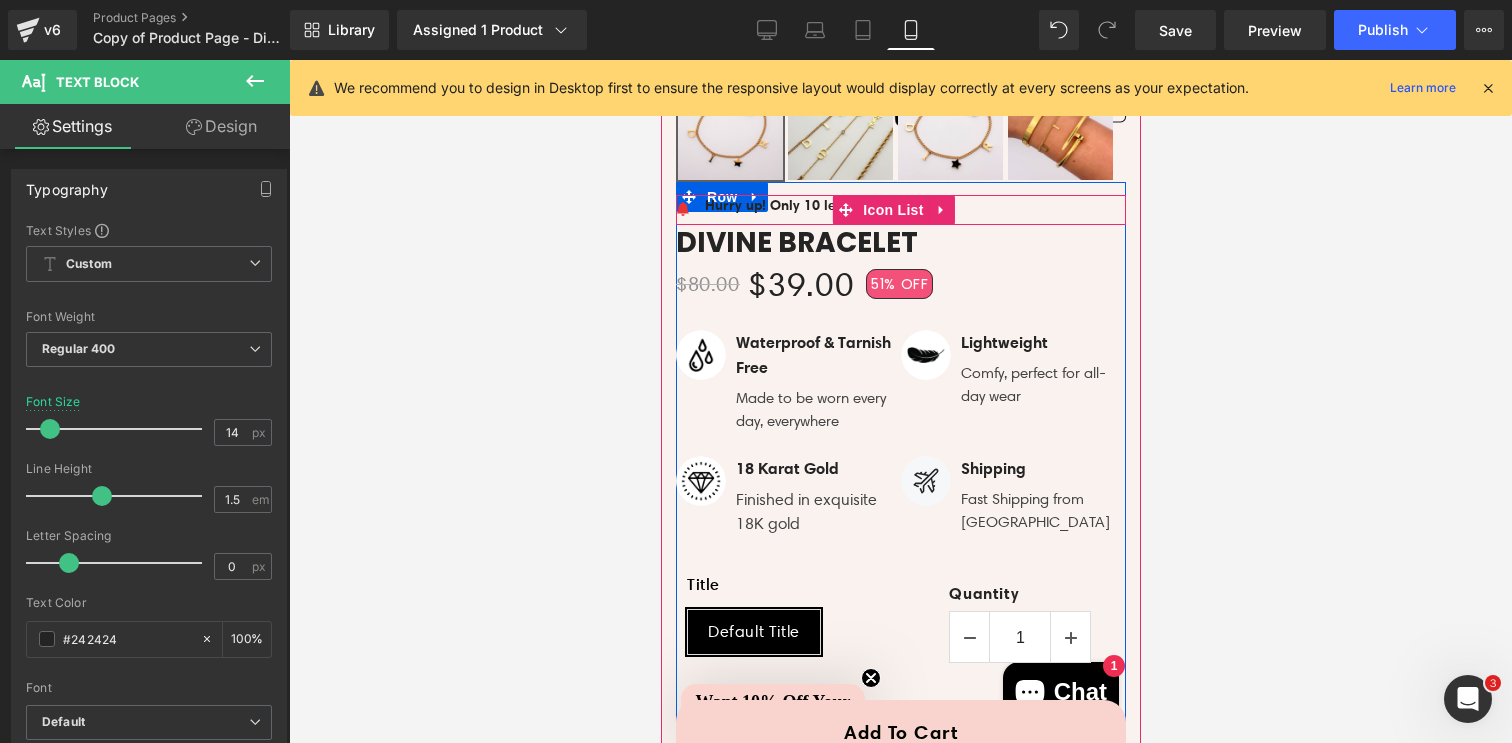 click on "Image
Hurry up! Only 10 left in stock
Text Block" at bounding box center [900, 210] 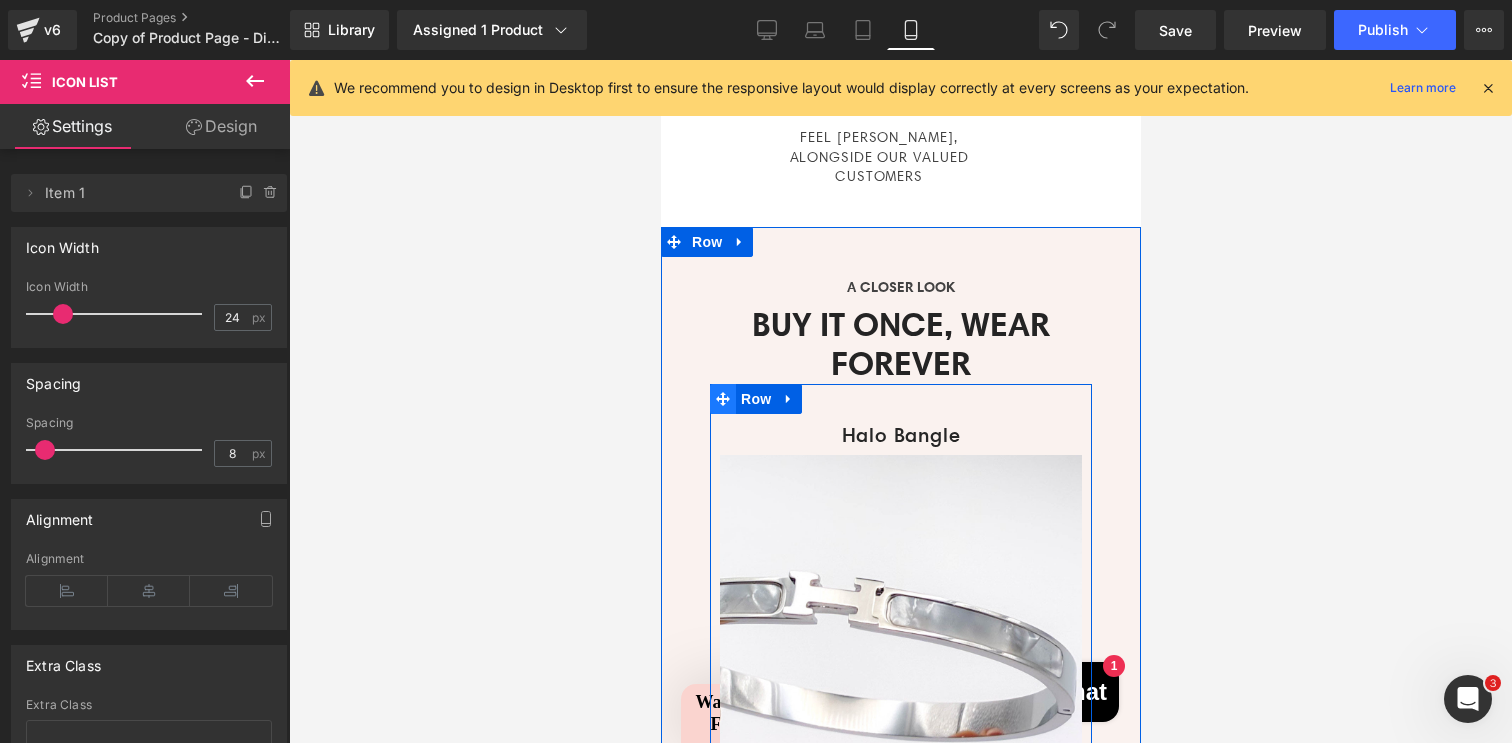scroll, scrollTop: 2358, scrollLeft: 0, axis: vertical 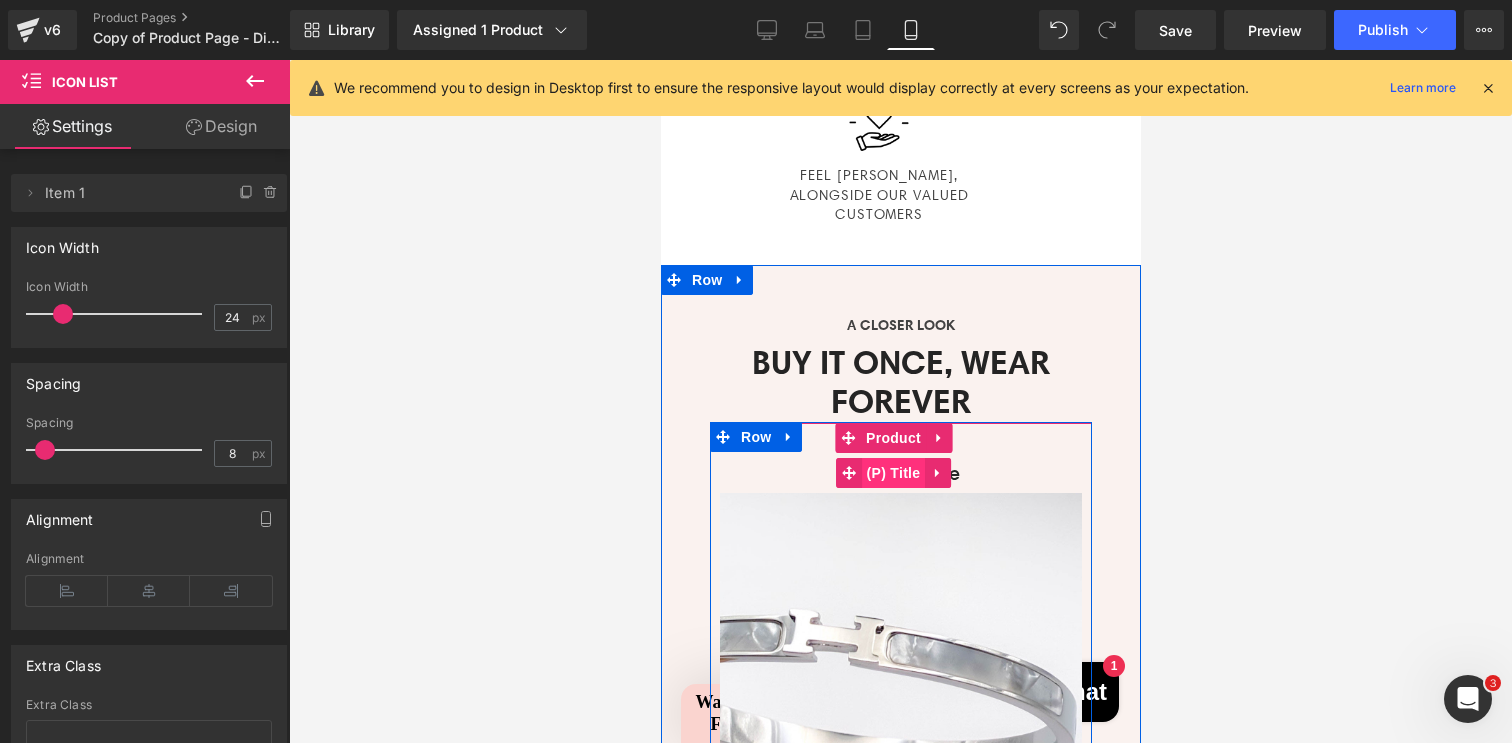 click on "(P) Title" at bounding box center (893, 473) 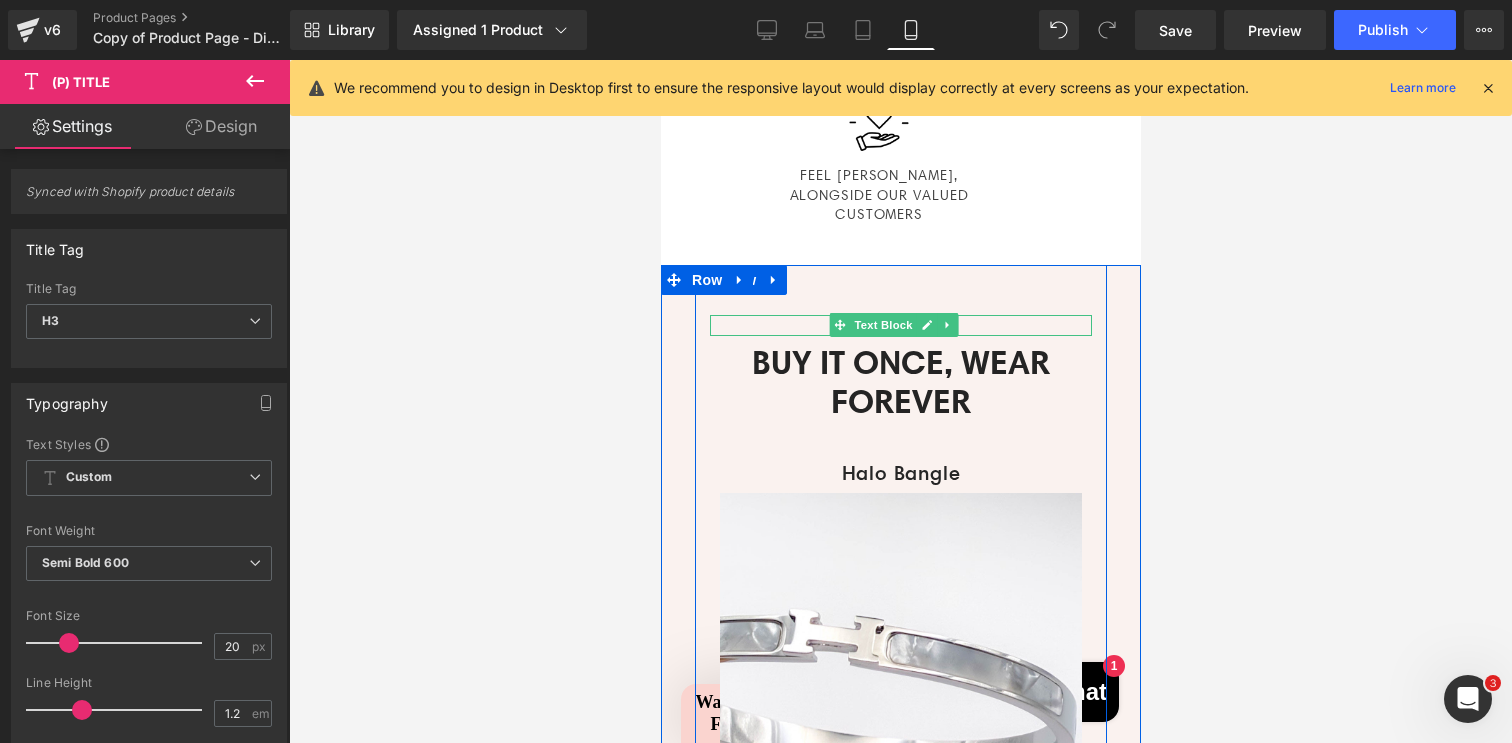 click on "A CLOSER LOOK" at bounding box center (900, 325) 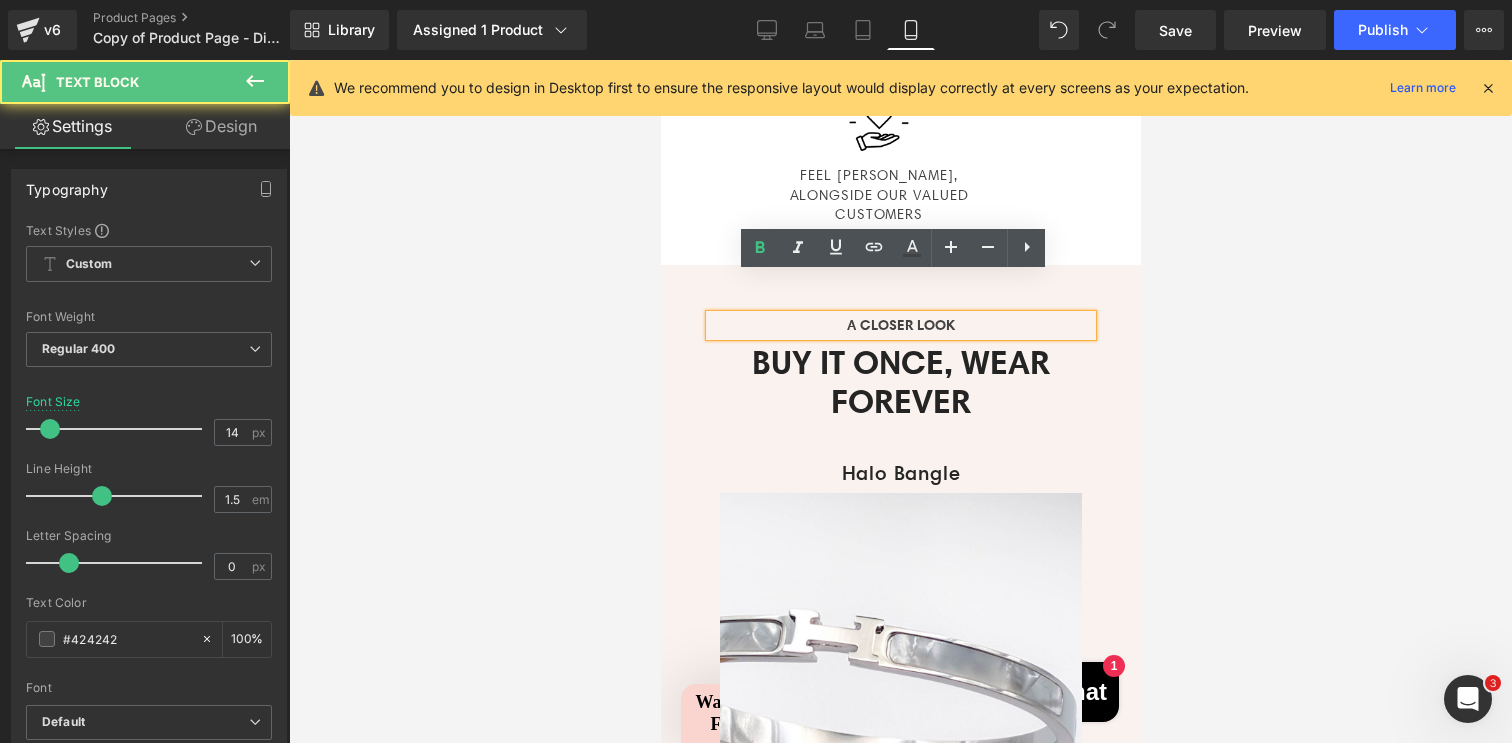 click on "A CLOSER LOOK" at bounding box center [900, 325] 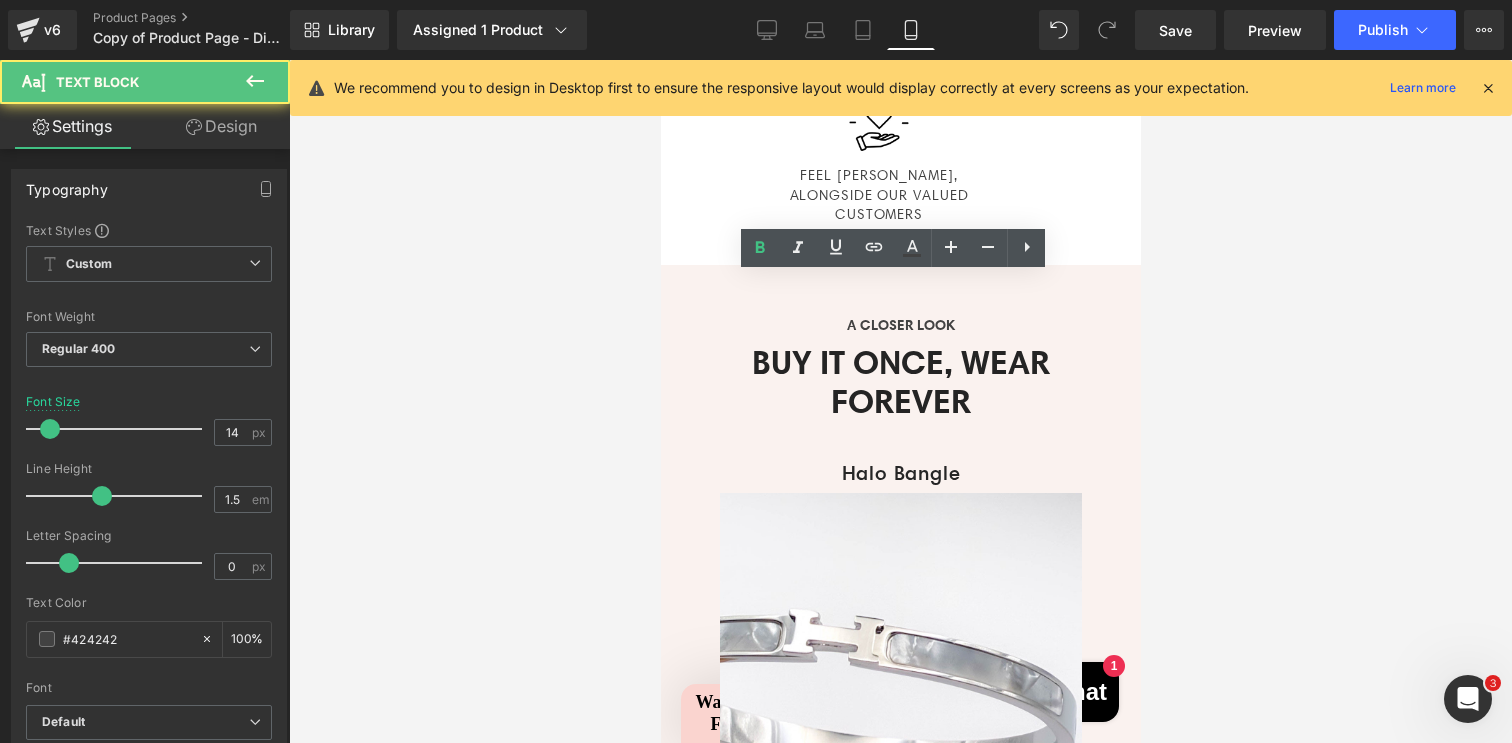 click at bounding box center (900, 401) 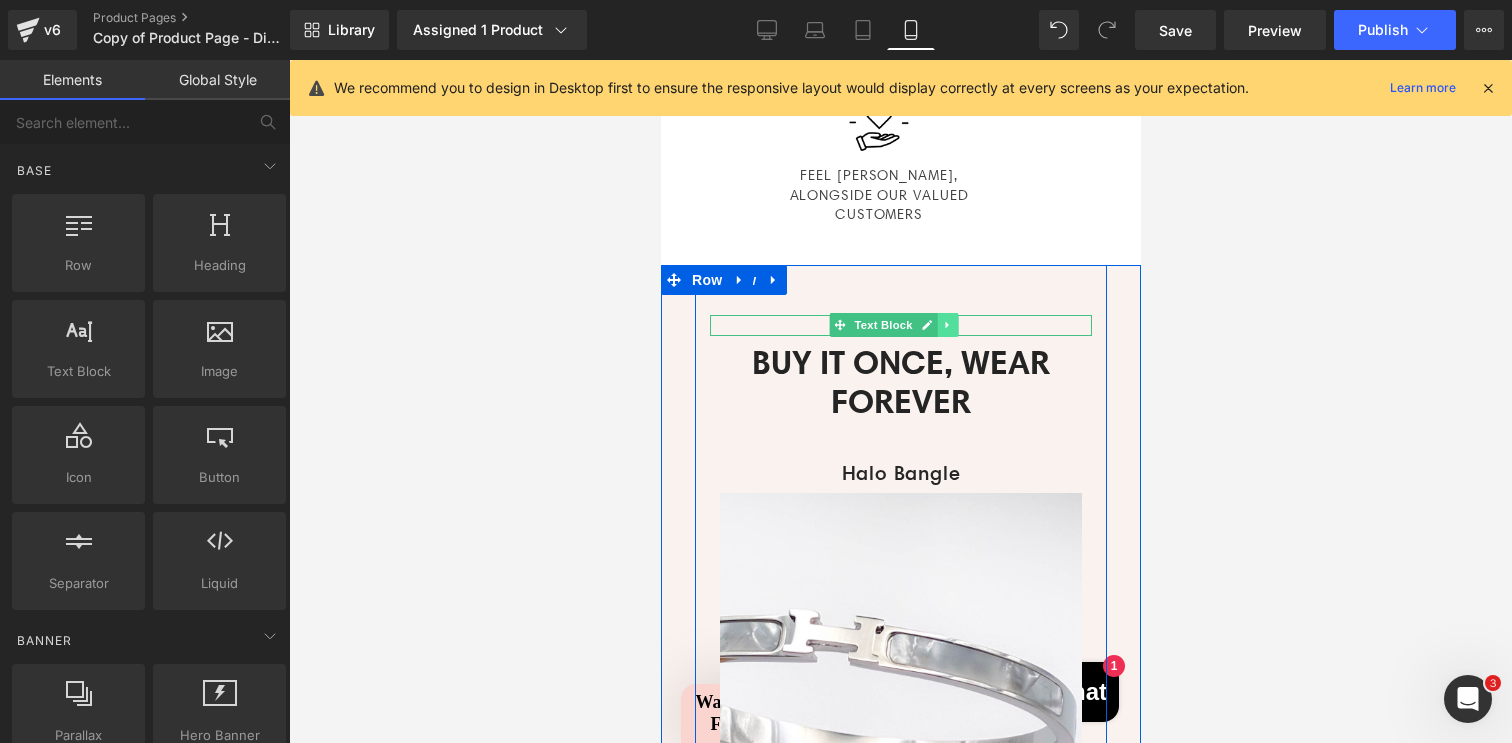 click 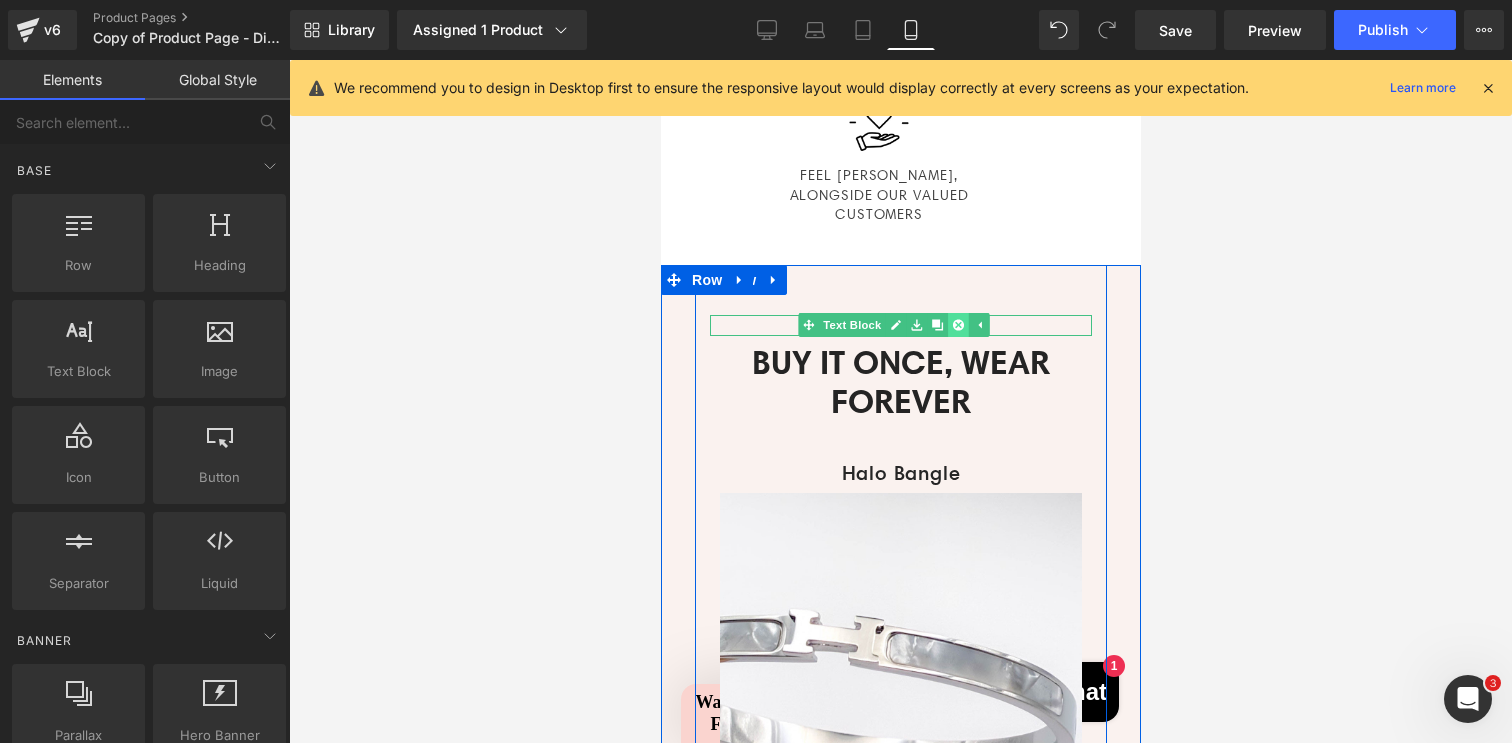 click 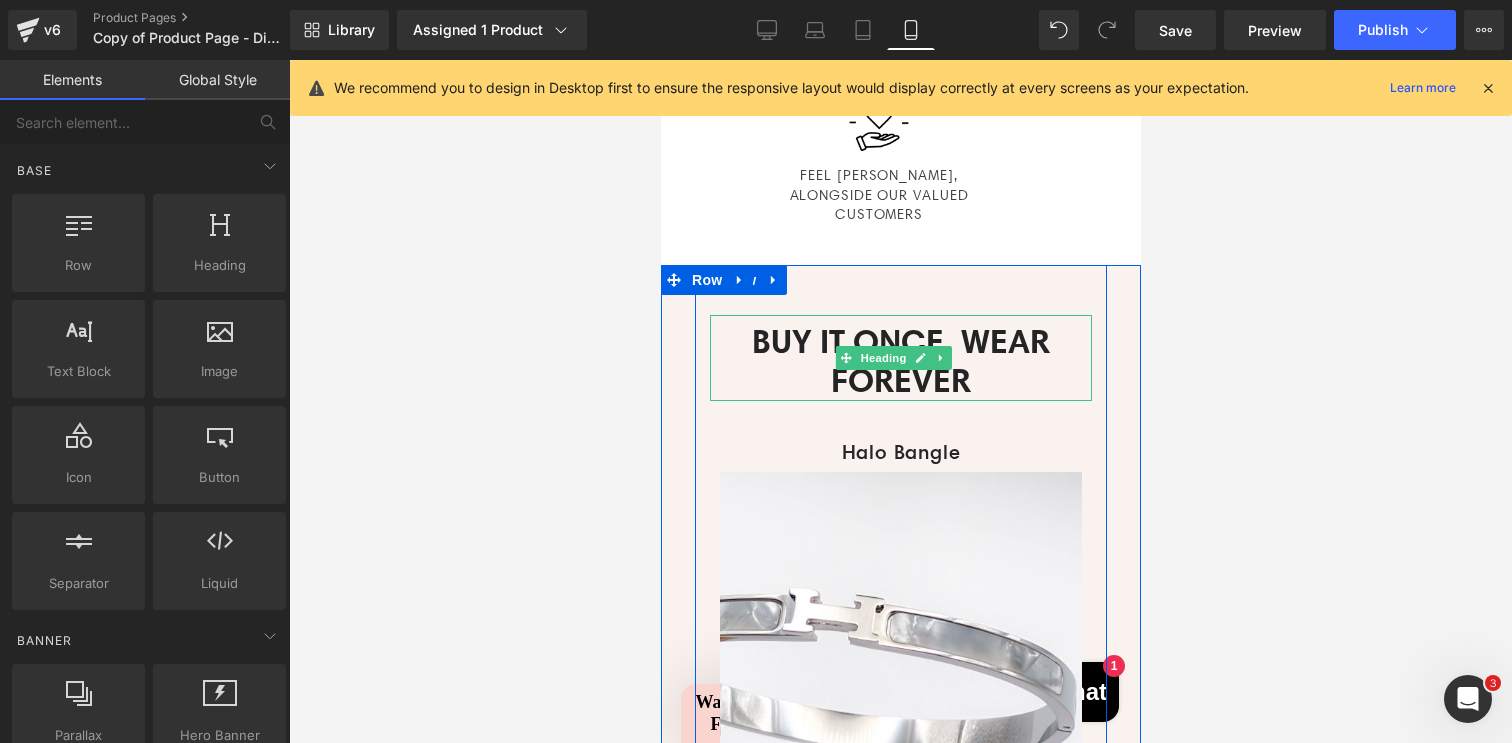 click on "BUY IT ONCE, WEAR FOREVER" at bounding box center [900, 361] 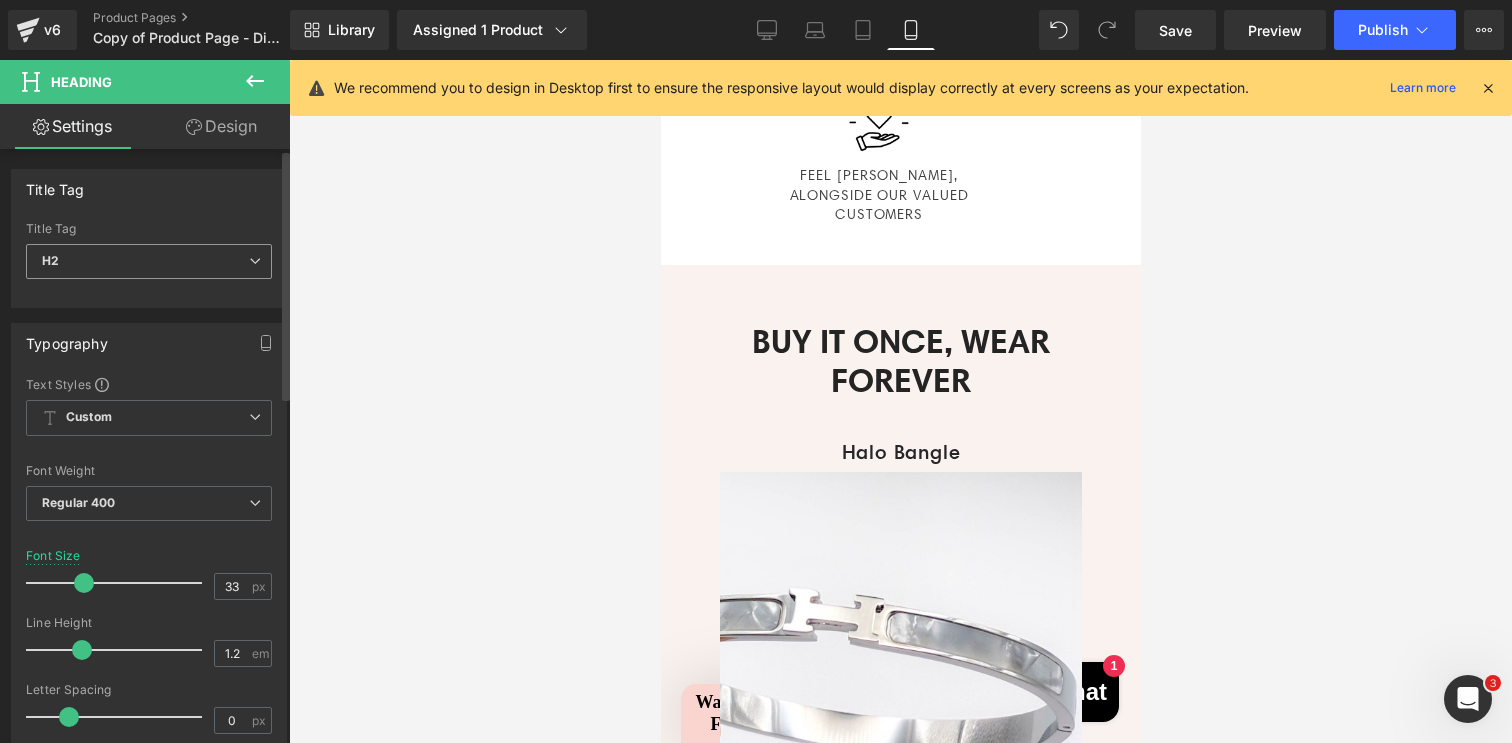 click at bounding box center (255, 261) 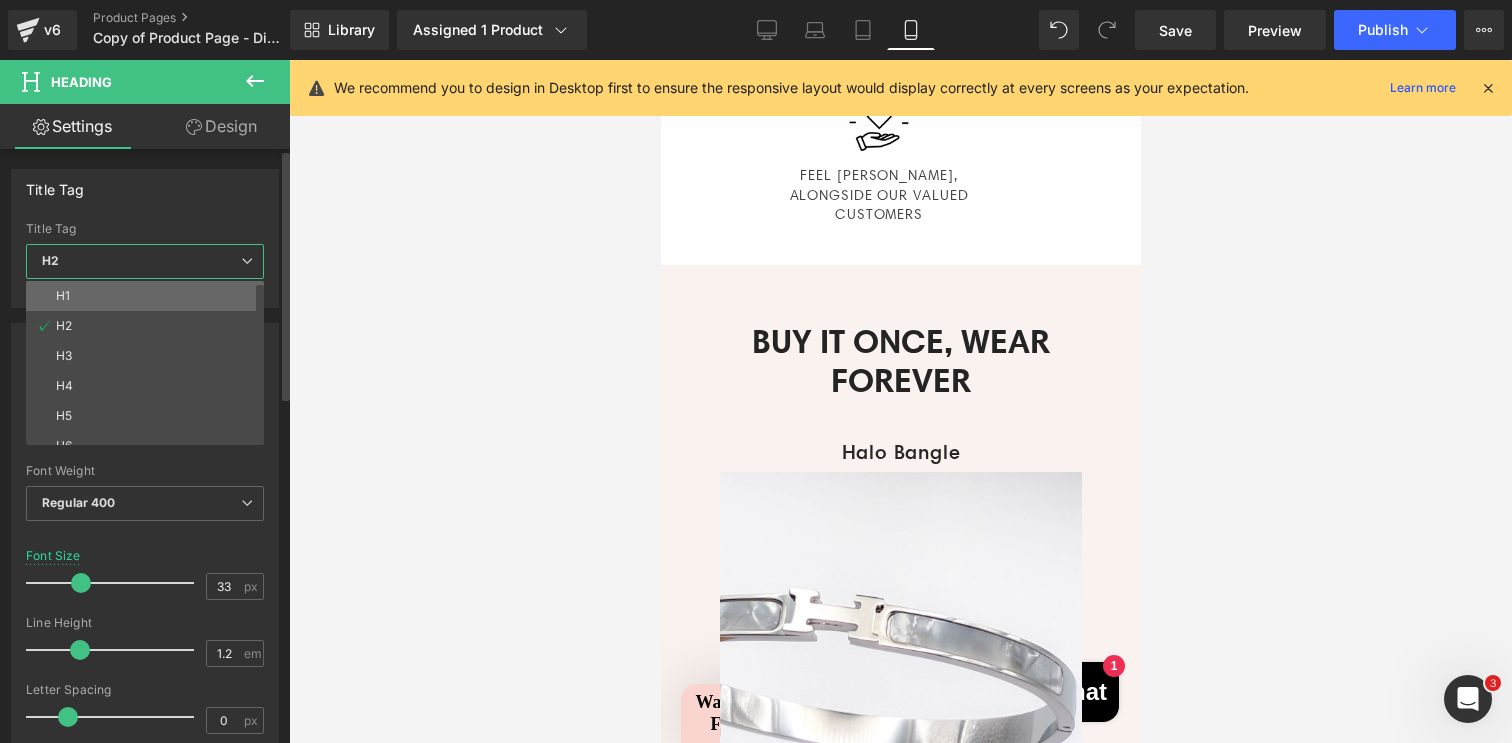 click on "H1" at bounding box center [149, 296] 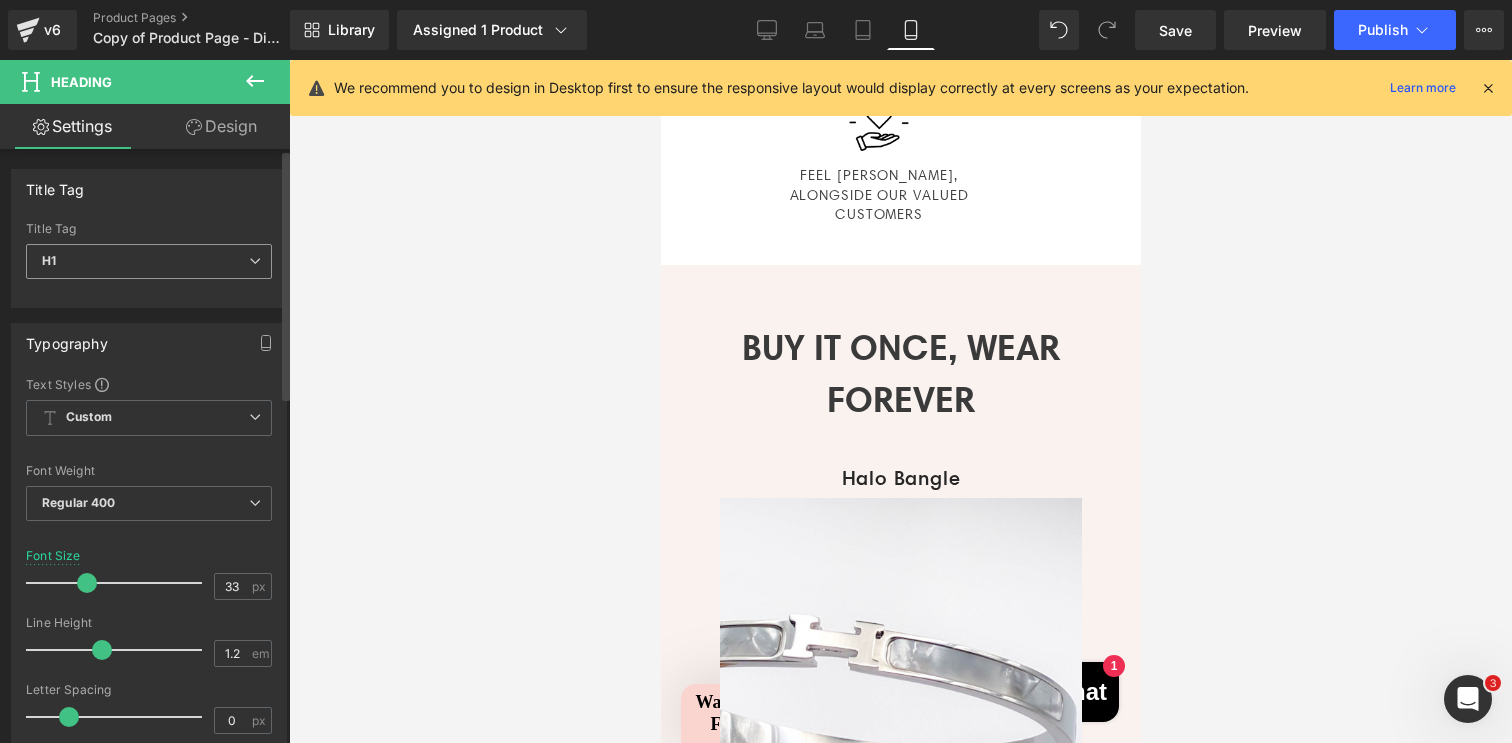 click at bounding box center (255, 261) 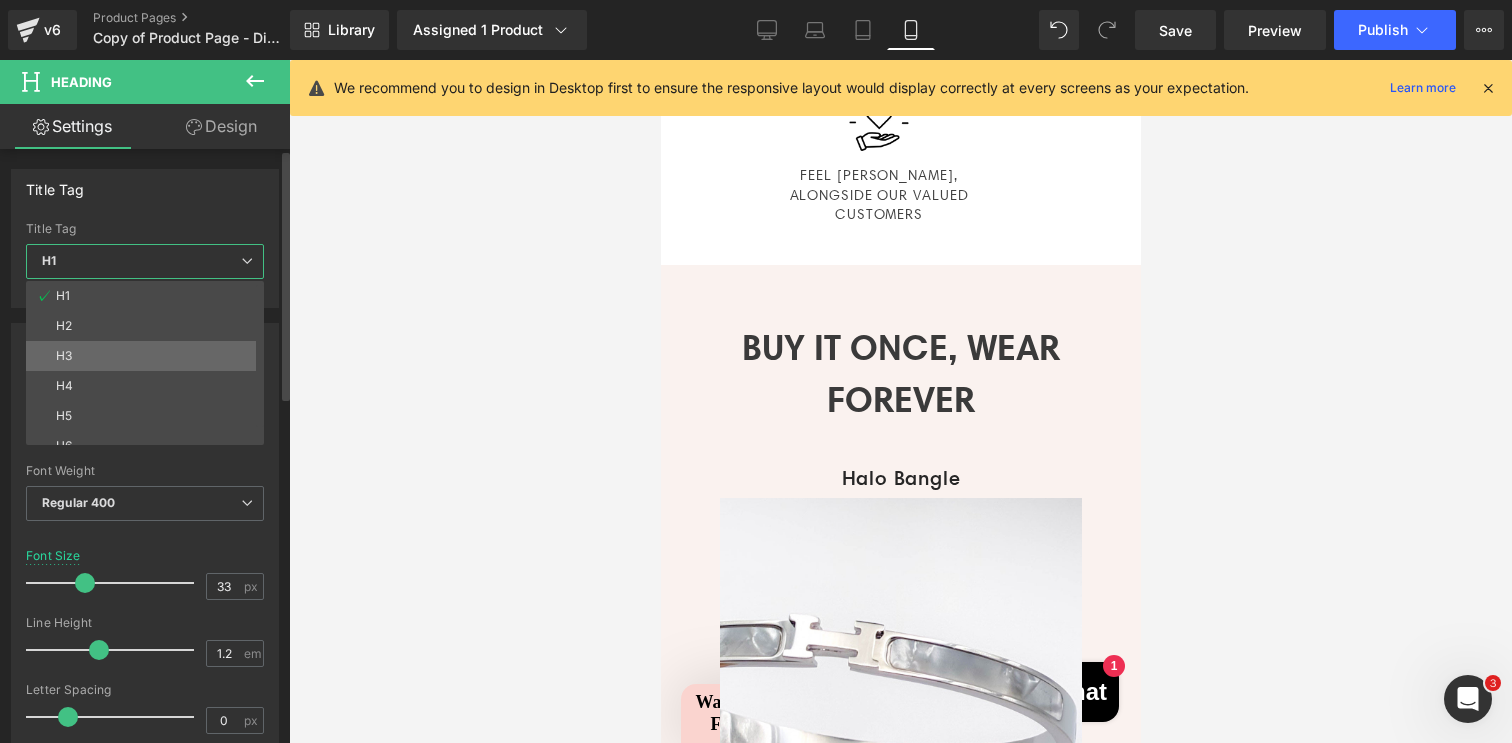click on "H3" at bounding box center (149, 356) 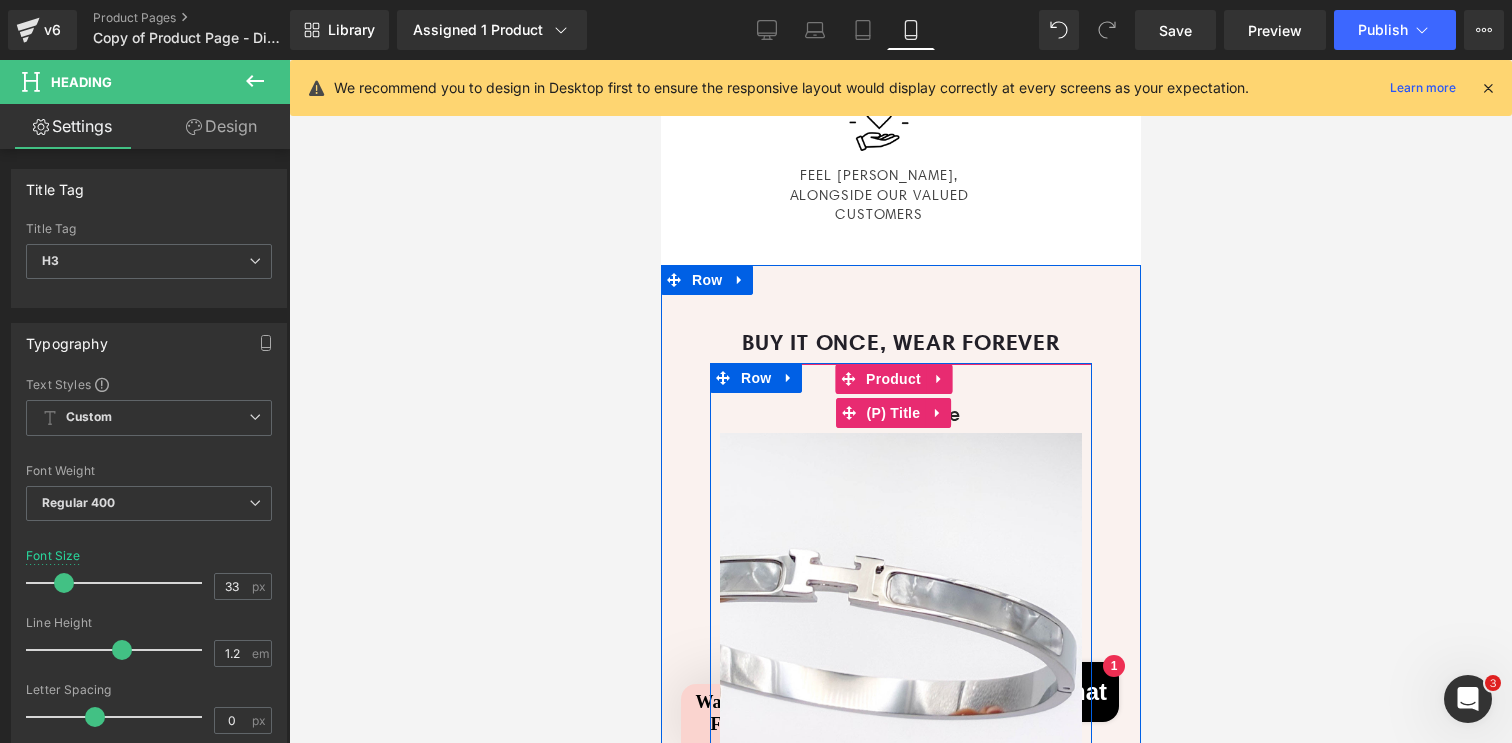 click on "Halo Bangle" at bounding box center [900, 414] 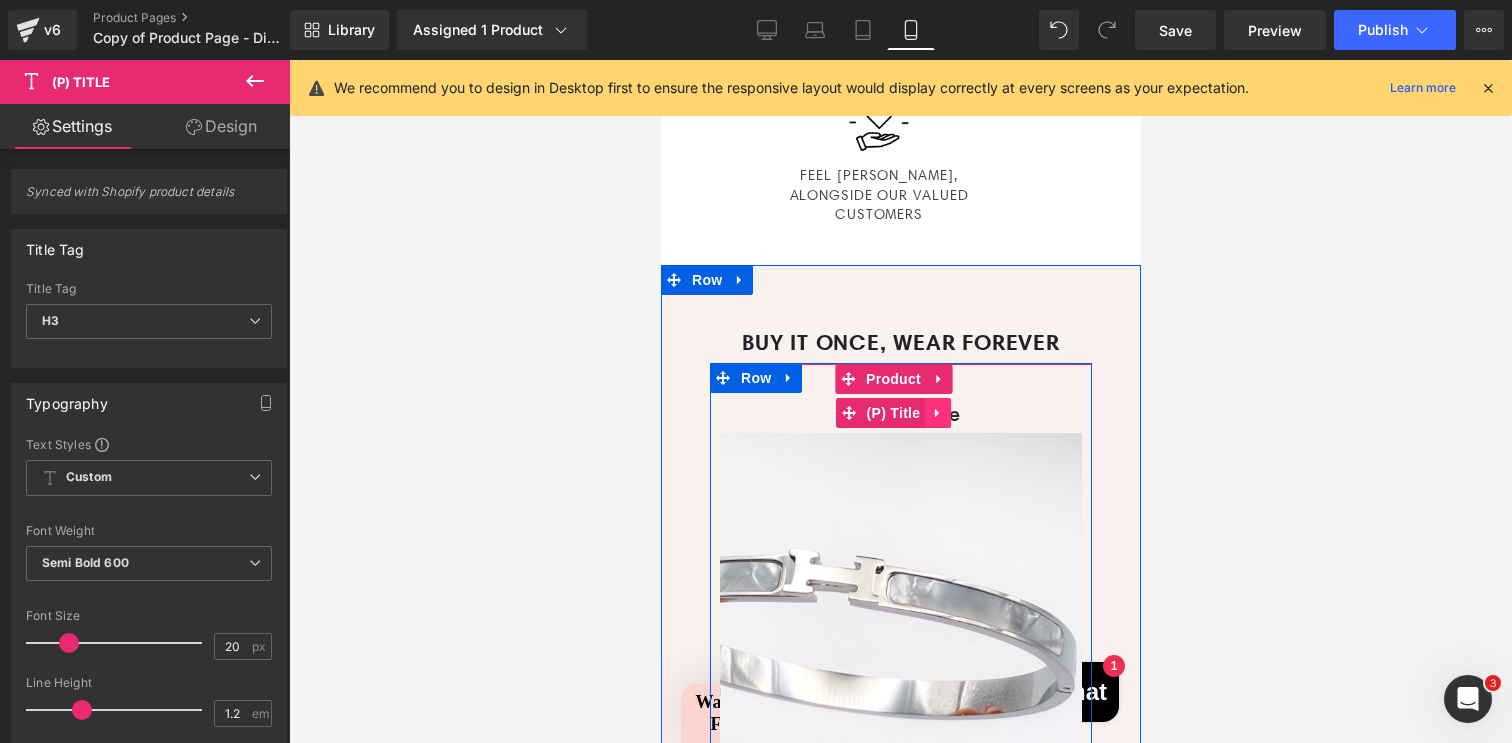 click at bounding box center [937, 413] 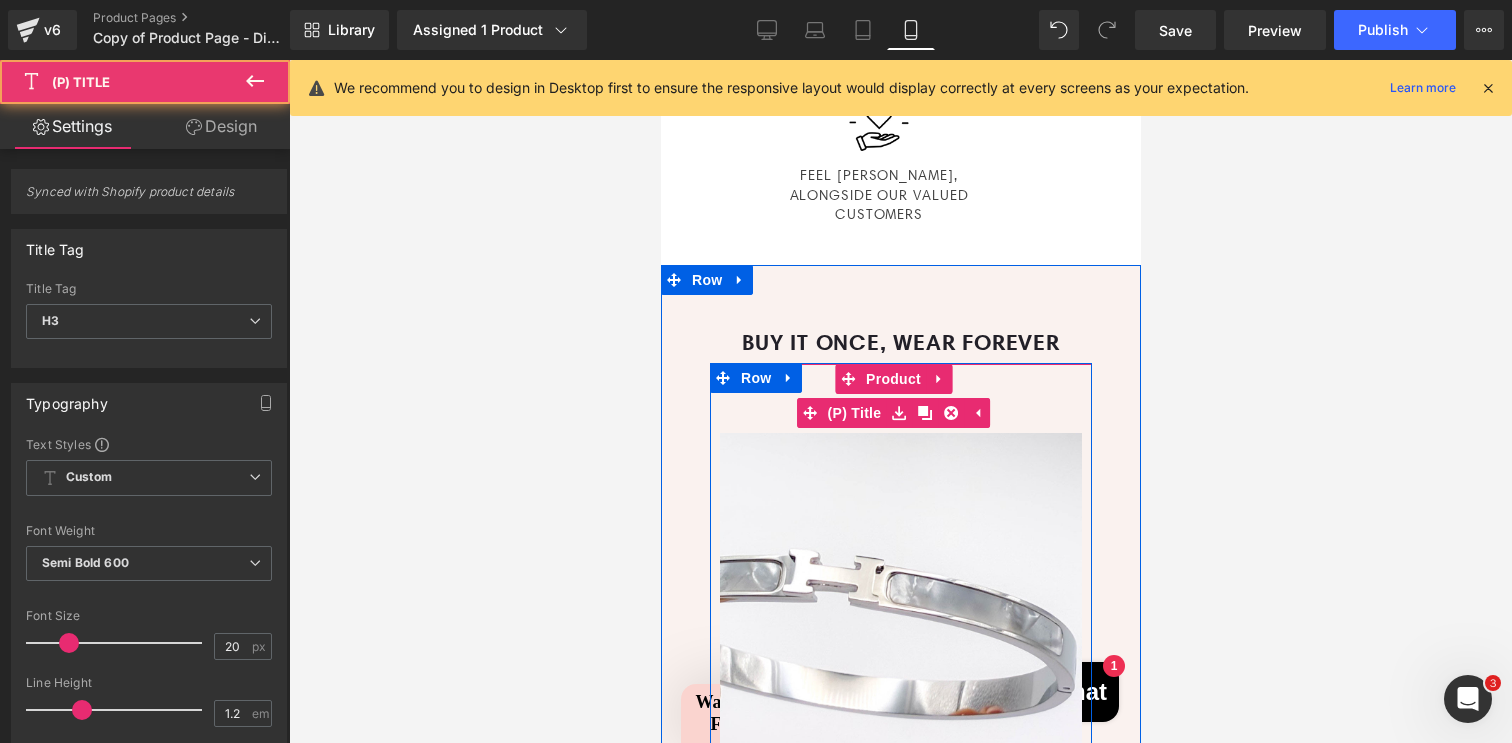 click on "Halo Bangle" at bounding box center [900, 414] 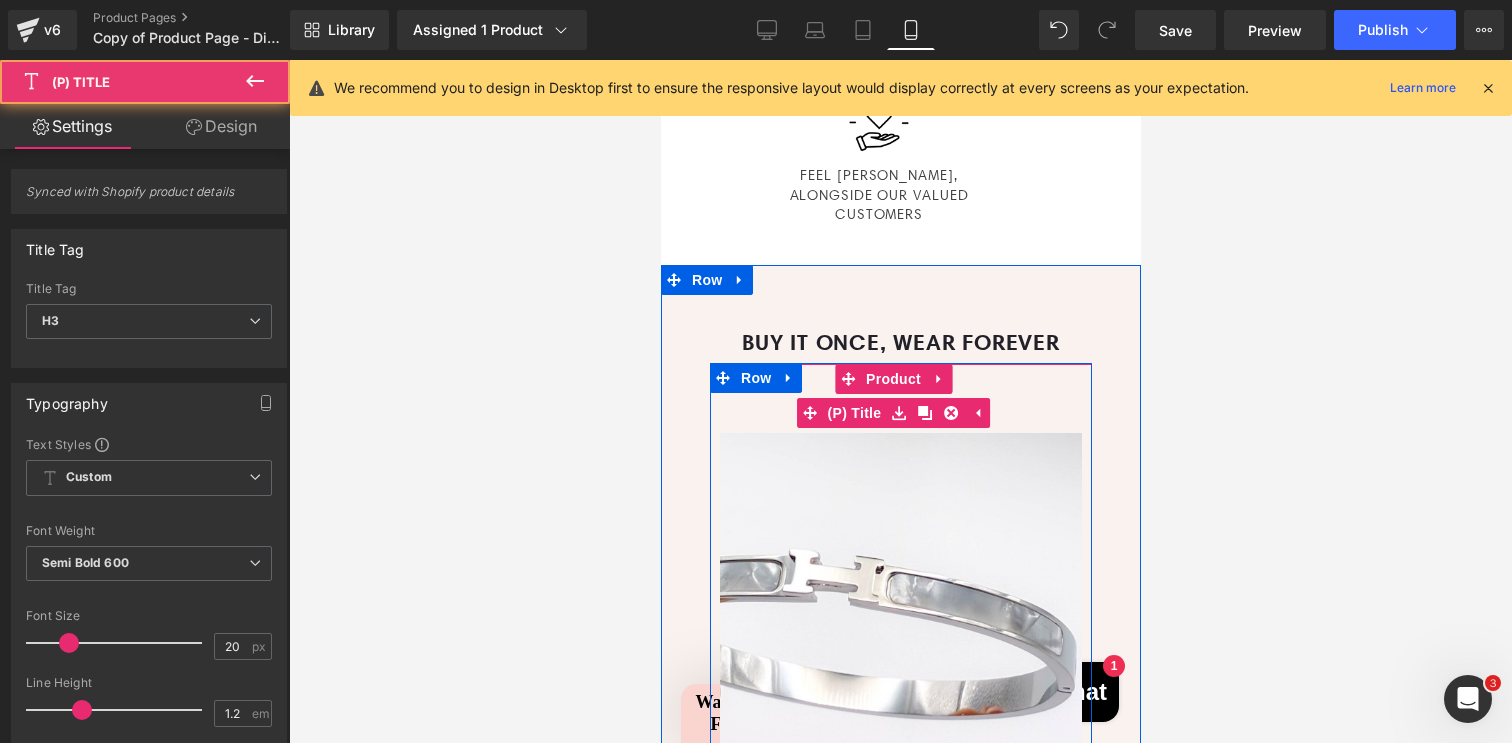 click on "Halo Bangle" at bounding box center [900, 414] 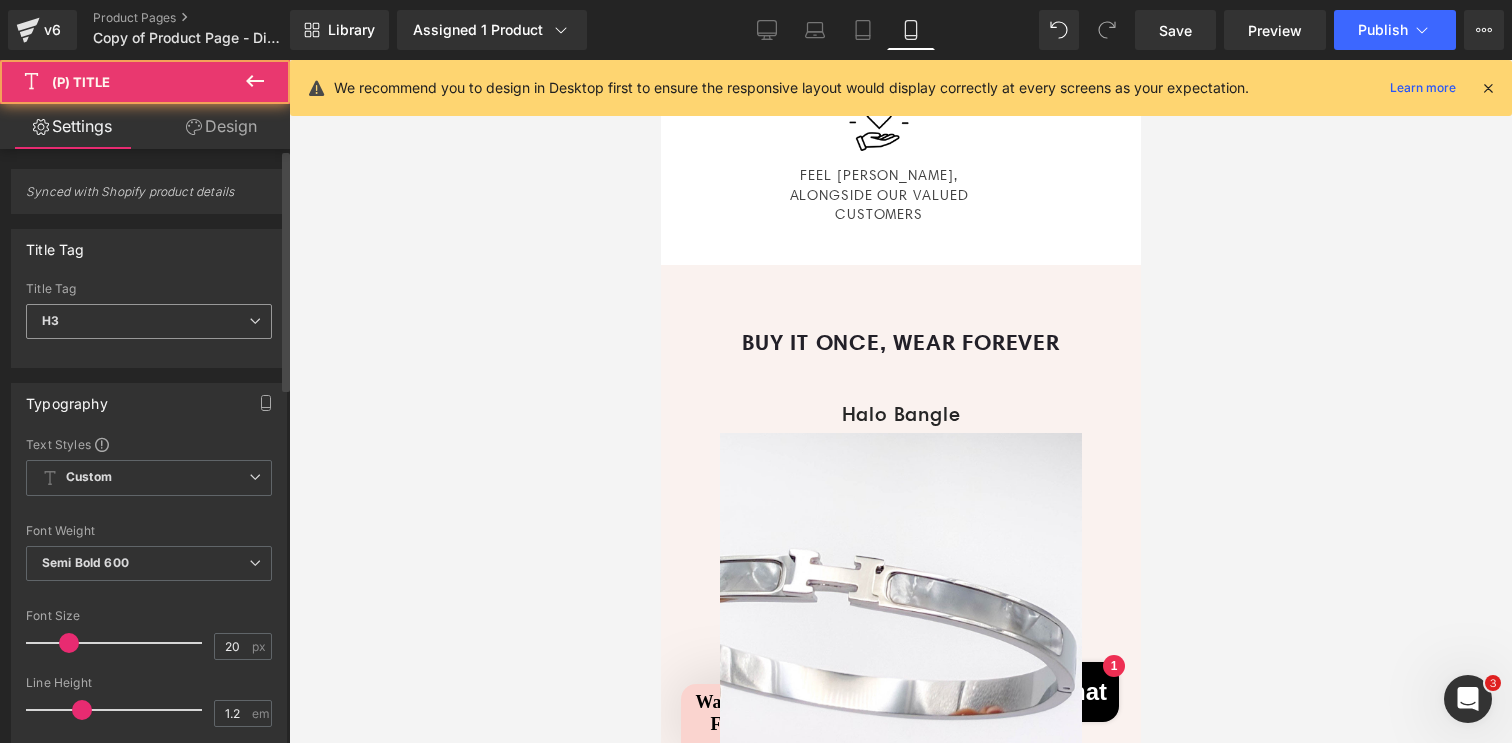 click on "H3" at bounding box center (149, 321) 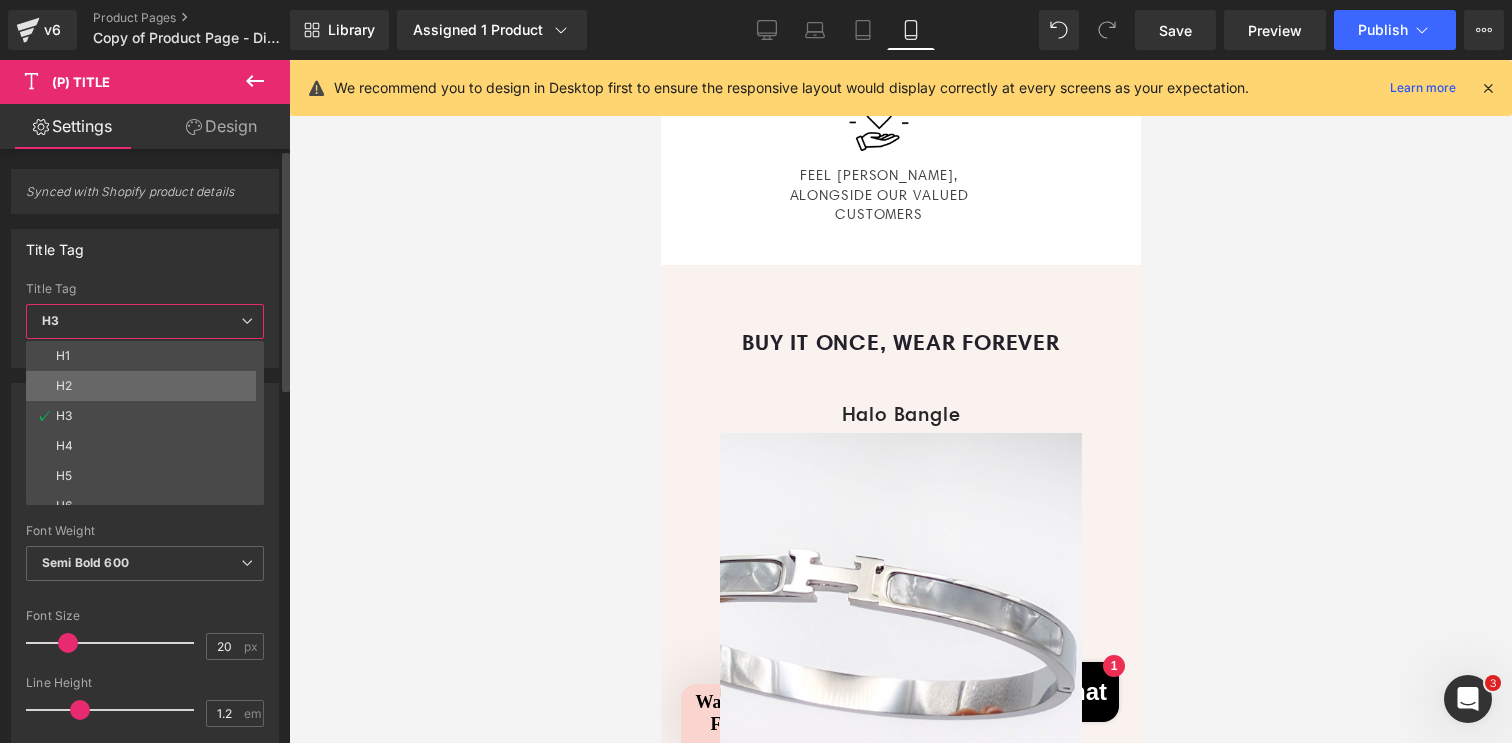 click on "H2" at bounding box center [149, 386] 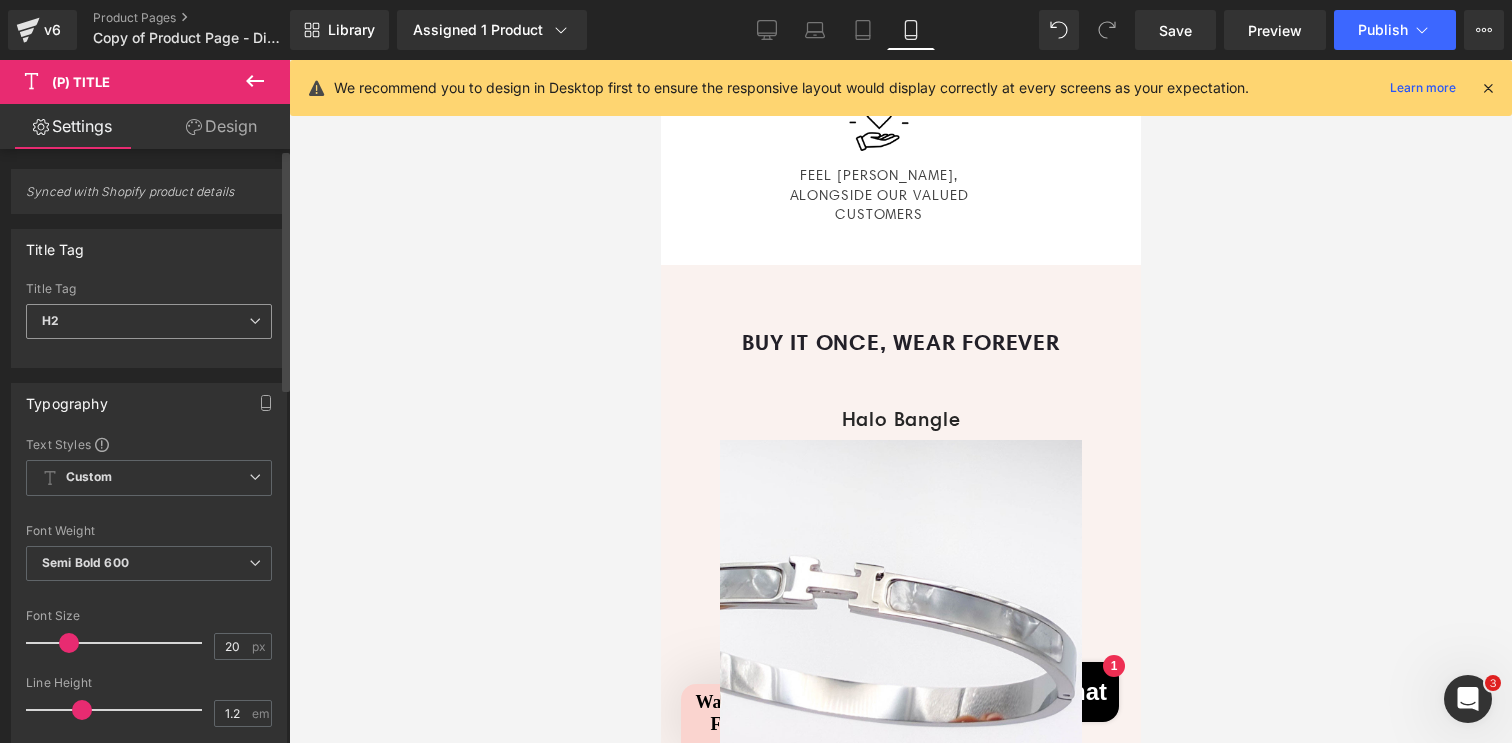 click on "H2" at bounding box center (149, 321) 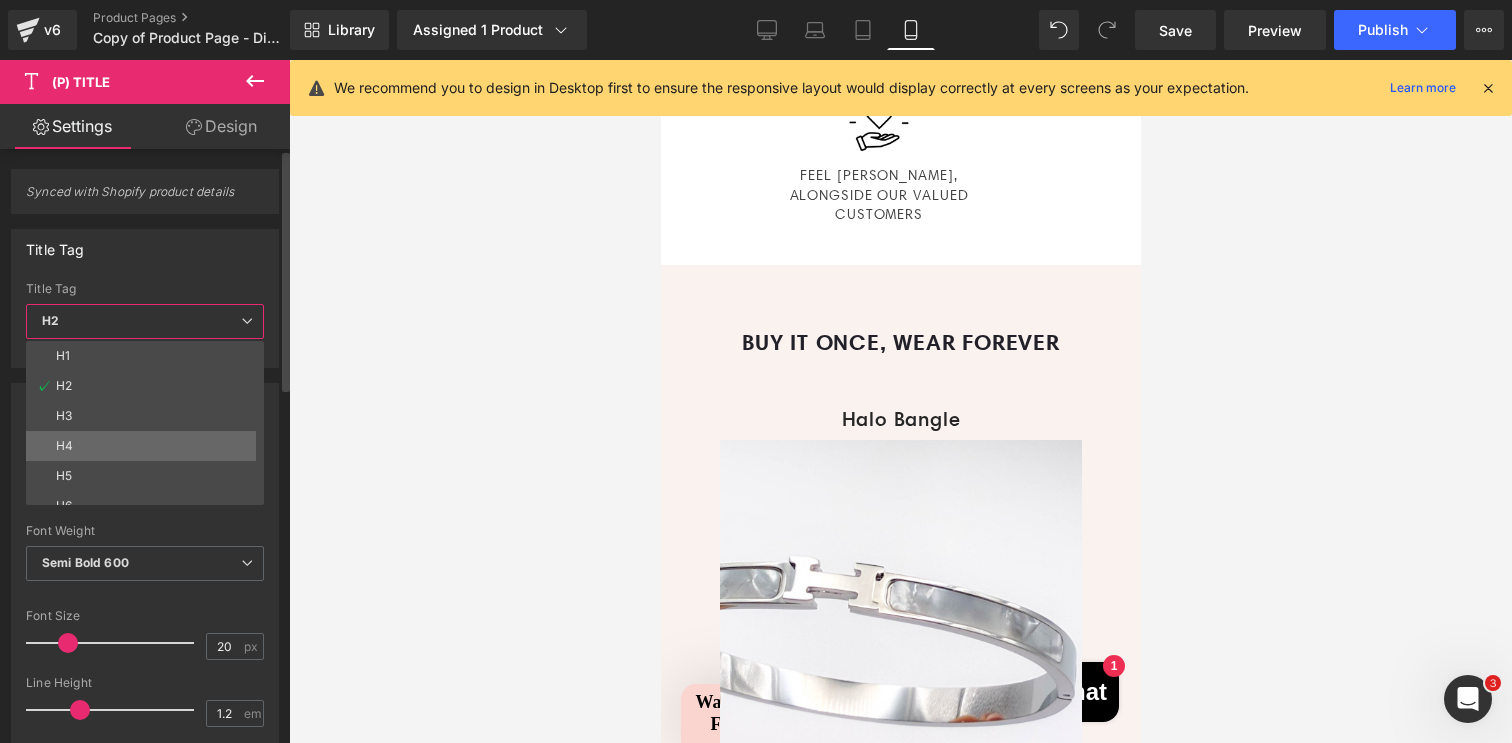 click on "H4" at bounding box center (149, 446) 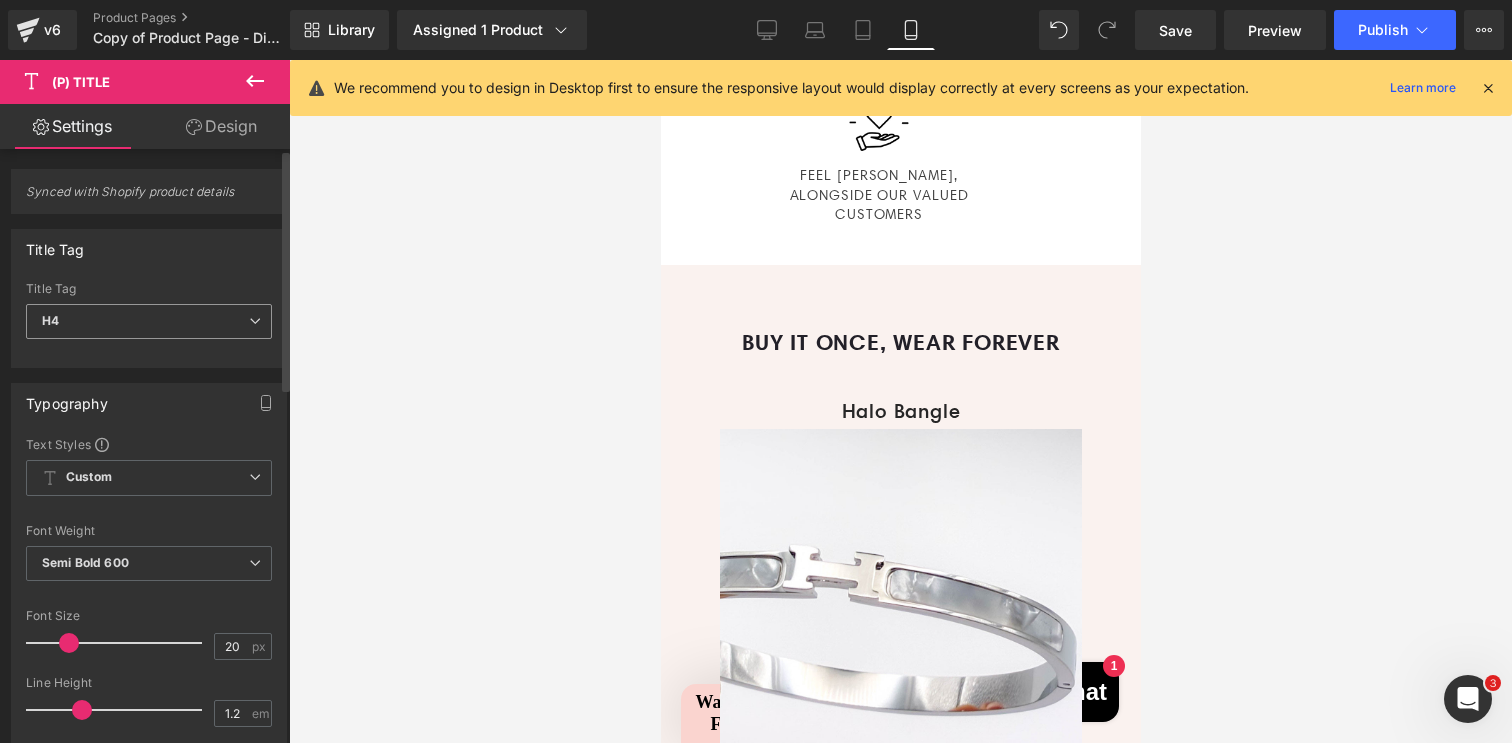 click on "H4" at bounding box center (149, 321) 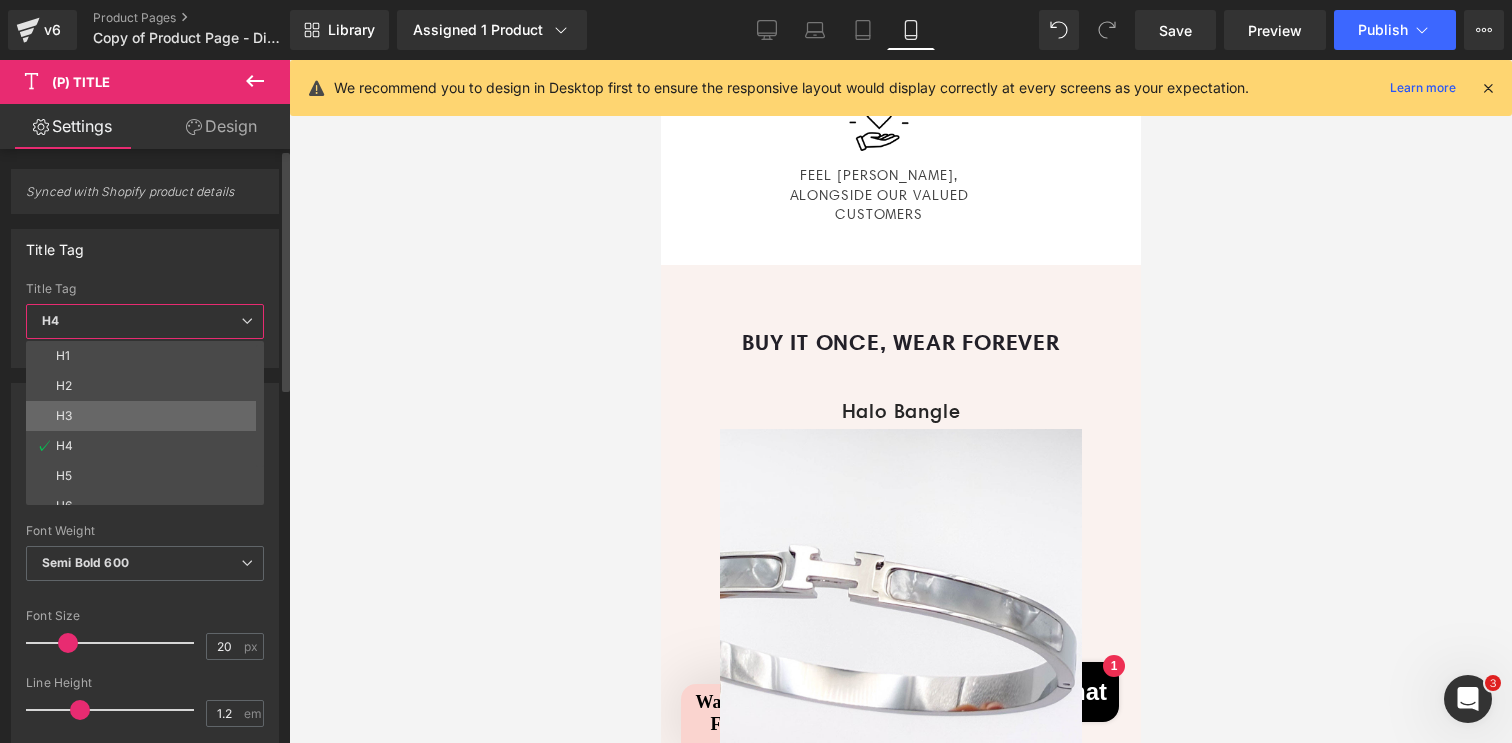 click on "H3" at bounding box center [149, 416] 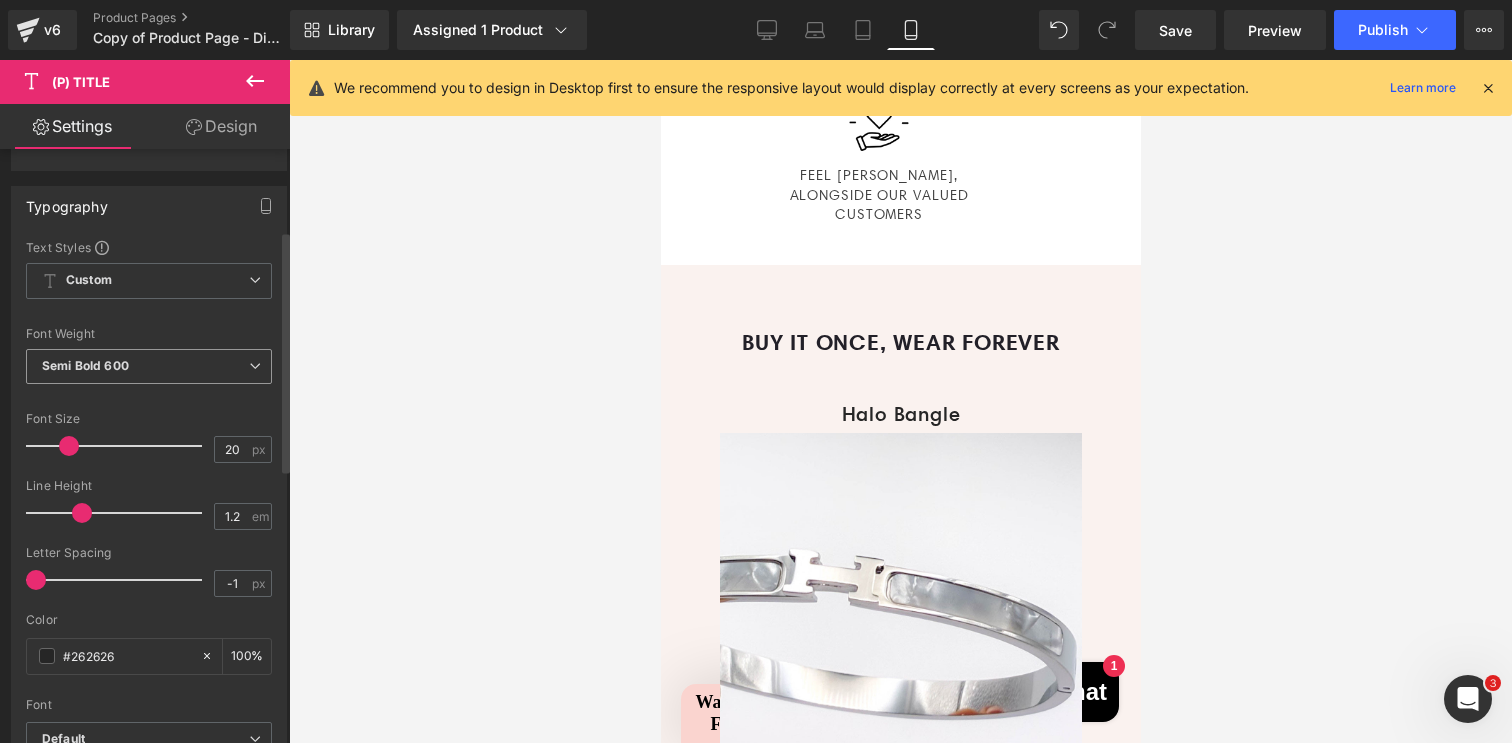 scroll, scrollTop: 201, scrollLeft: 0, axis: vertical 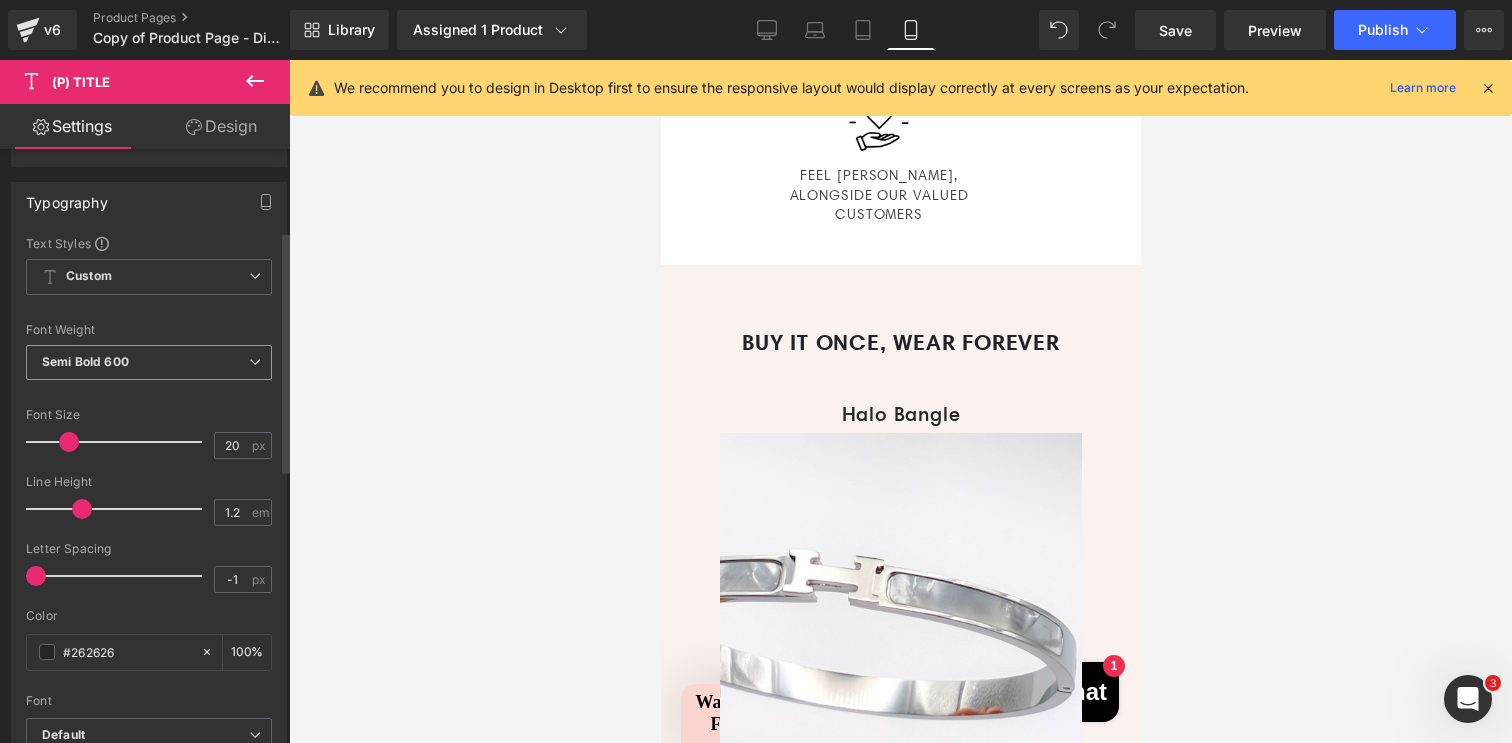 click on "Semi Bold 600" at bounding box center (149, 362) 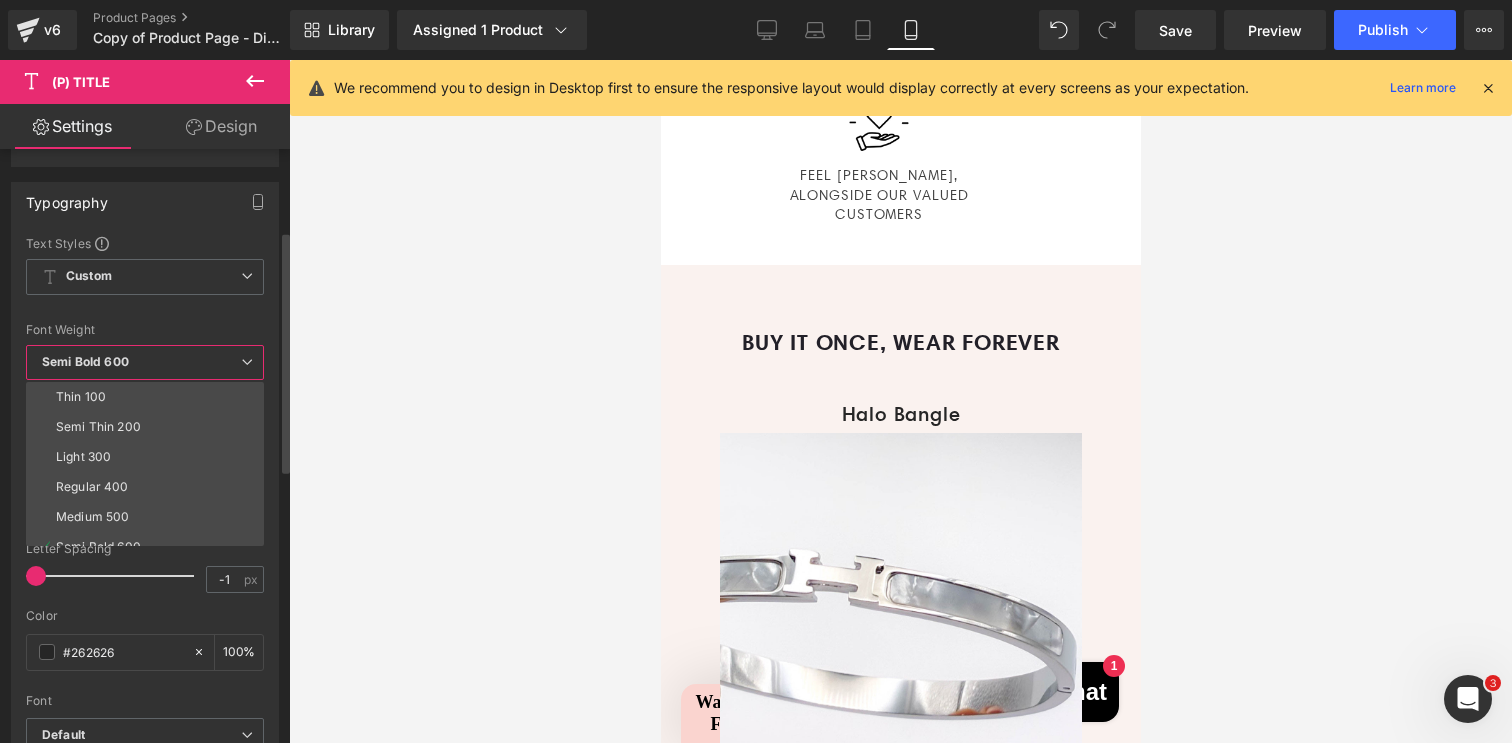 click on "Semi Bold 600" at bounding box center (145, 362) 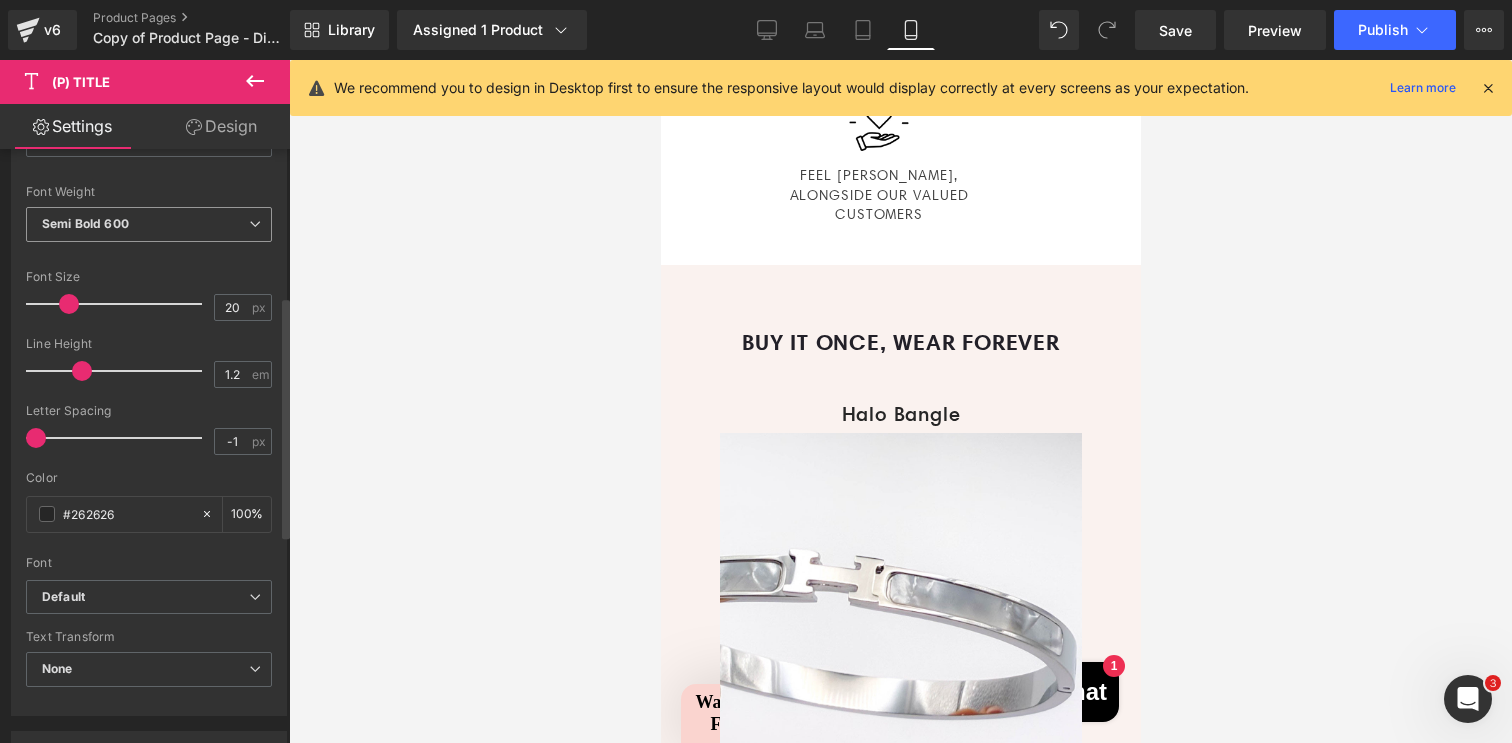 scroll, scrollTop: 394, scrollLeft: 0, axis: vertical 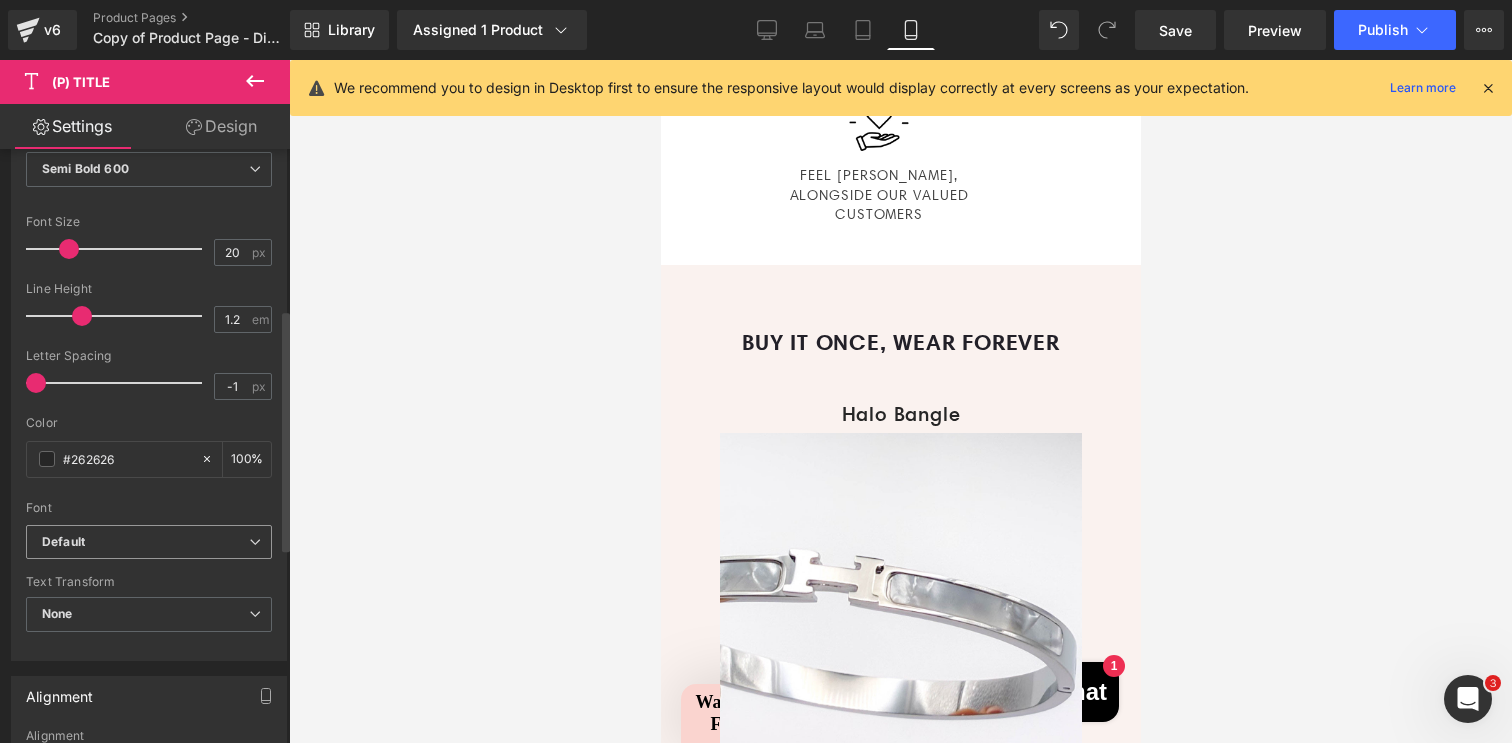 click on "Default" at bounding box center [149, 542] 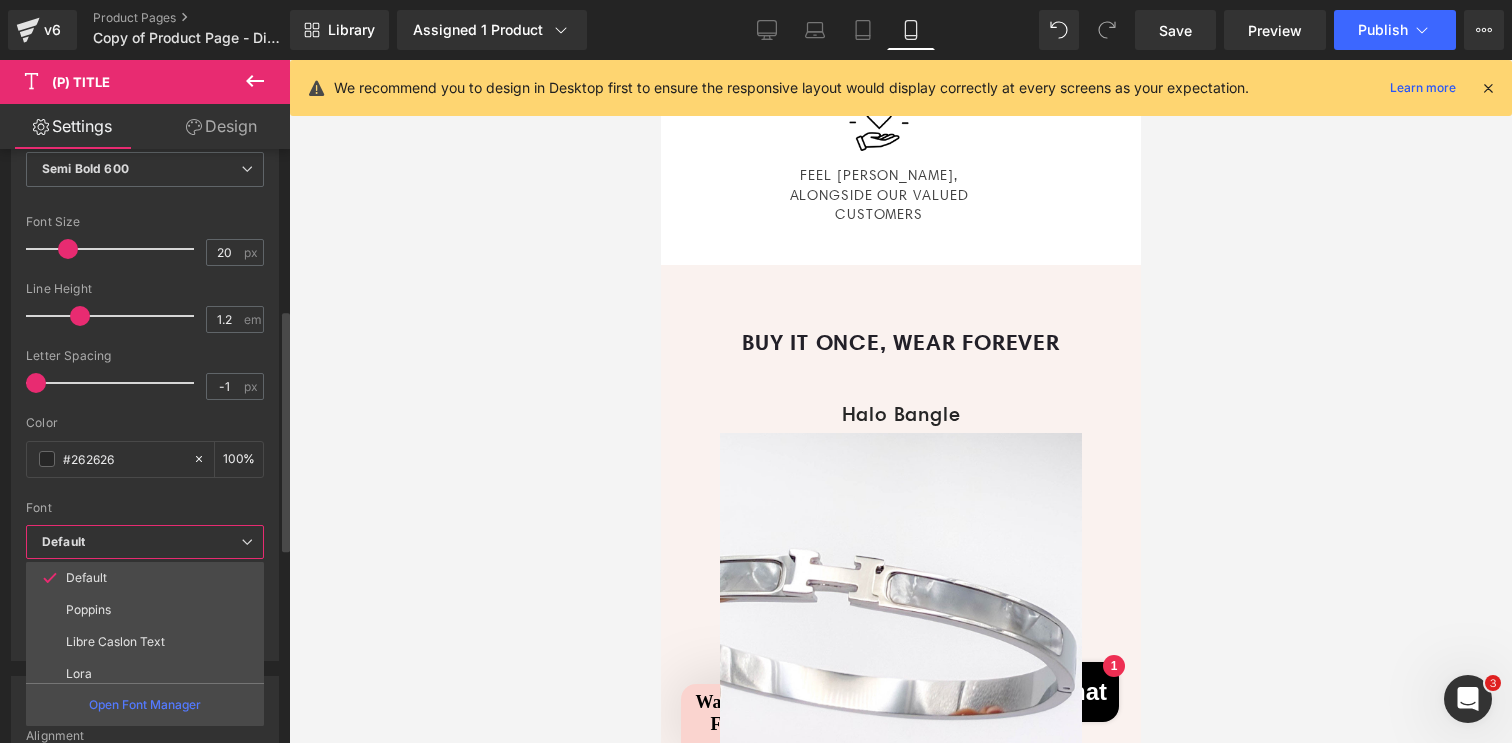 click on "Default" at bounding box center [141, 542] 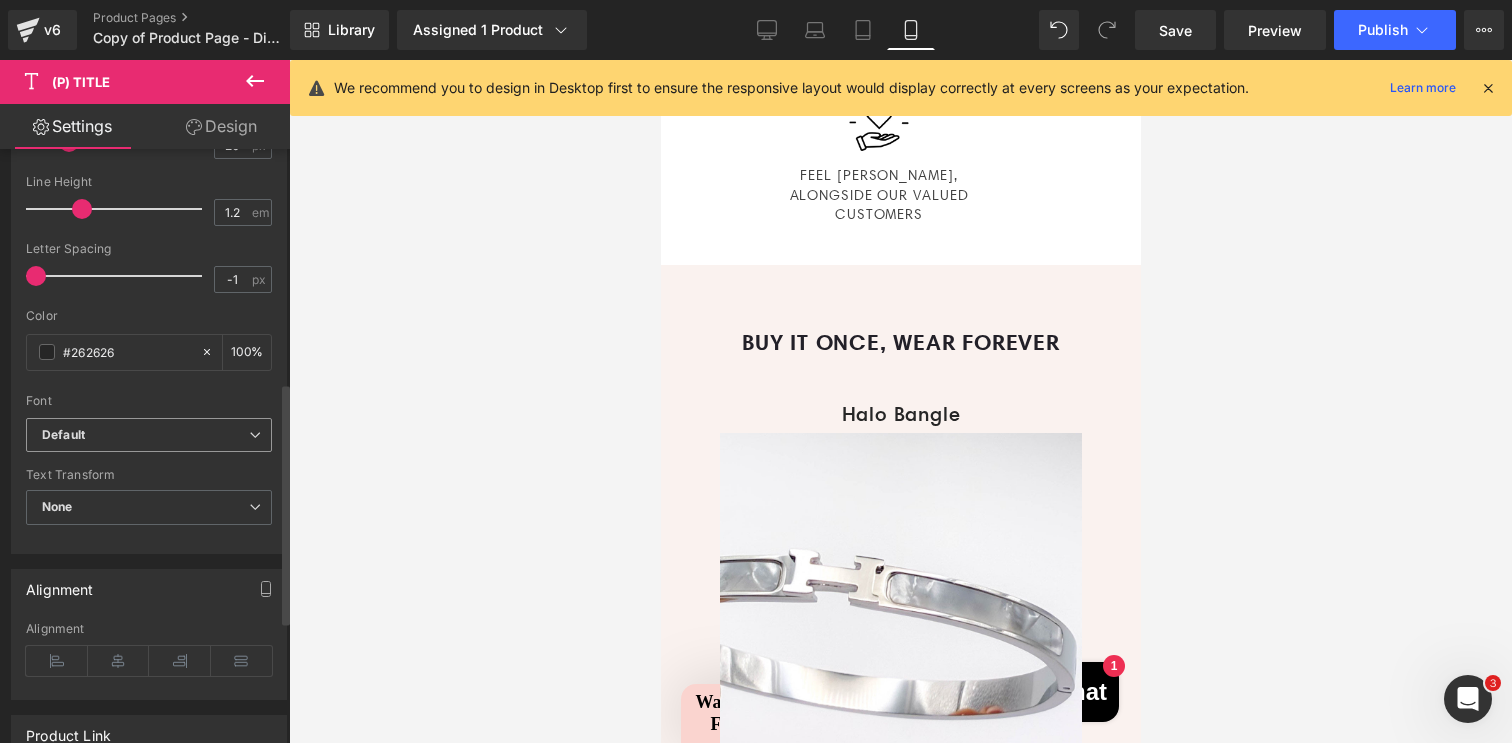 scroll, scrollTop: 582, scrollLeft: 0, axis: vertical 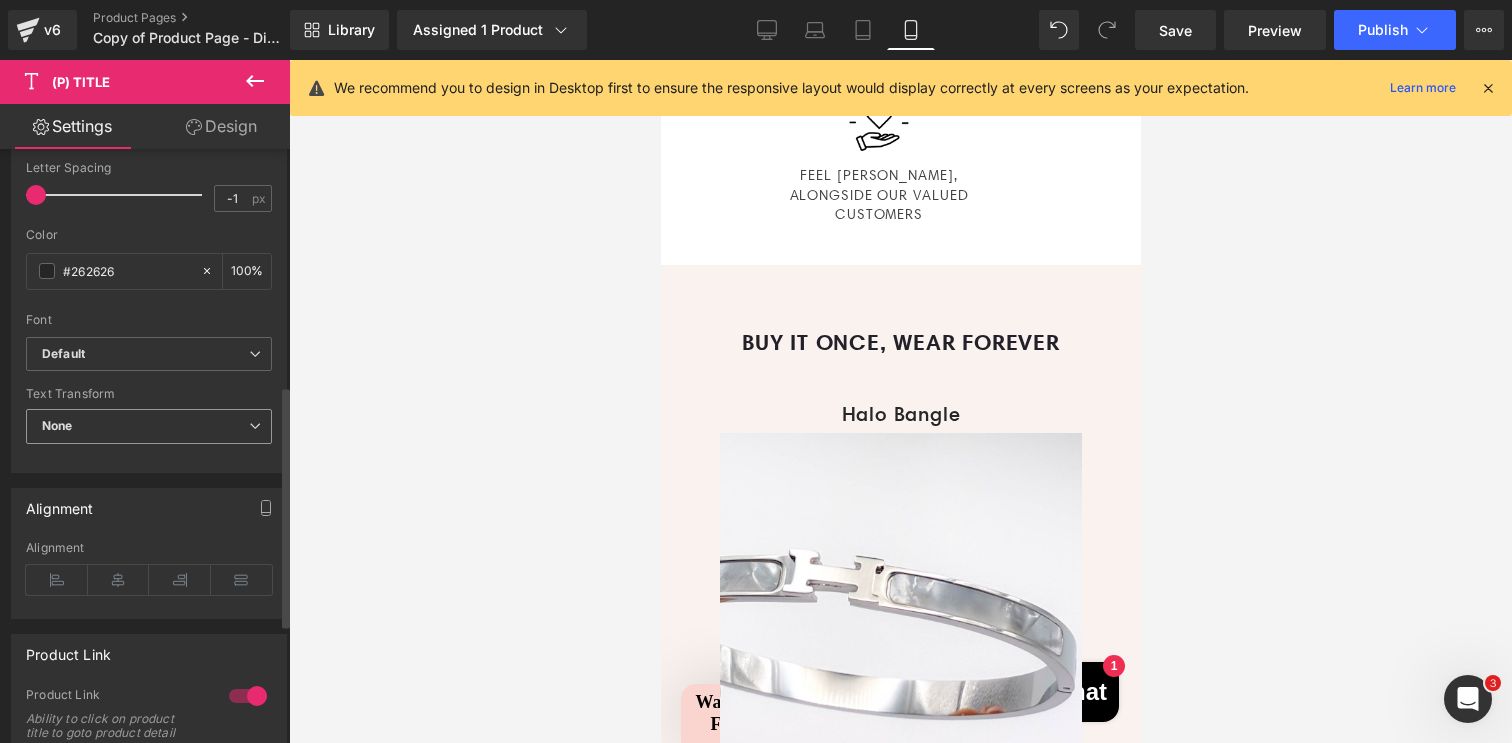 click on "None" at bounding box center [149, 426] 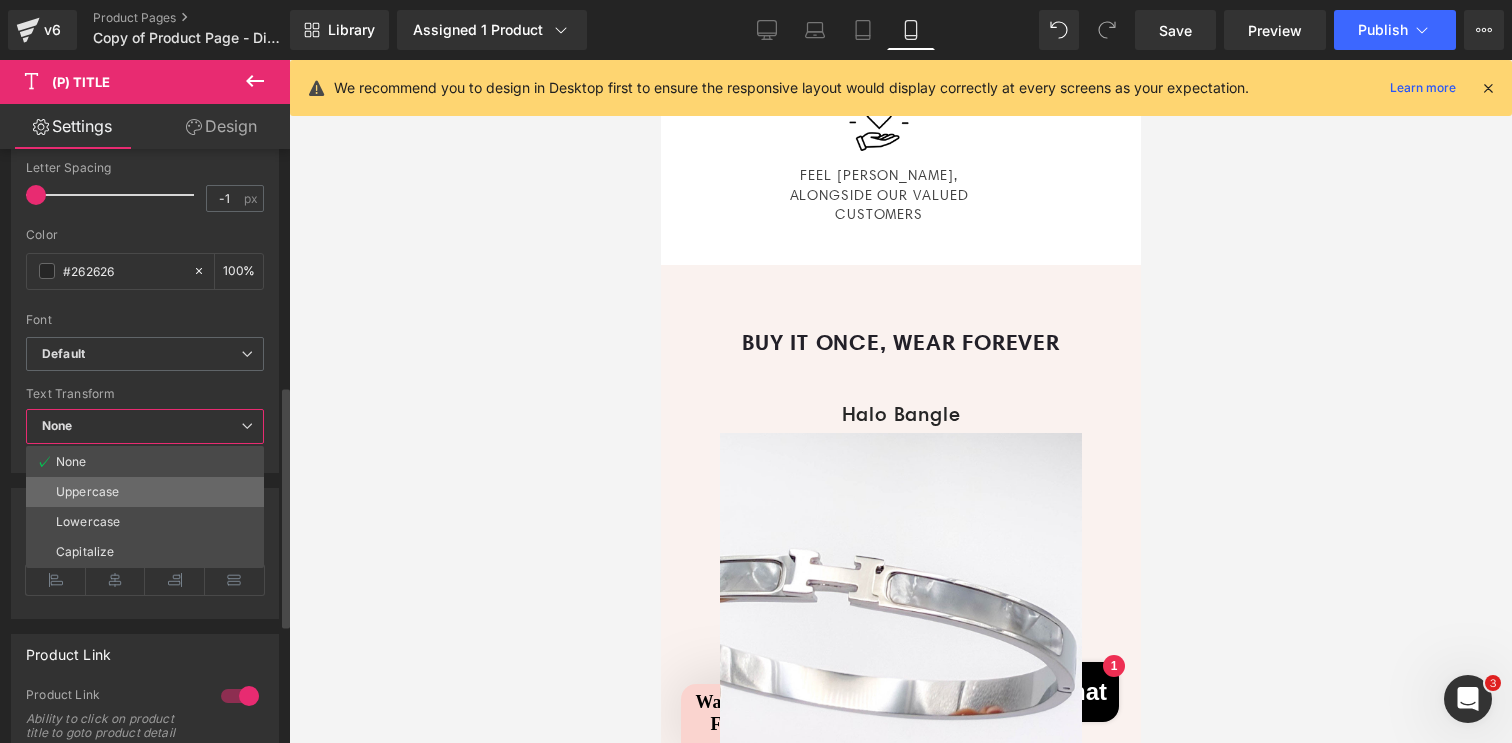 click on "Uppercase" at bounding box center (145, 492) 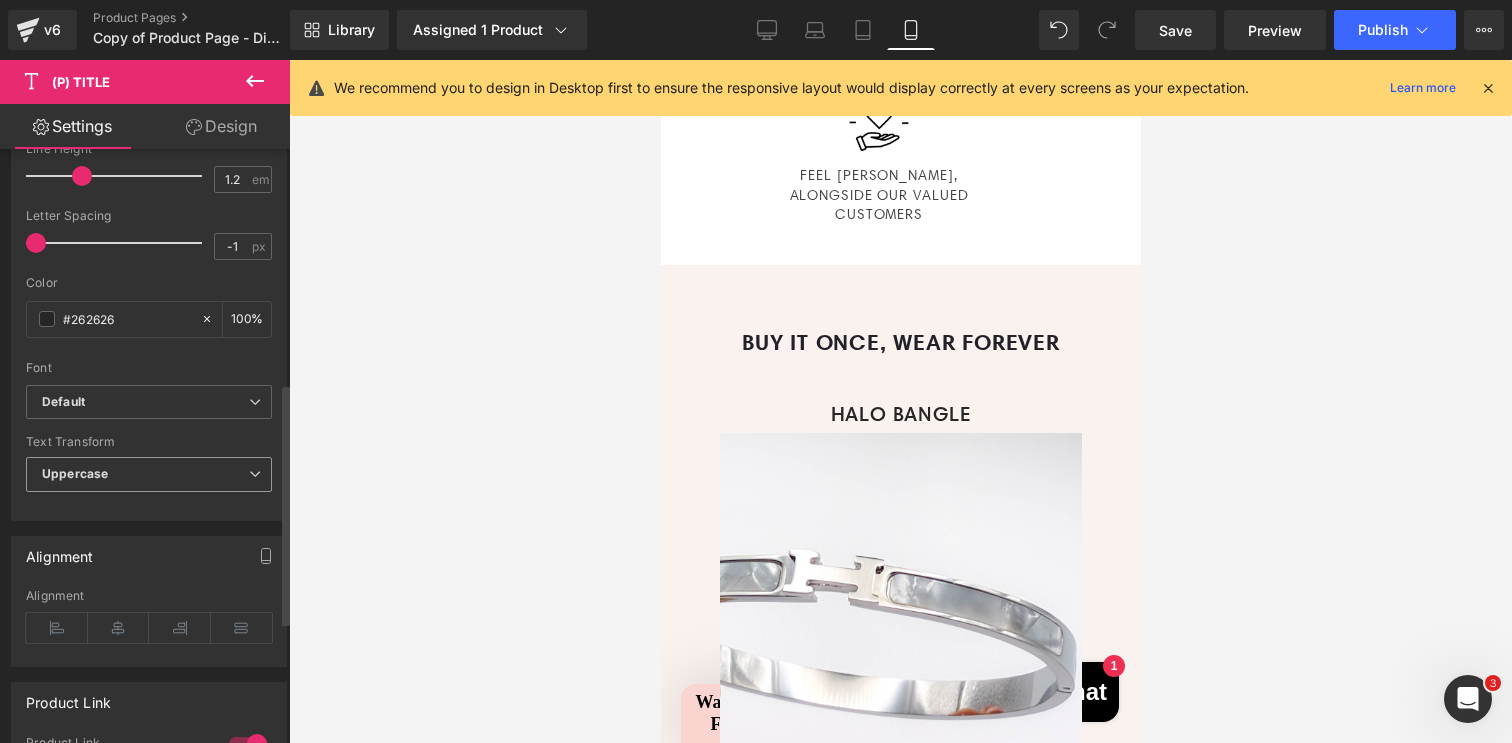 scroll, scrollTop: 336, scrollLeft: 0, axis: vertical 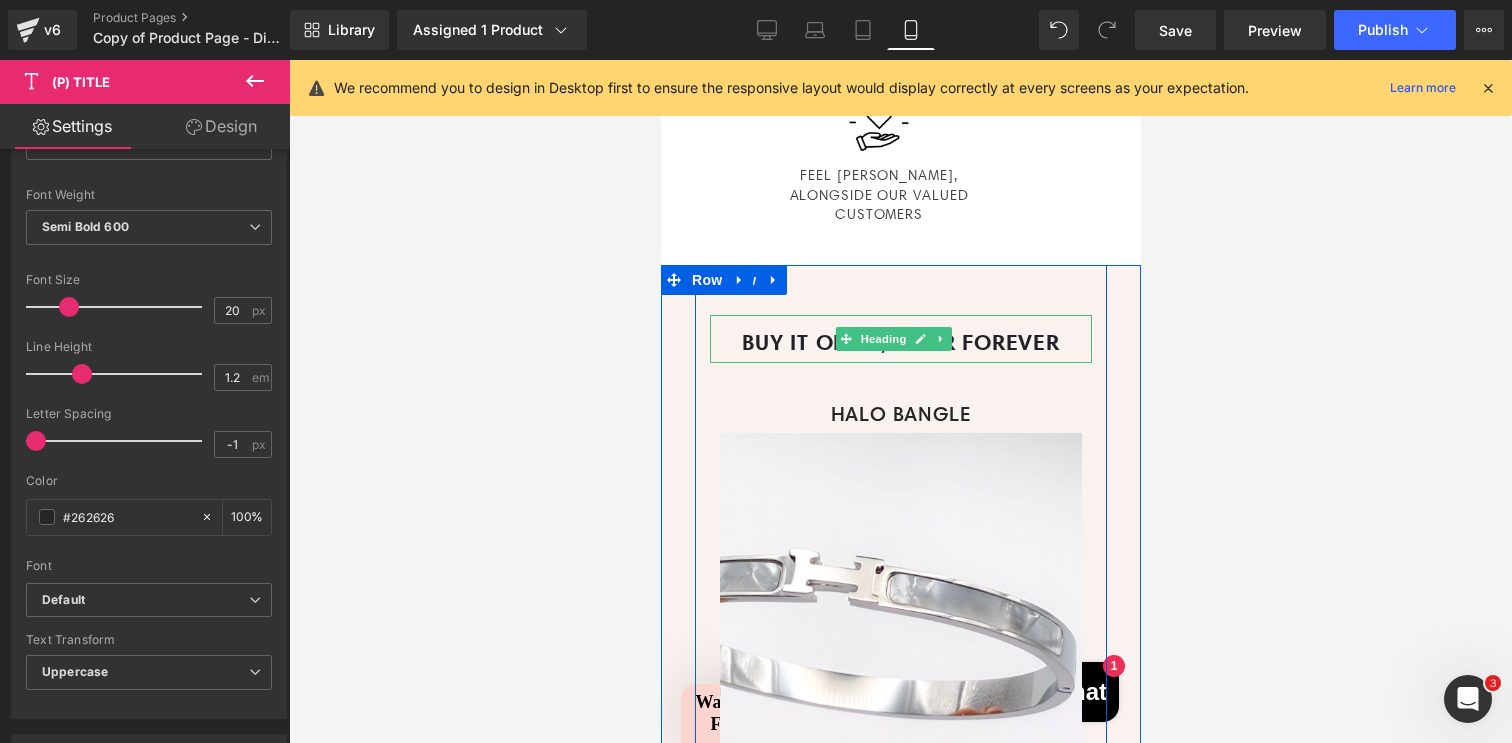 click on "BUY IT ONCE, WEAR FOREVER" at bounding box center [900, 341] 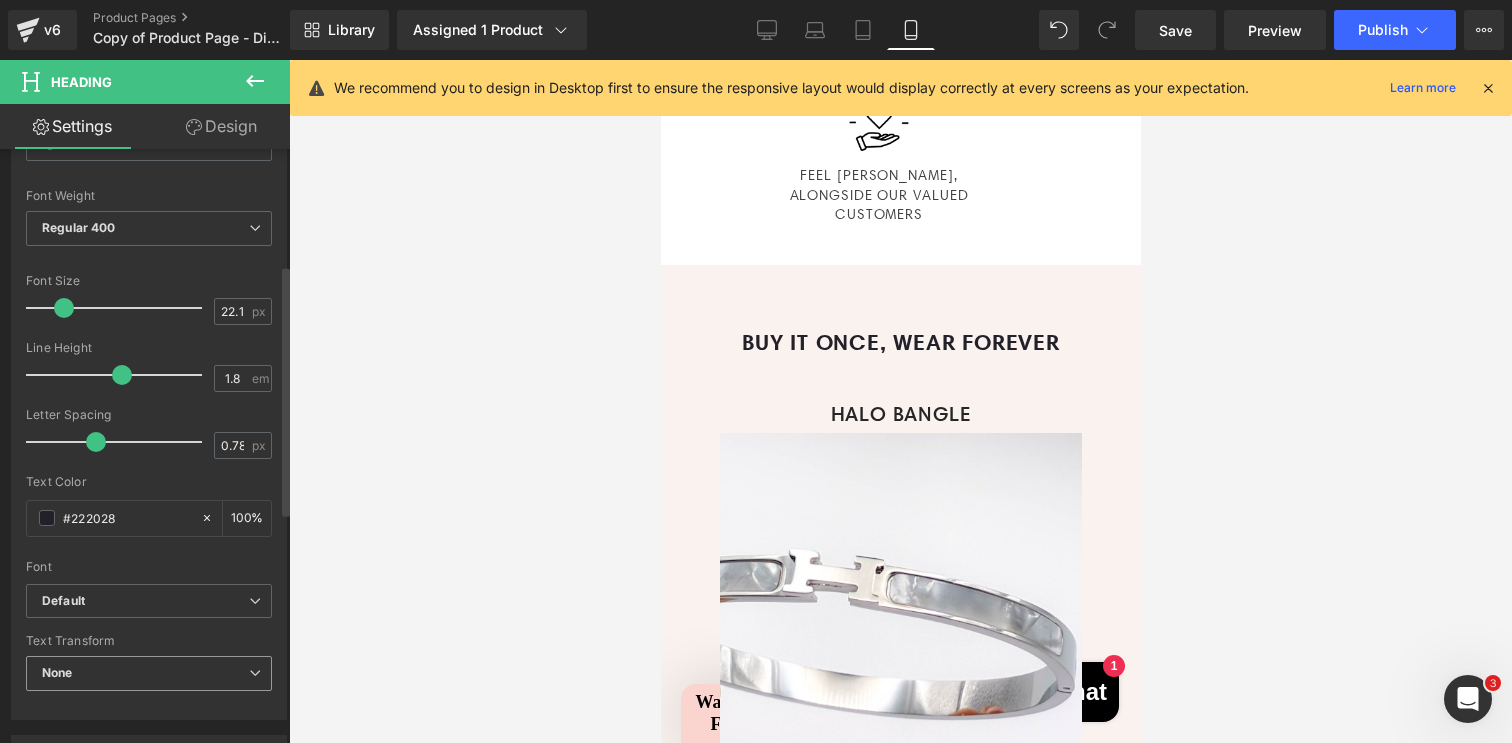 scroll, scrollTop: 385, scrollLeft: 0, axis: vertical 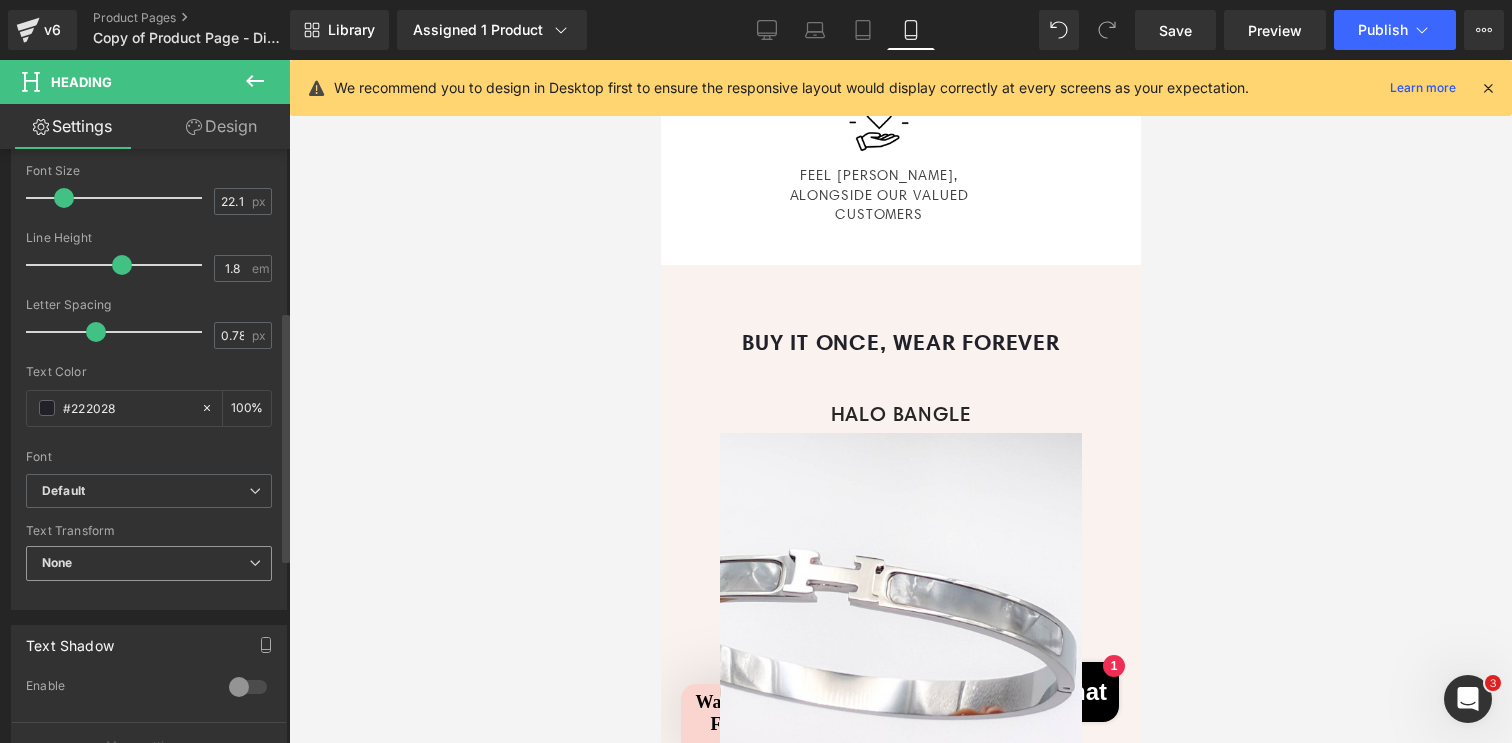 click on "None" at bounding box center (149, 563) 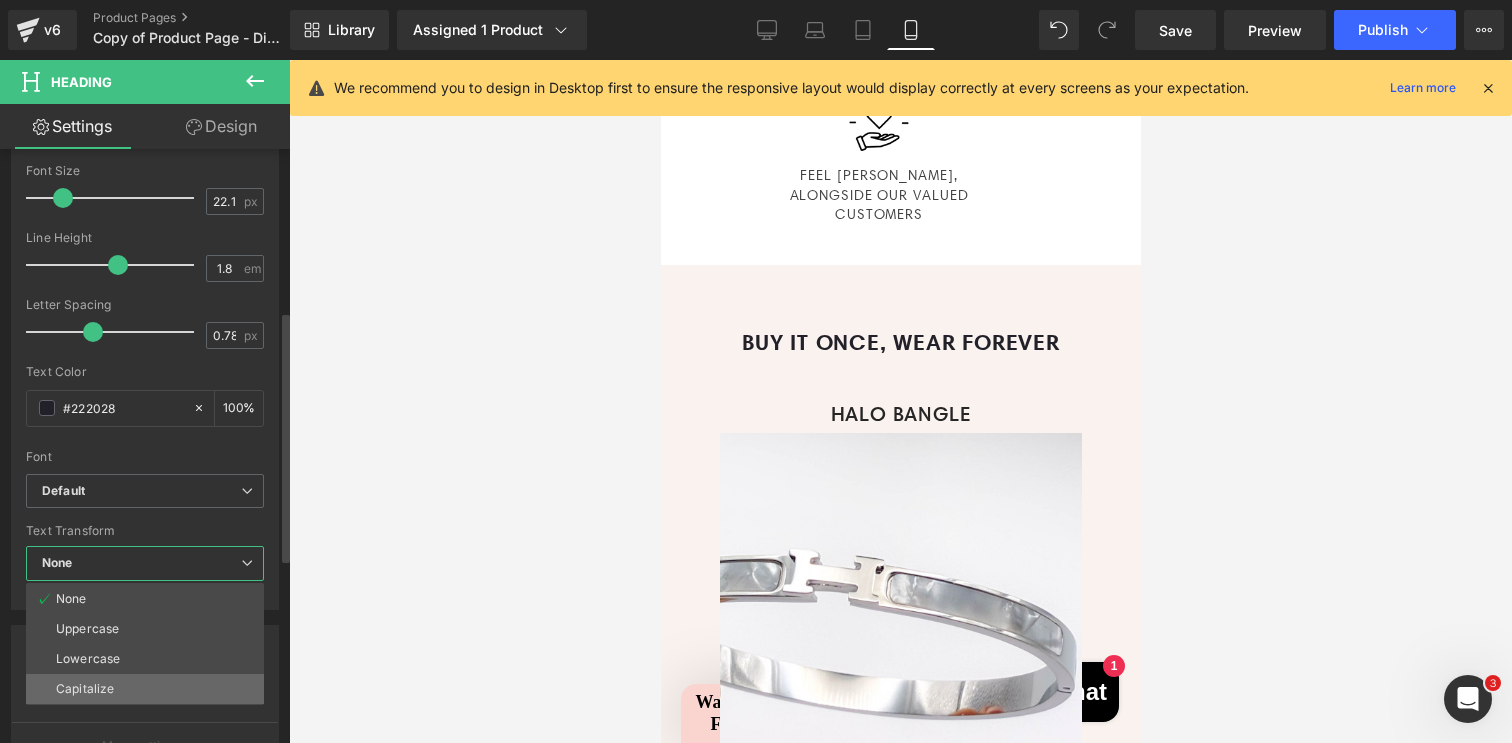 click on "Capitalize" at bounding box center [145, 689] 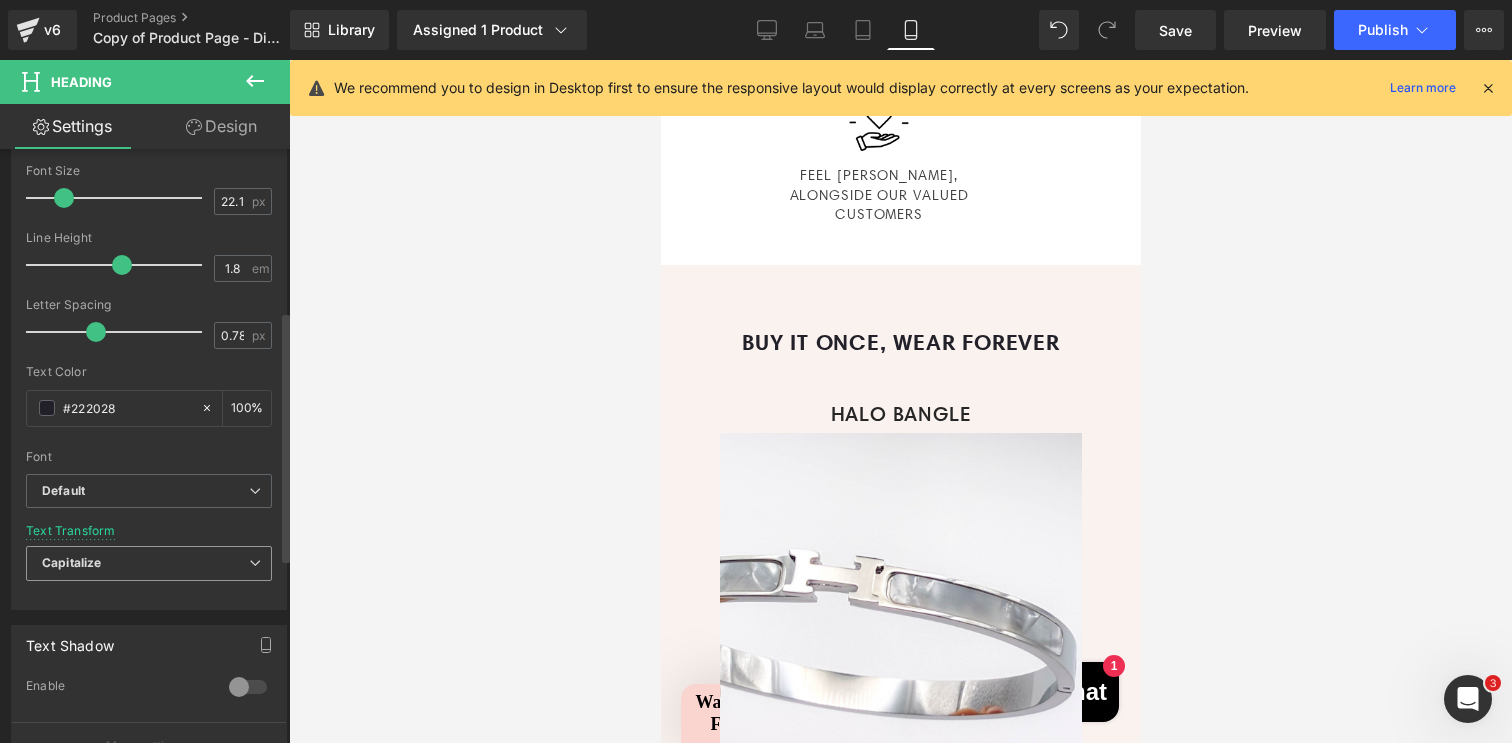 click on "Capitalize" at bounding box center [149, 563] 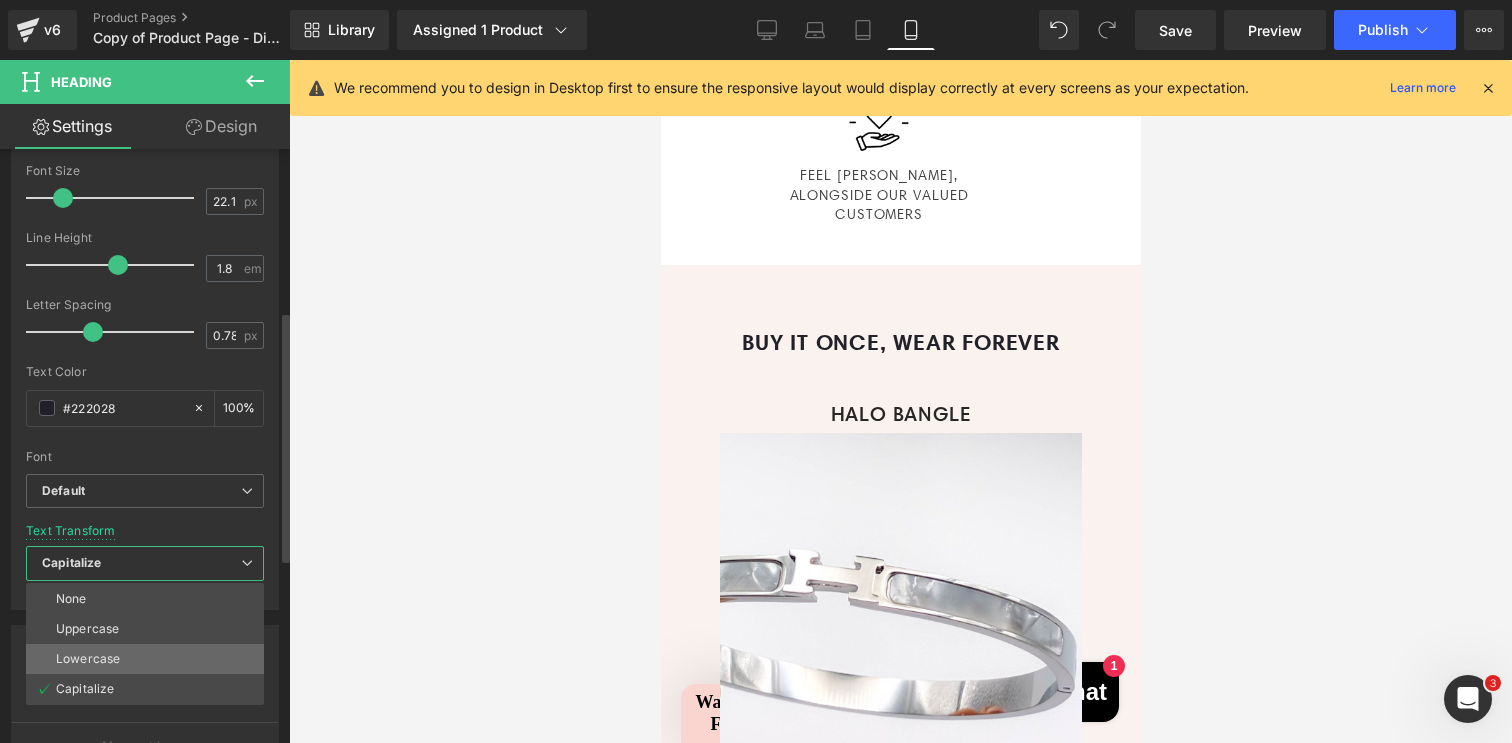 click on "Lowercase" at bounding box center (145, 659) 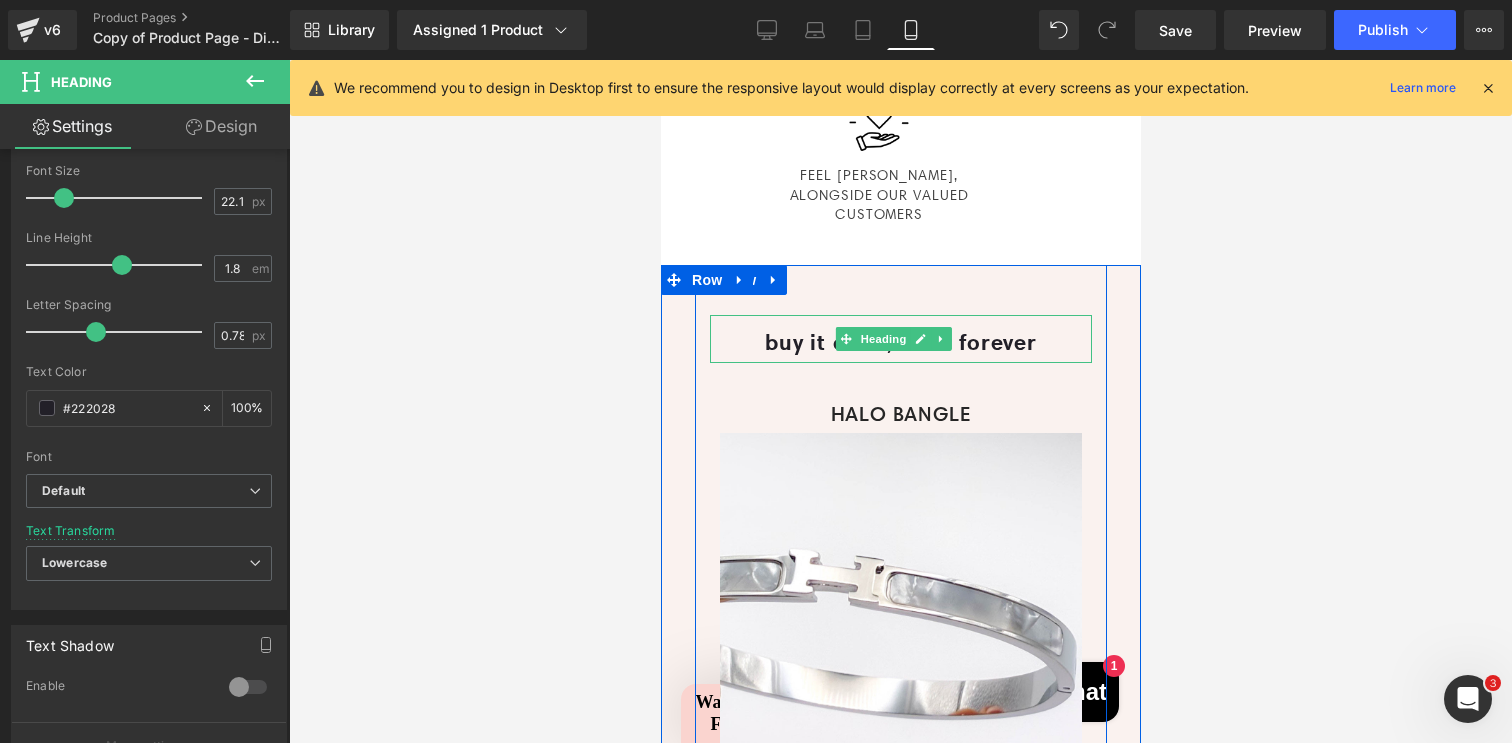 click on "BUY IT ONCE, WEAR FOREVER" at bounding box center [900, 341] 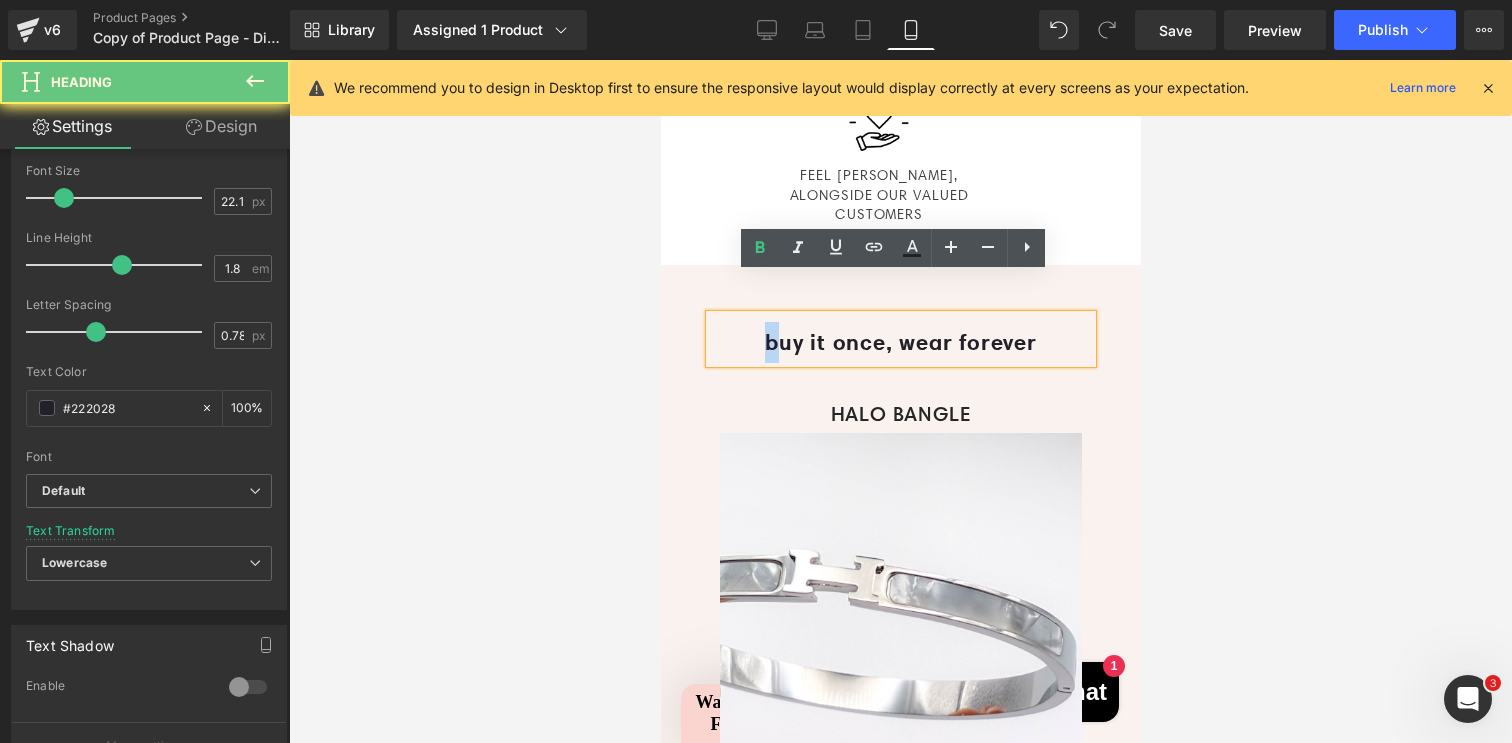 click on "BUY IT ONCE, WEAR FOREVER" at bounding box center [900, 341] 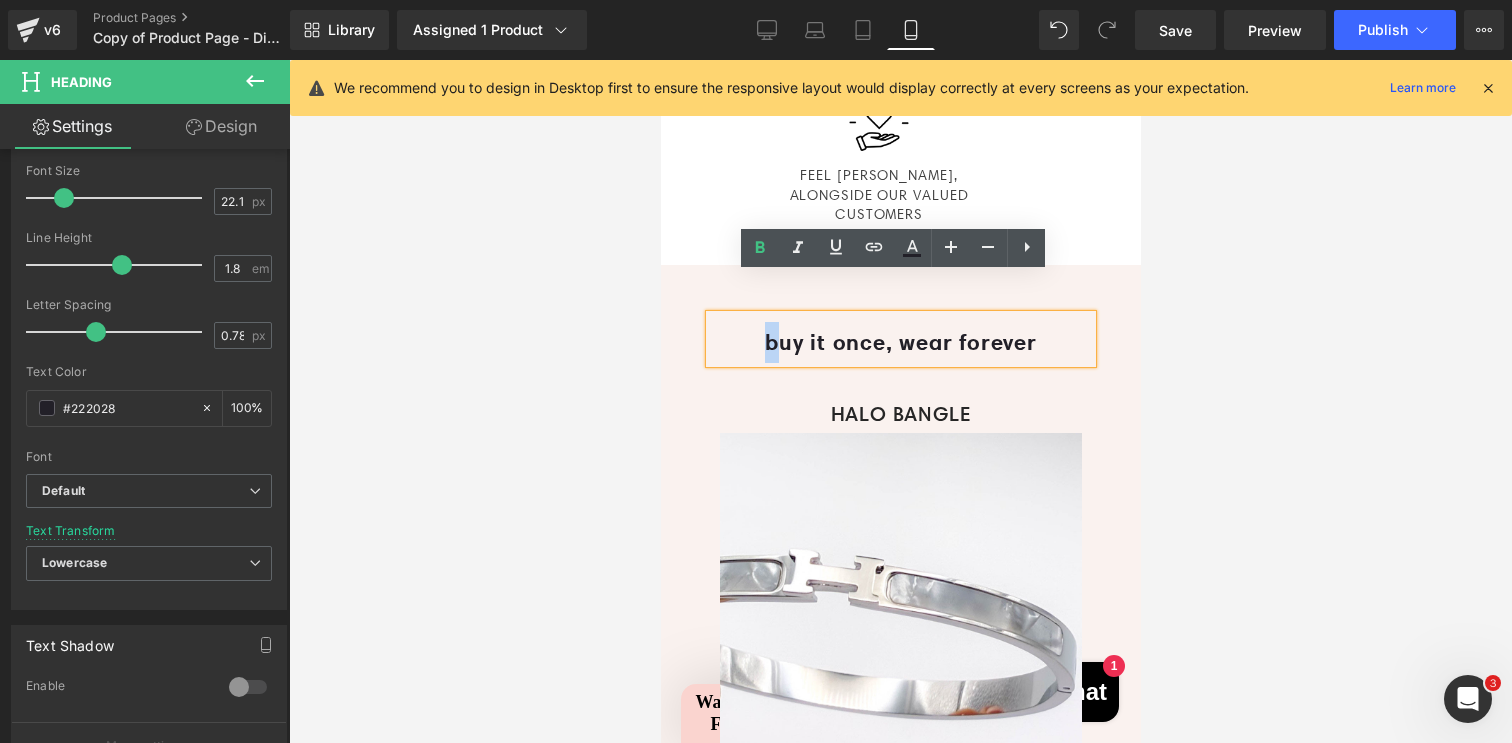 type 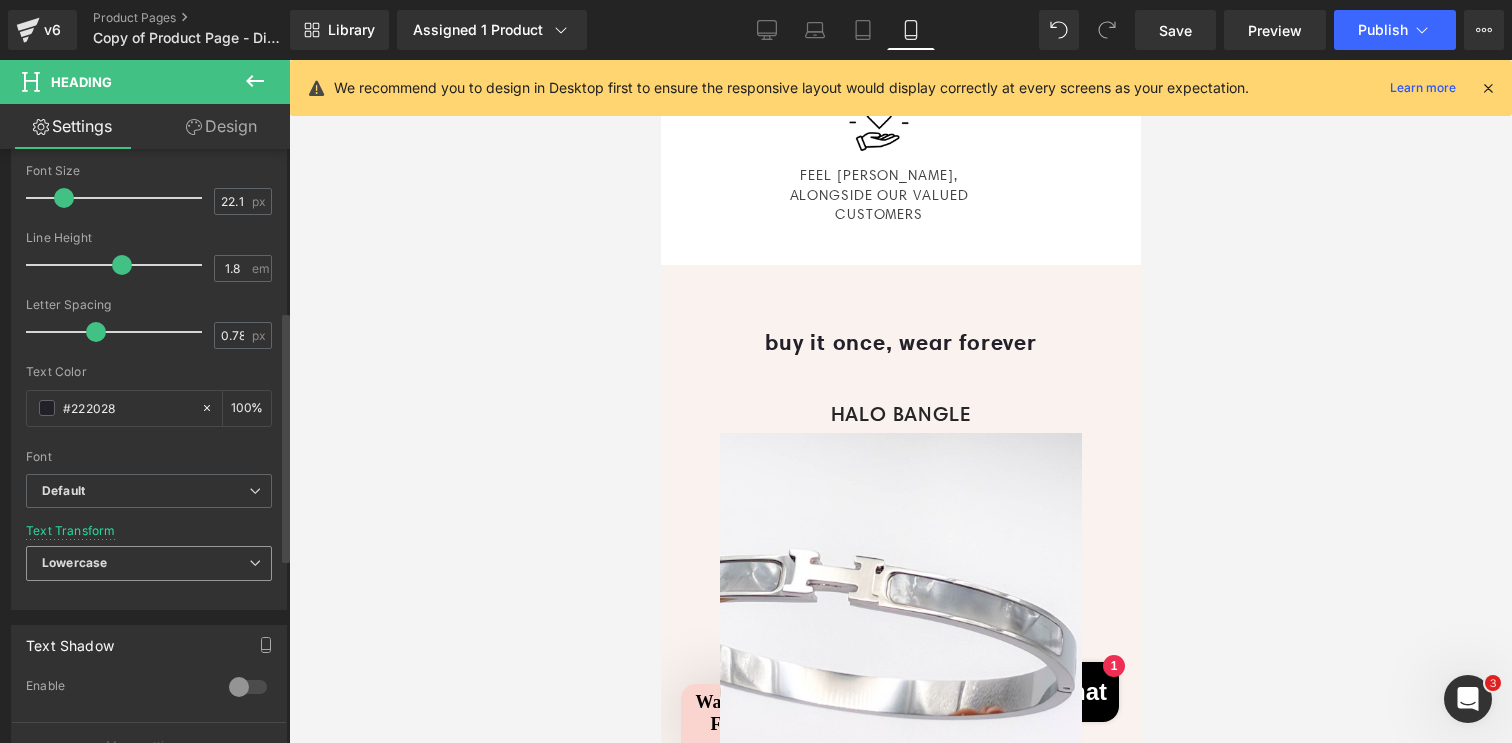 click on "Lowercase" at bounding box center [149, 563] 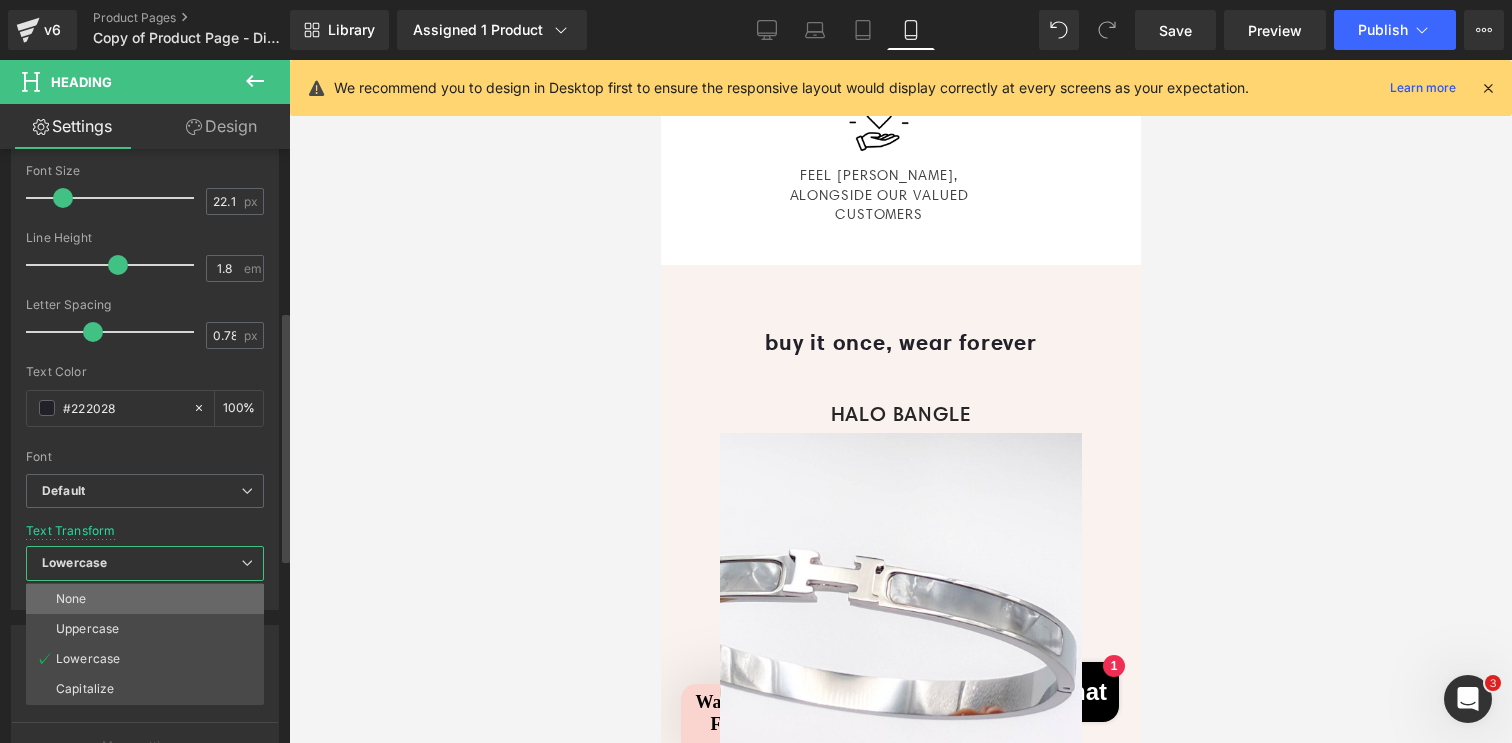 click on "None" at bounding box center (145, 599) 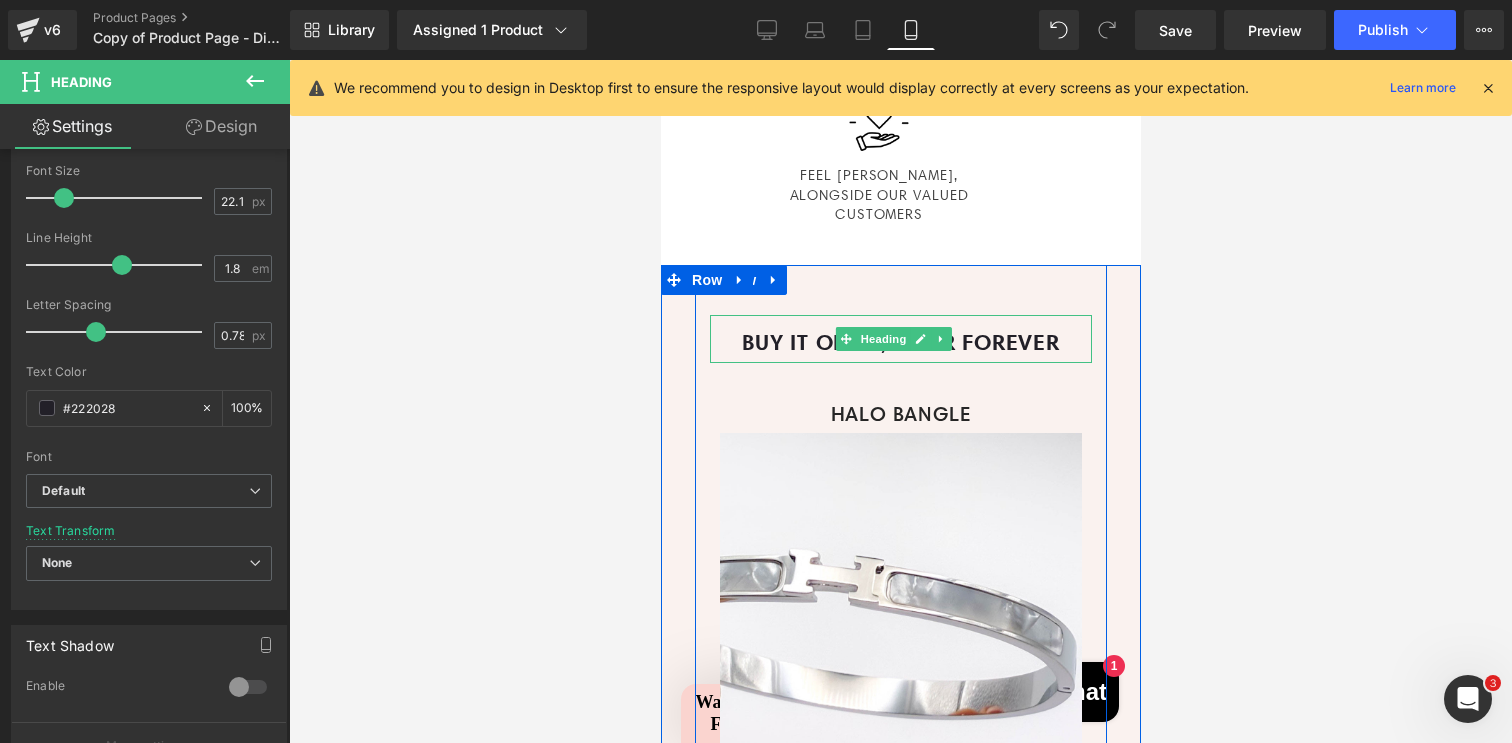 click on "BUY IT ONCE, WEAR FOREVER" at bounding box center (900, 341) 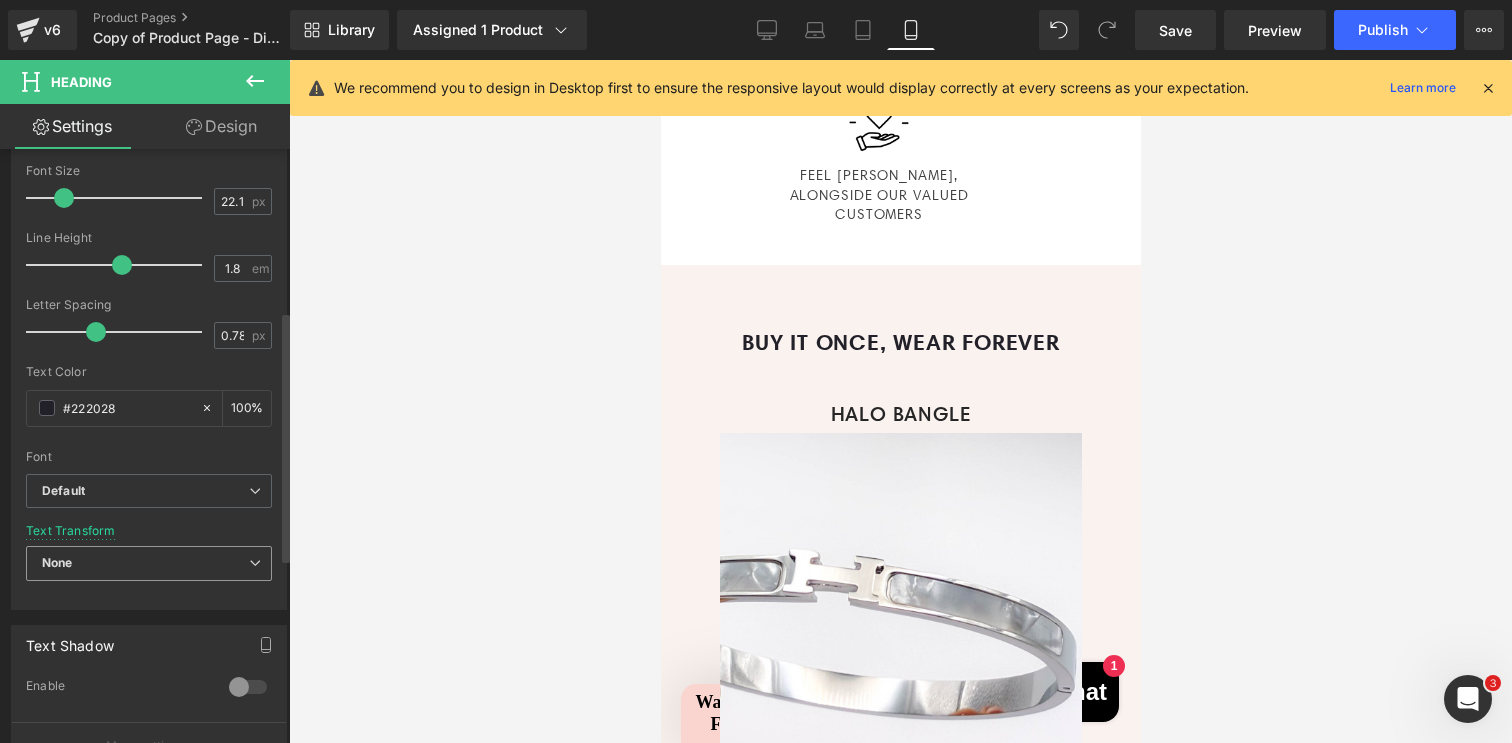 click on "None" at bounding box center [149, 563] 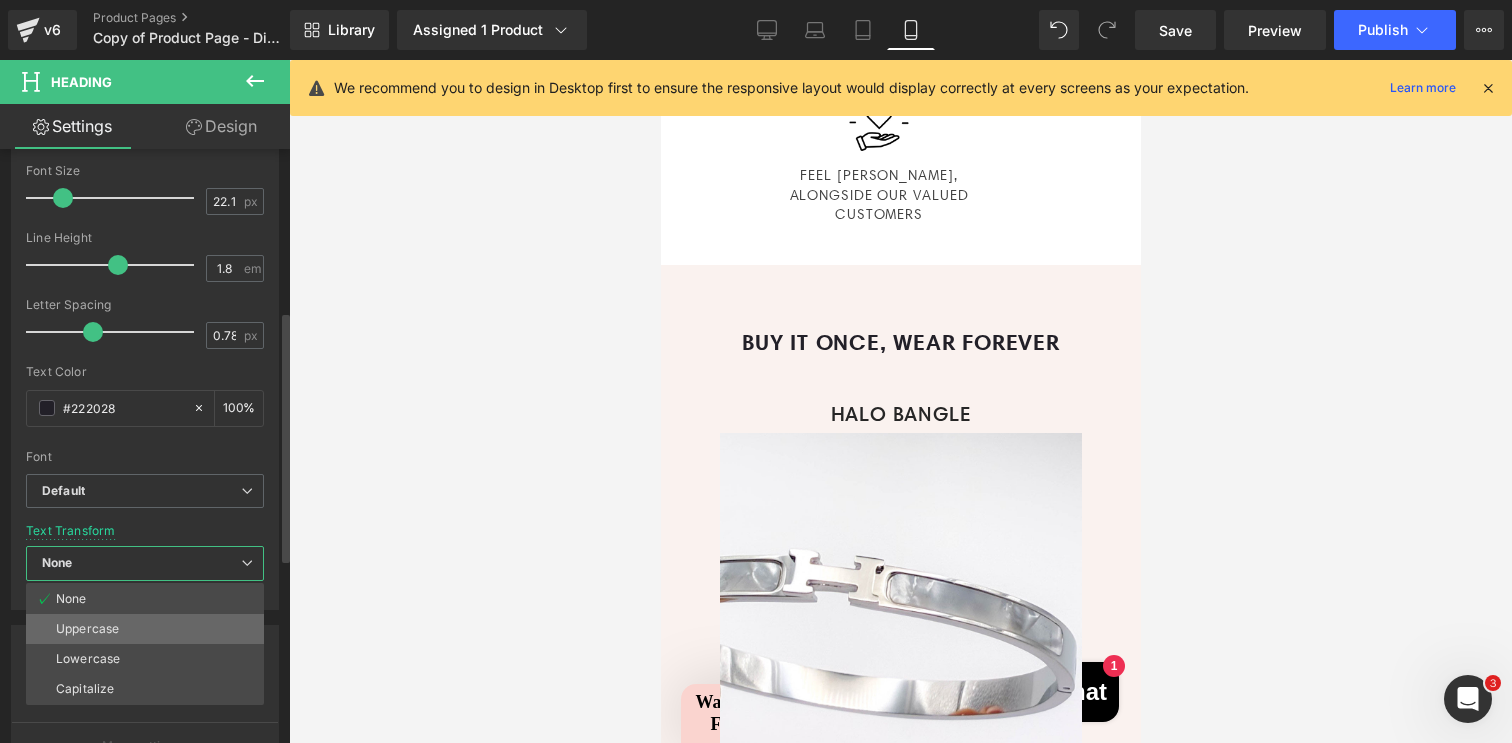 click on "Uppercase" at bounding box center (87, 629) 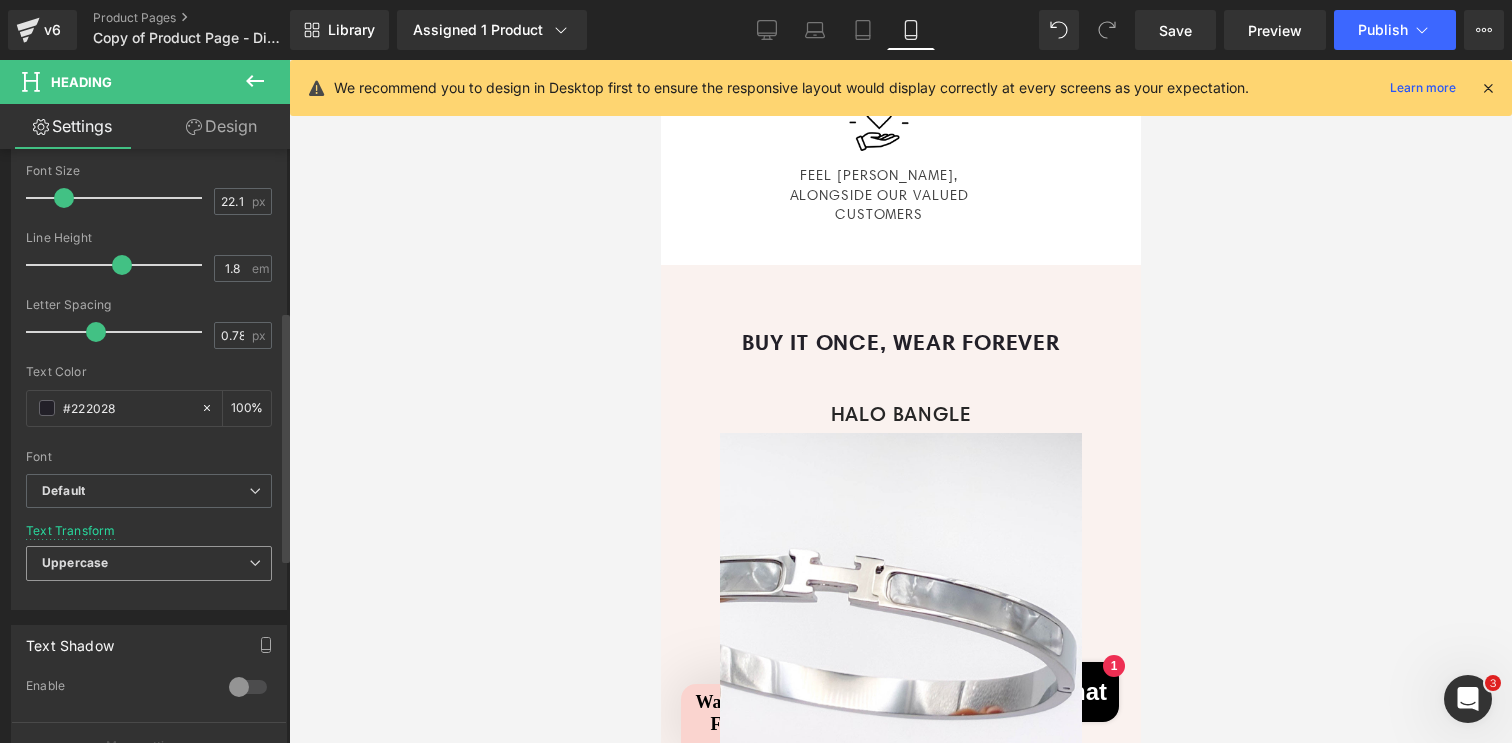 click on "Uppercase" at bounding box center [149, 563] 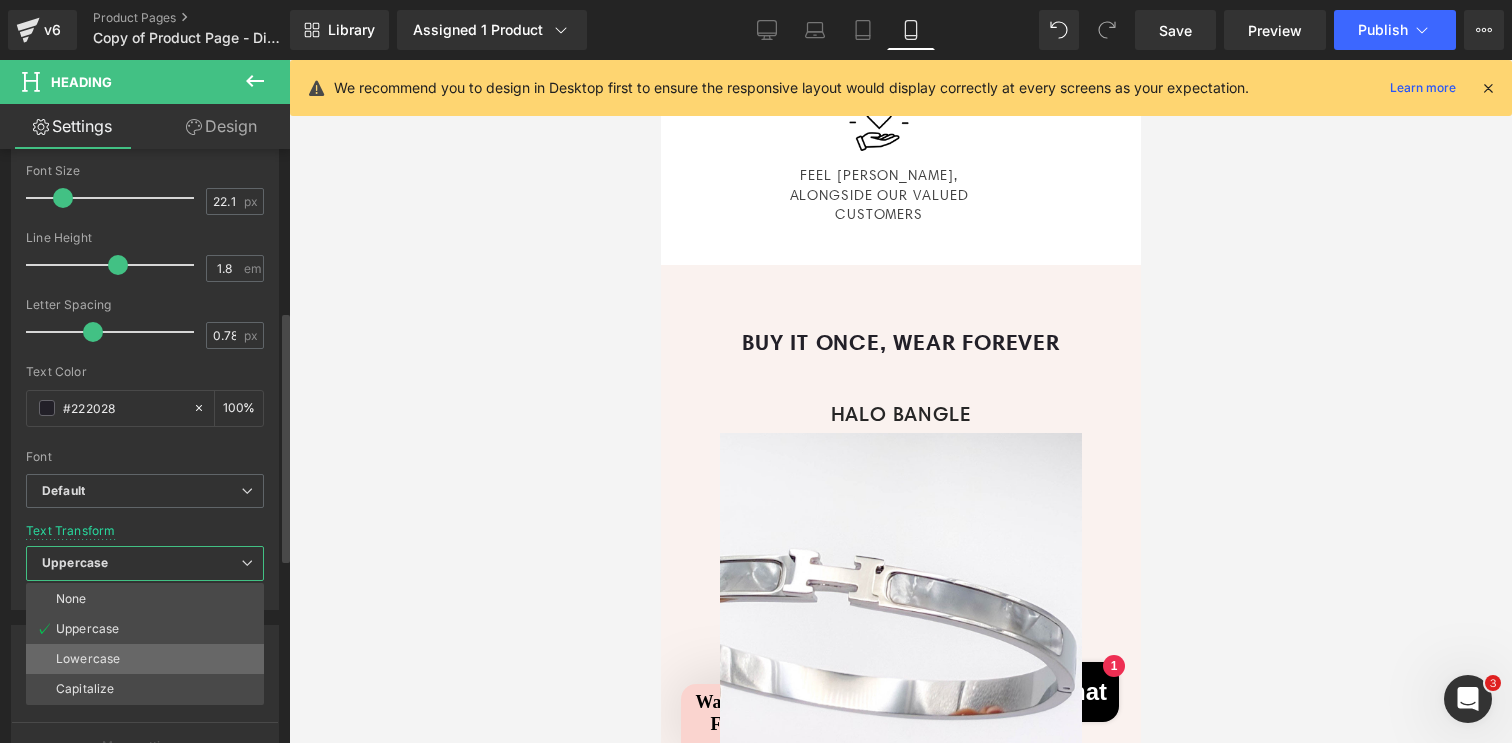 click on "Lowercase" at bounding box center (88, 659) 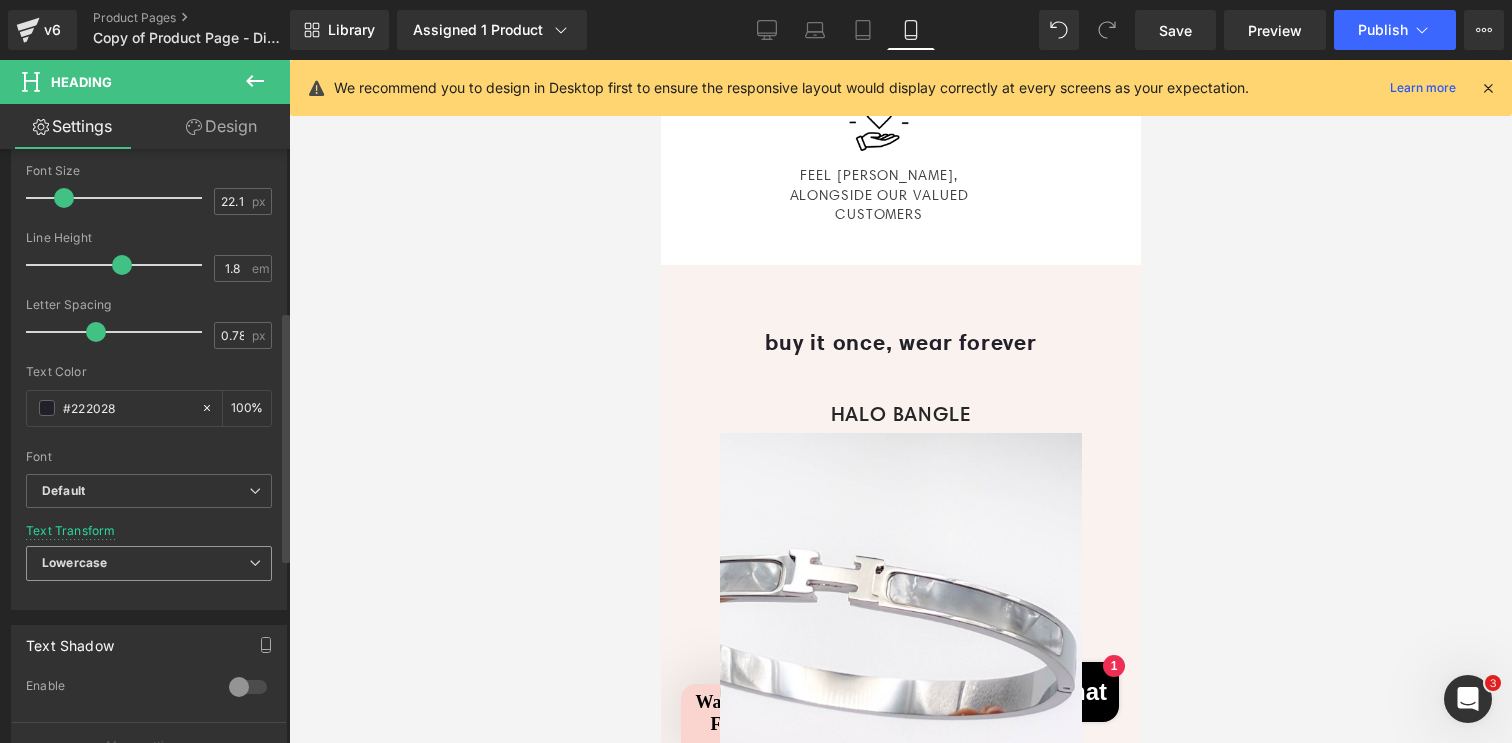 click on "Lowercase" at bounding box center [149, 563] 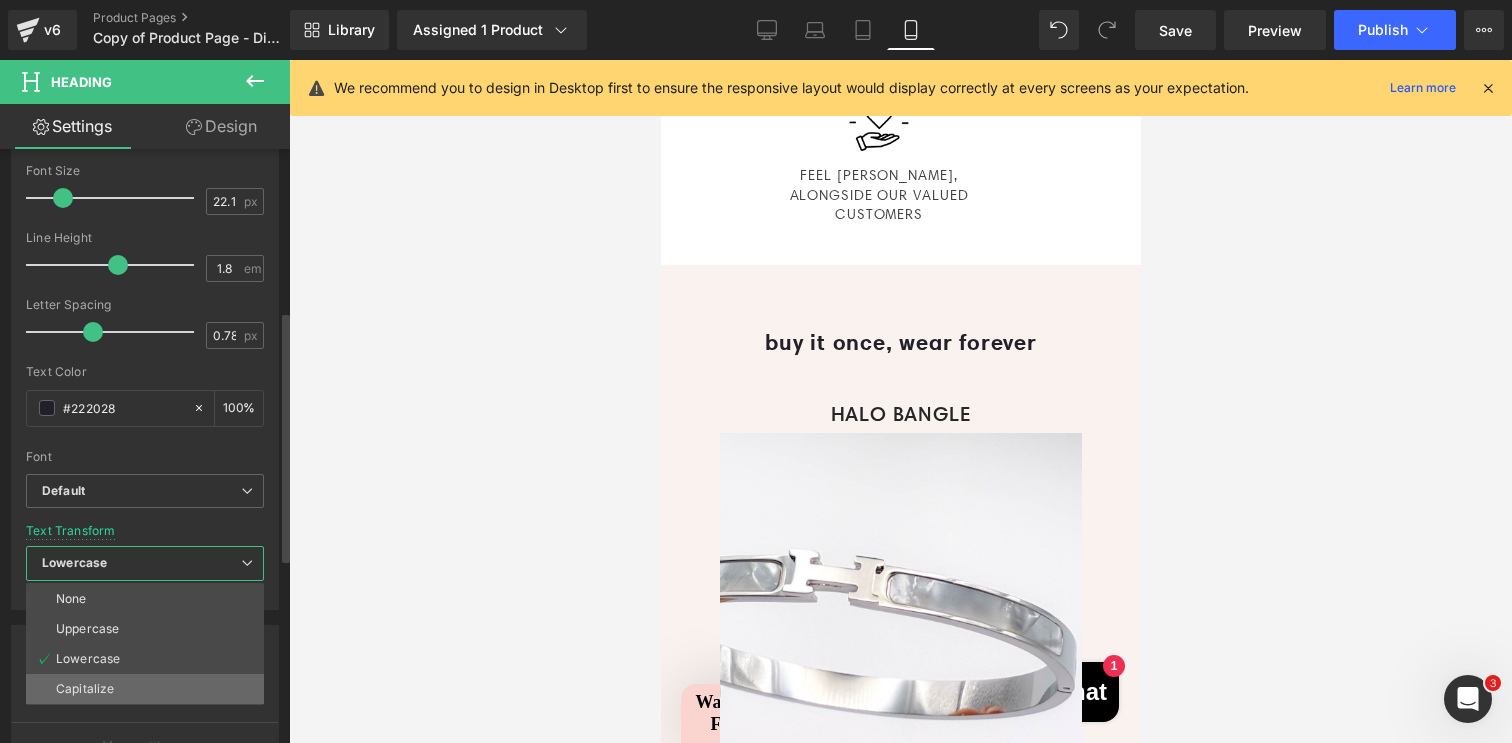 click on "Capitalize" at bounding box center [85, 689] 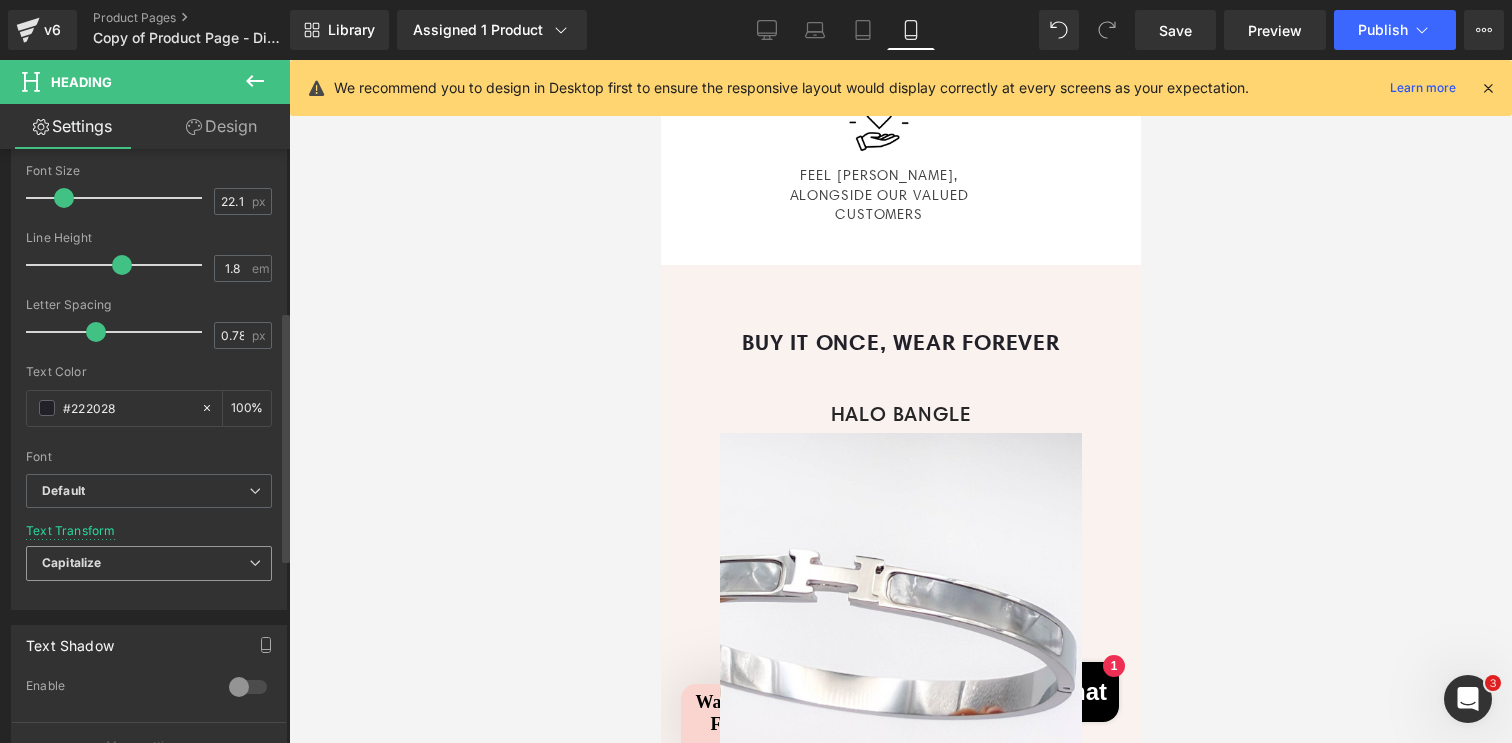 click on "Capitalize" at bounding box center (149, 563) 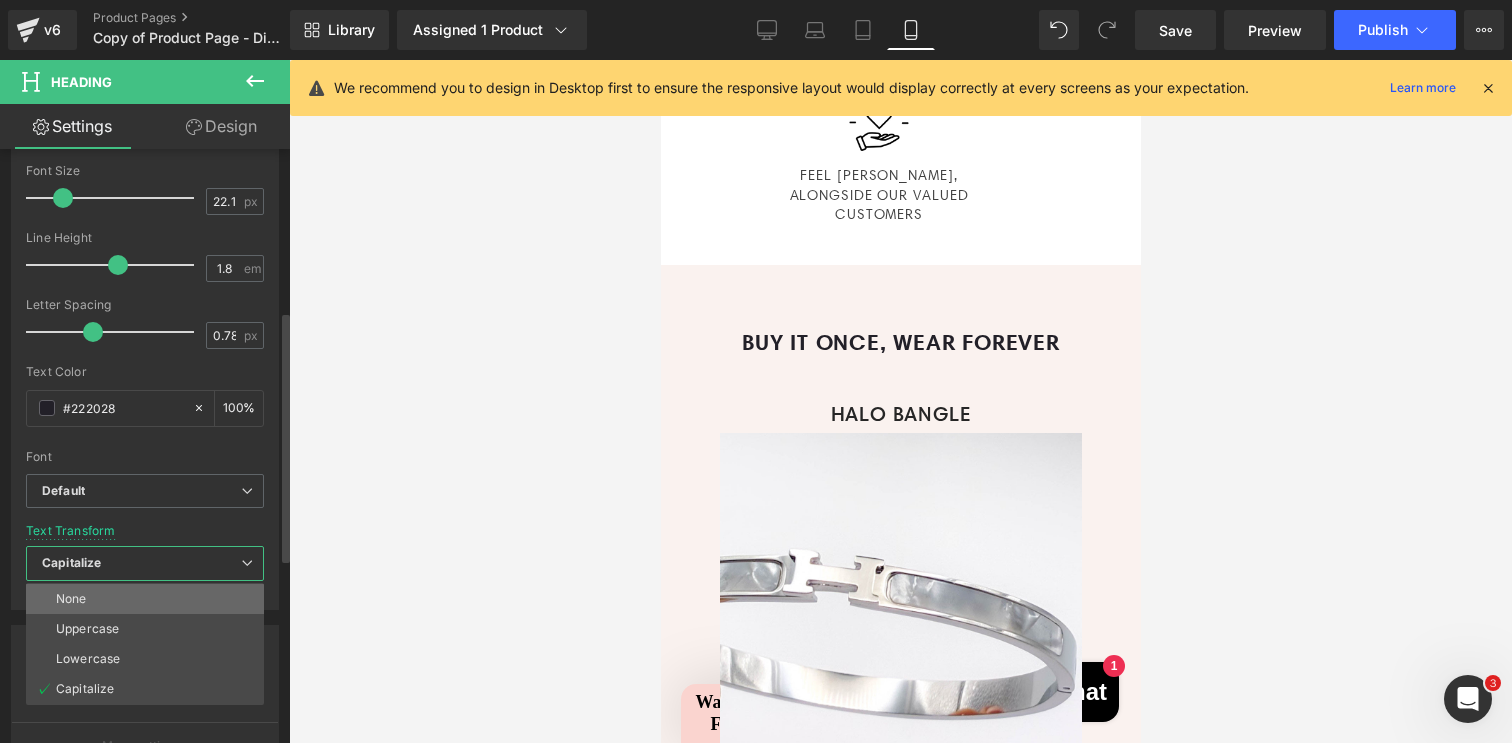 click on "None" at bounding box center (145, 599) 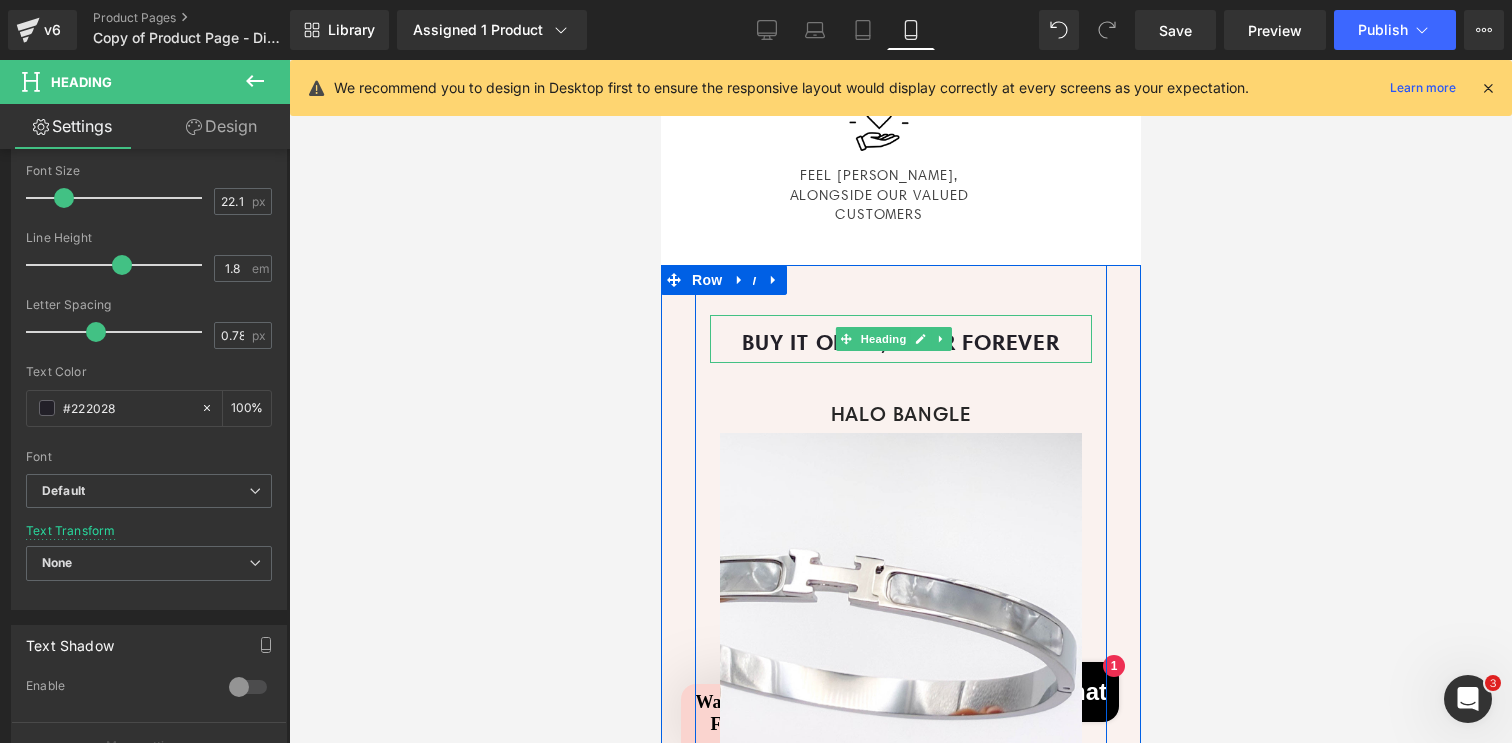 click on "BUY IT ONCE, WEAR FOREVER" at bounding box center (900, 341) 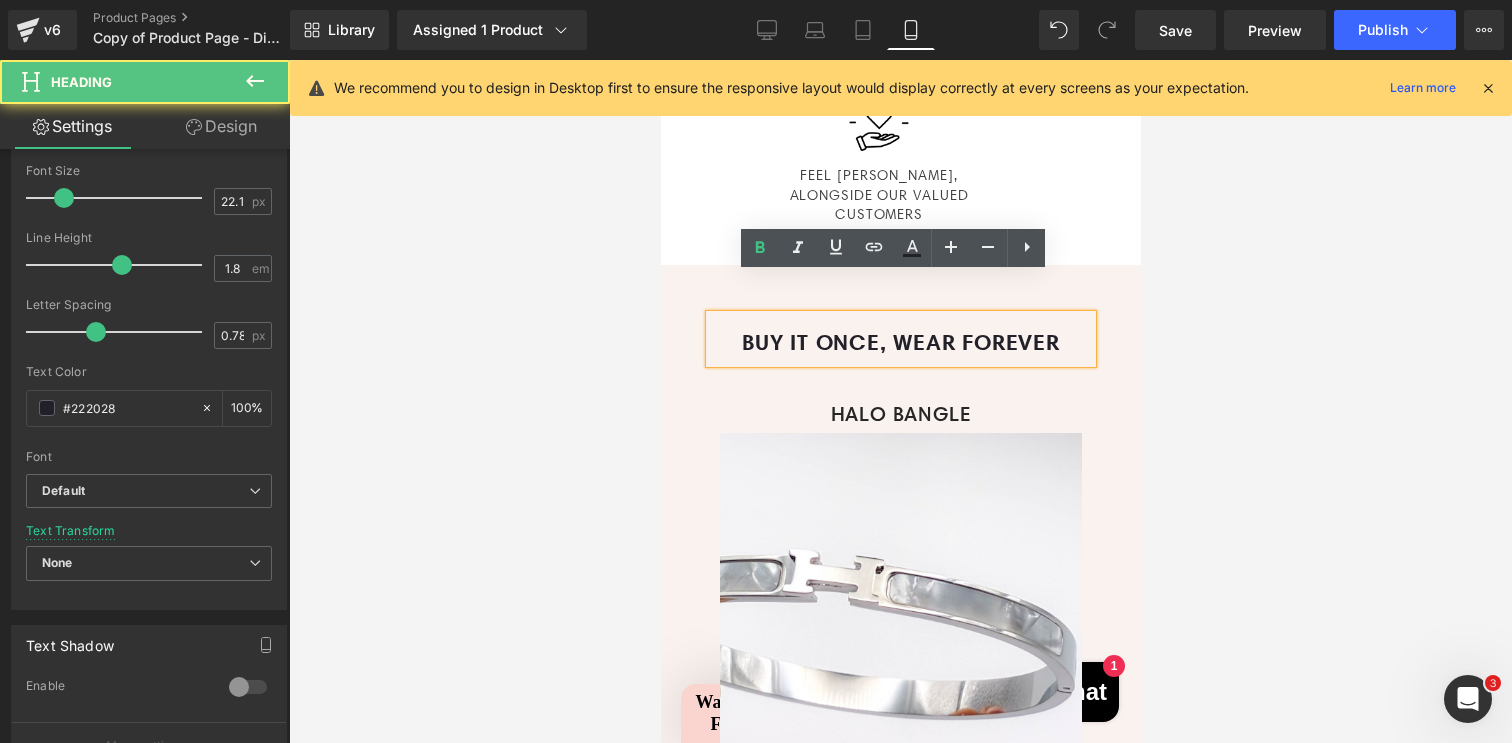 click on "BUY IT ONCE, WEAR FOREVER" at bounding box center [900, 341] 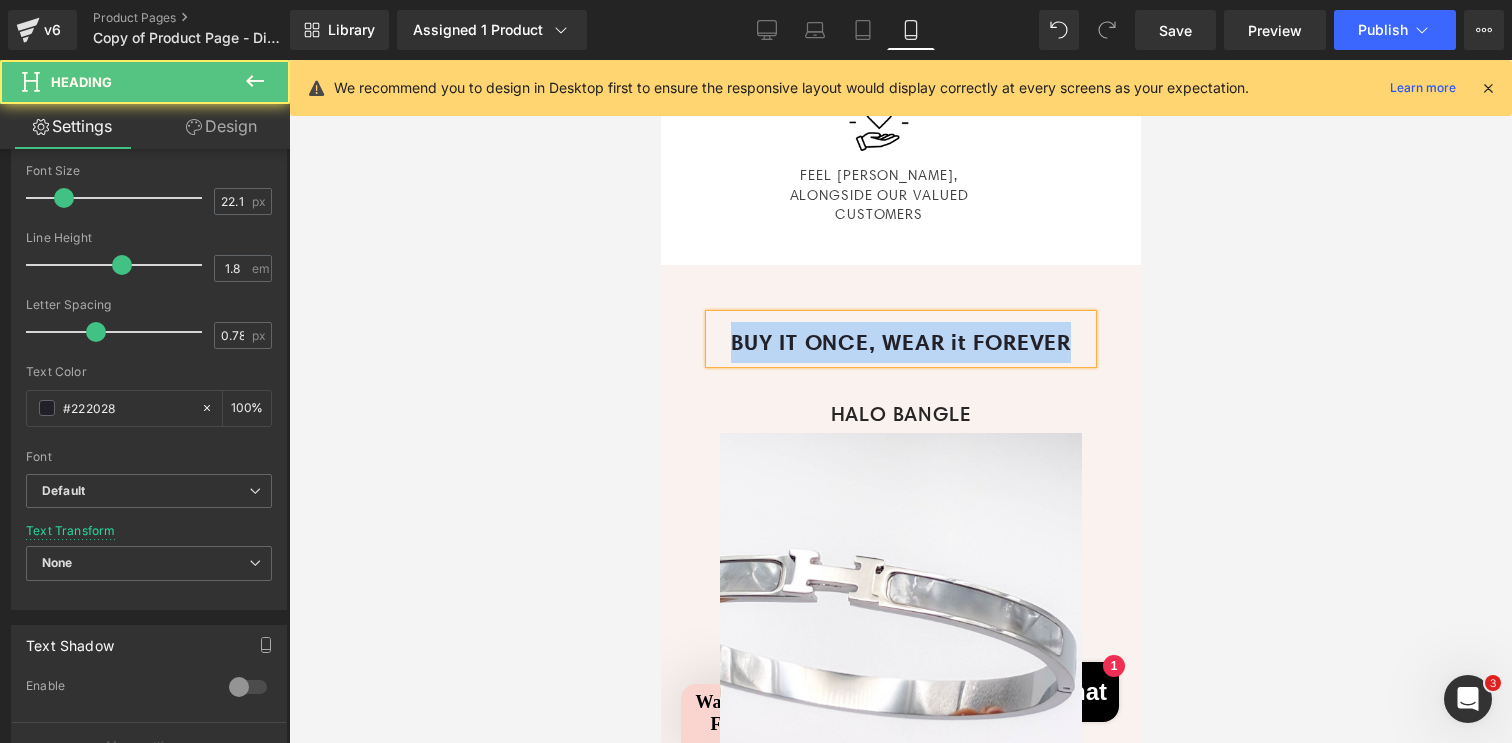 drag, startPoint x: 941, startPoint y: 333, endPoint x: 764, endPoint y: 305, distance: 179.201 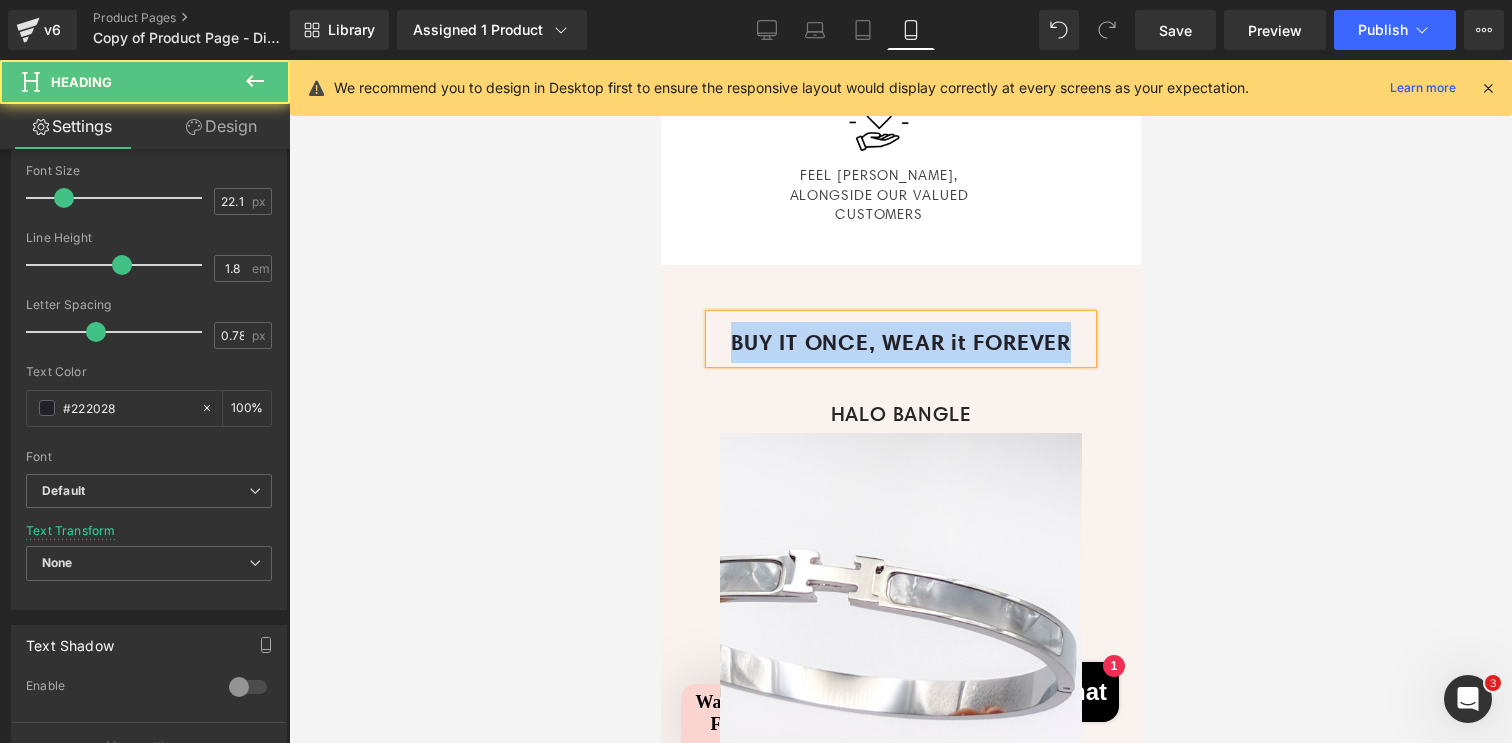 click on "BUY IT ONCE, WEAR it FOREVER" at bounding box center (900, 342) 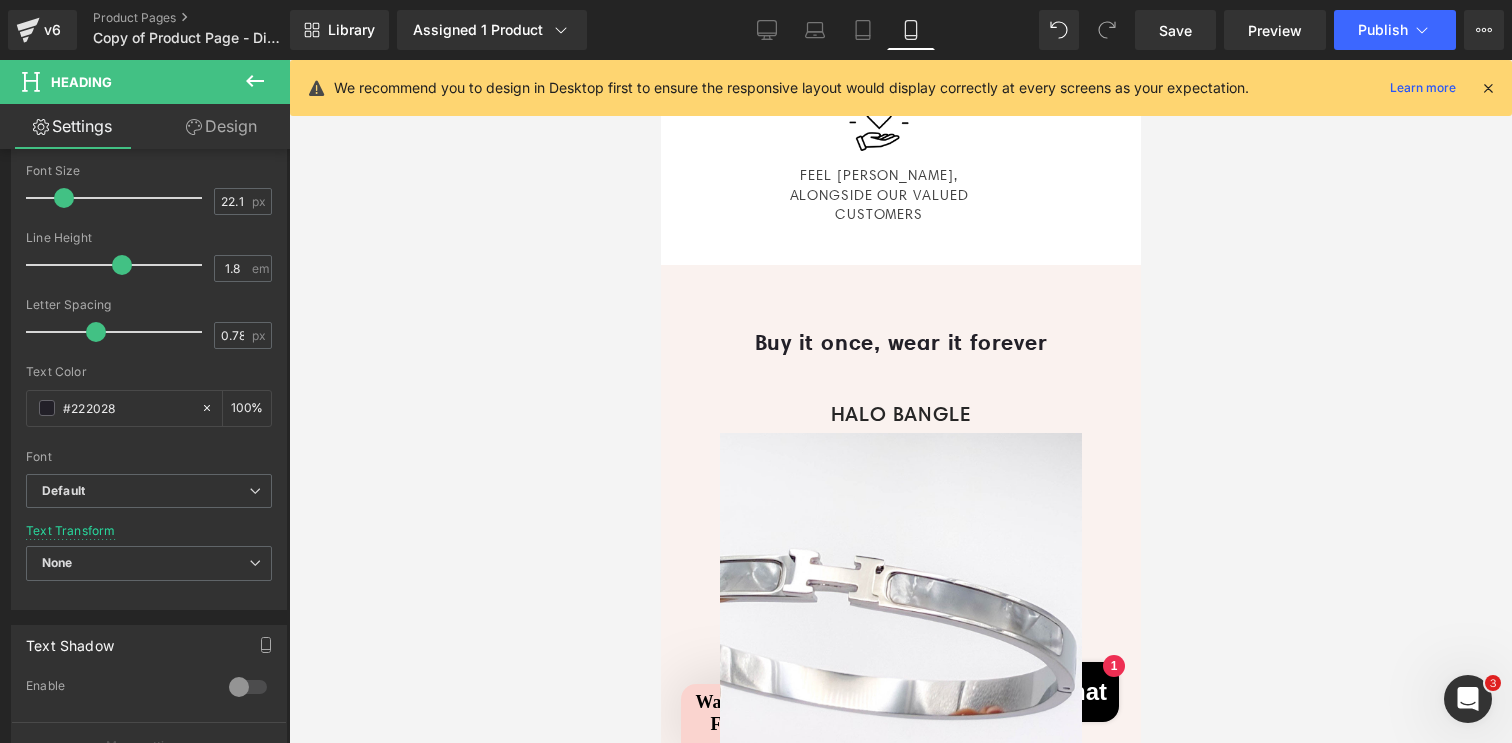click at bounding box center (900, 401) 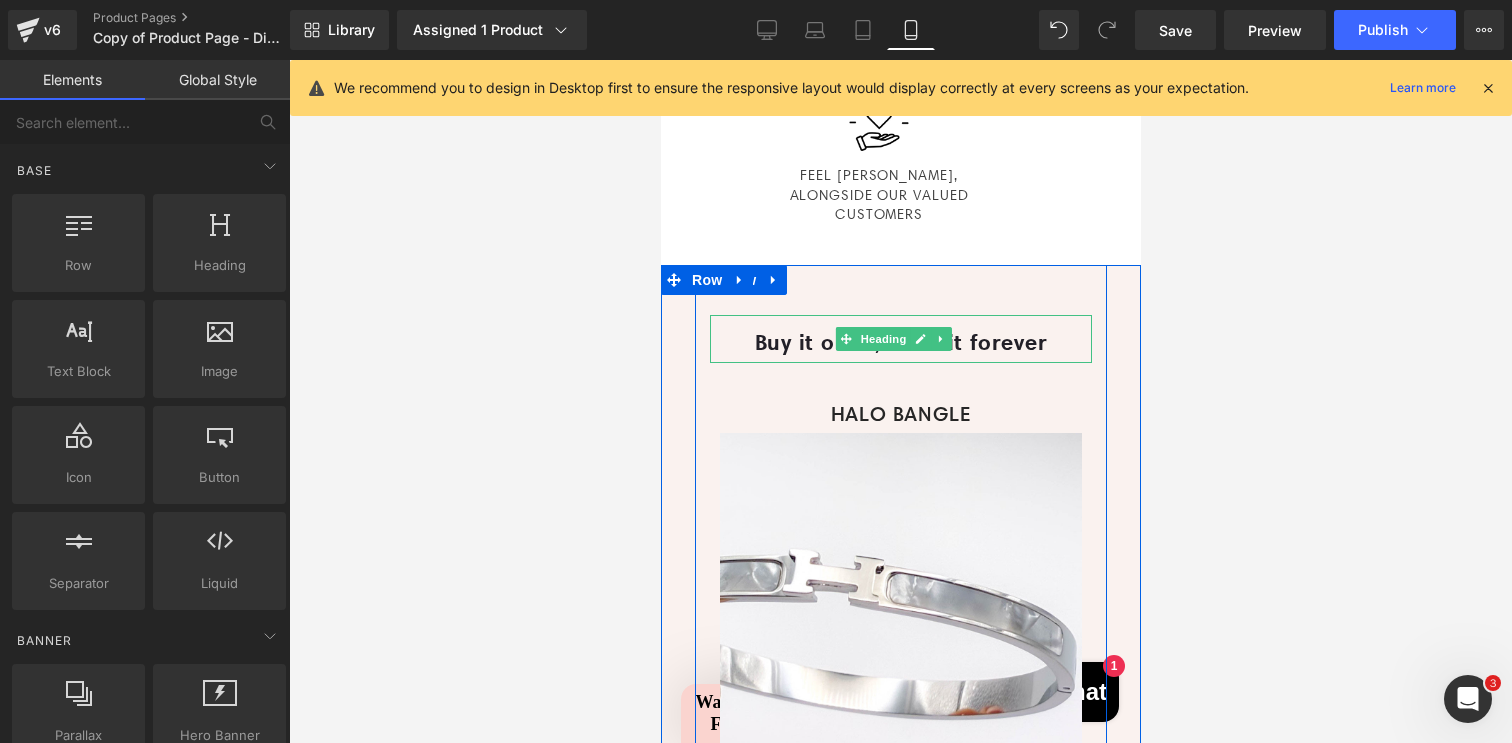 click on "Buy it once, wear it forever" at bounding box center (900, 341) 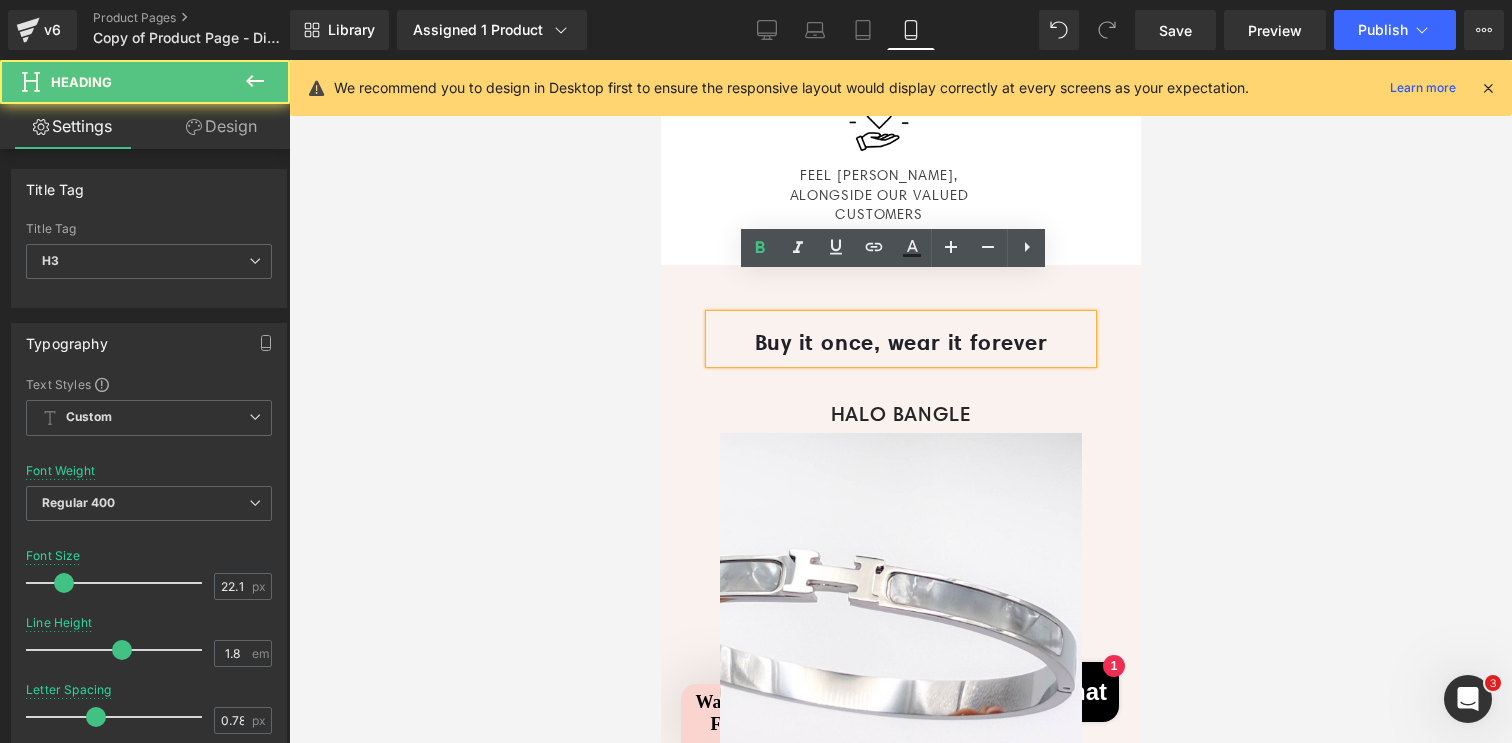 click on "Buy it once, wear it forever" at bounding box center (900, 342) 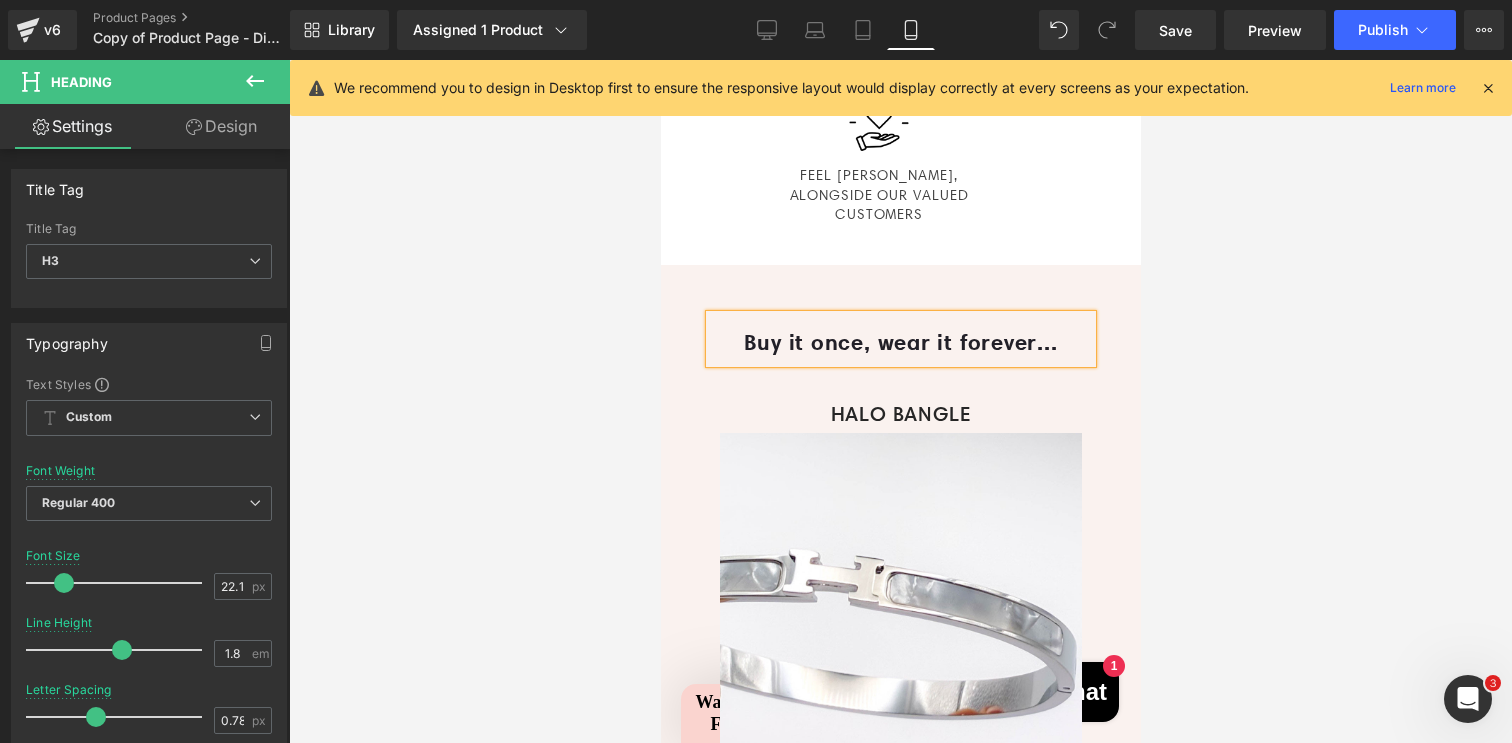 click at bounding box center [900, 401] 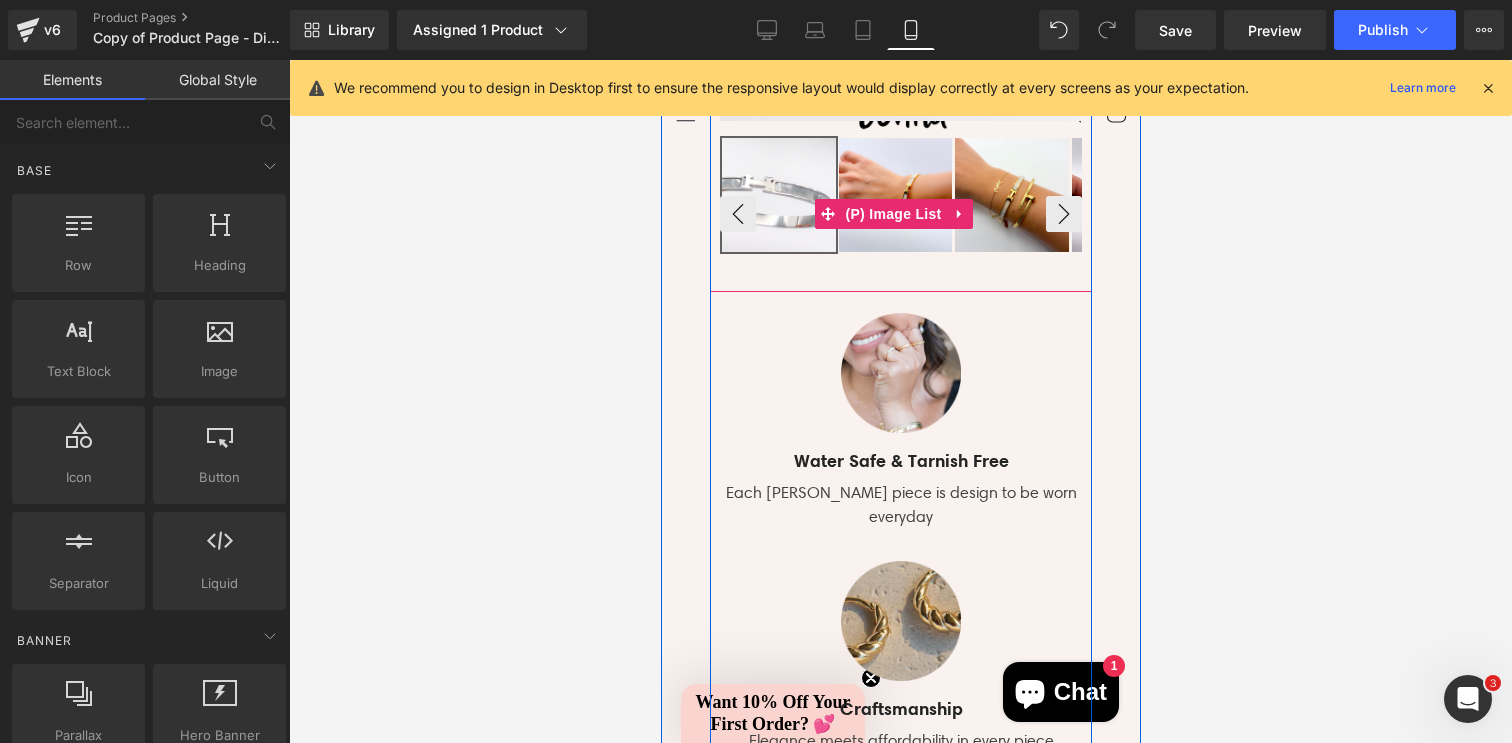 scroll, scrollTop: 3033, scrollLeft: 0, axis: vertical 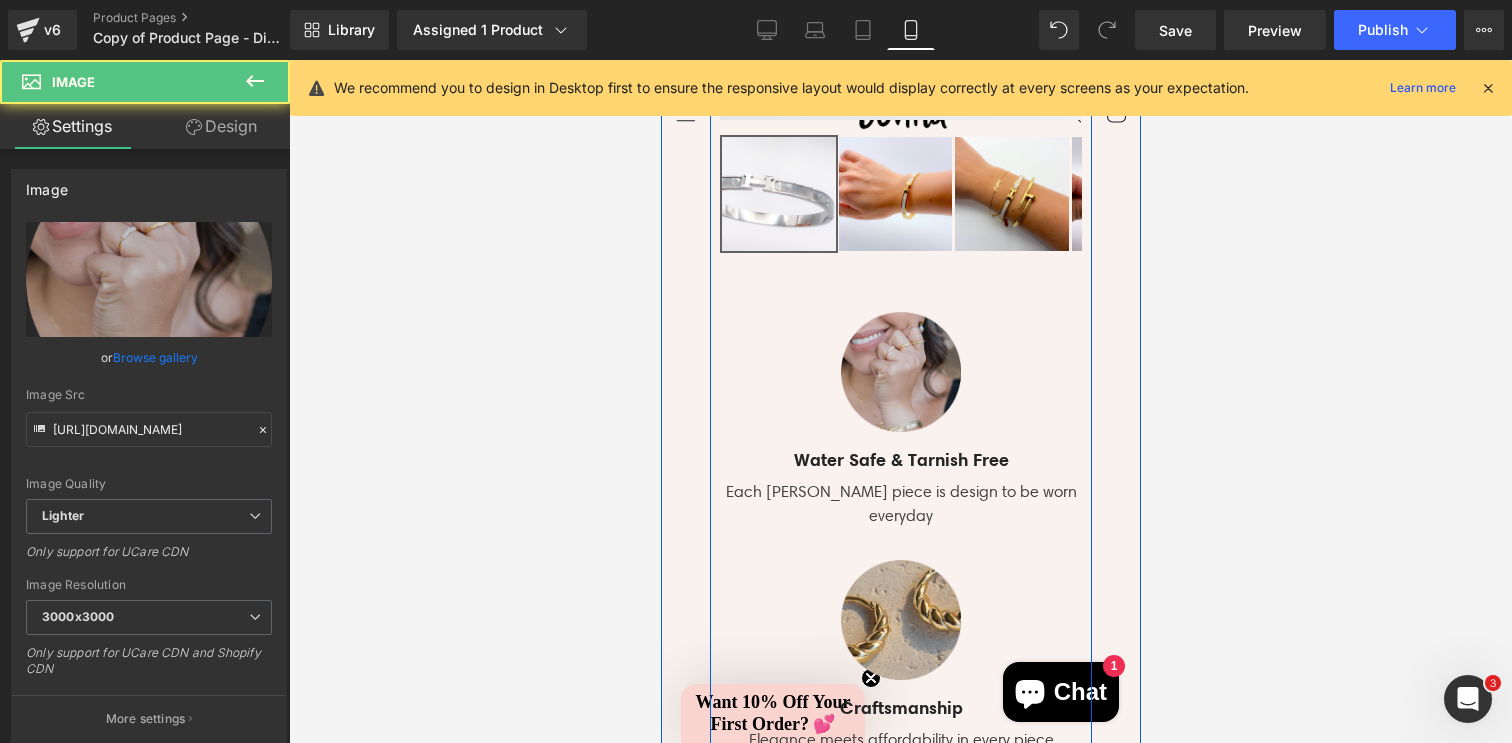 click on "Image" at bounding box center [900, 361] 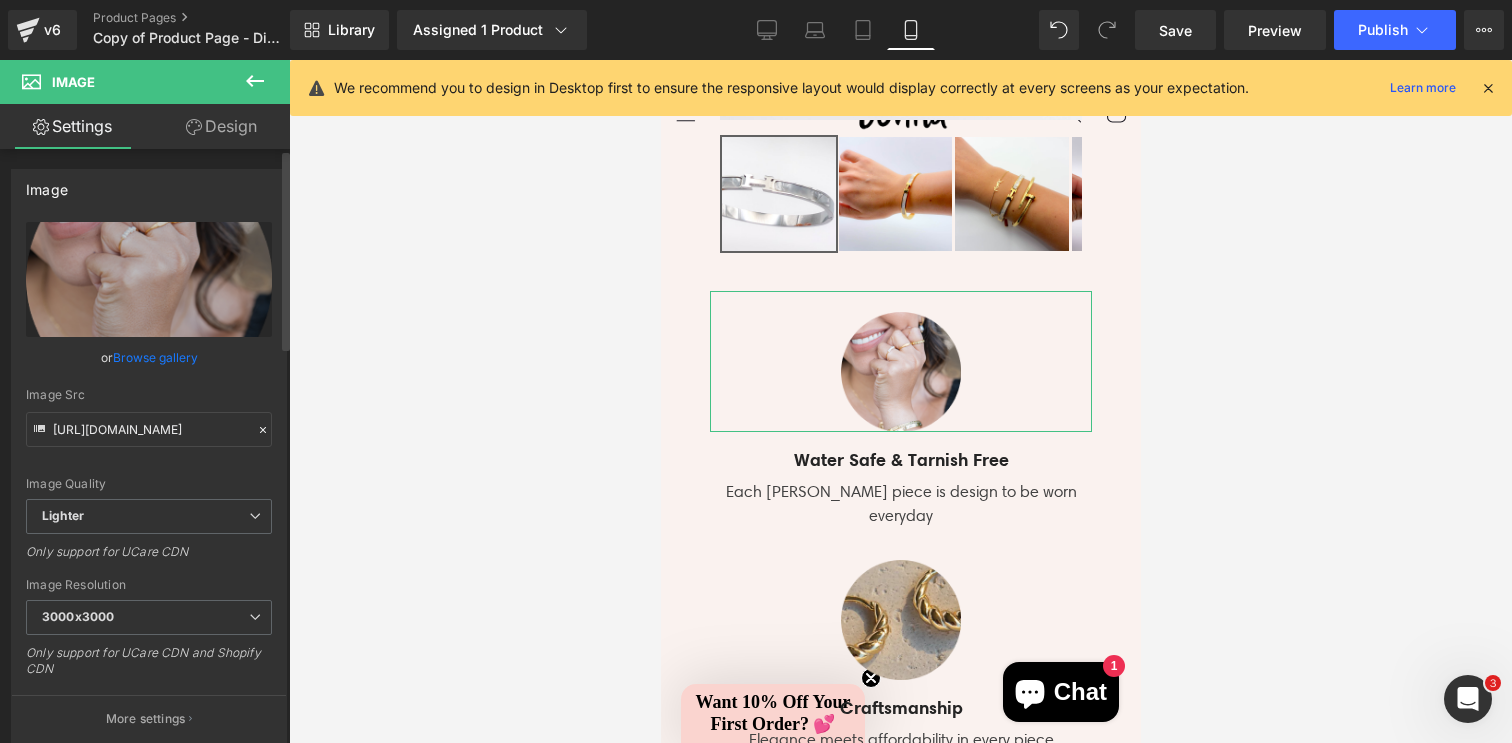 click on "Browse gallery" at bounding box center (155, 357) 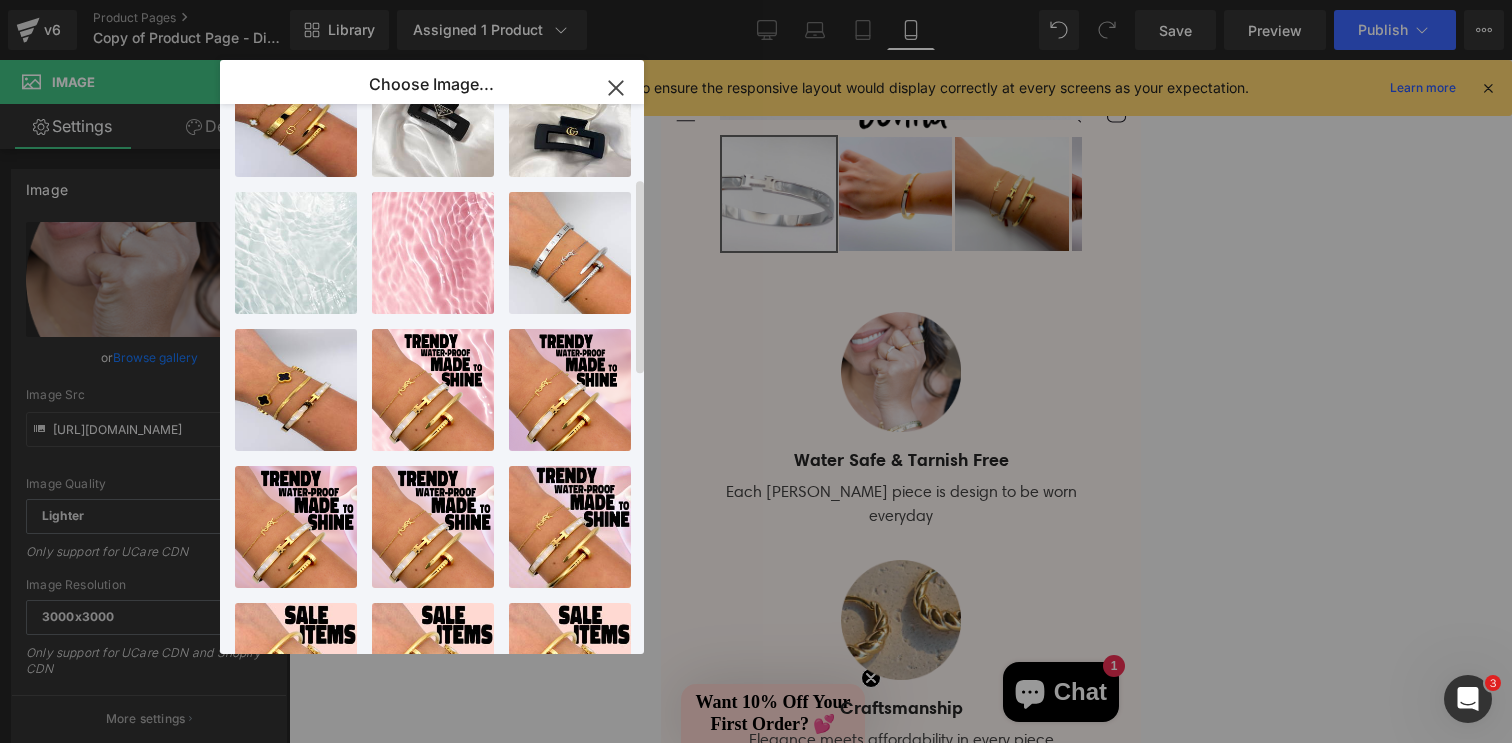 scroll, scrollTop: 206, scrollLeft: 0, axis: vertical 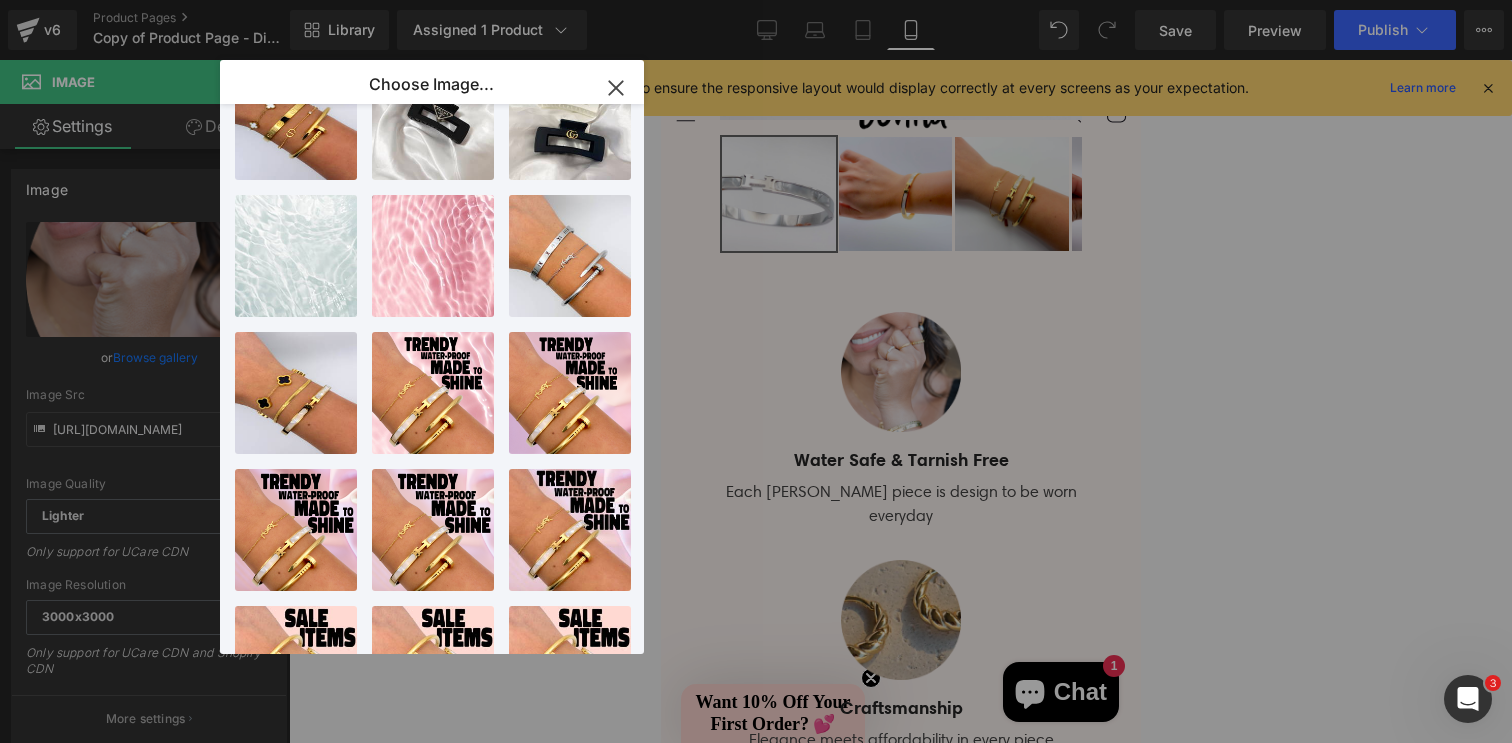click 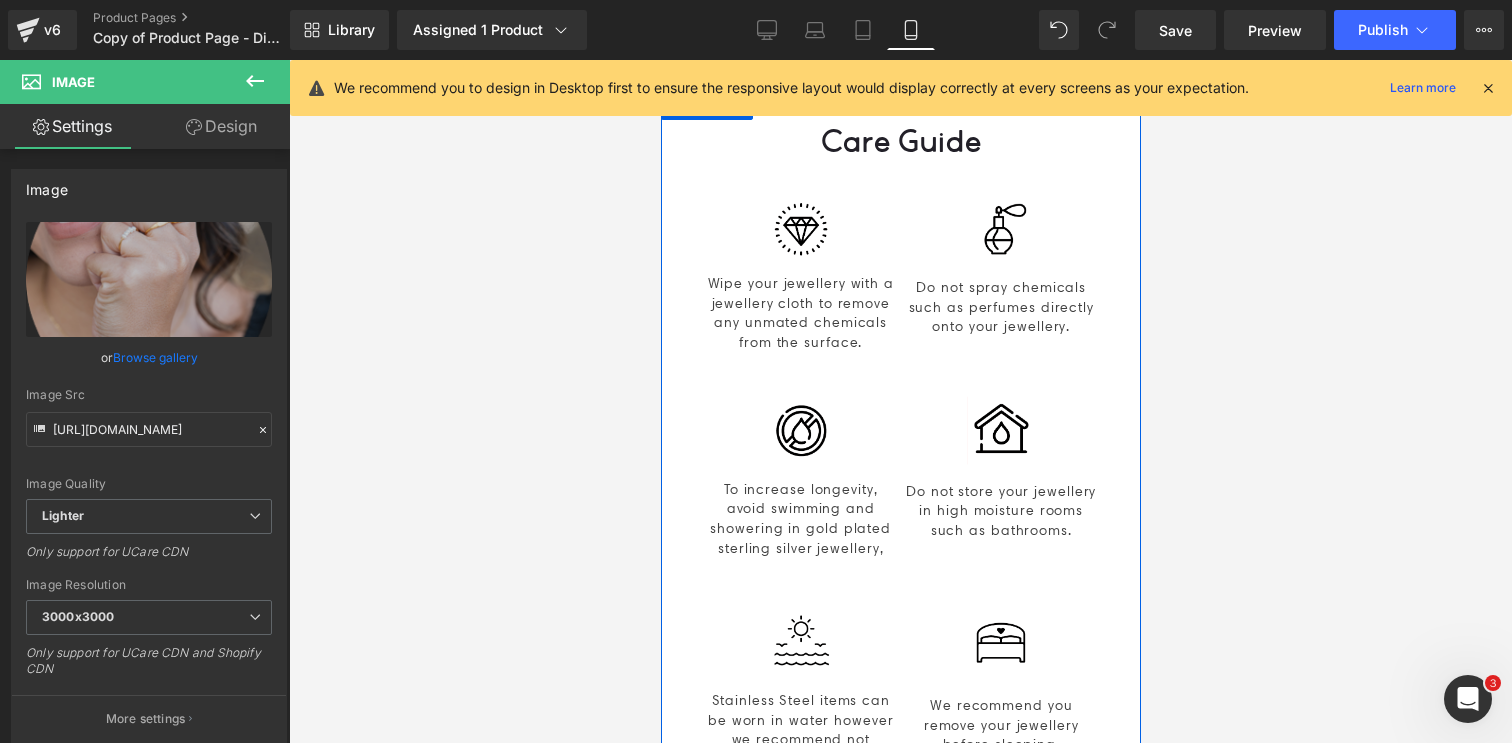 scroll, scrollTop: 4299, scrollLeft: 0, axis: vertical 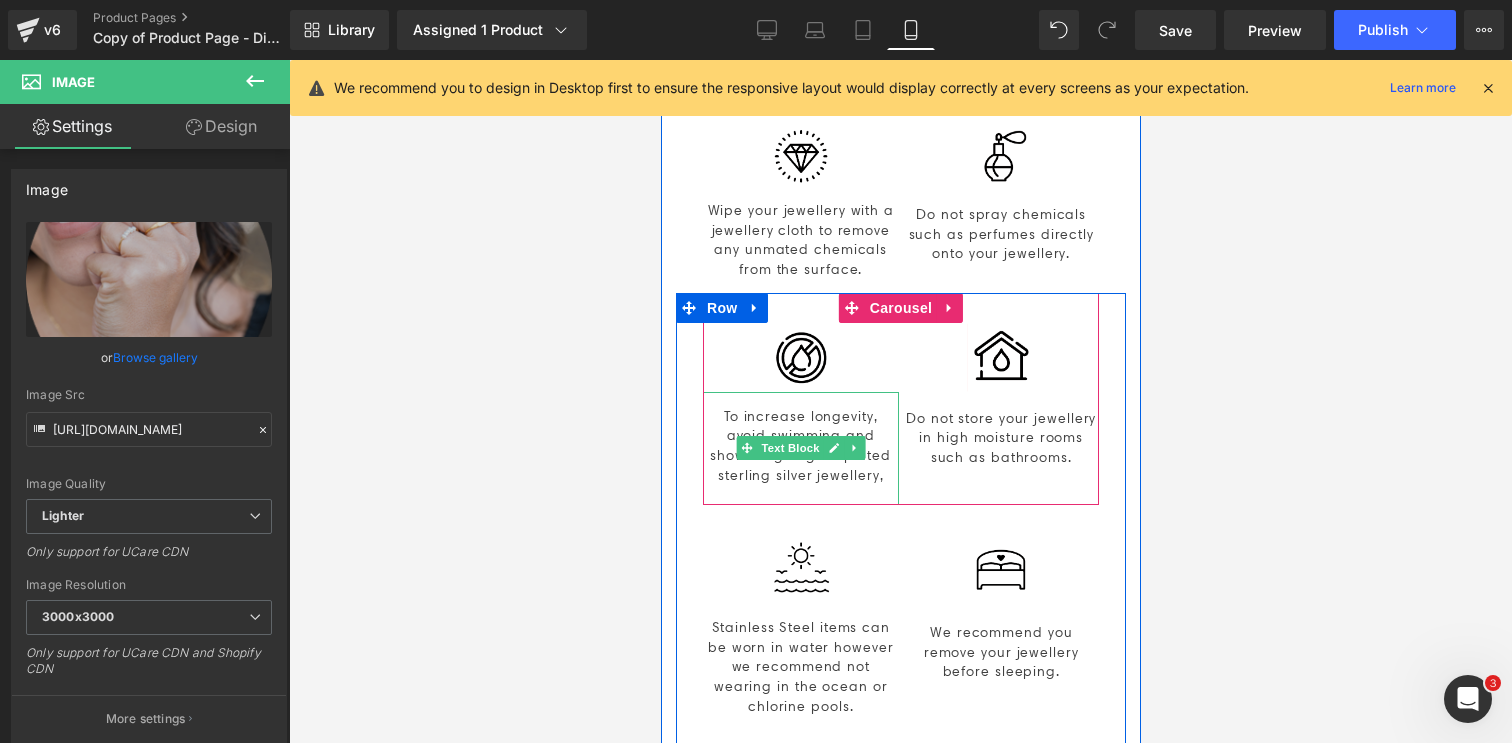click on "To increase longevity, avoid swimming and showering in gold plated sterling silver jewellery," at bounding box center [800, 446] 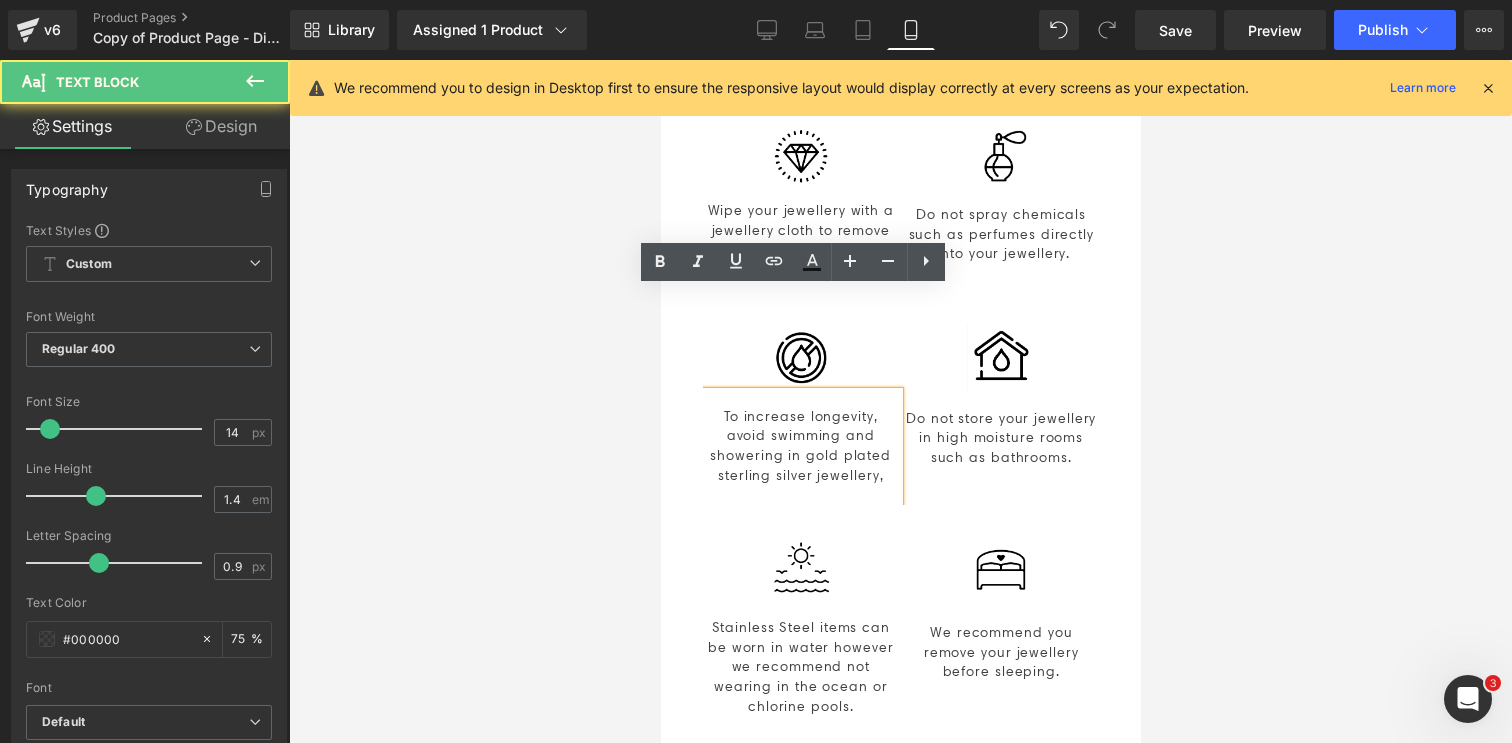 click on "To increase longevity, avoid swimming and showering in gold plated sterling silver jewellery," at bounding box center (800, 446) 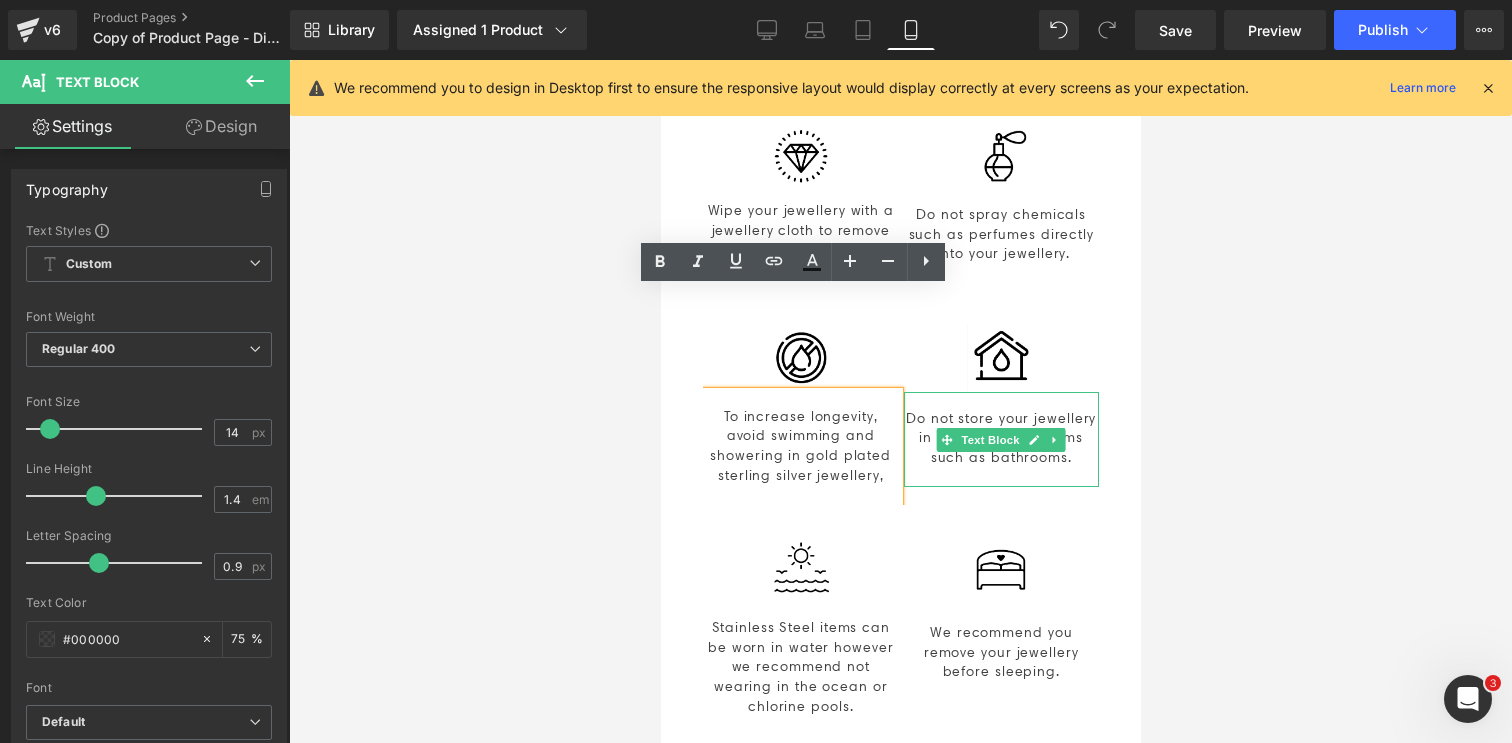 type 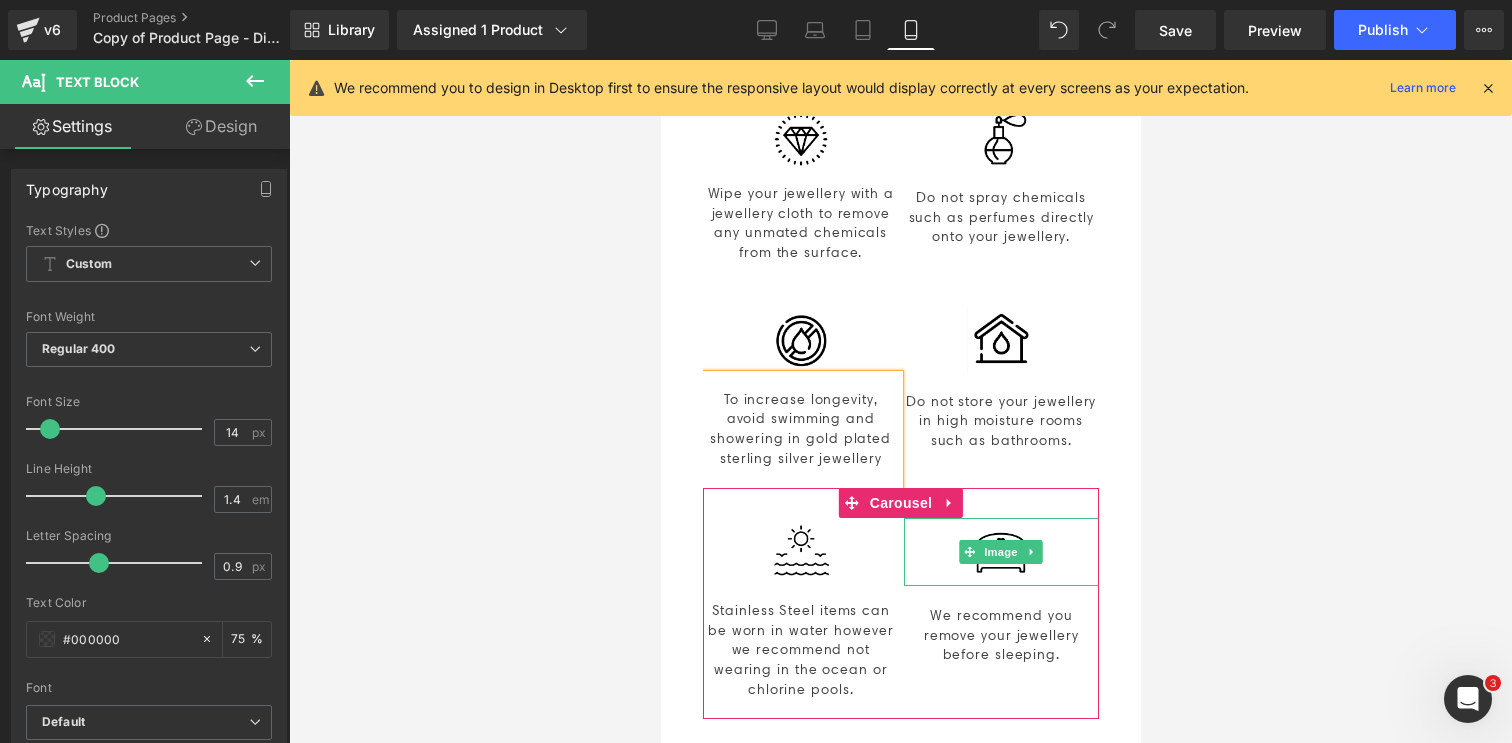 scroll, scrollTop: 4378, scrollLeft: 0, axis: vertical 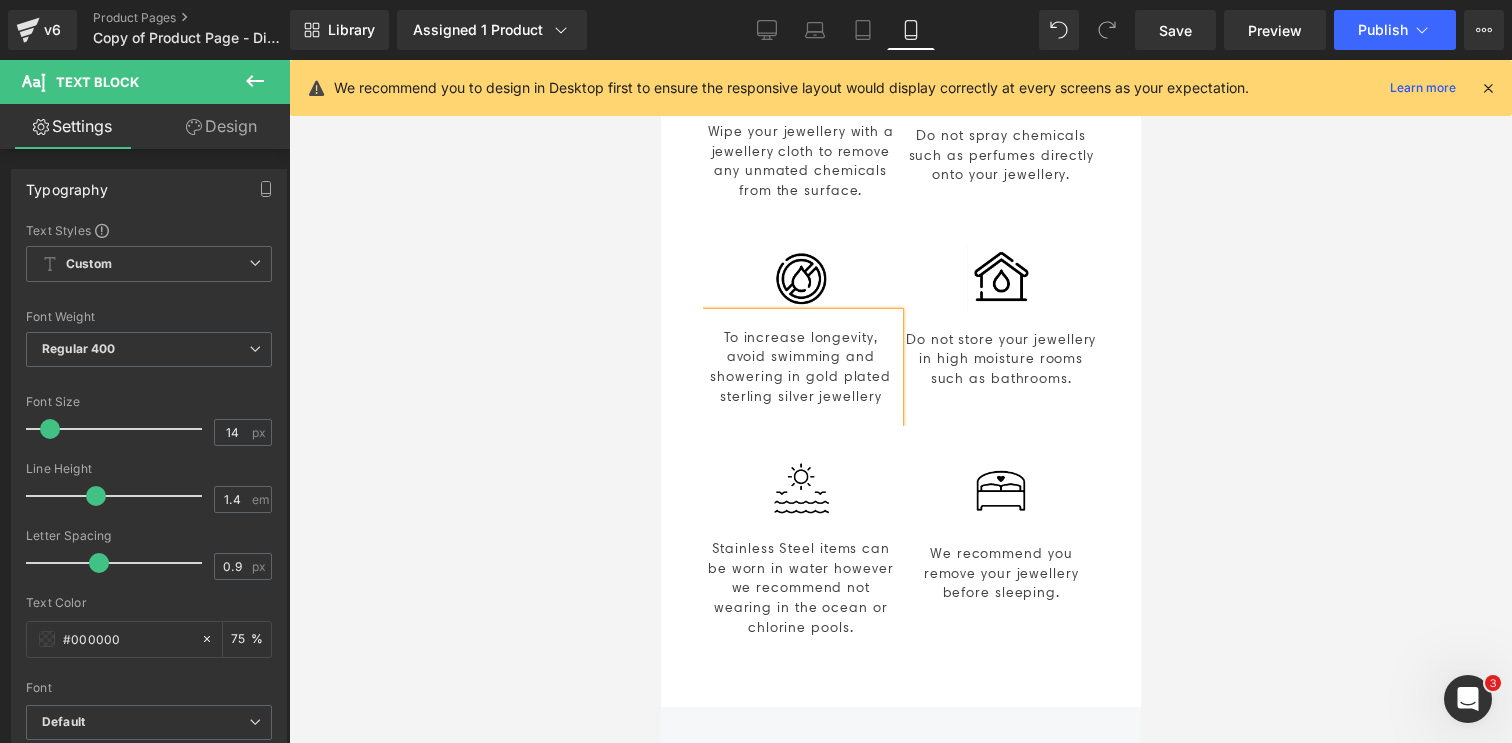 click on "Image
Wipe your jewellery with a jewellery cloth to remove any unmated chemicals from the surface.
Text Block
Image         Do not spray chemicals such as perfumes directly onto your jewellery.
Text Block
‹ ›
Carousel         Row
Image         To increase longevity, avoid swimming and showering in gold plated sterling silver jewellery
Text Block
Image
Text Block
‹ ›" at bounding box center (900, 345) 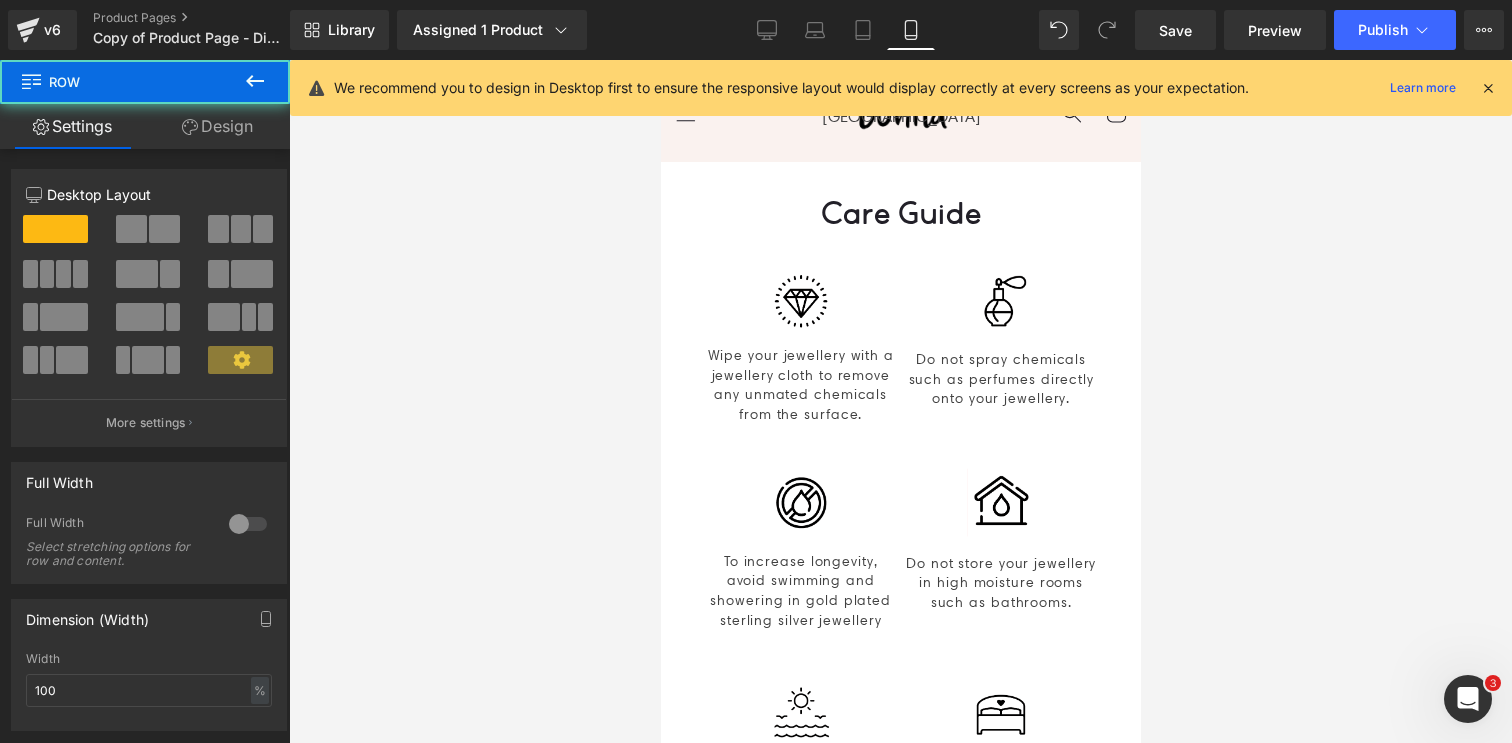 scroll, scrollTop: 4120, scrollLeft: 0, axis: vertical 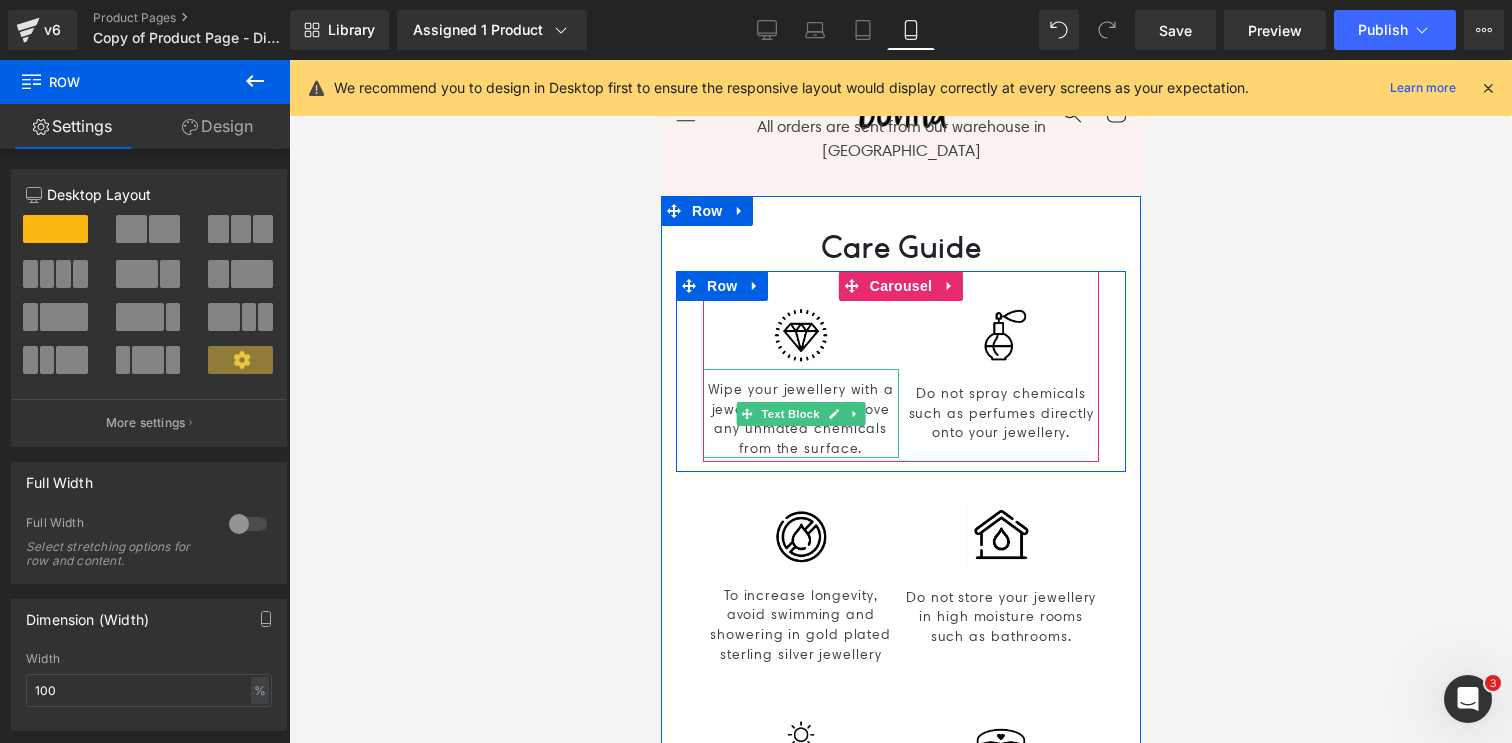 click on "Wipe your jewellery with a jewellery cloth to remove any unmated chemicals from the surface." at bounding box center [800, 419] 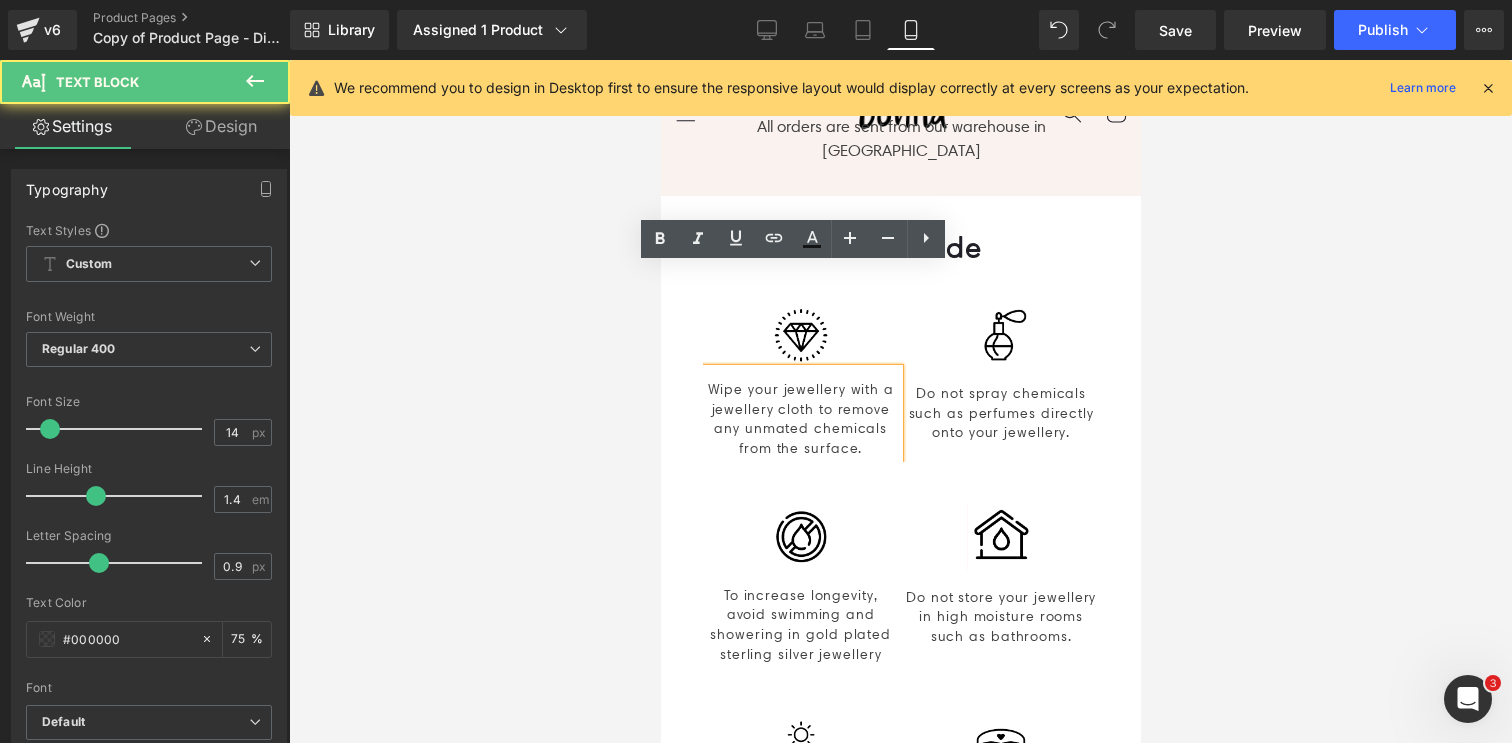 click on "Wipe your jewellery with a jewellery cloth to remove any unmated chemicals from the surface." at bounding box center [800, 419] 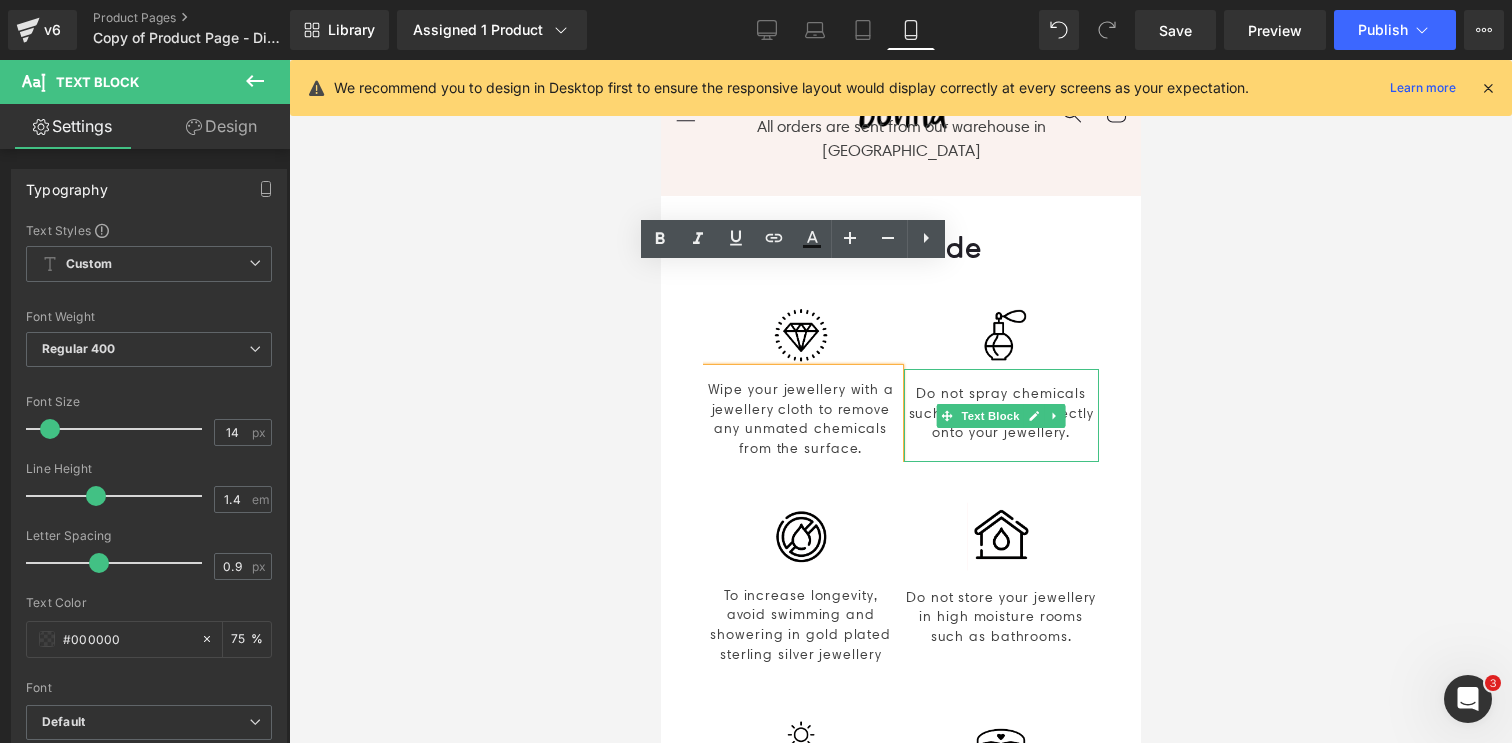 type 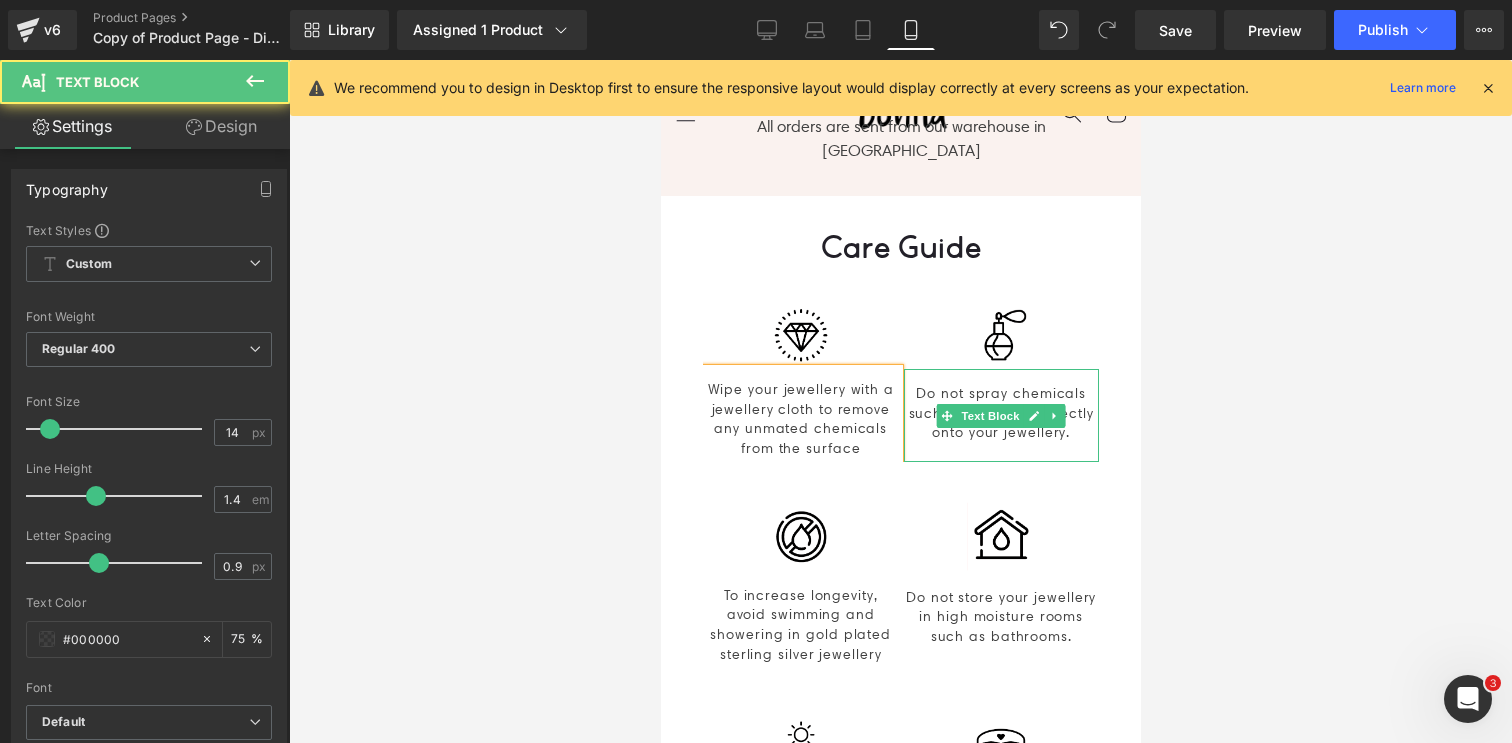 click on "Do not spray chemicals such as perfumes directly onto your jewellery." at bounding box center [1001, 413] 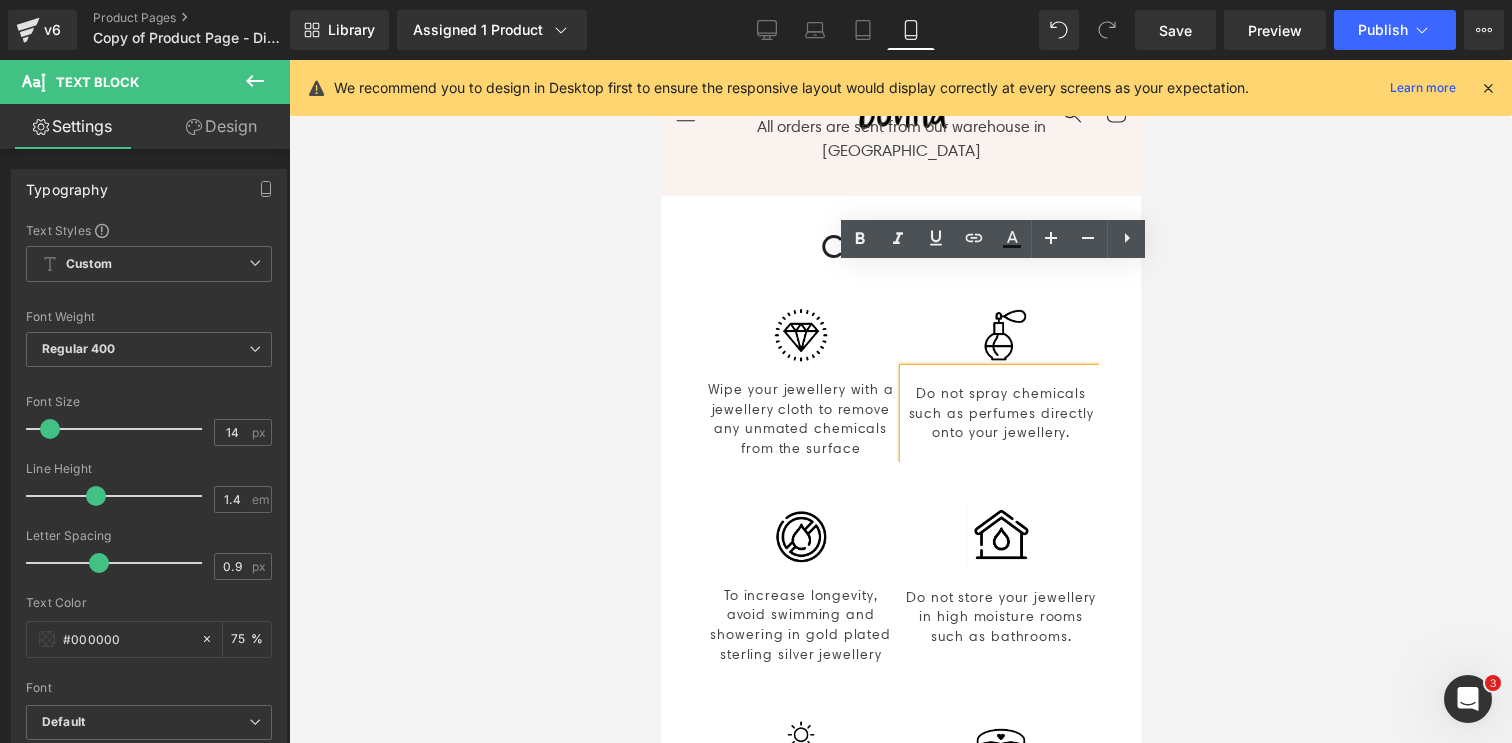 click on "Do not spray chemicals such as perfumes directly onto your jewellery." at bounding box center (1001, 413) 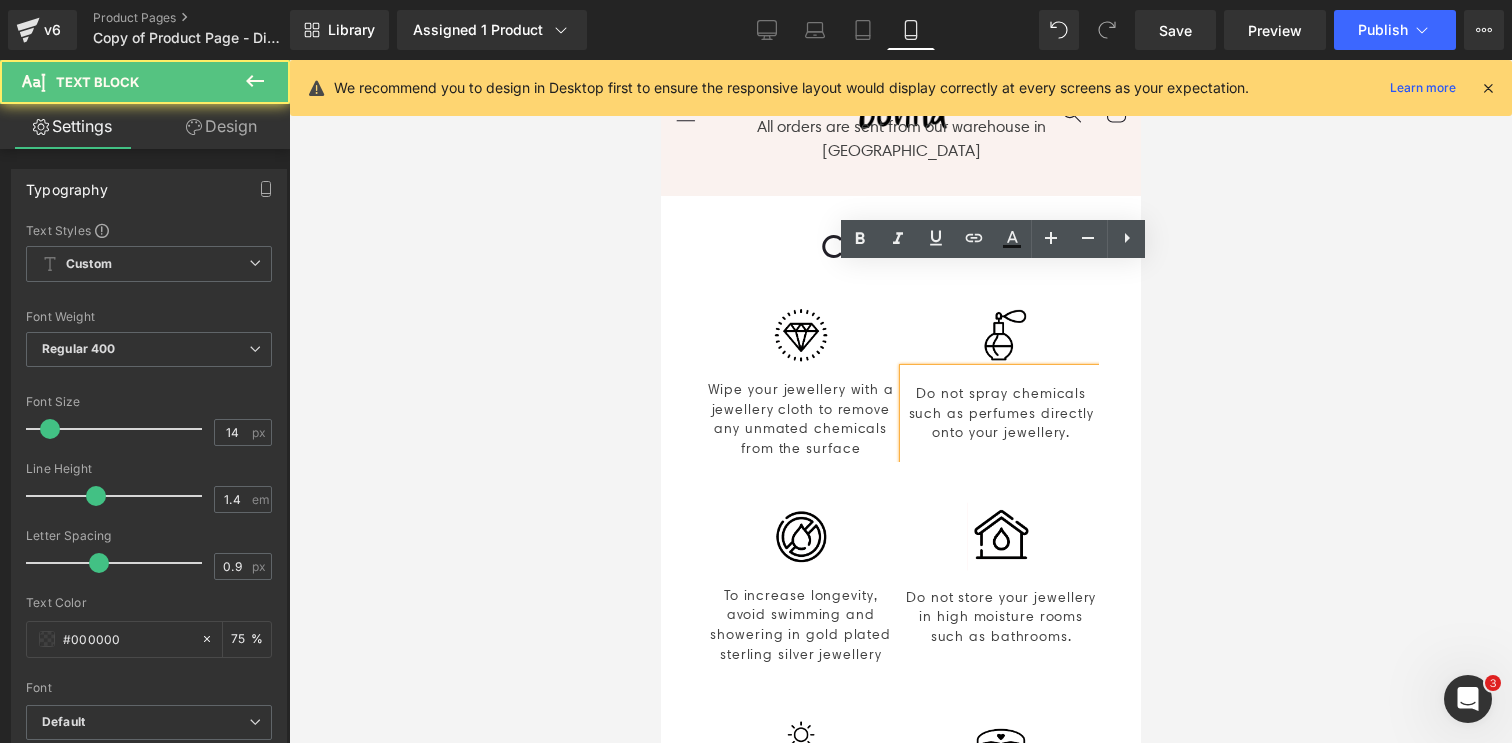 type 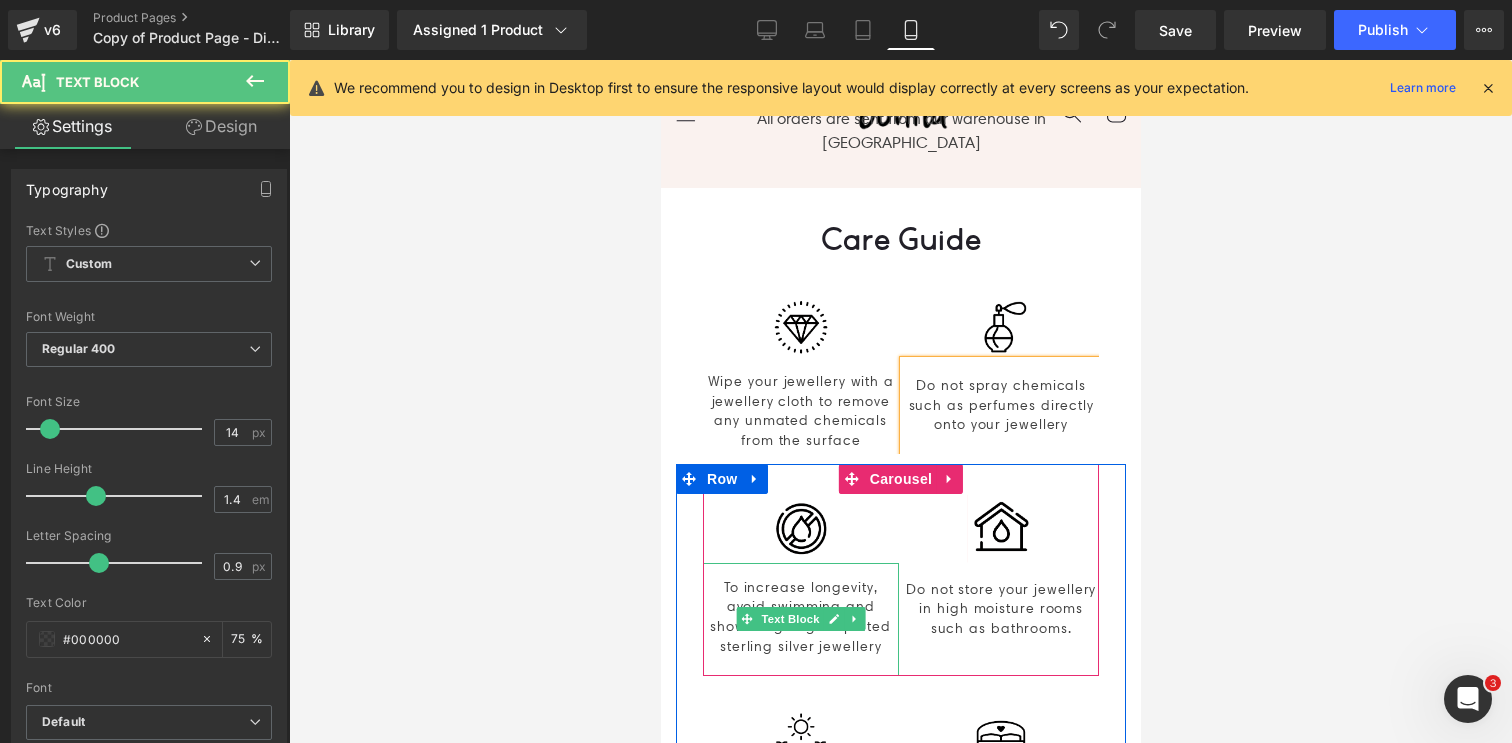 scroll, scrollTop: 4149, scrollLeft: 0, axis: vertical 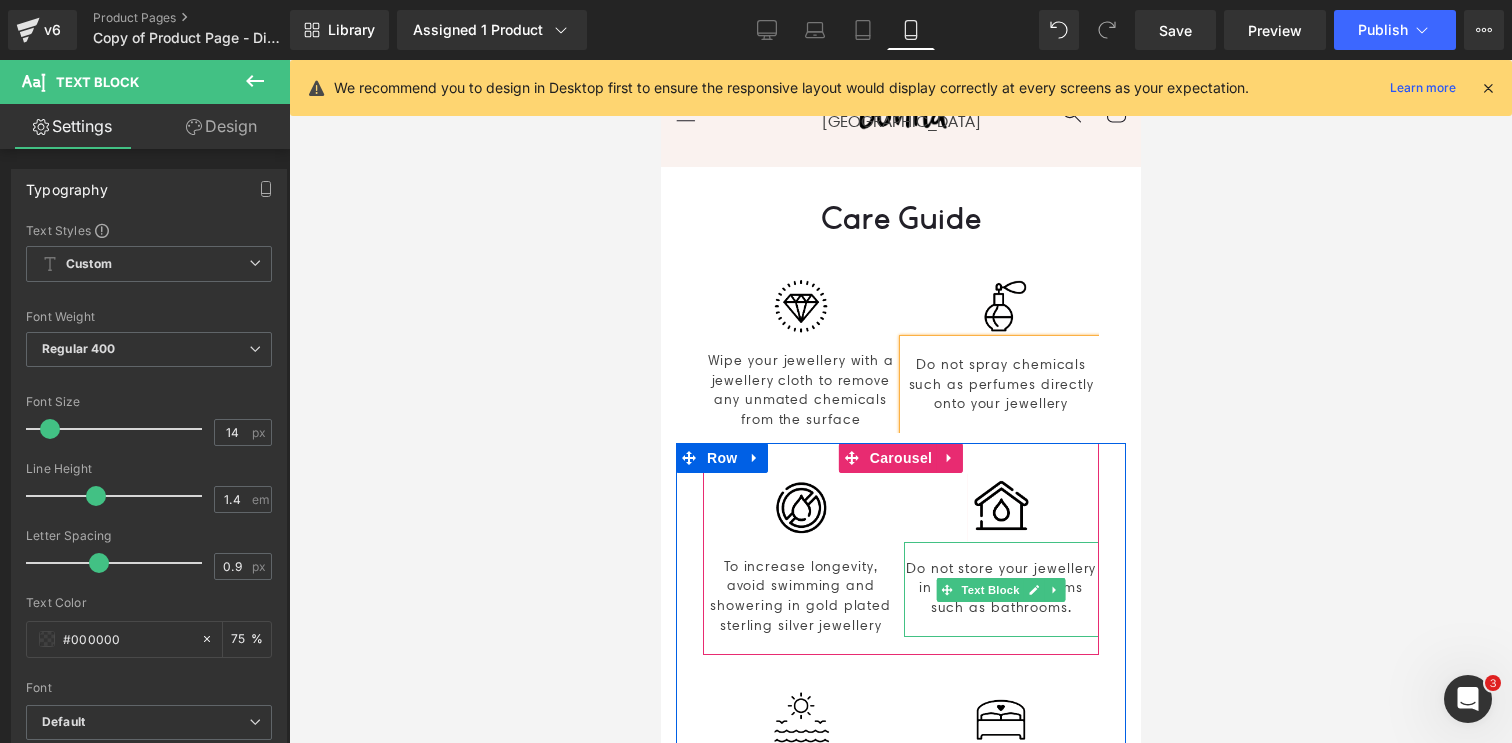 click on "Do not store your jewellery in high moisture rooms such as bathrooms." at bounding box center (1001, 588) 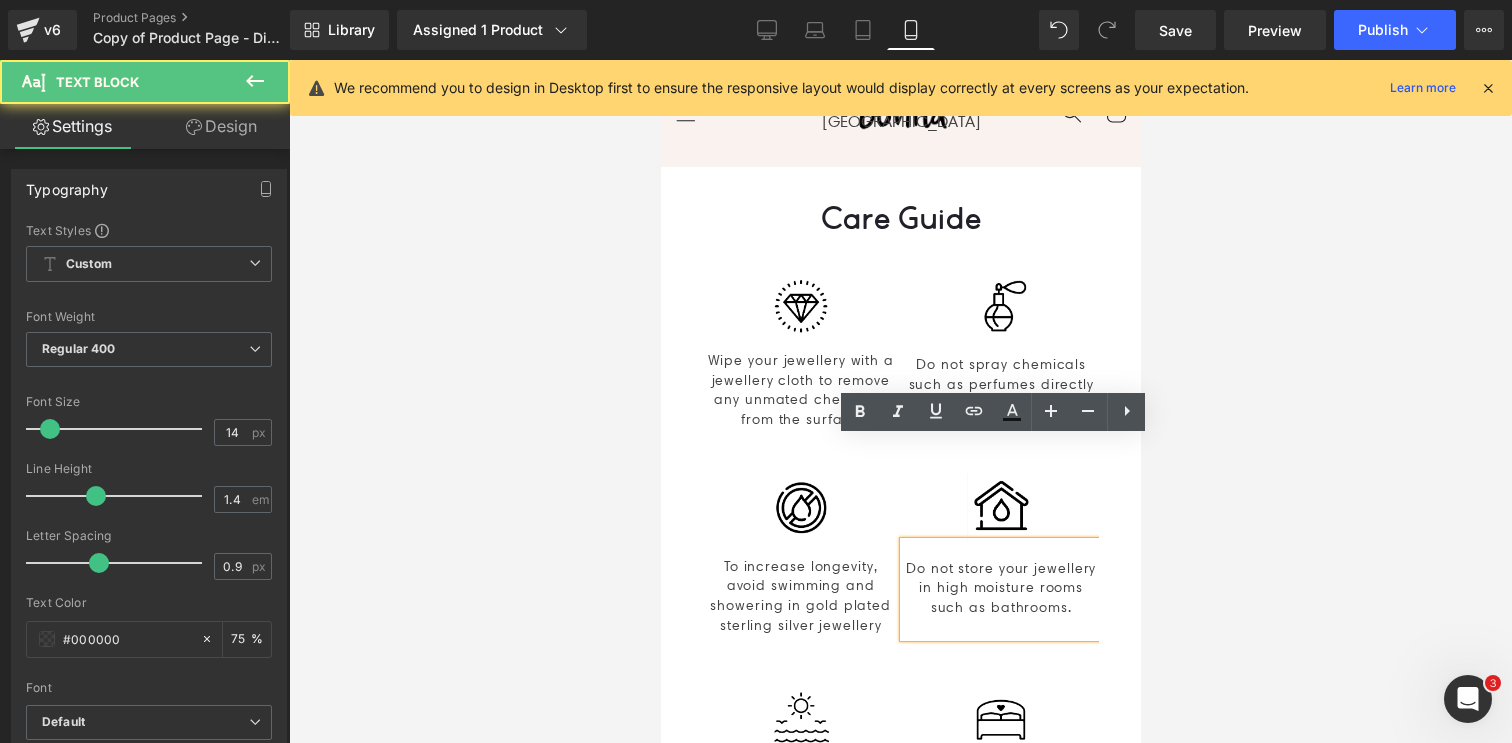 click on "Do not store your jewellery in high moisture rooms such as bathrooms." at bounding box center (1001, 588) 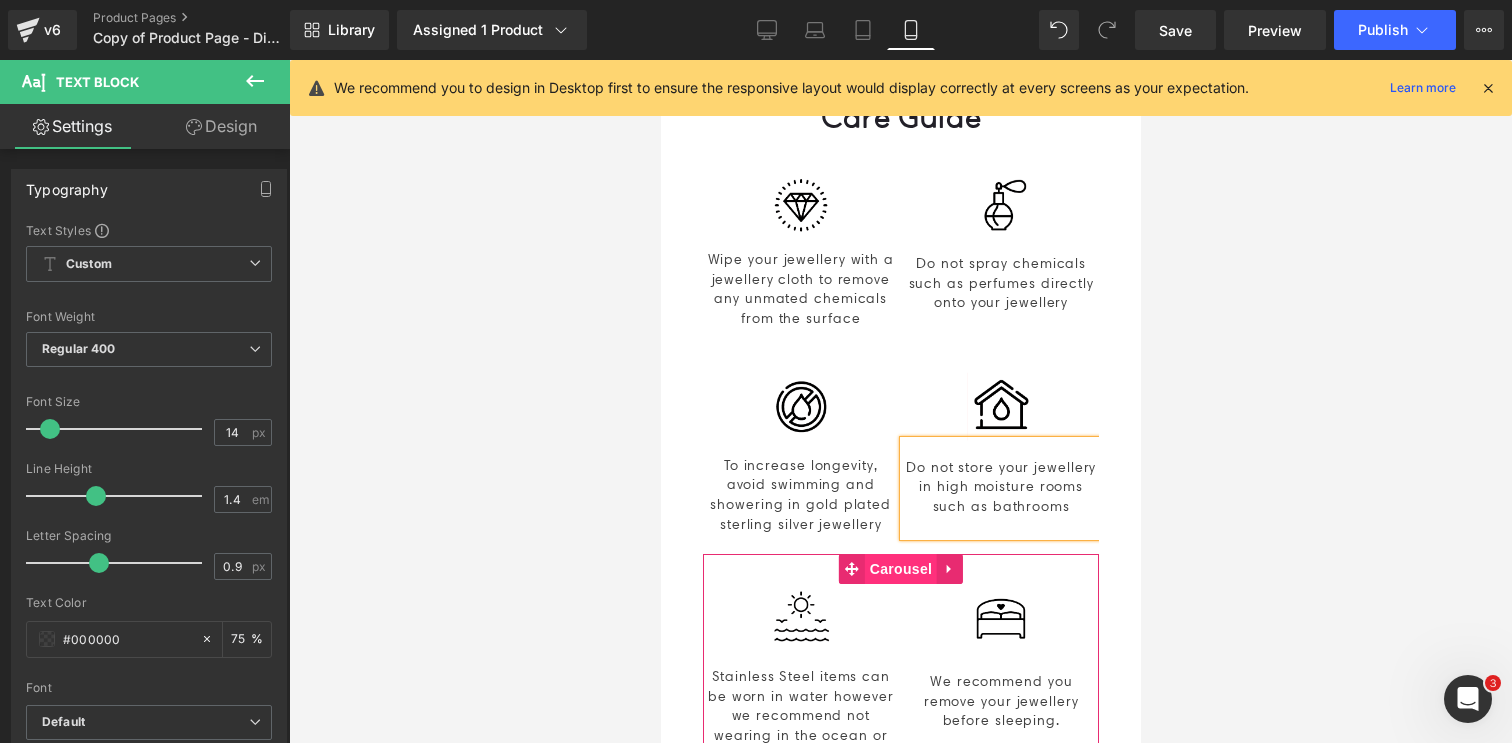 scroll, scrollTop: 4284, scrollLeft: 0, axis: vertical 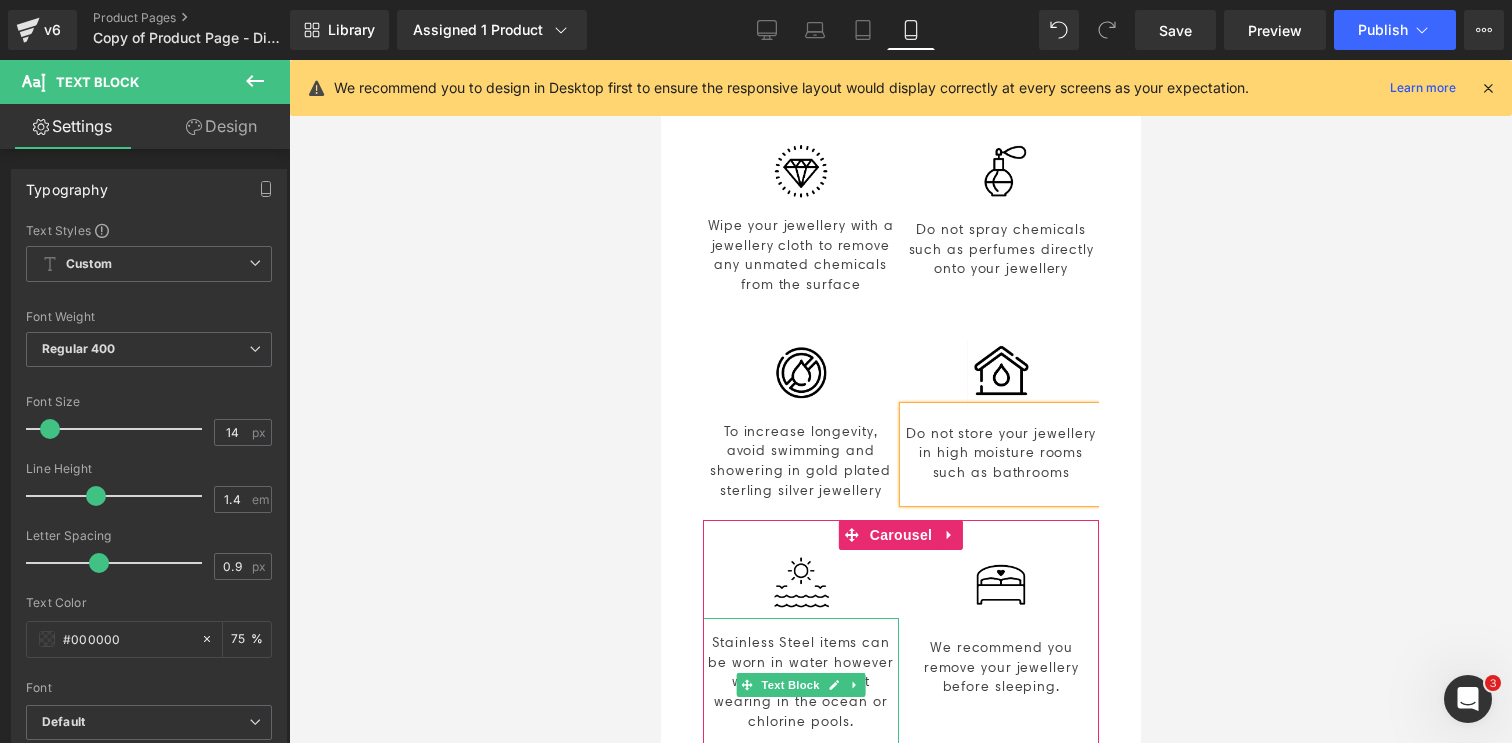 click on "Stainless Steel items can be worn in water however we recommend not wearing in the ocean or chlorine pools." at bounding box center (800, 682) 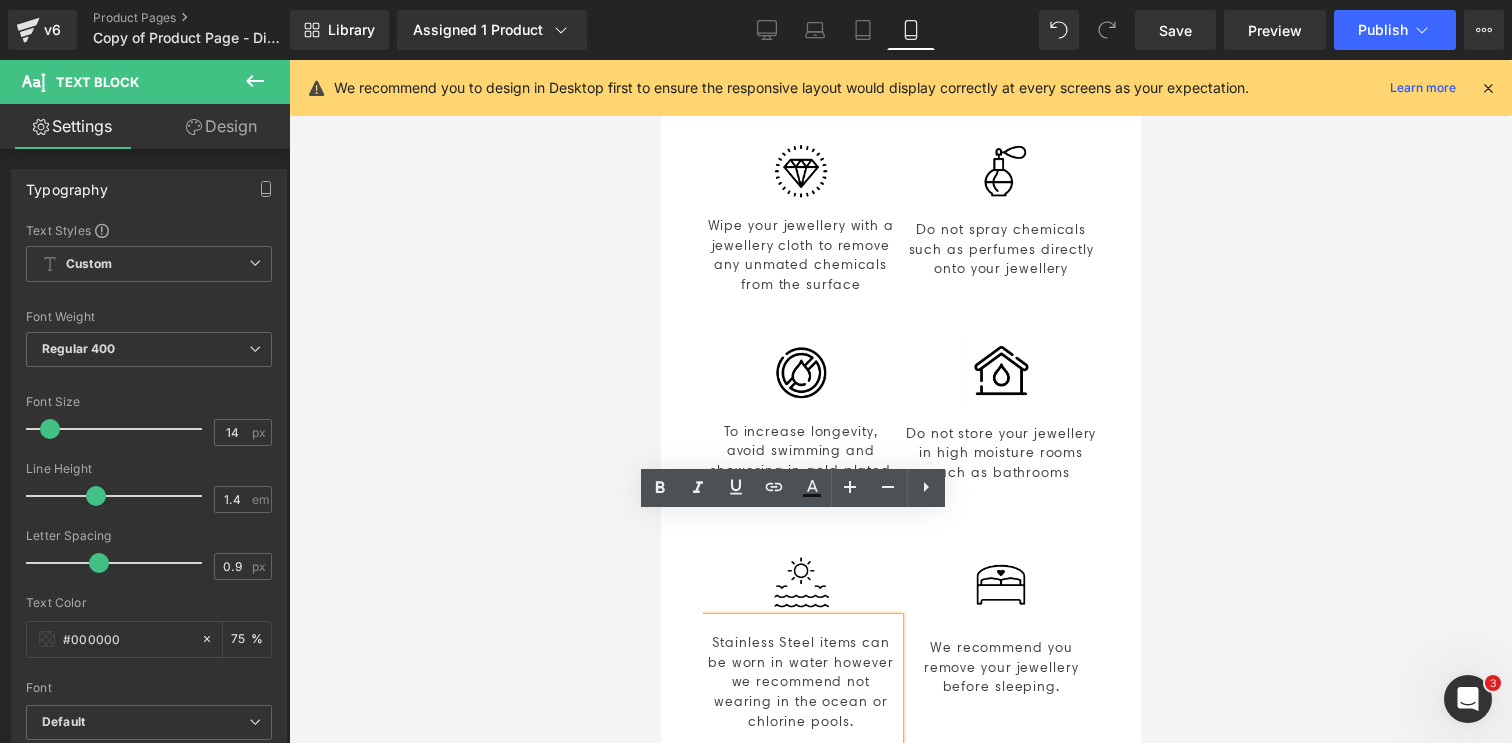 click on "Stainless Steel items can be worn in water however we recommend not wearing in the ocean or chlorine pools." at bounding box center [800, 682] 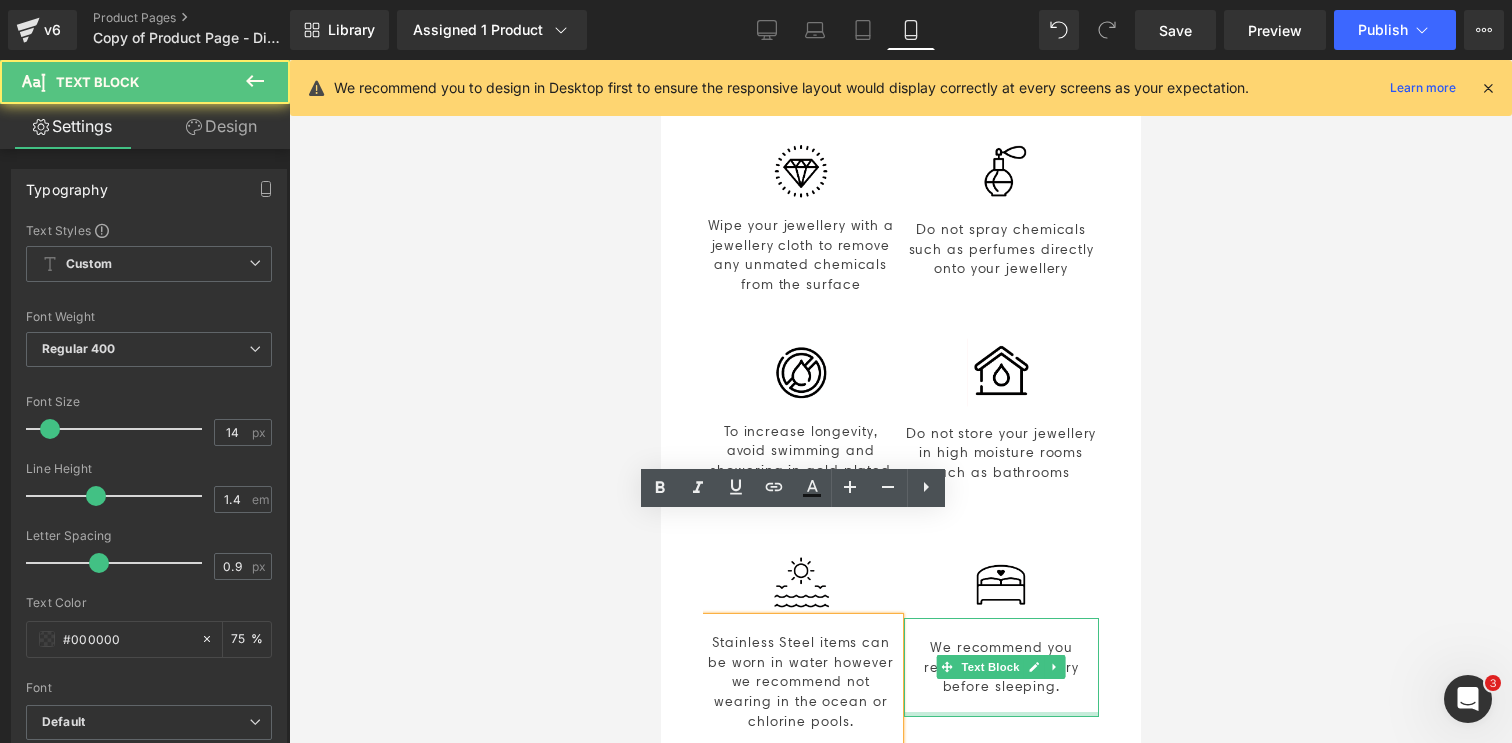type 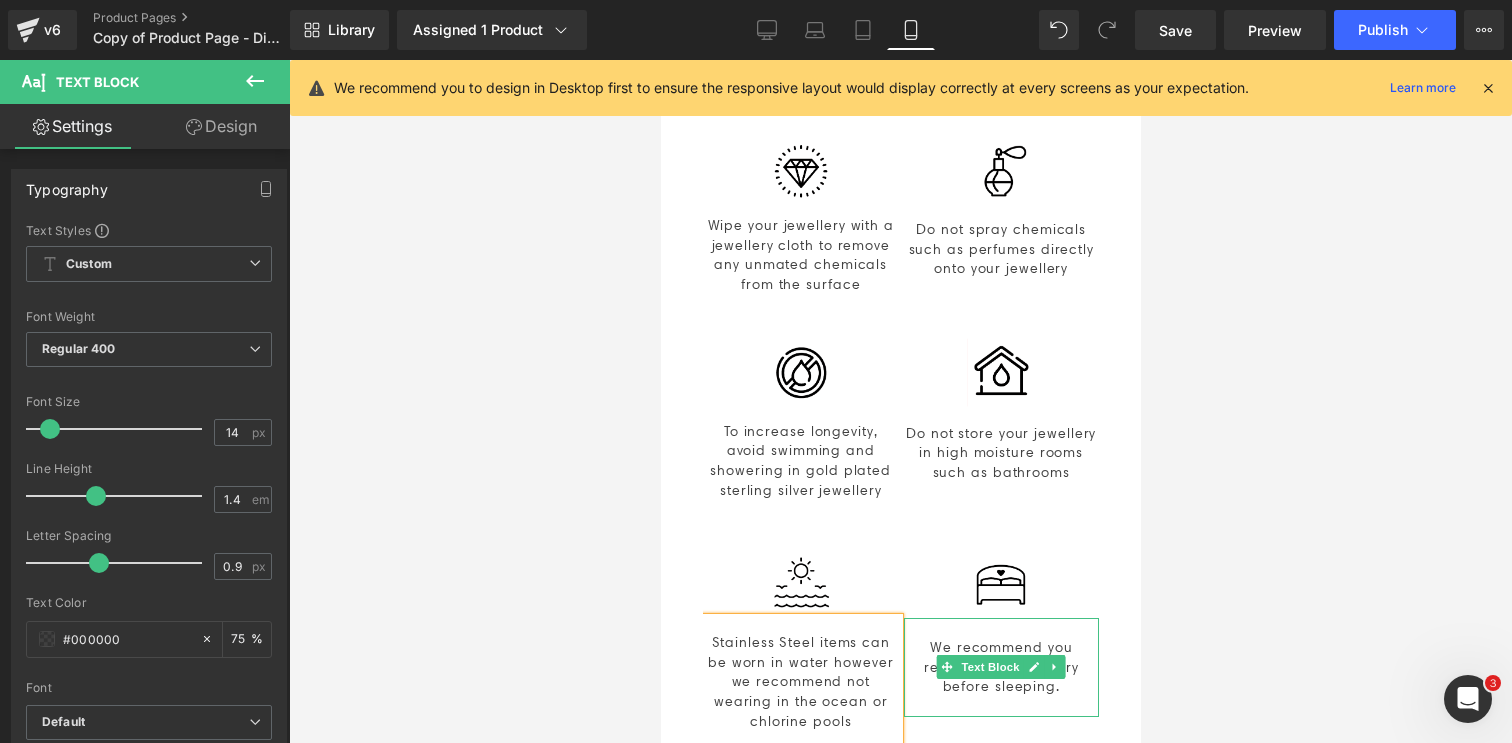 click on "We recommend you remove your jewellery before sleeping." at bounding box center (1001, 667) 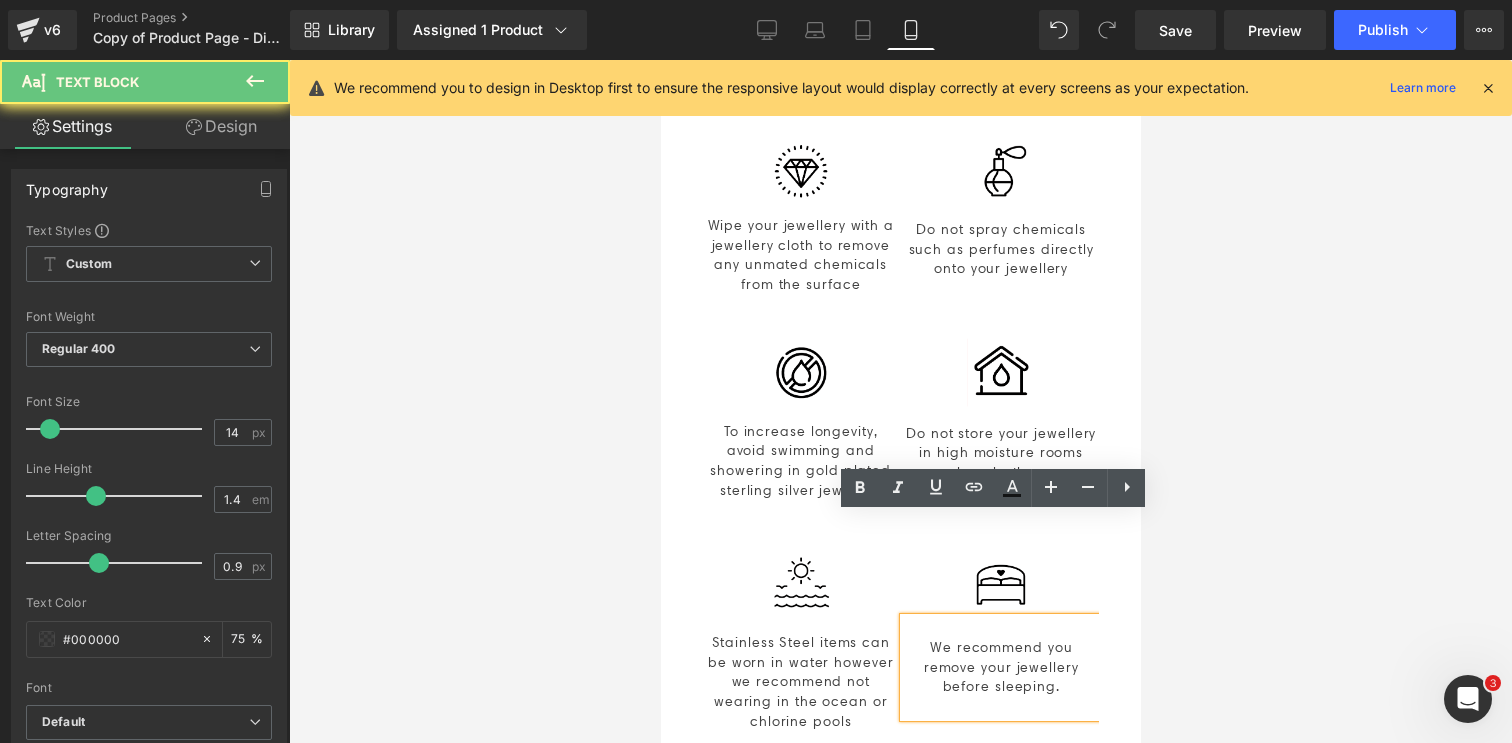 click on "We recommend you remove your jewellery before sleeping." at bounding box center [1001, 667] 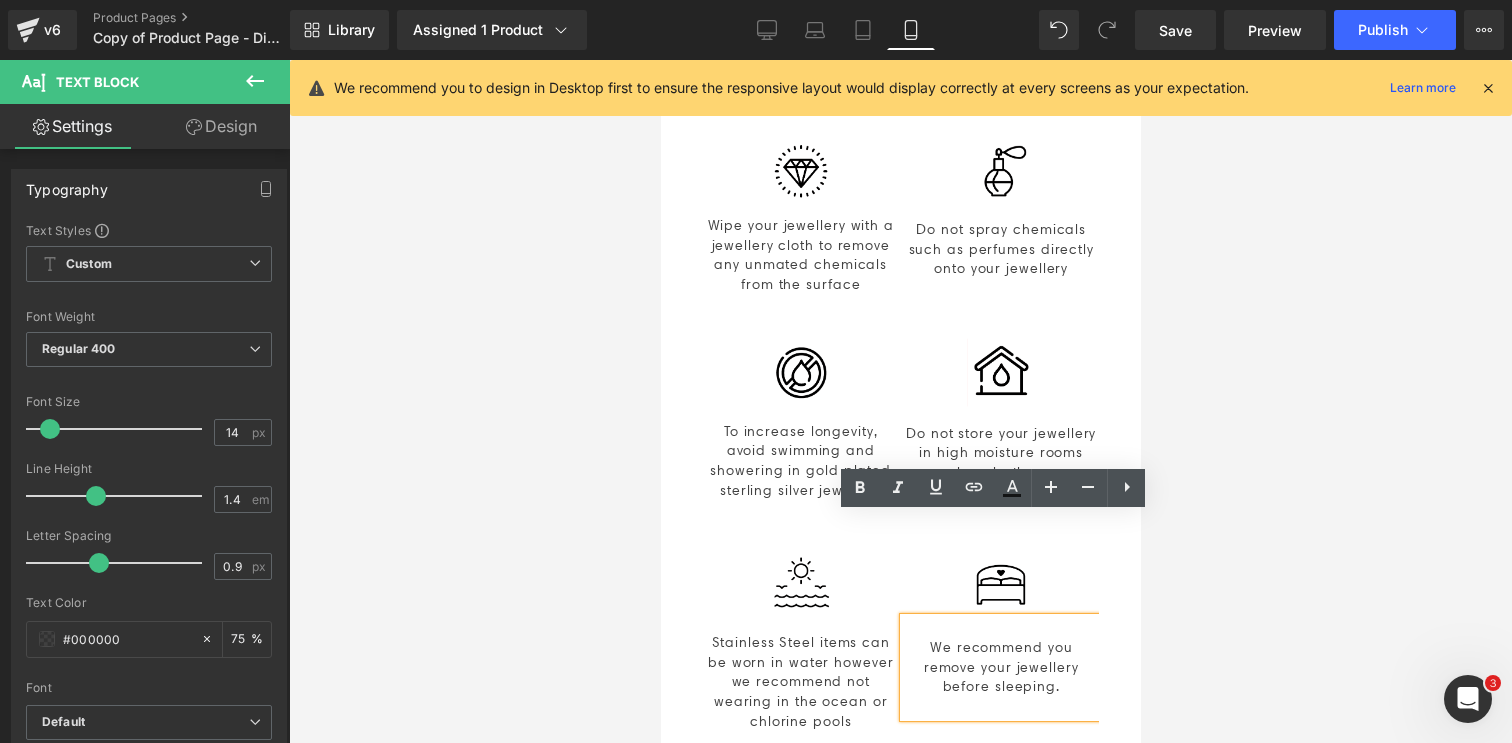 type 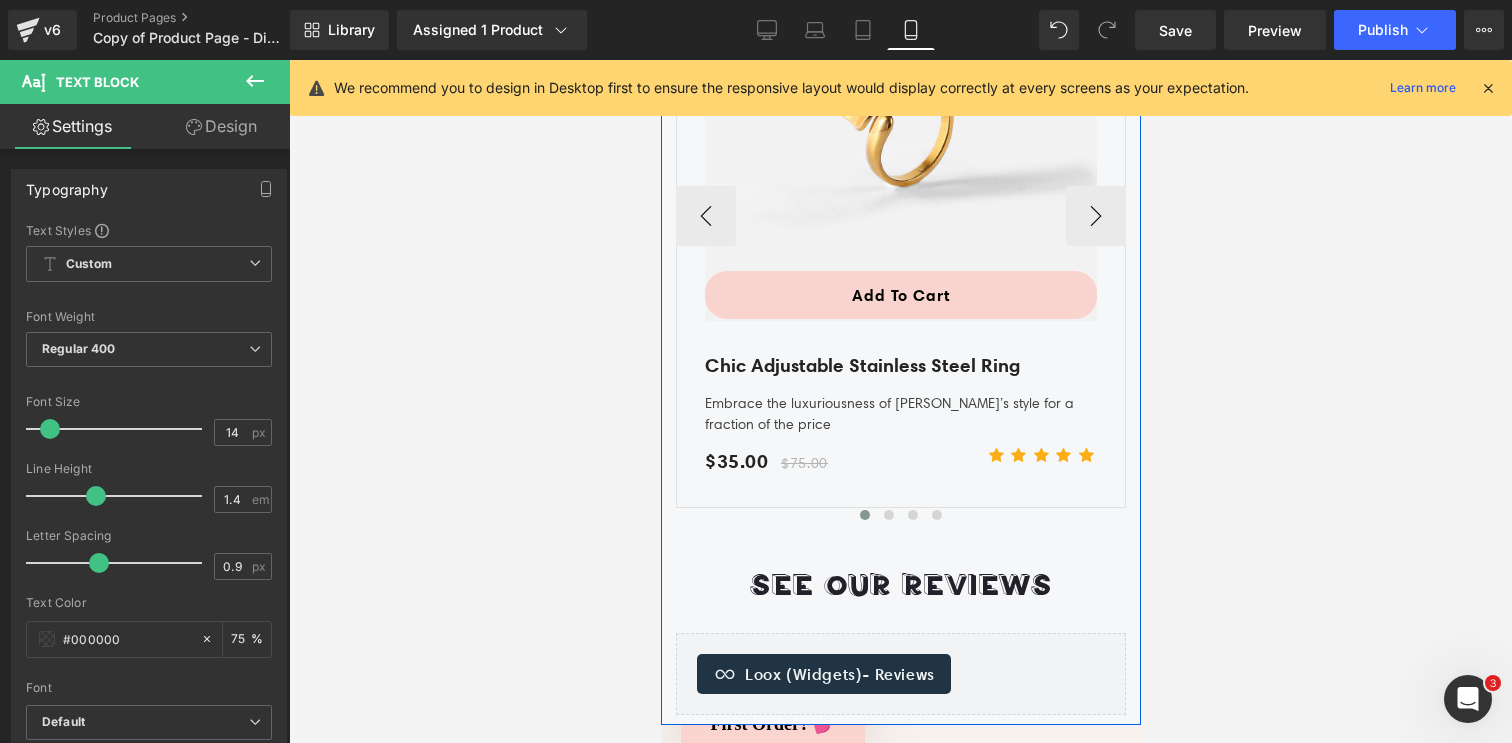 scroll, scrollTop: 5075, scrollLeft: 0, axis: vertical 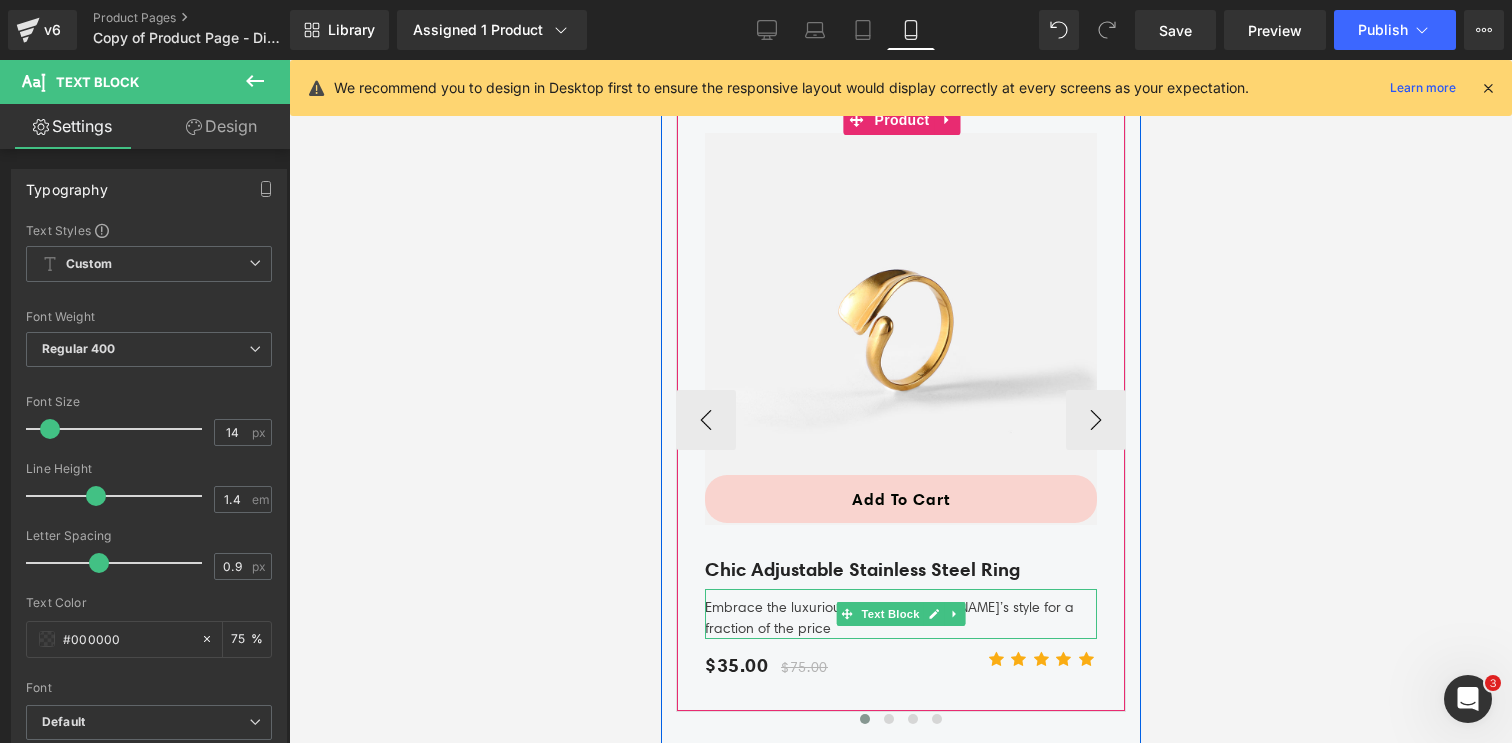 click on "Embrace the luxuriousness of Cartier’s style for a fraction of the price" at bounding box center [900, 614] 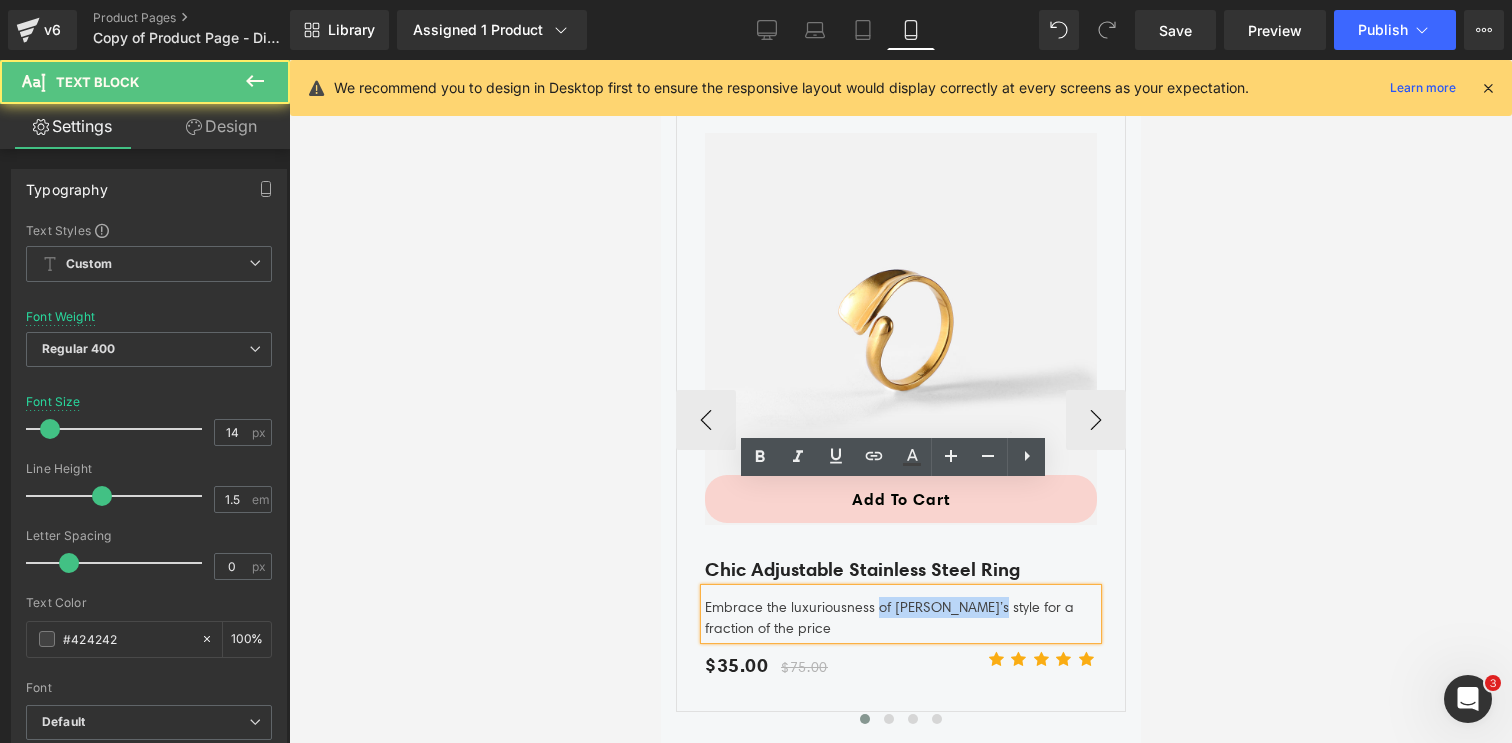 drag, startPoint x: 968, startPoint y: 506, endPoint x: 871, endPoint y: 507, distance: 97.00516 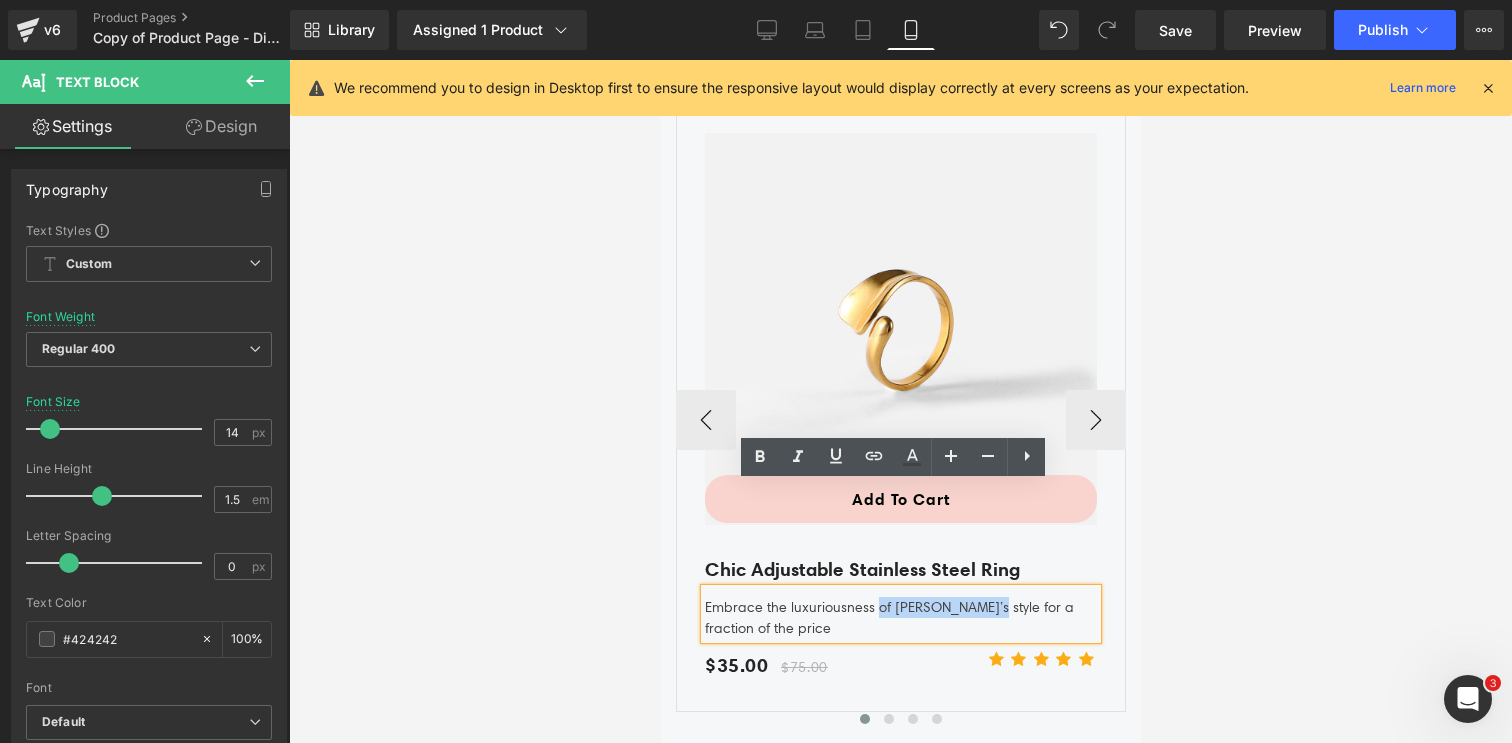 type 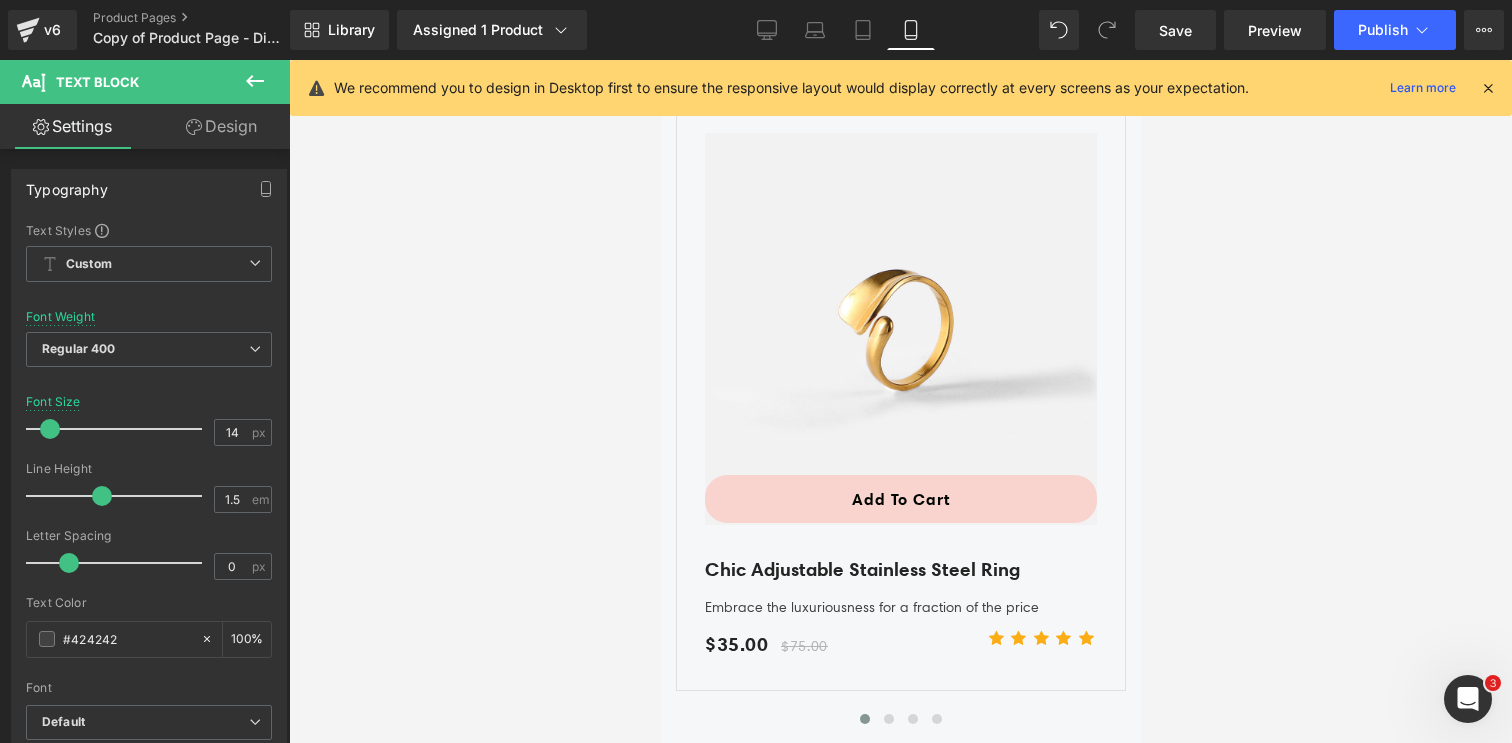 click at bounding box center (900, 401) 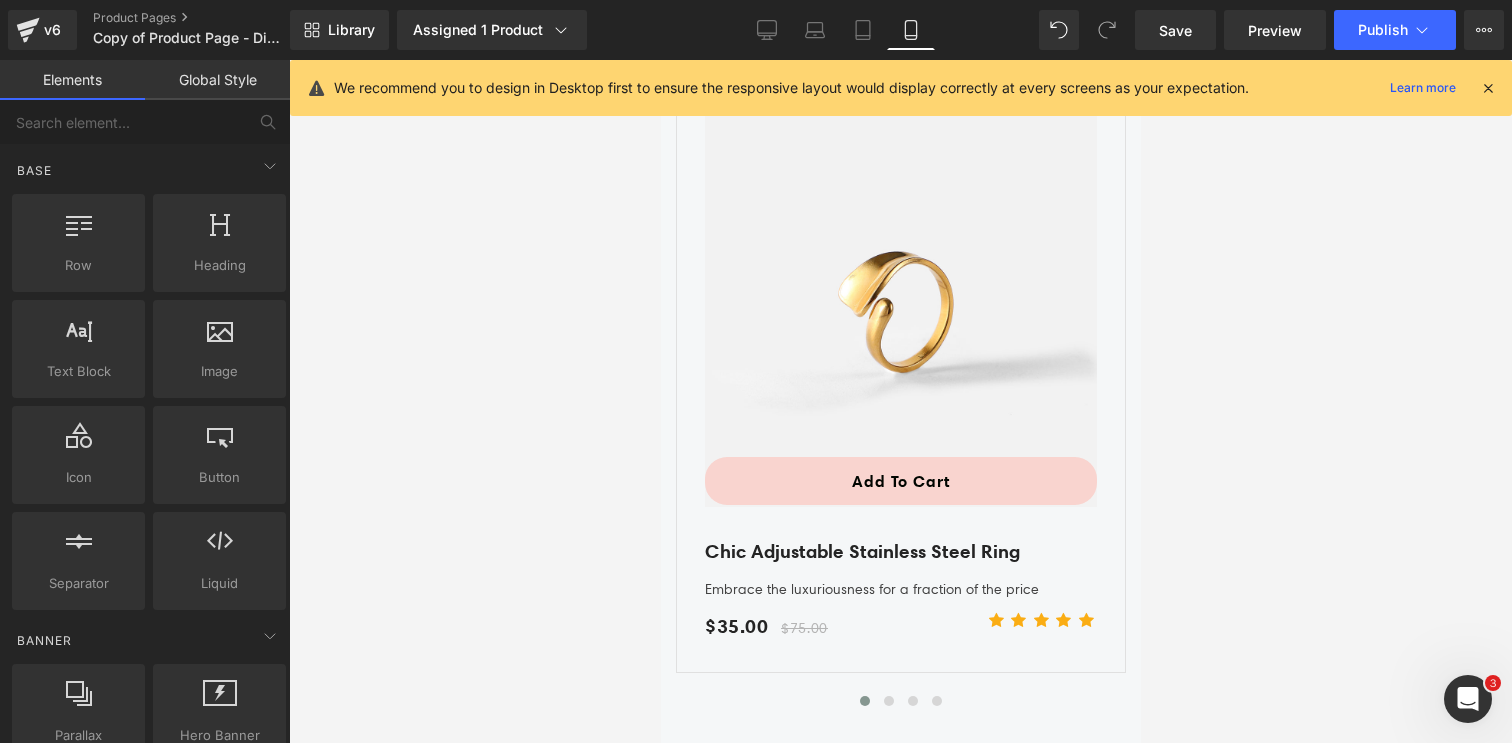 scroll, scrollTop: 5107, scrollLeft: 0, axis: vertical 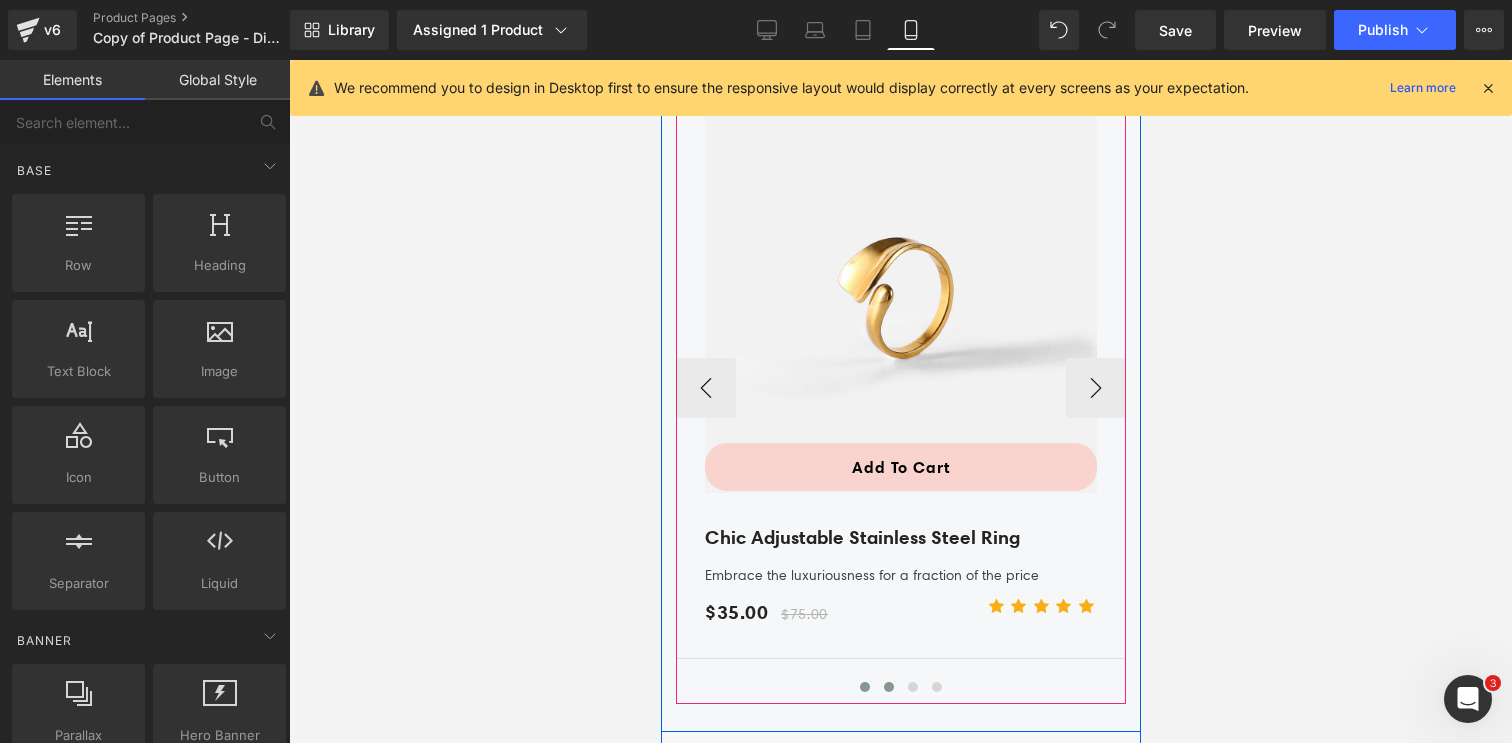 click at bounding box center (888, 687) 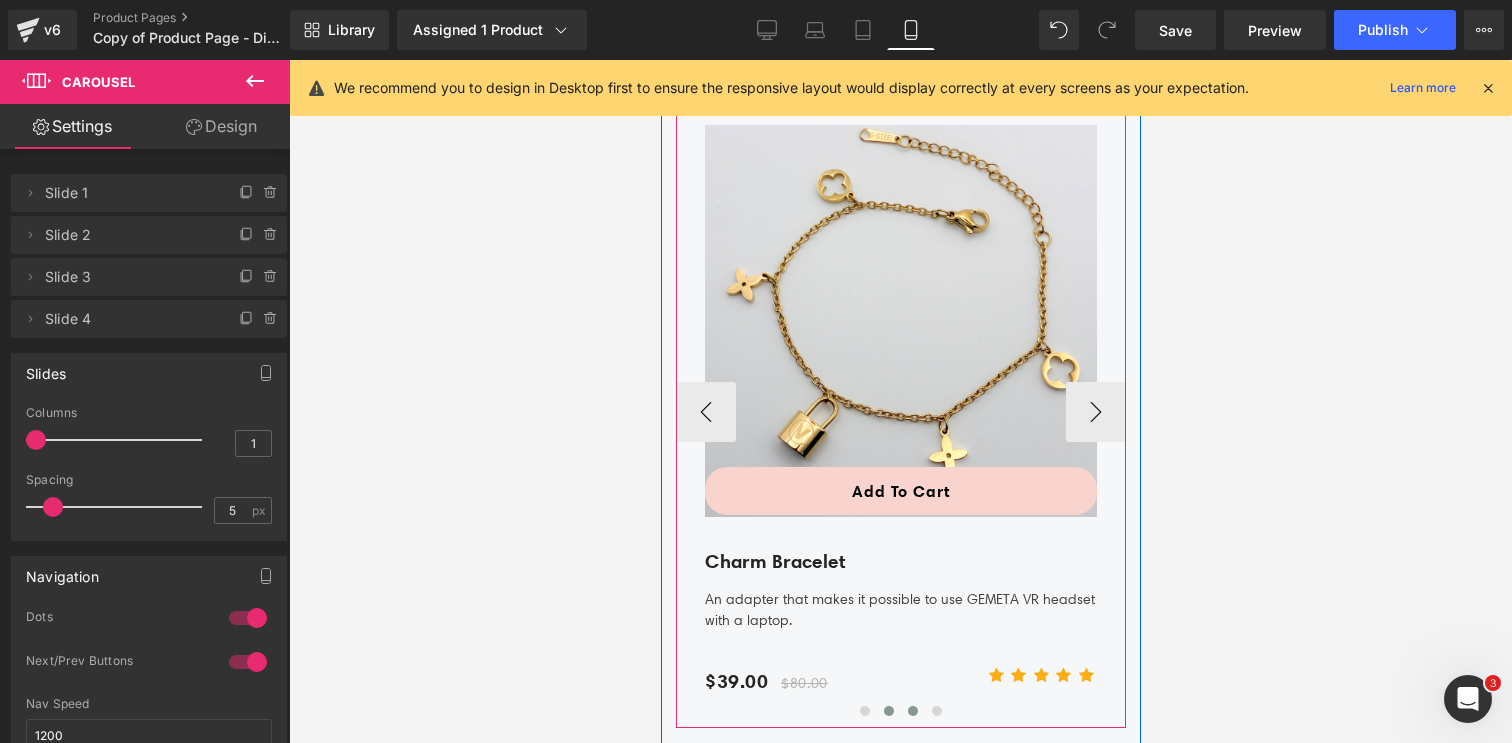 scroll, scrollTop: 5082, scrollLeft: 0, axis: vertical 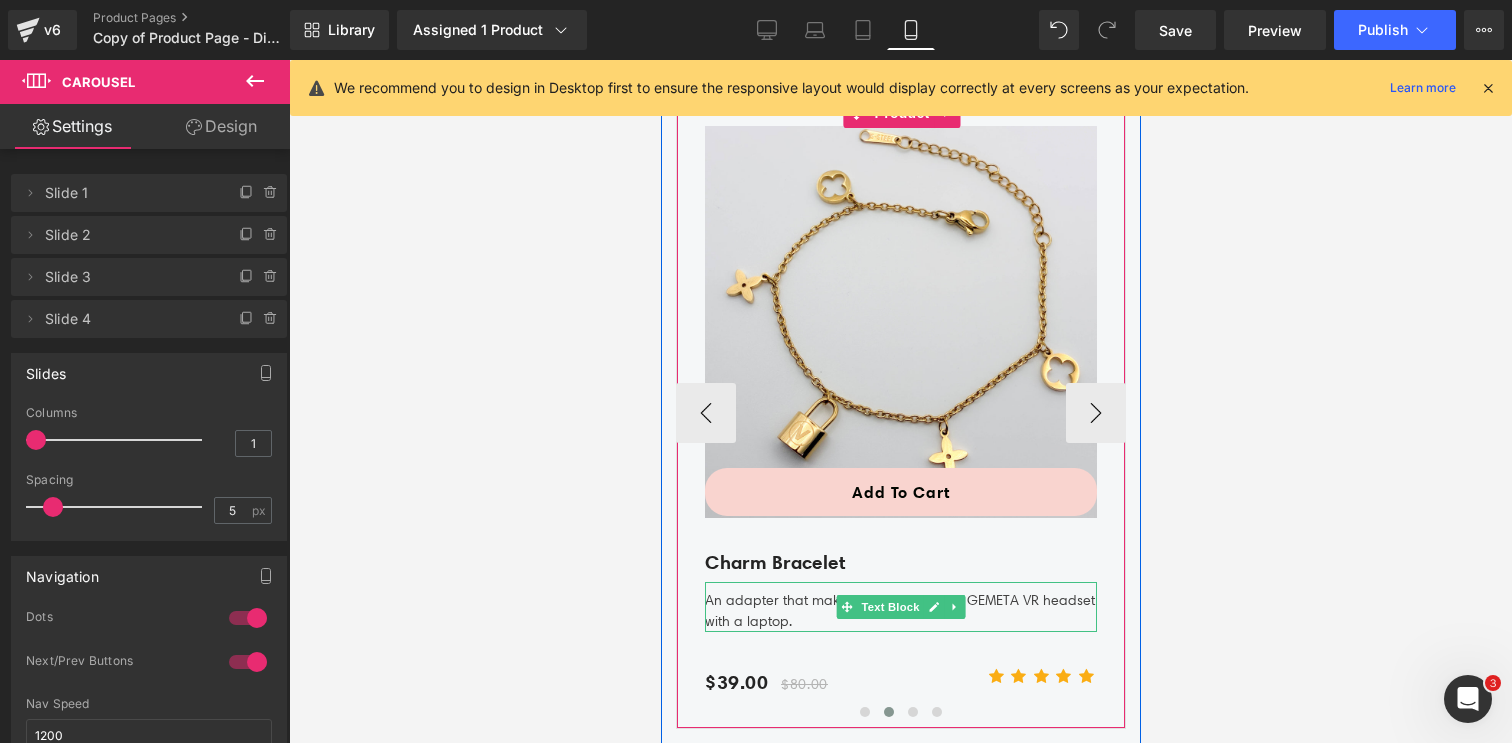 click on "An adapter that makes it possible to use GEMETA VR headset with a laptop." at bounding box center [900, 607] 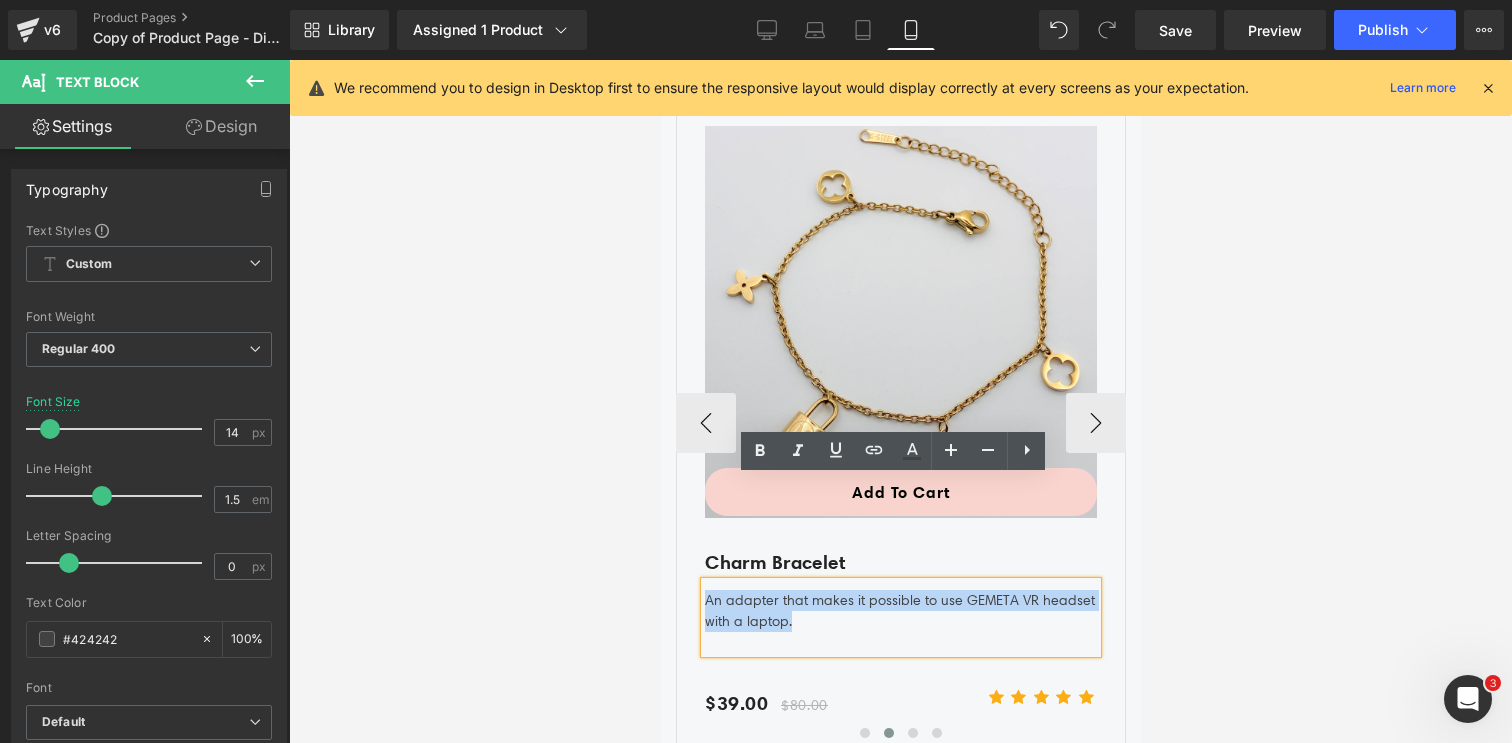 drag, startPoint x: 785, startPoint y: 518, endPoint x: 698, endPoint y: 497, distance: 89.498604 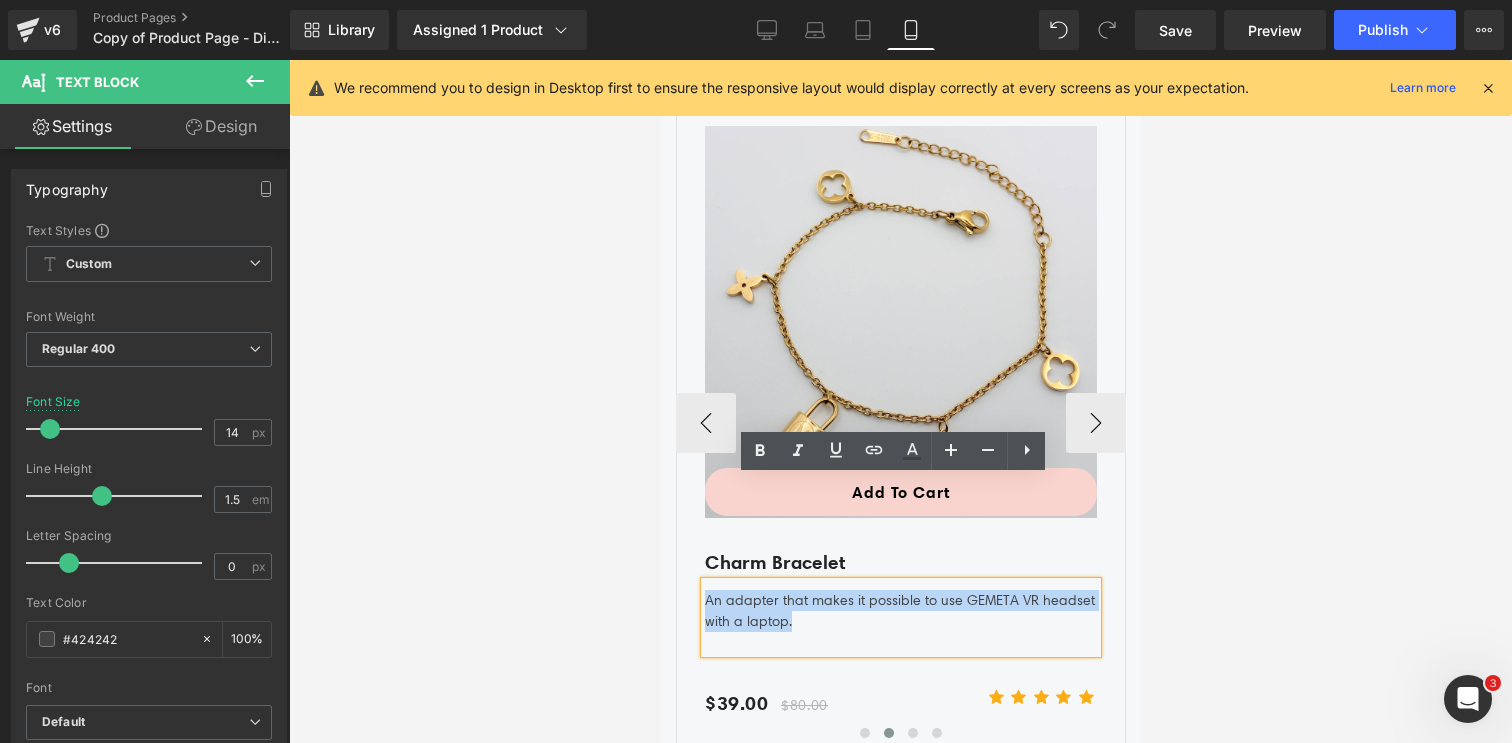 click on "An adapter that makes it possible to use GEMETA VR headset with a laptop." at bounding box center (900, 617) 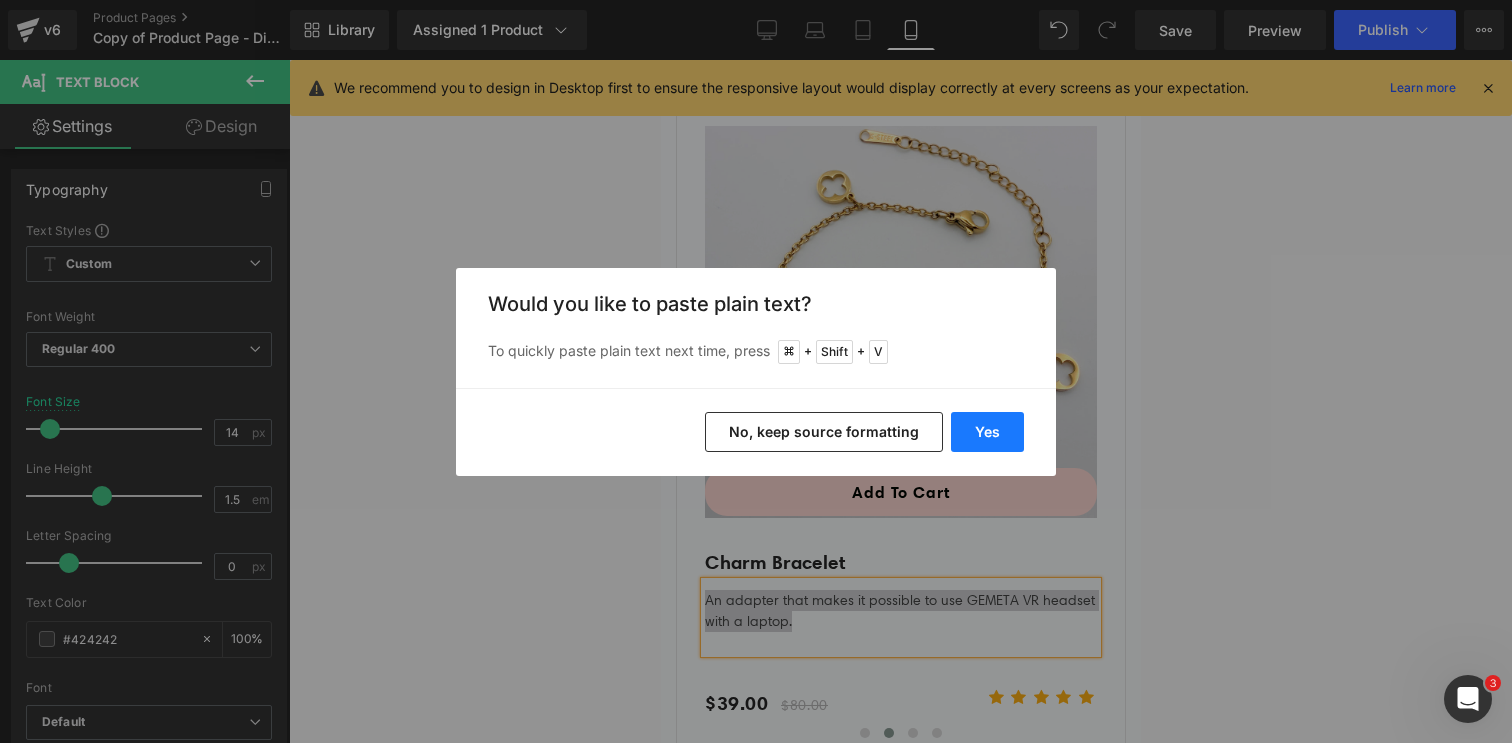 click on "Yes" at bounding box center [987, 432] 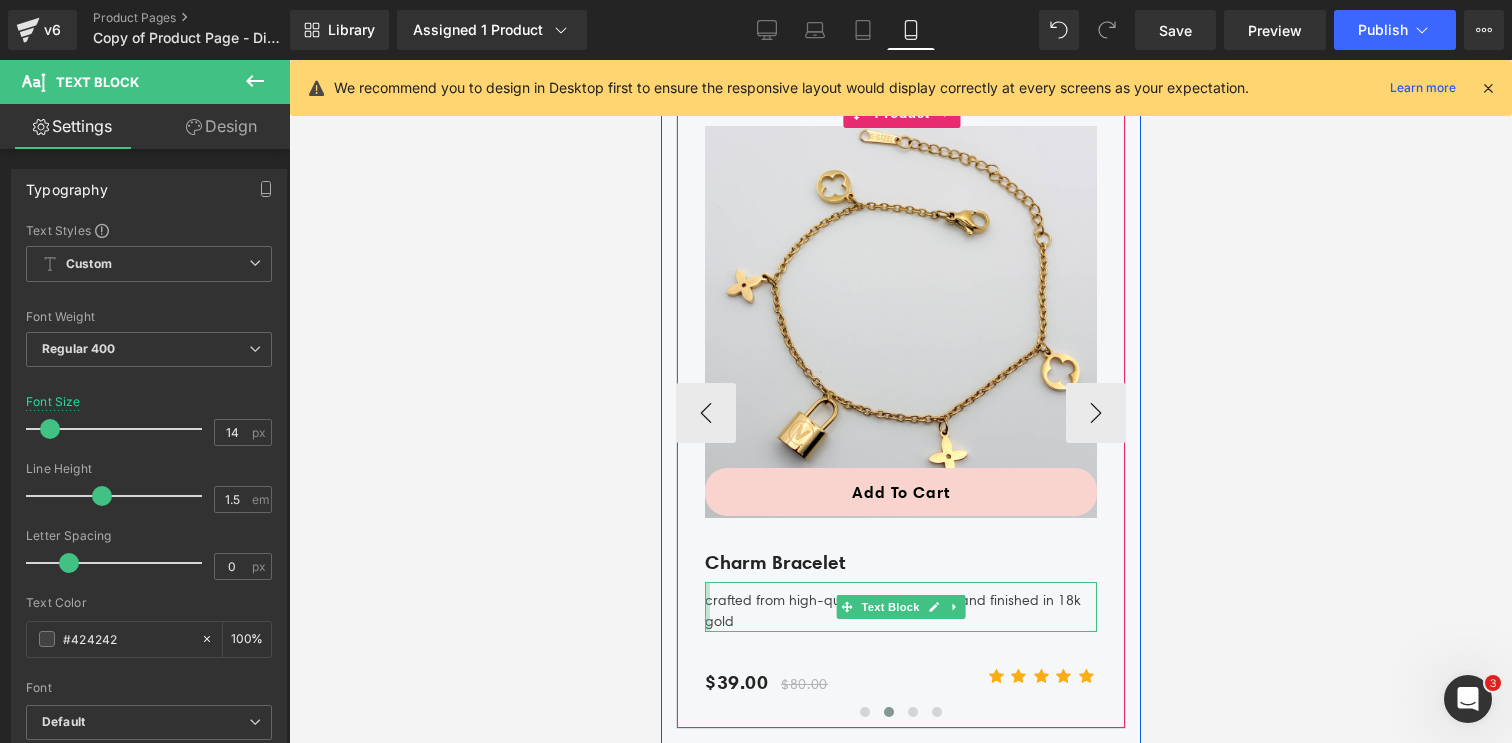 click at bounding box center [706, 607] 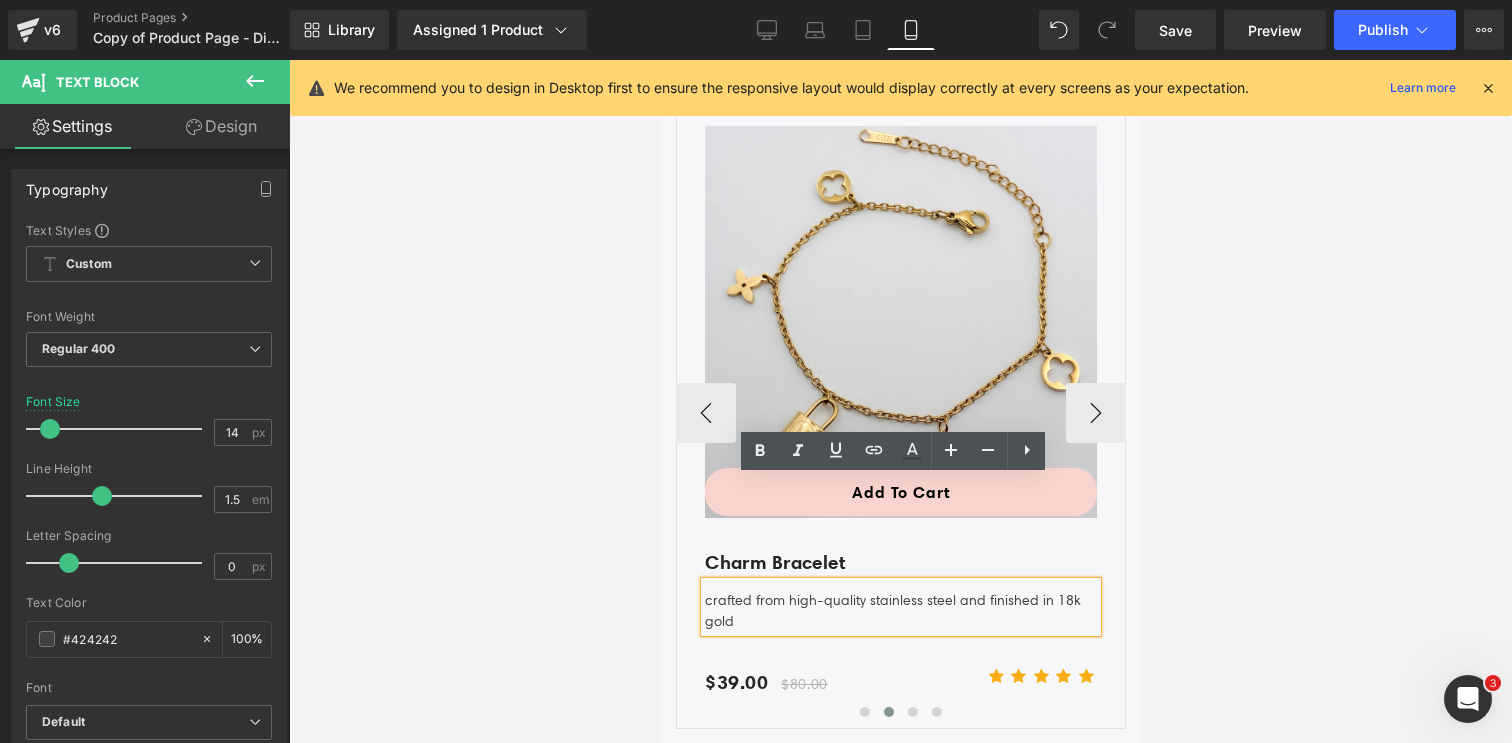click on "crafted from high-quality stainless steel and finished in 18k gold" at bounding box center (900, 607) 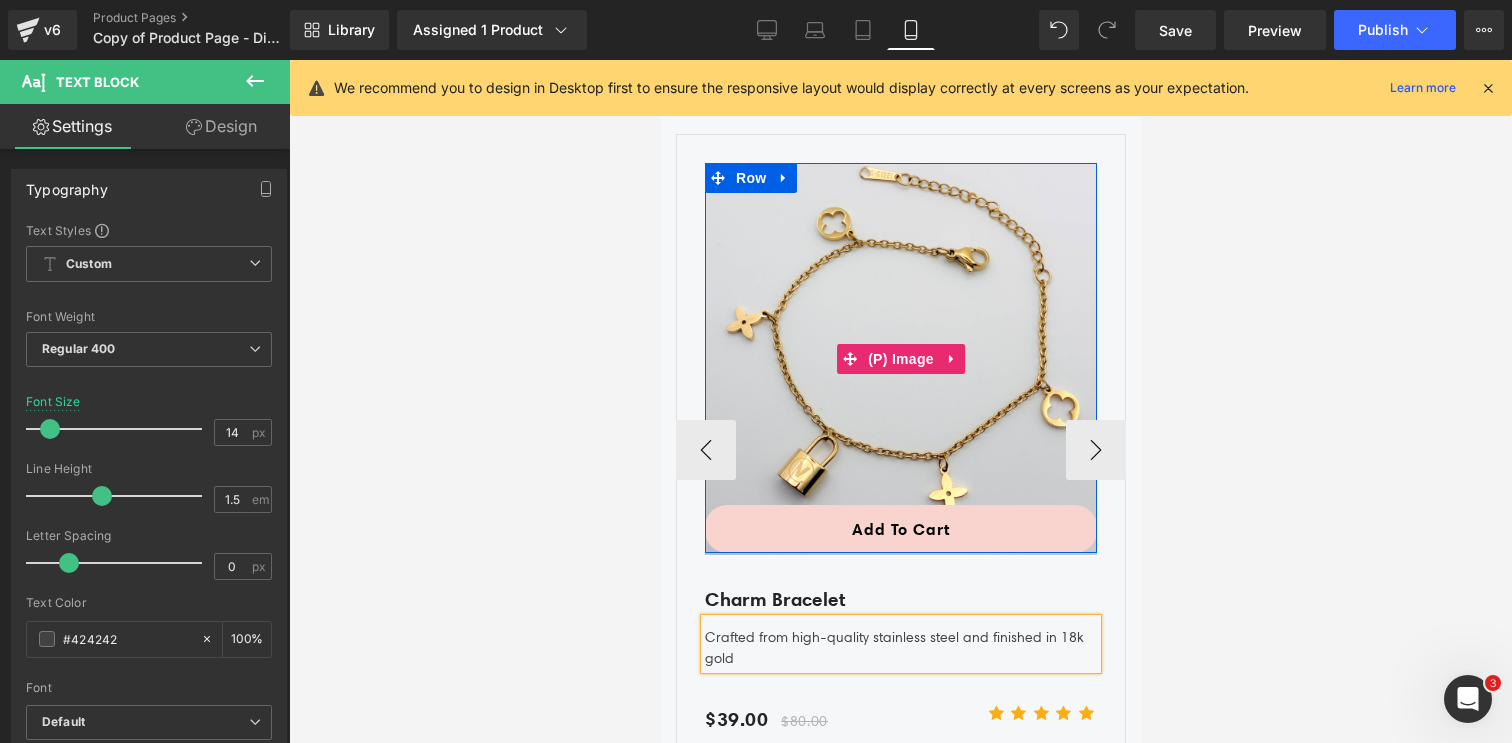 scroll, scrollTop: 4956, scrollLeft: 0, axis: vertical 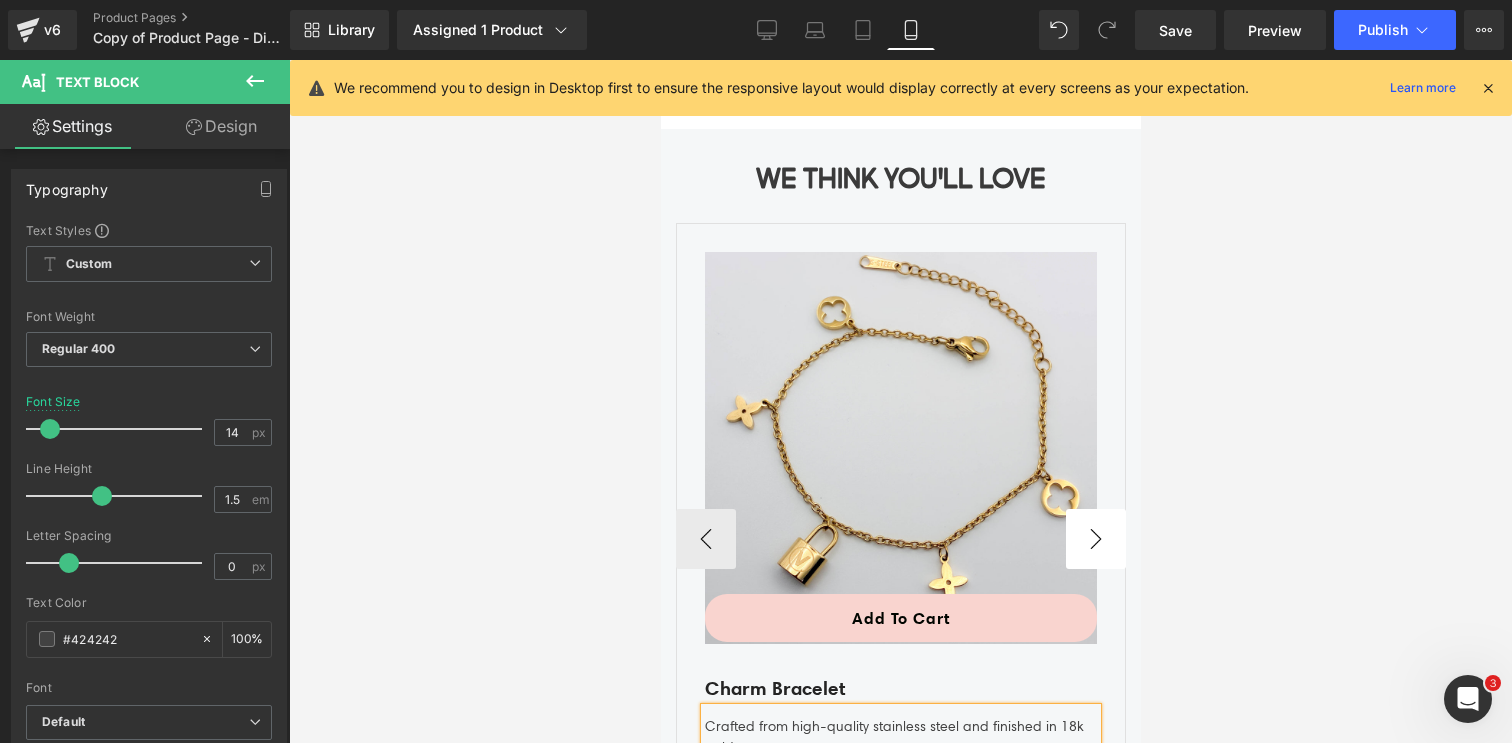 click on "›" at bounding box center (1095, 539) 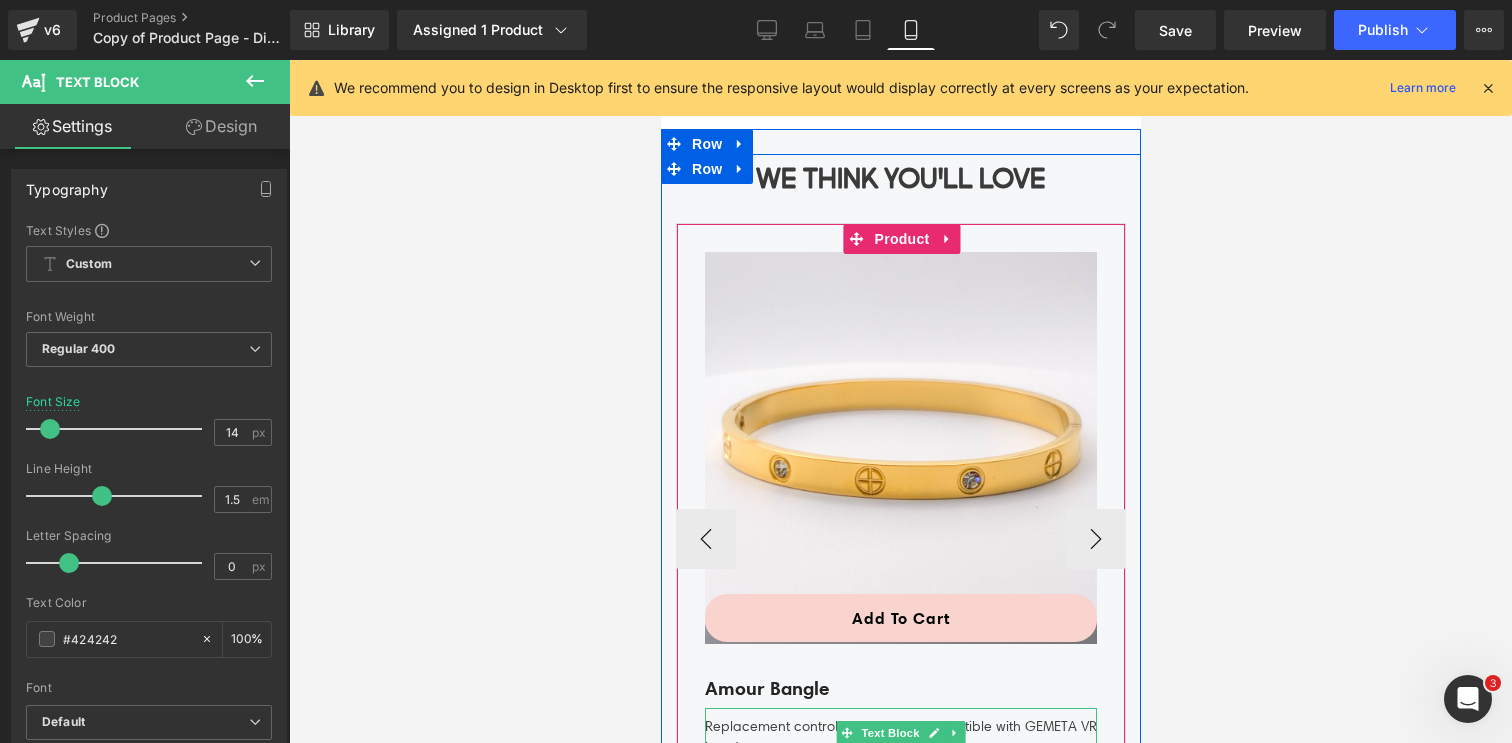 click on "Replacement controllers that are compatible with GEMETA VR headsets." at bounding box center [900, 733] 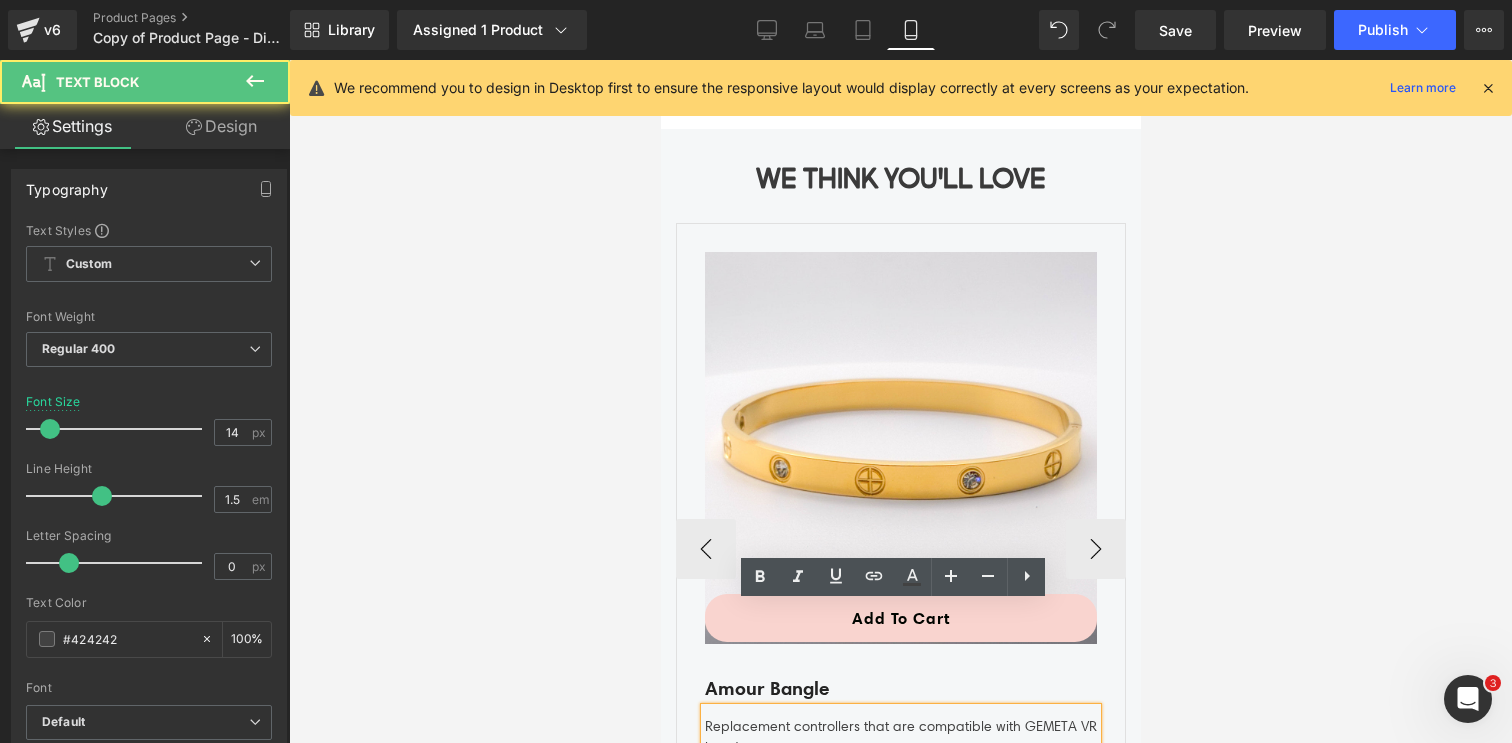 click on "Replacement controllers that are compatible with GEMETA VR headsets." at bounding box center [900, 743] 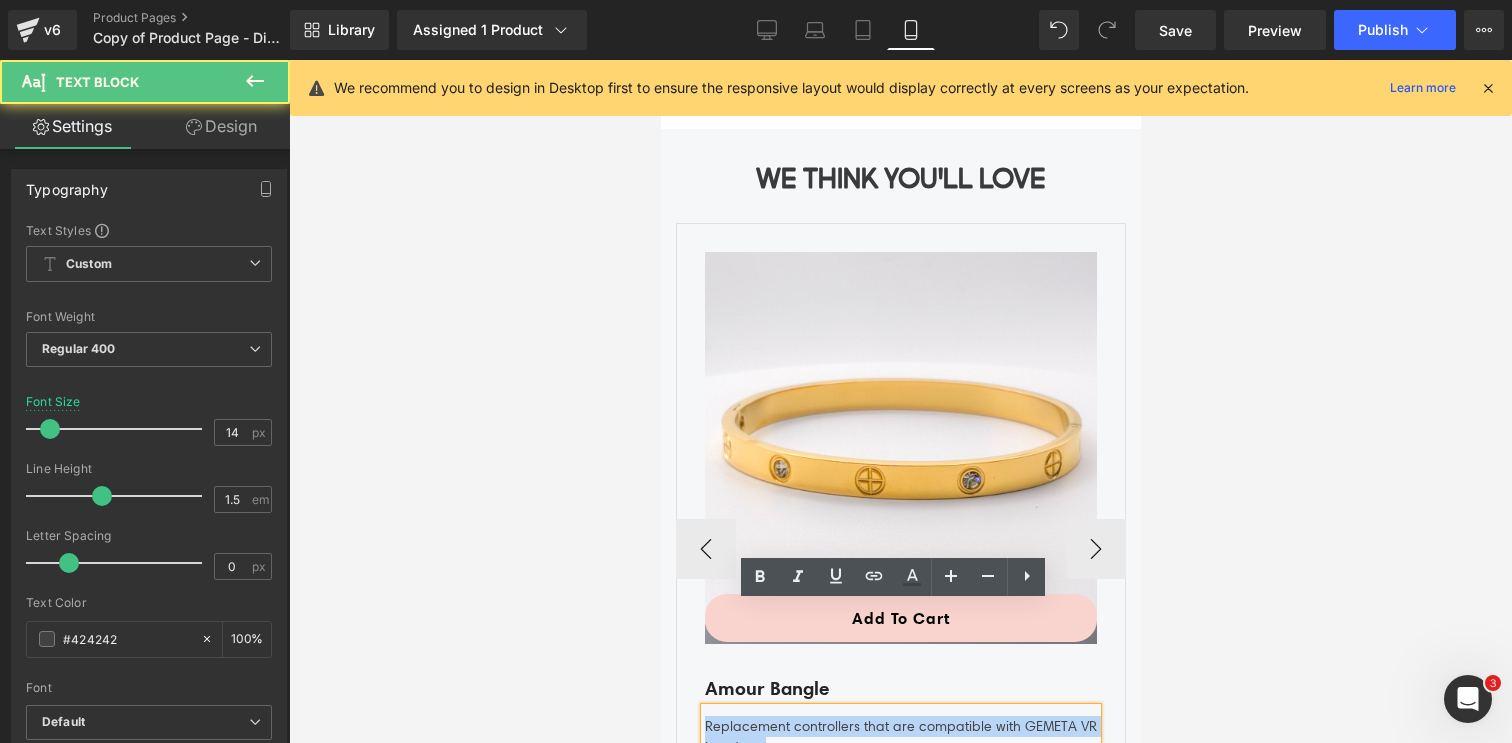 drag, startPoint x: 758, startPoint y: 647, endPoint x: 701, endPoint y: 628, distance: 60.083275 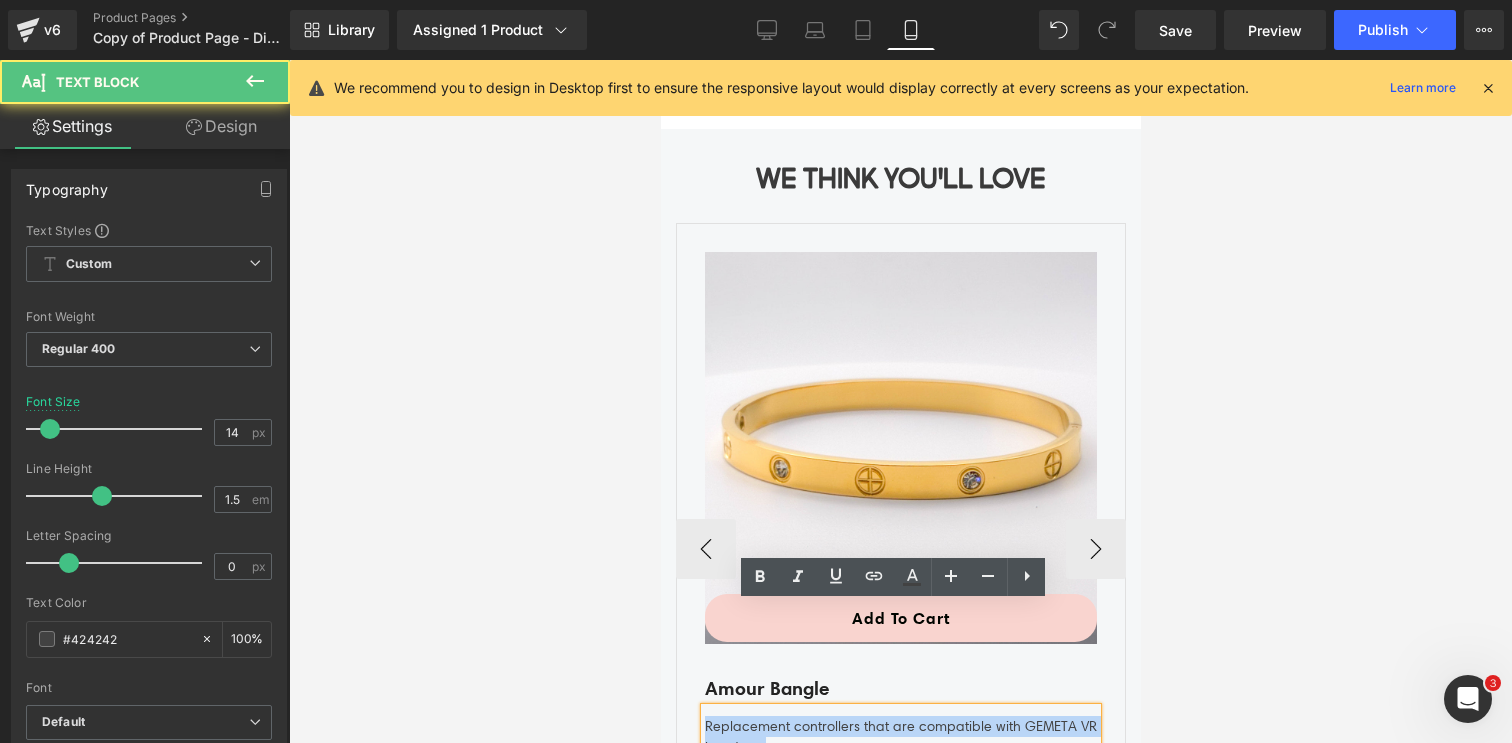 click on "Replacement controllers that are compatible with GEMETA VR headsets." at bounding box center [900, 743] 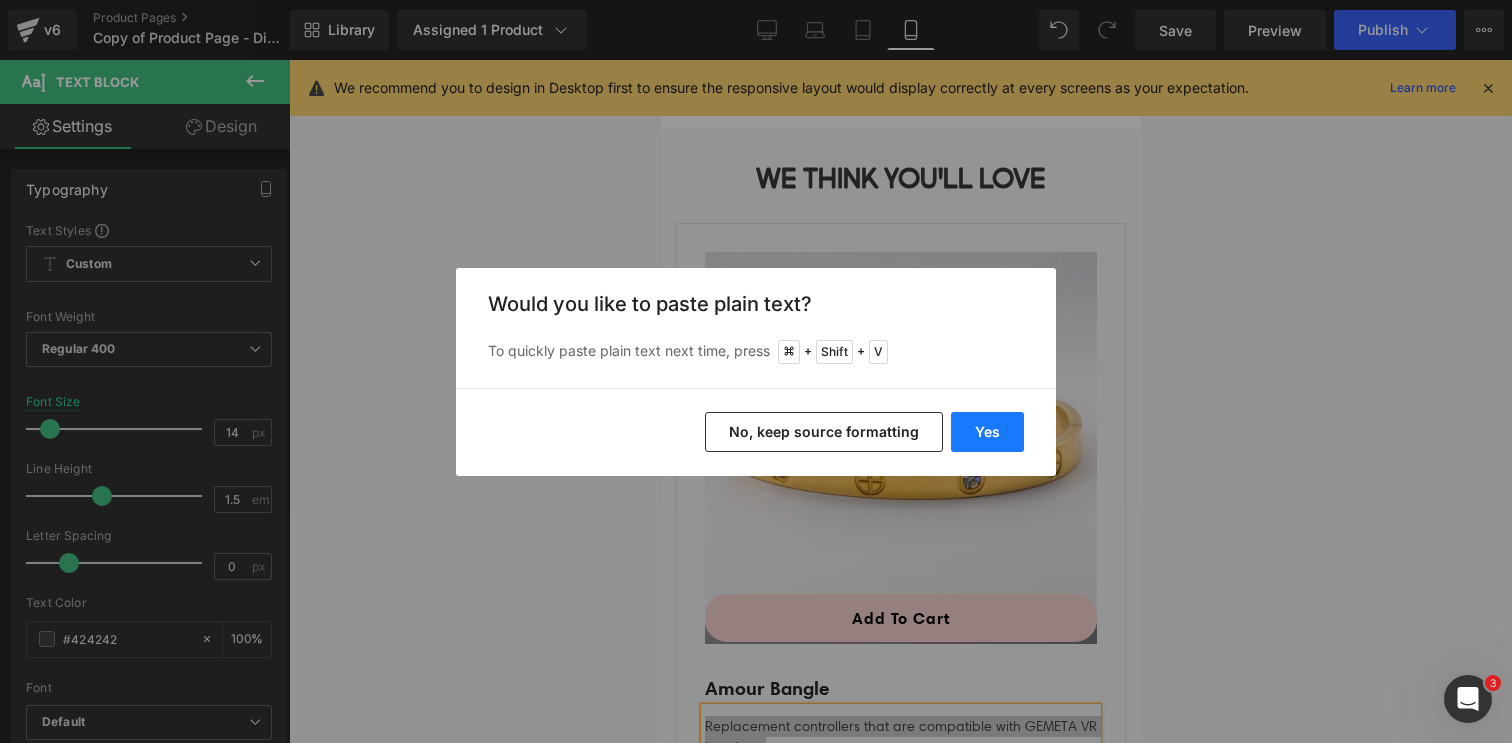 click on "Yes" at bounding box center (987, 432) 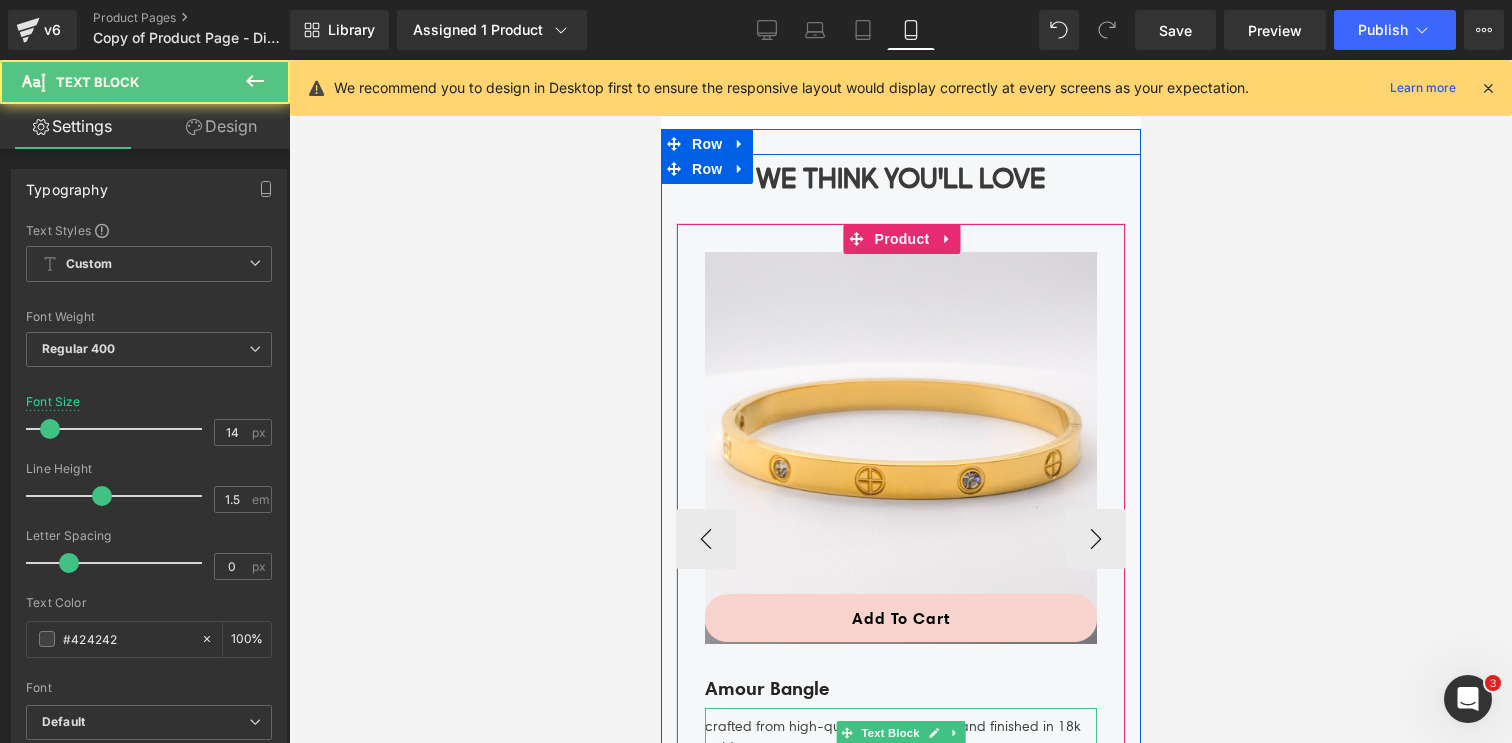 click on "crafted from high-quality stainless steel and finished in 18k gold" at bounding box center [900, 733] 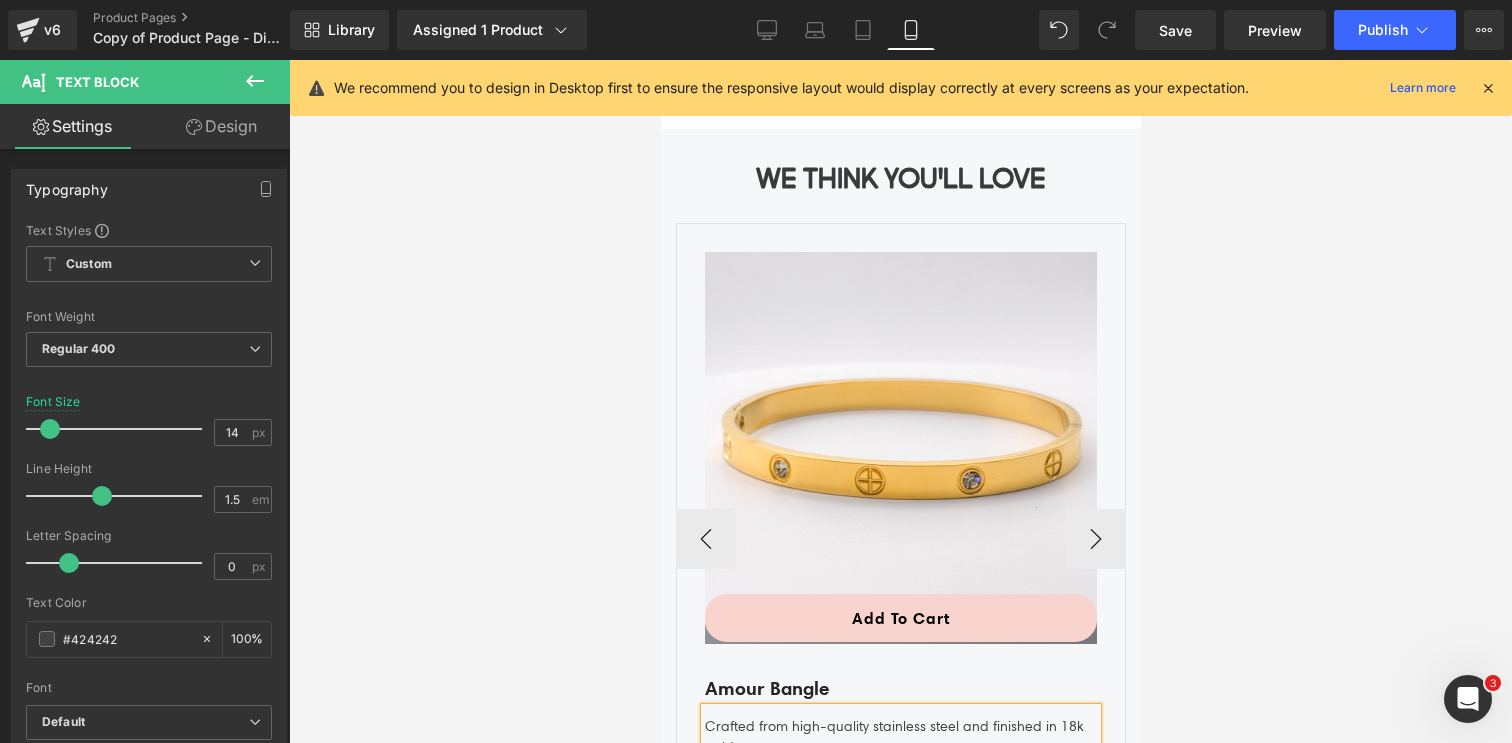 click on "Crafted from high-quality stainless steel and finished in 18k gold" at bounding box center (900, 733) 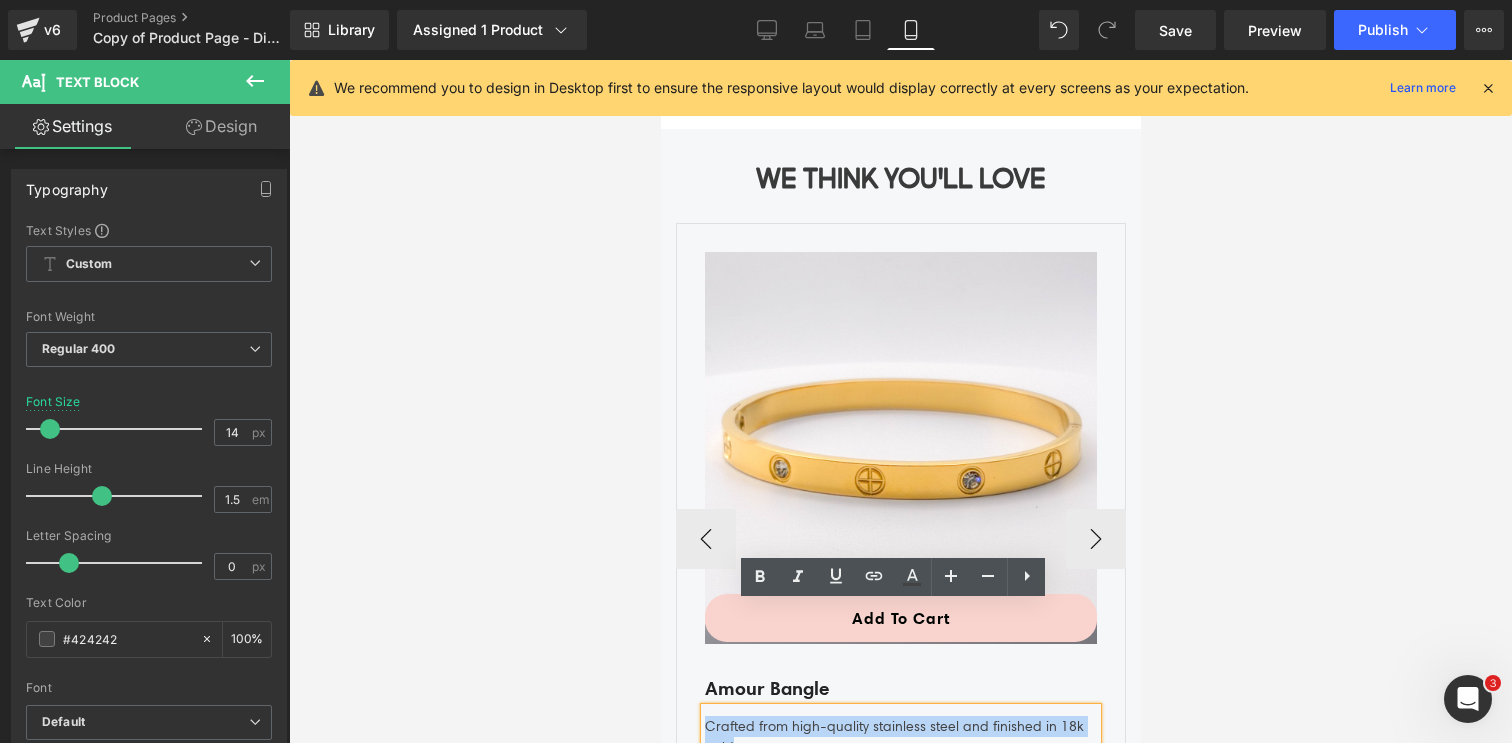 drag, startPoint x: 729, startPoint y: 641, endPoint x: 699, endPoint y: 624, distance: 34.48188 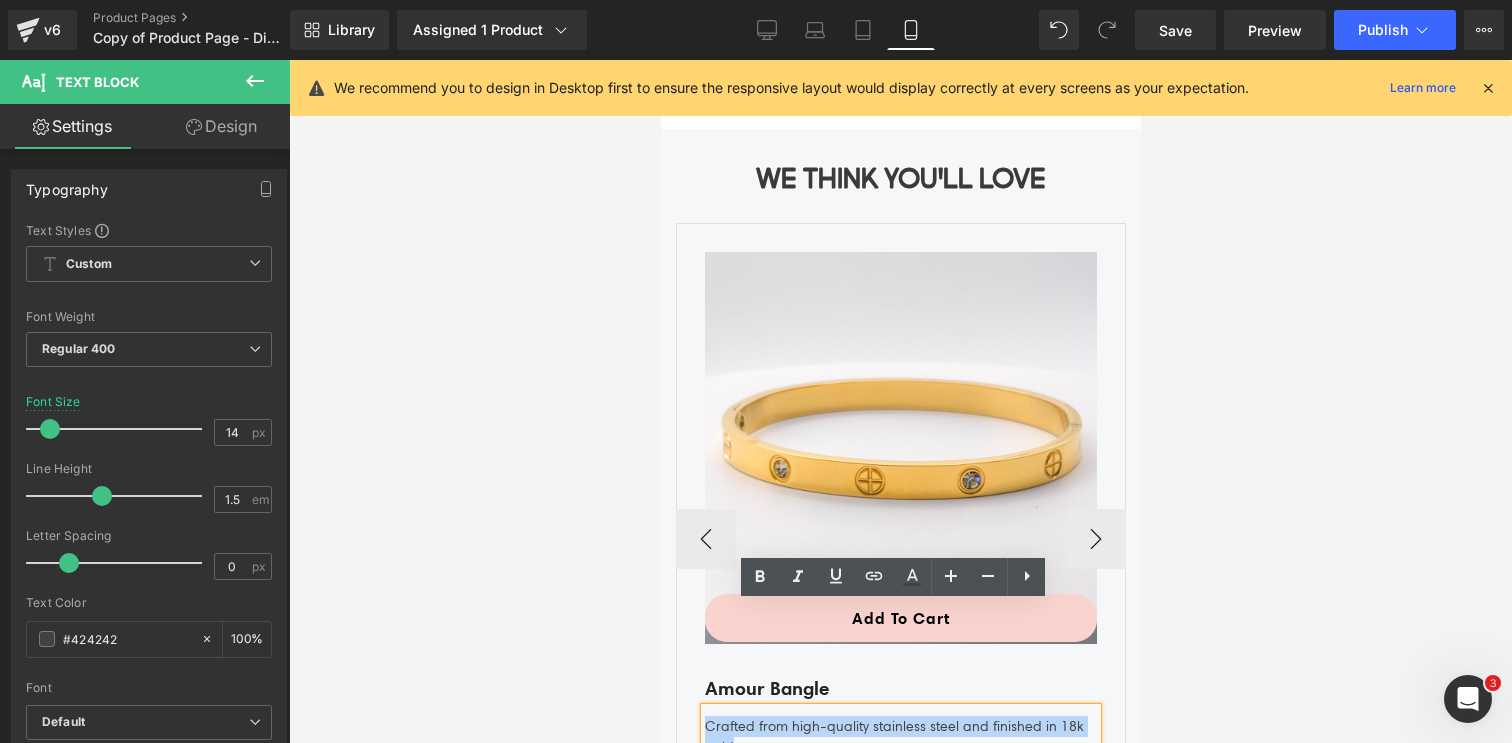 click on "Crafted from high-quality stainless steel and finished in 18k gold" at bounding box center (900, 733) 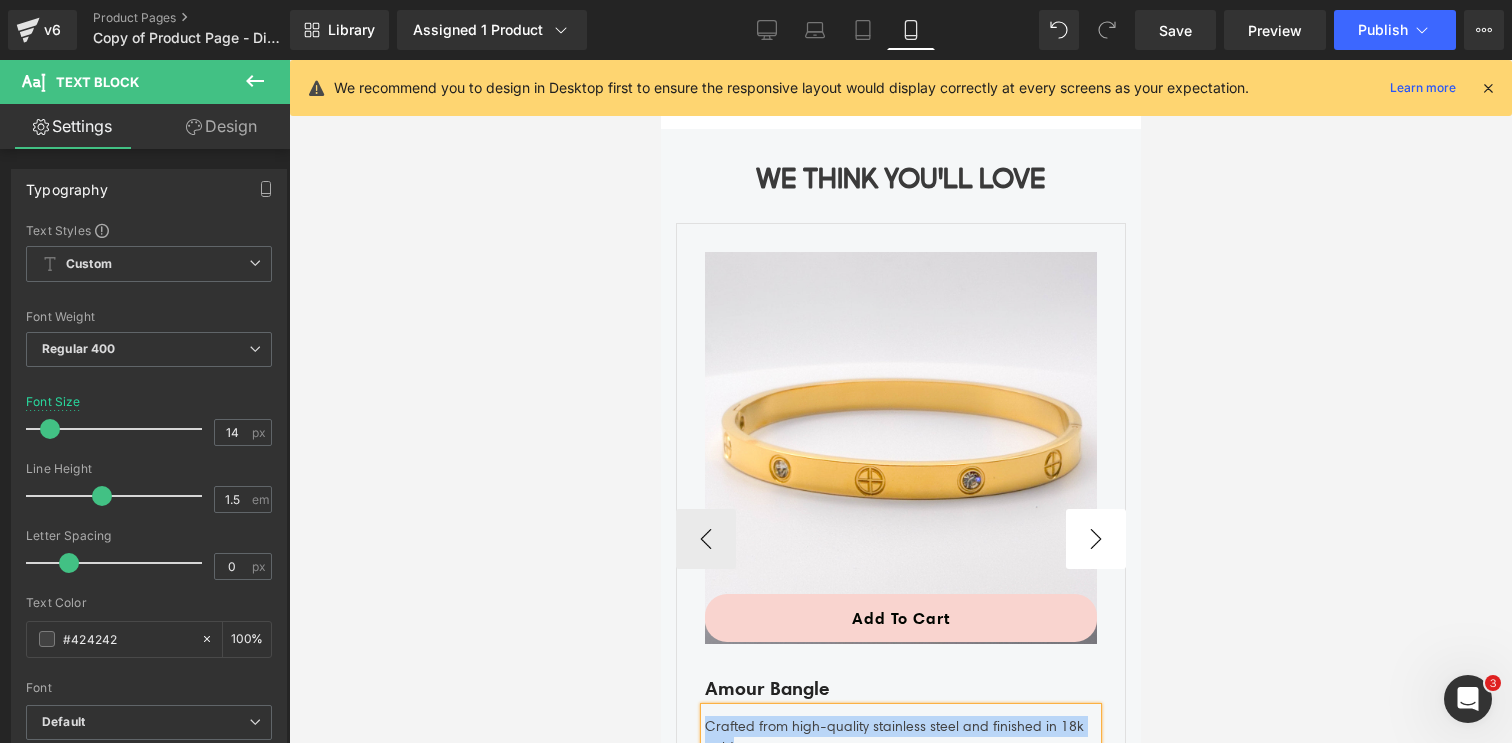 click on "›" at bounding box center [1095, 539] 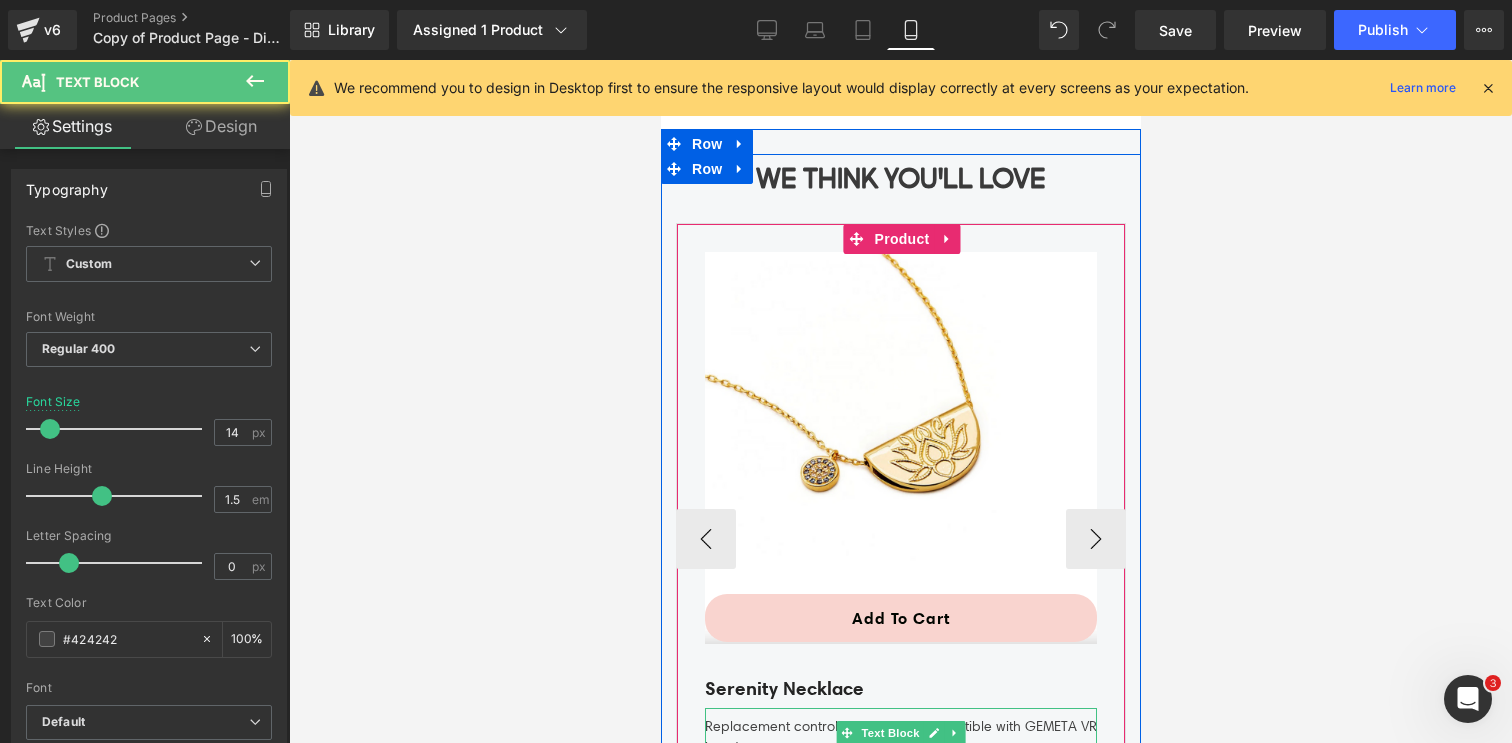 click on "Replacement controllers that are compatible with GEMETA VR headsets." at bounding box center [900, 733] 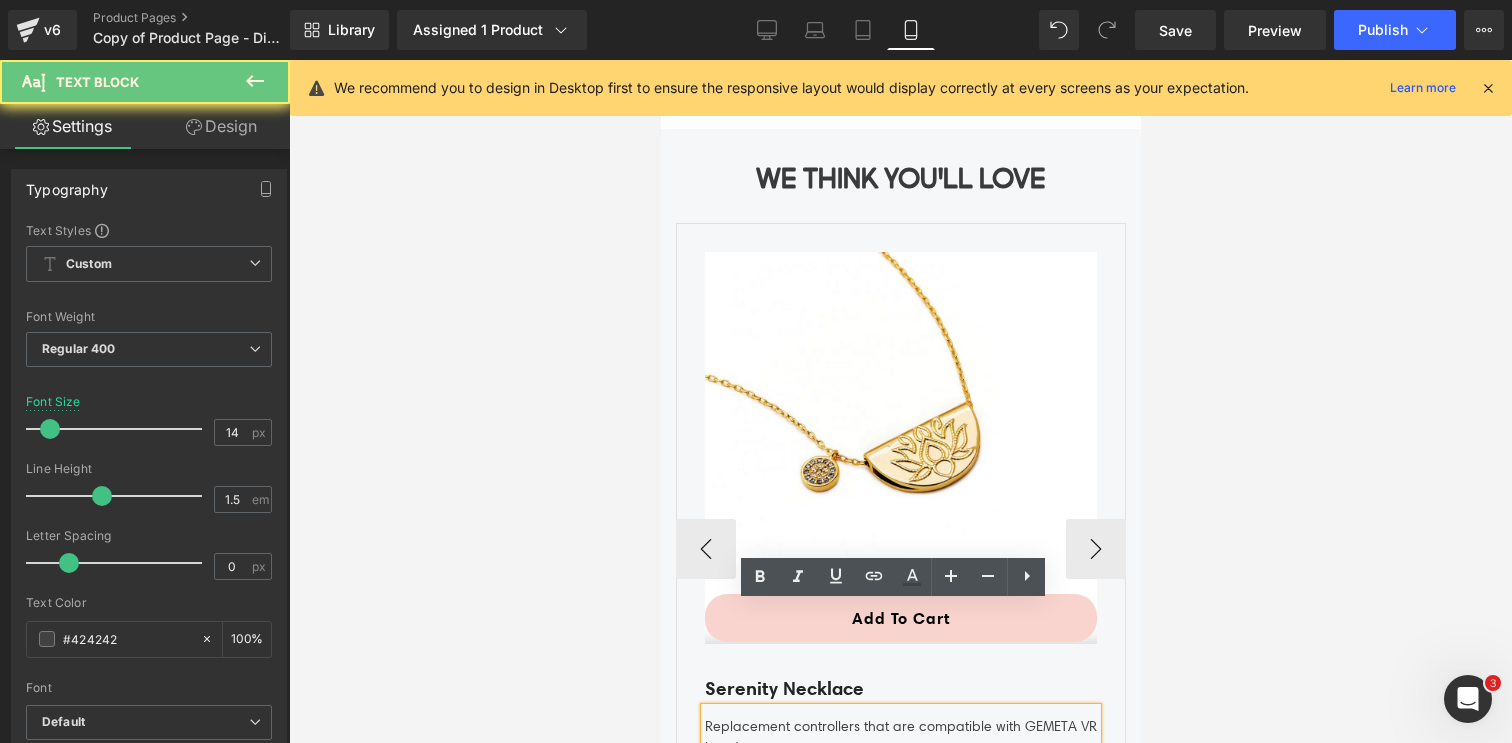 click on "Replacement controllers that are compatible with GEMETA VR headsets." at bounding box center [900, 743] 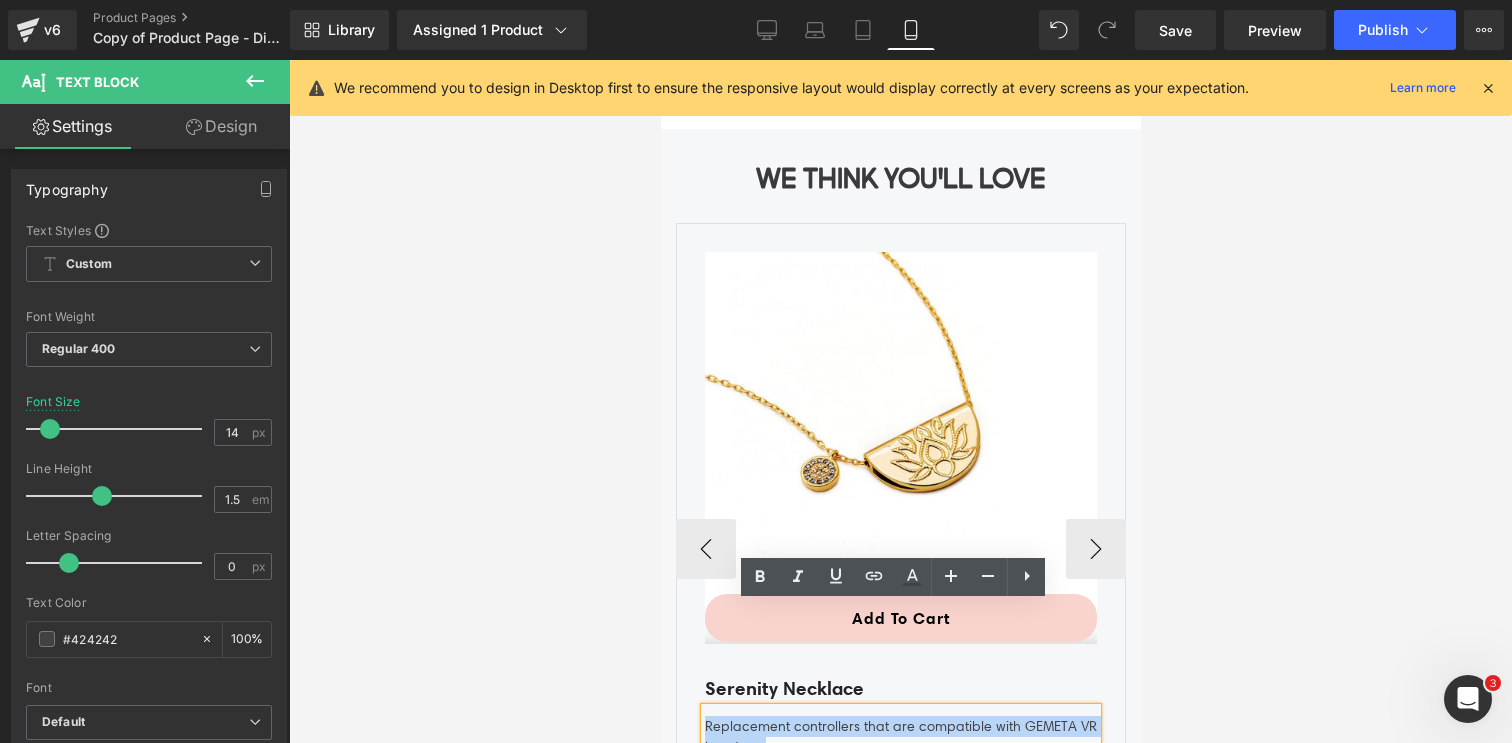 drag, startPoint x: 759, startPoint y: 644, endPoint x: 699, endPoint y: 619, distance: 65 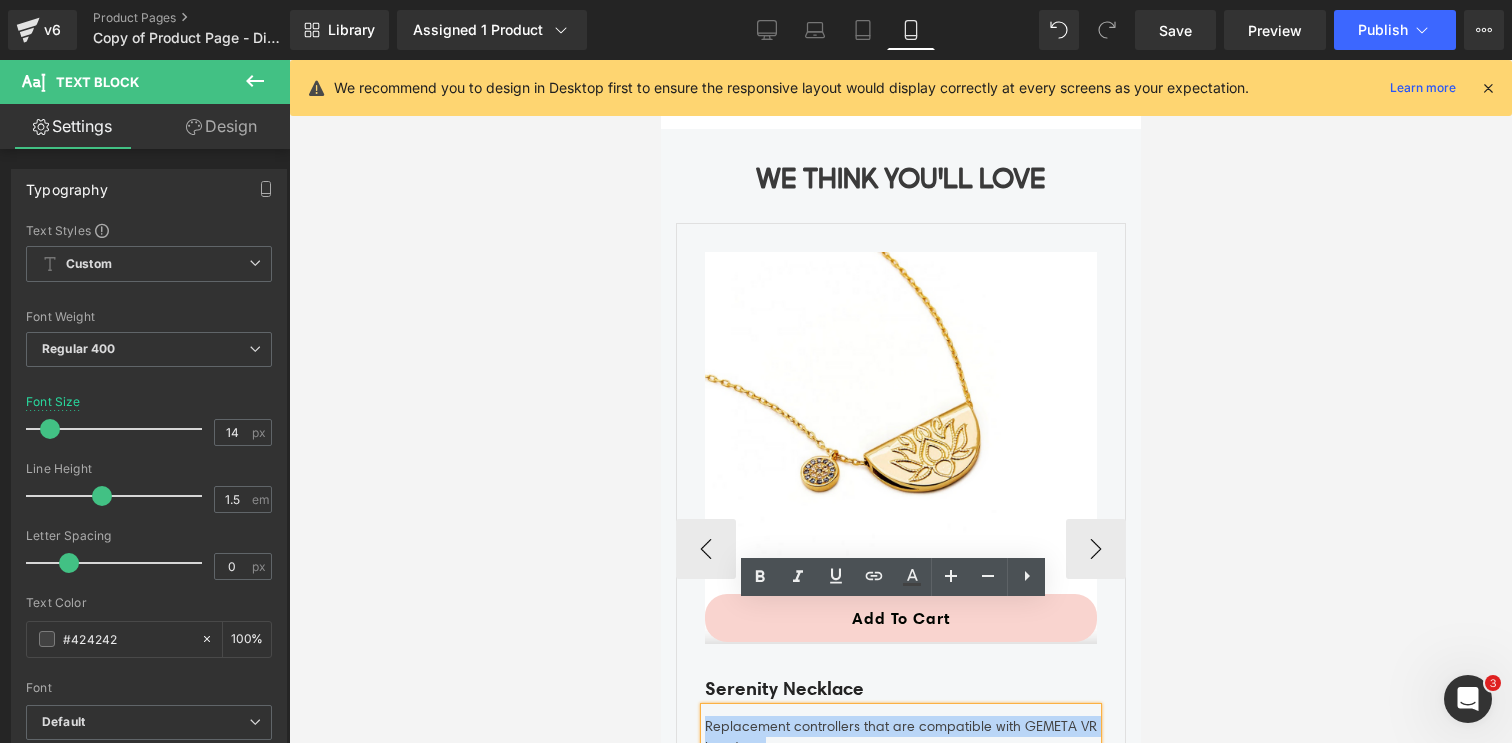 click on "Replacement controllers that are compatible with GEMETA VR headsets." at bounding box center [900, 743] 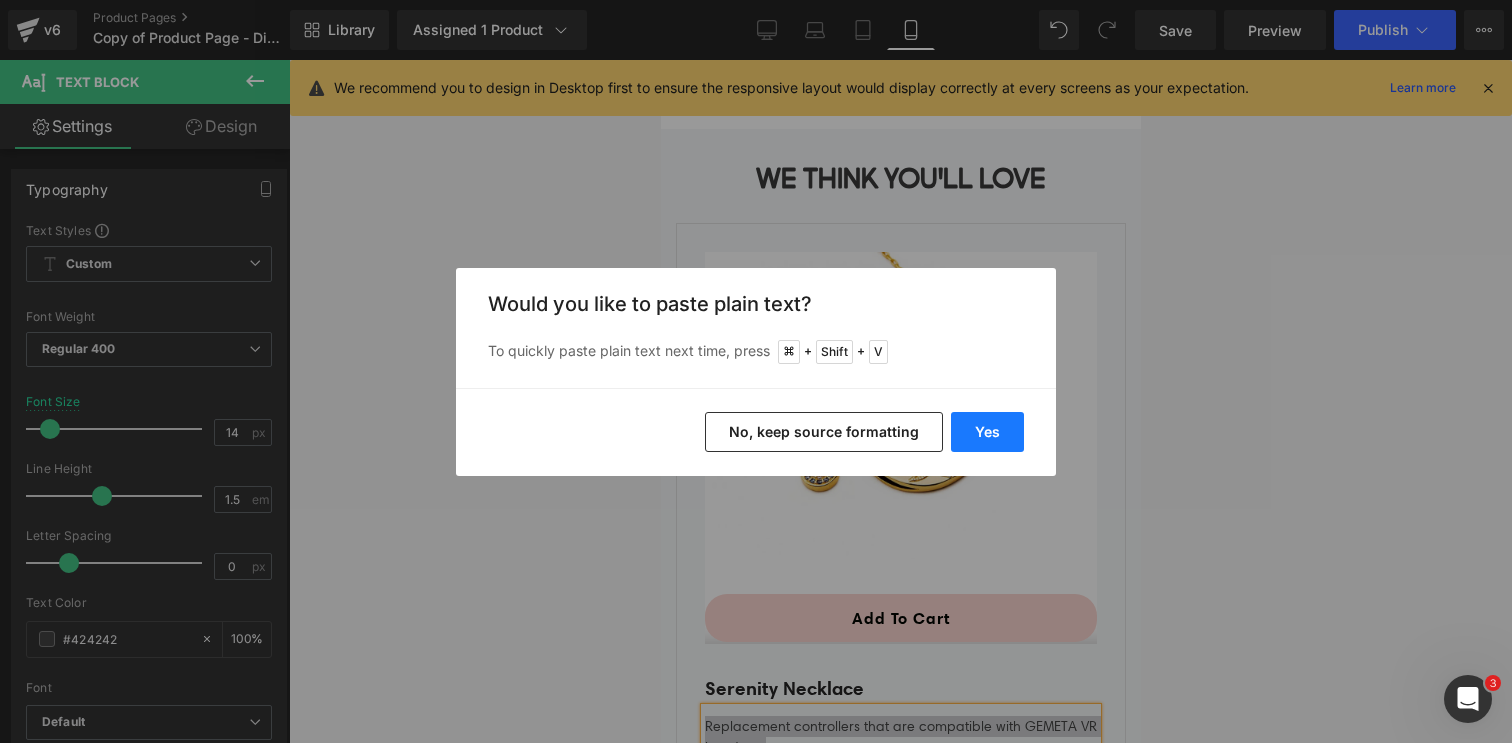 drag, startPoint x: 983, startPoint y: 446, endPoint x: 320, endPoint y: 384, distance: 665.89264 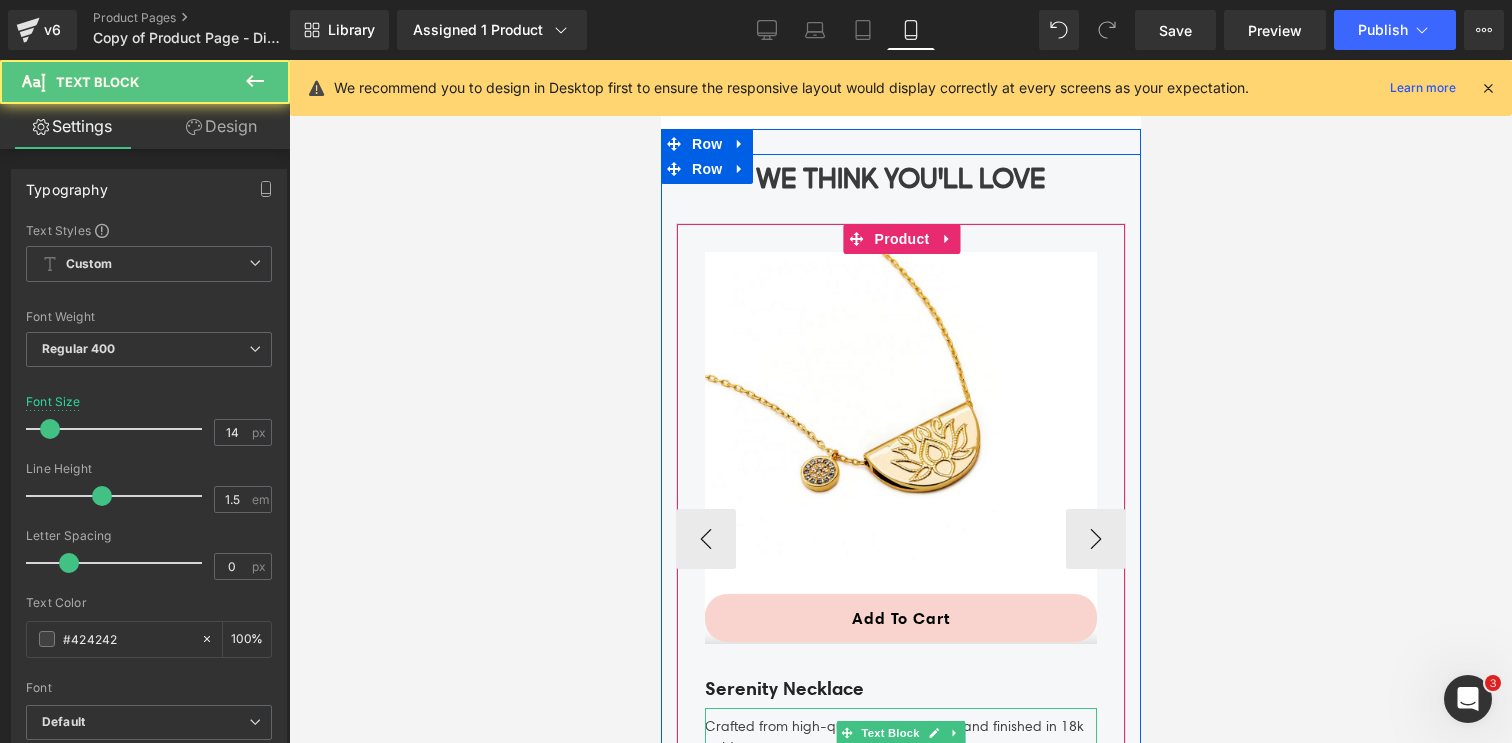click on "Crafted from high-quality stainless steel and finished in 18k gold" at bounding box center [900, 733] 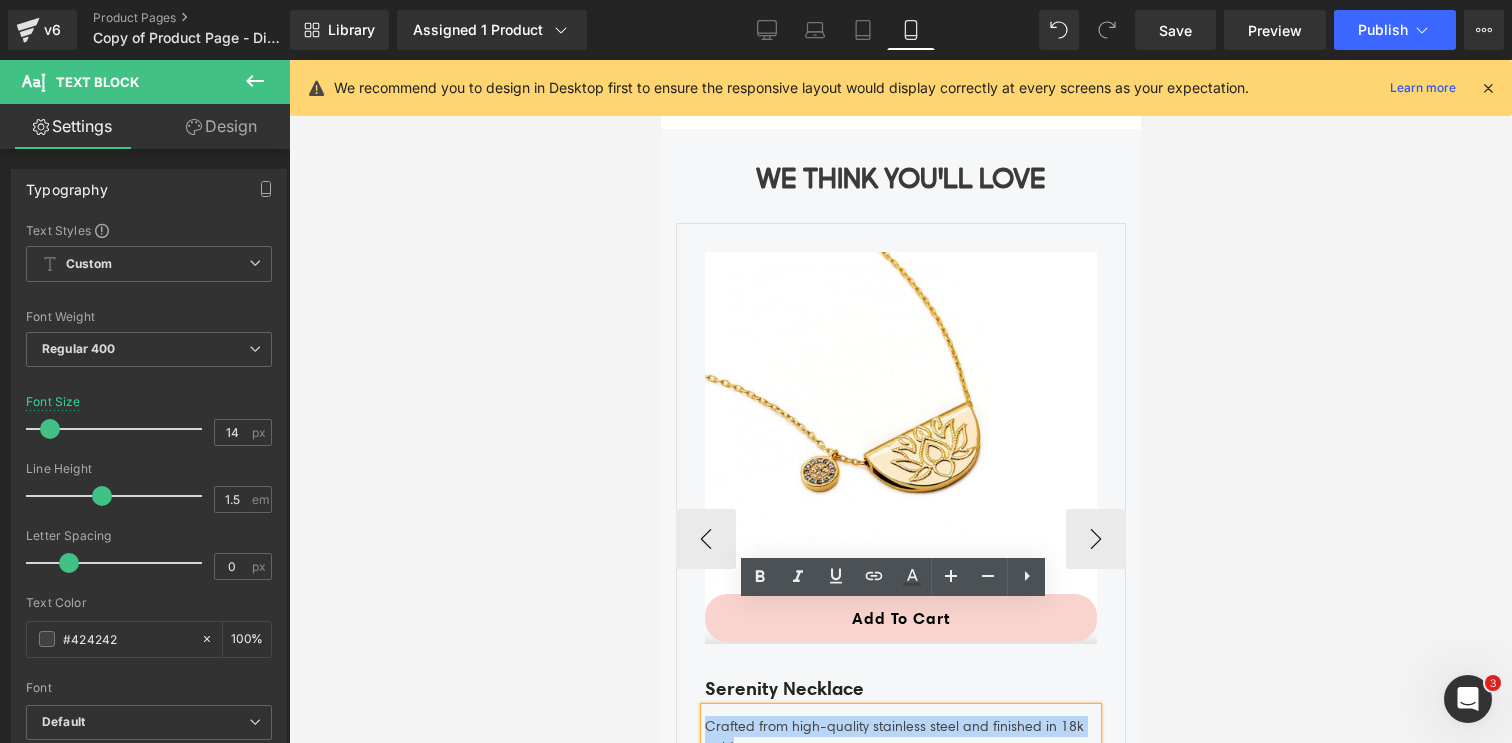 drag, startPoint x: 738, startPoint y: 643, endPoint x: 696, endPoint y: 622, distance: 46.957428 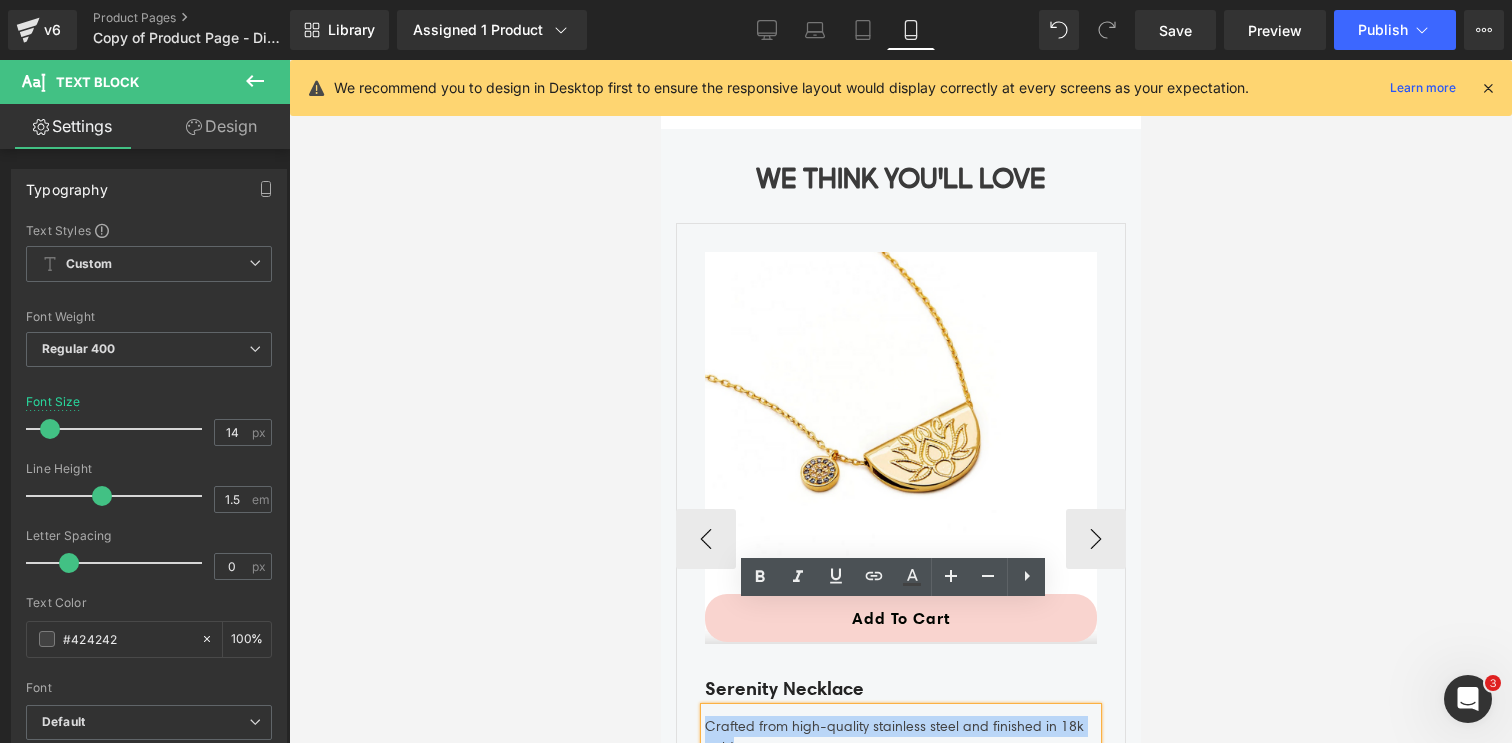 click on "Crafted from high-quality stainless steel and finished in 18k gold" at bounding box center [900, 733] 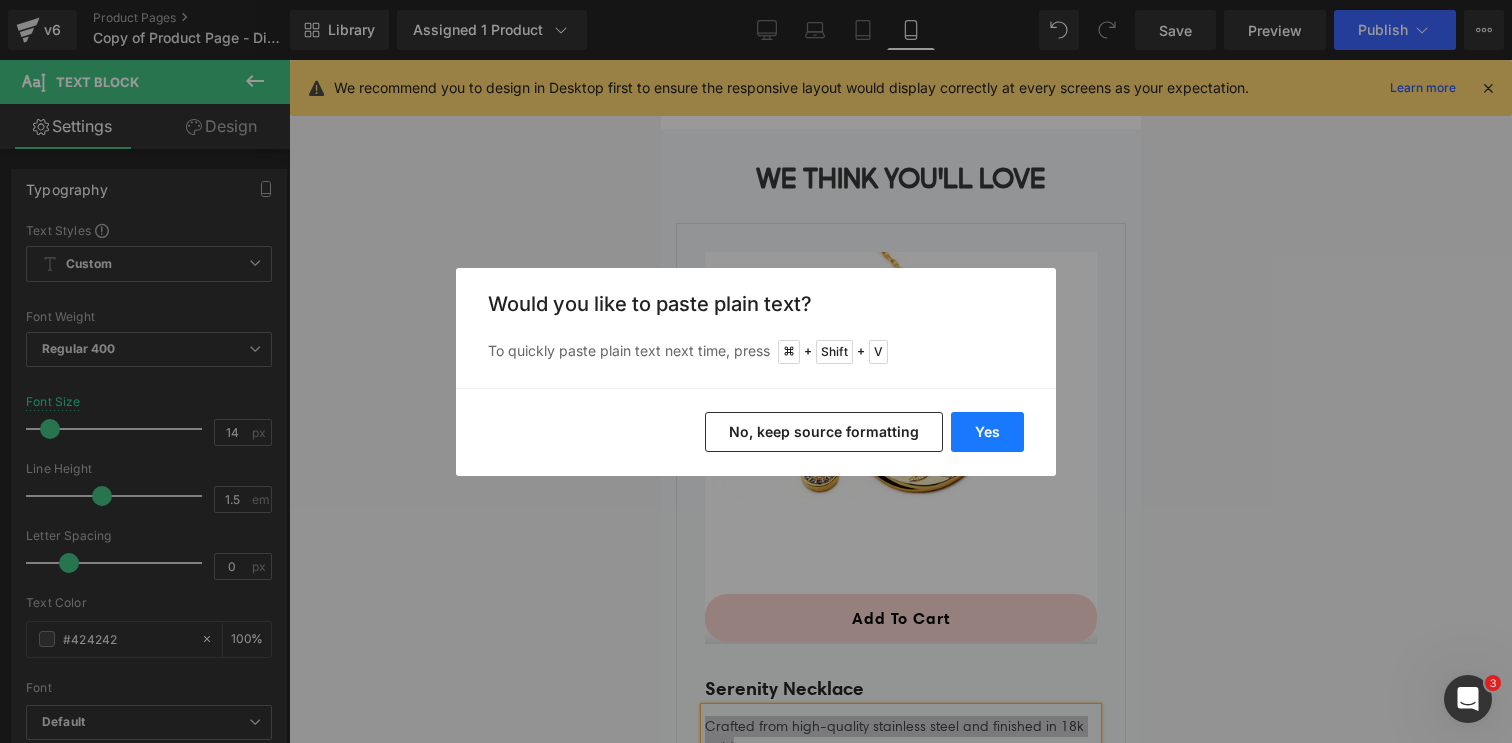 click on "Yes" at bounding box center (987, 432) 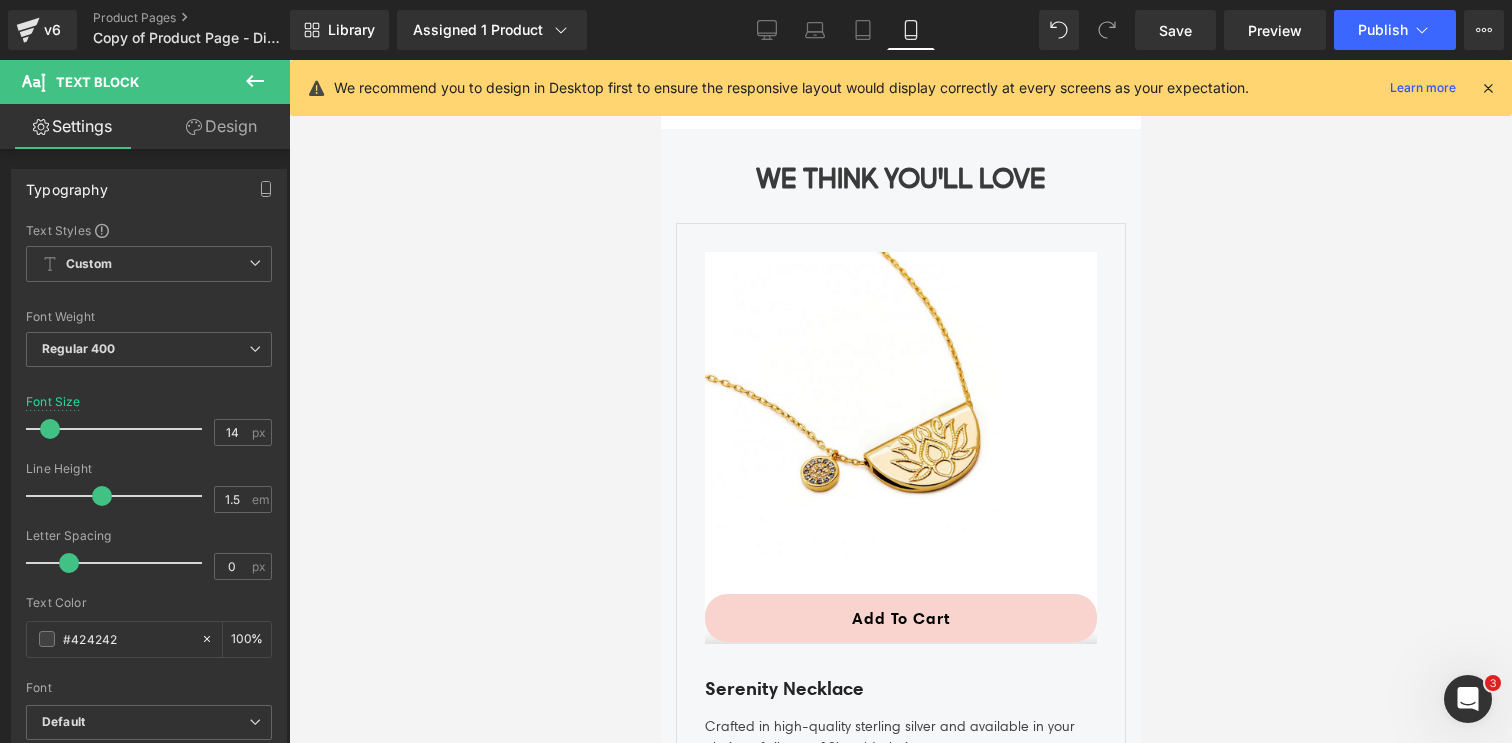 click at bounding box center (900, 401) 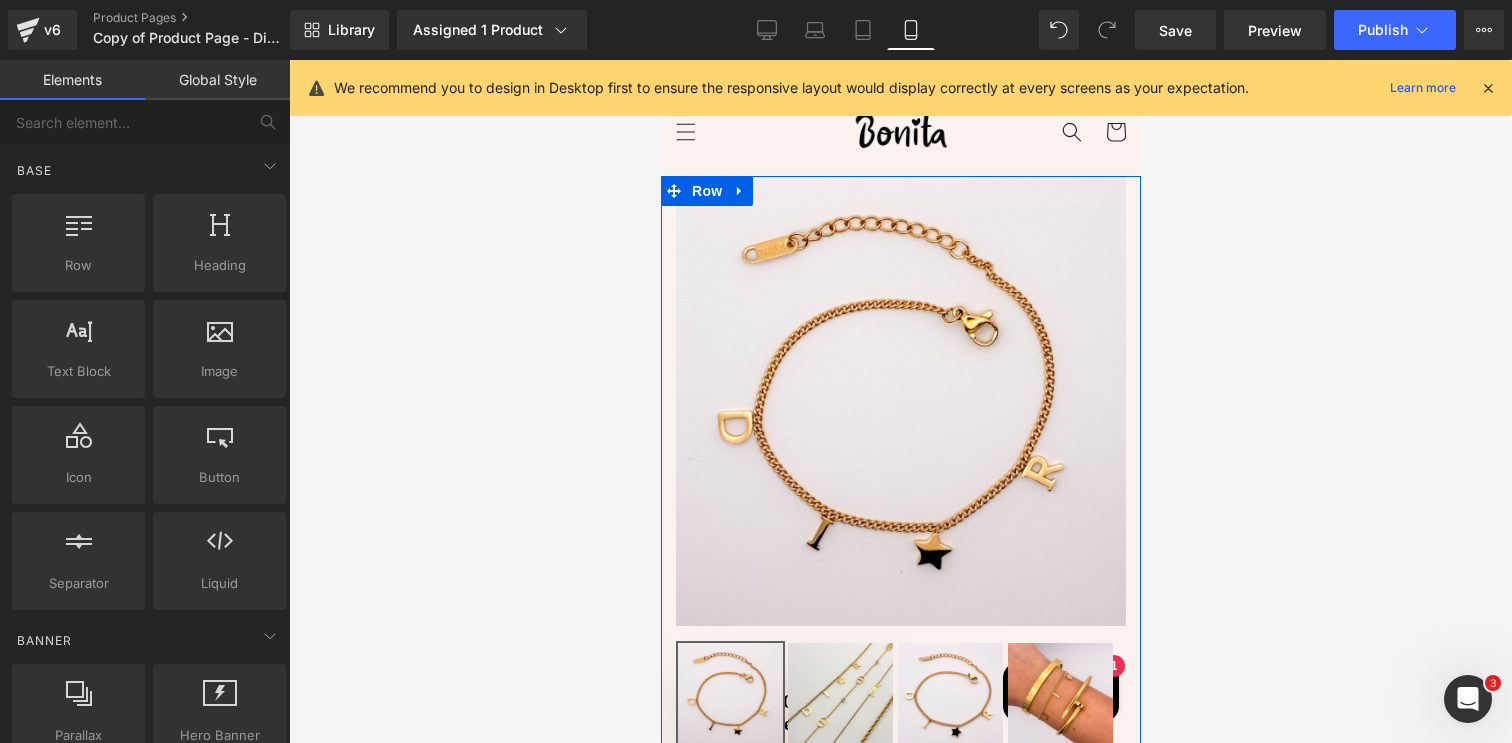 scroll, scrollTop: 0, scrollLeft: 0, axis: both 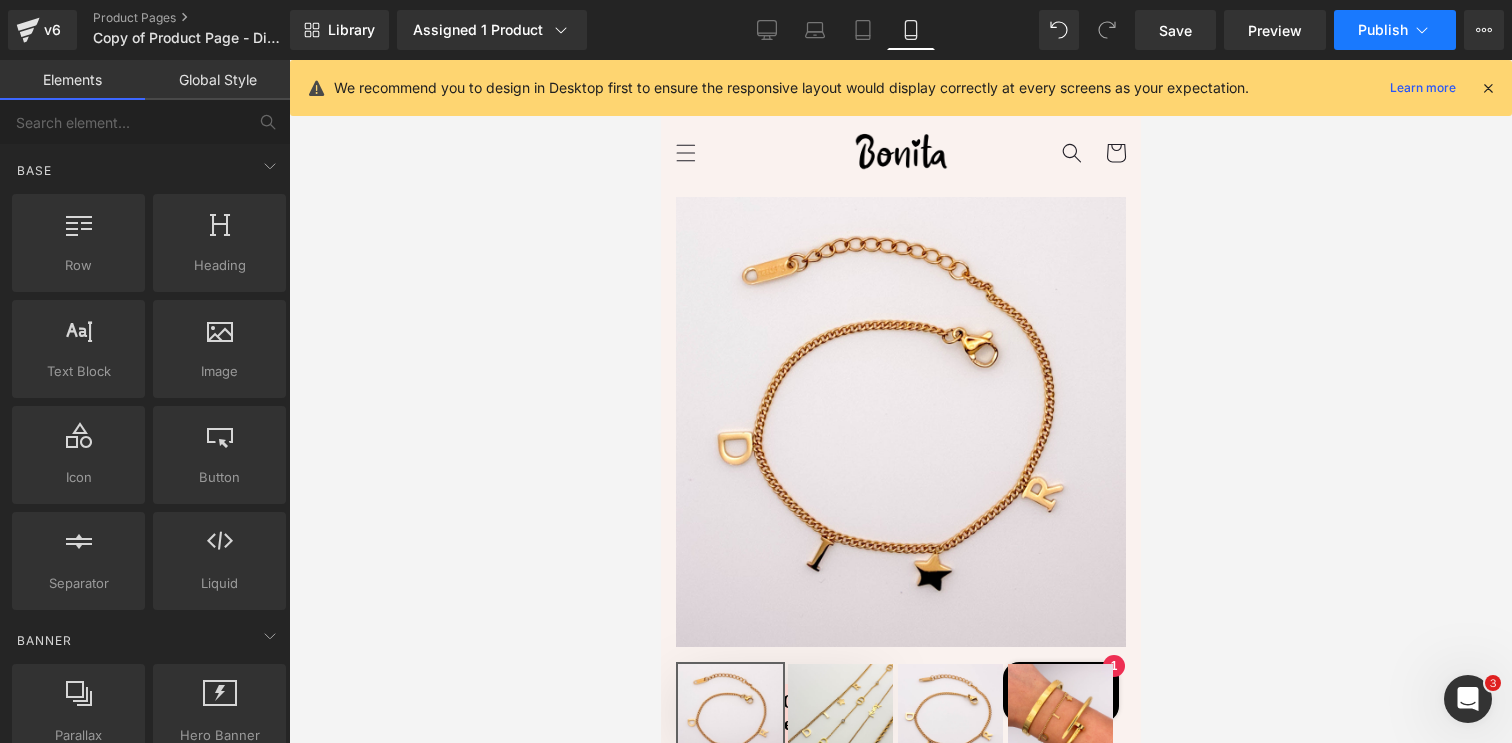 click on "Publish" at bounding box center (1395, 30) 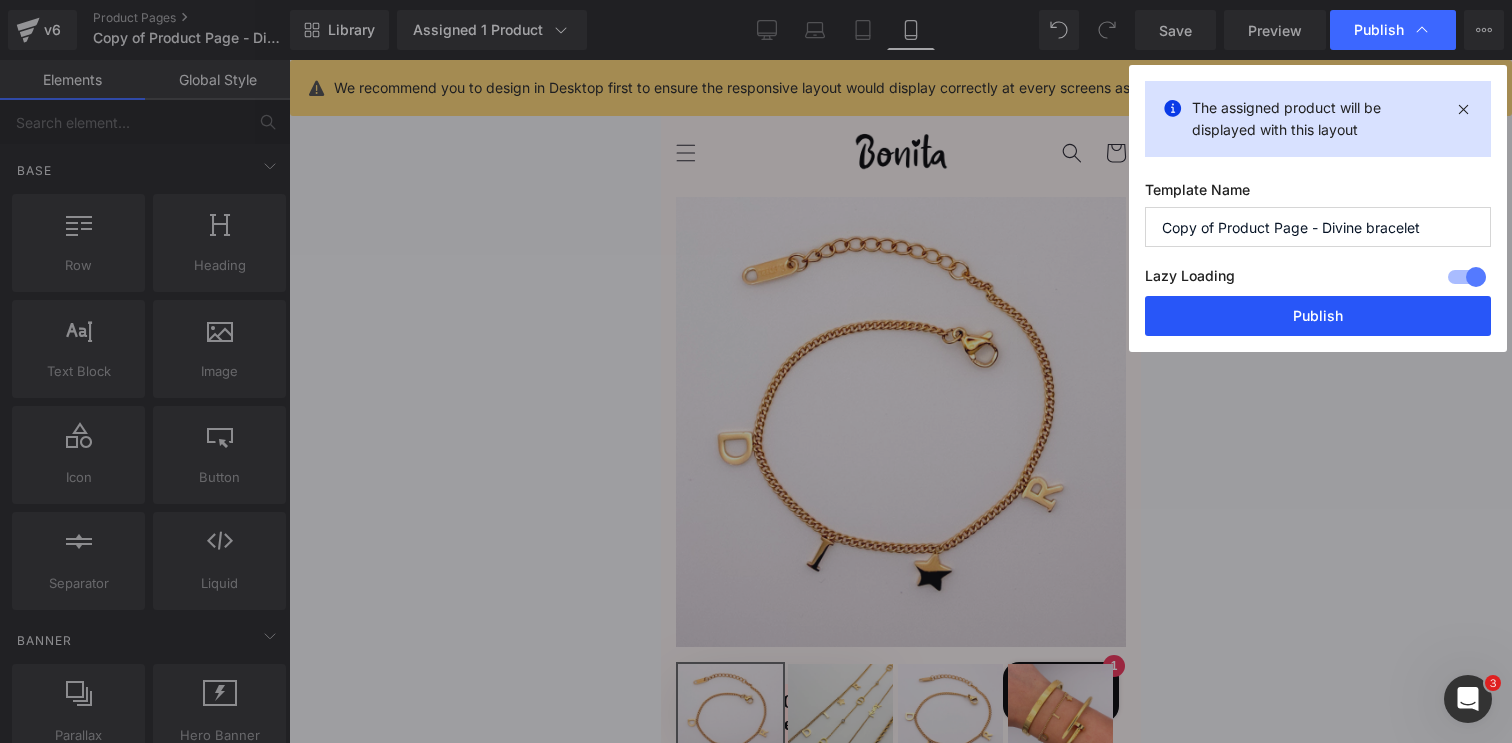click on "Publish" at bounding box center (1318, 316) 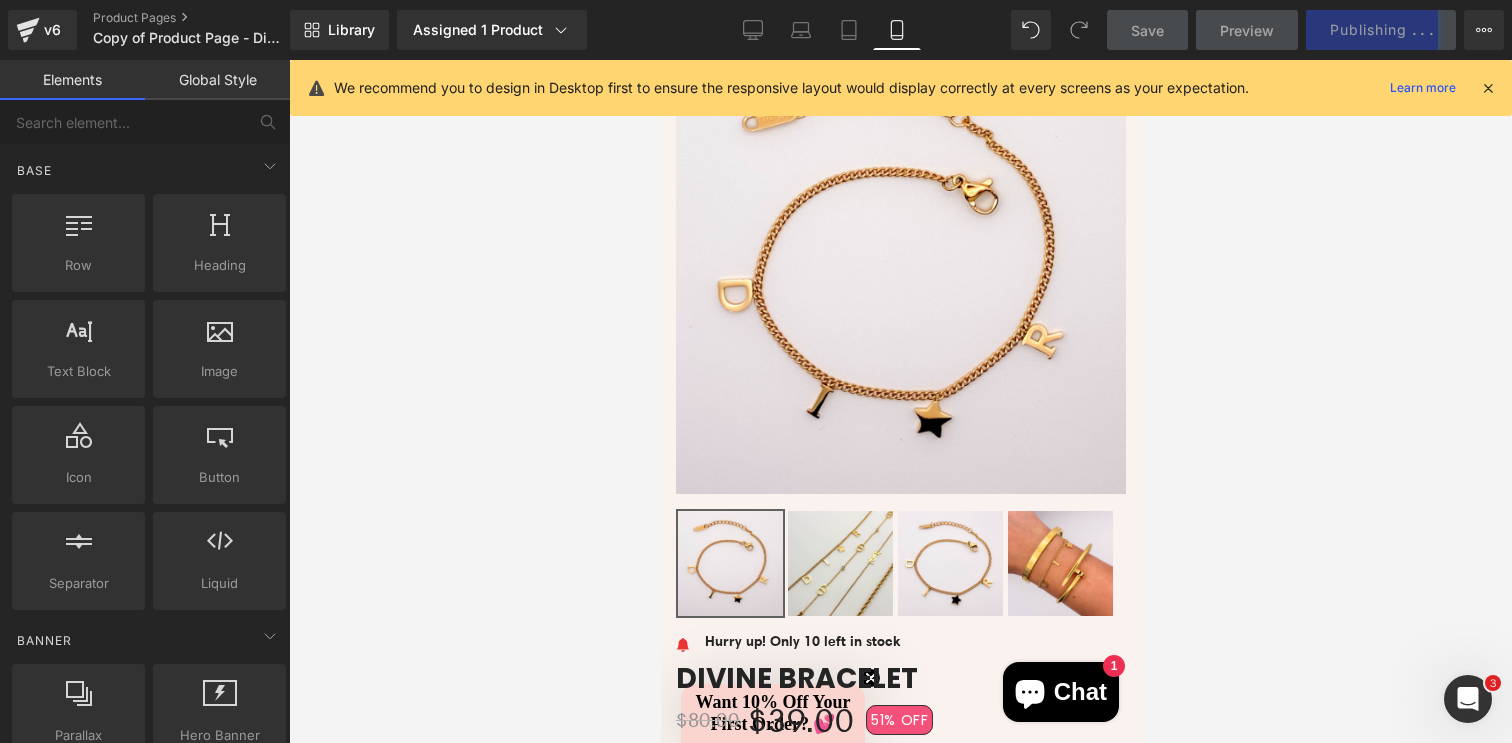 scroll, scrollTop: 267, scrollLeft: 0, axis: vertical 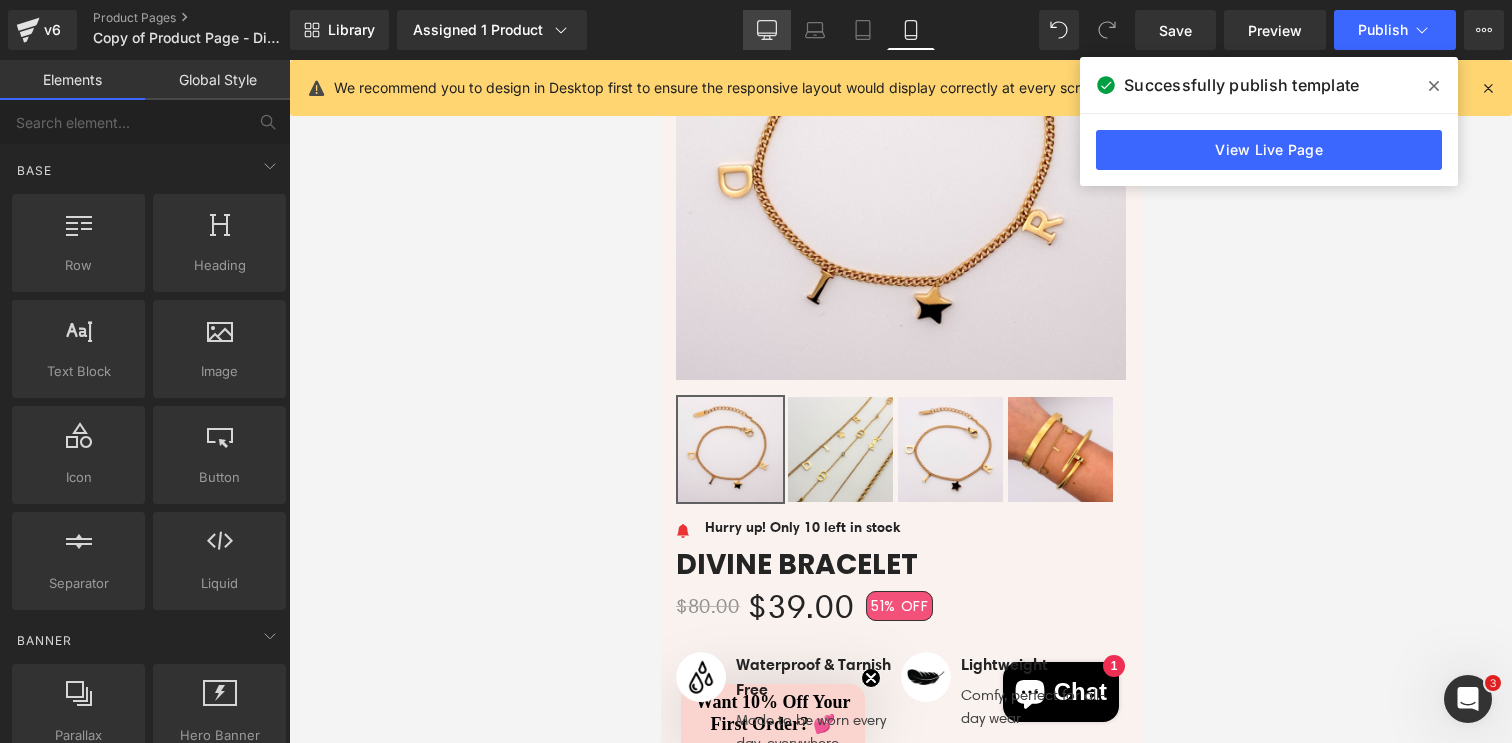 click 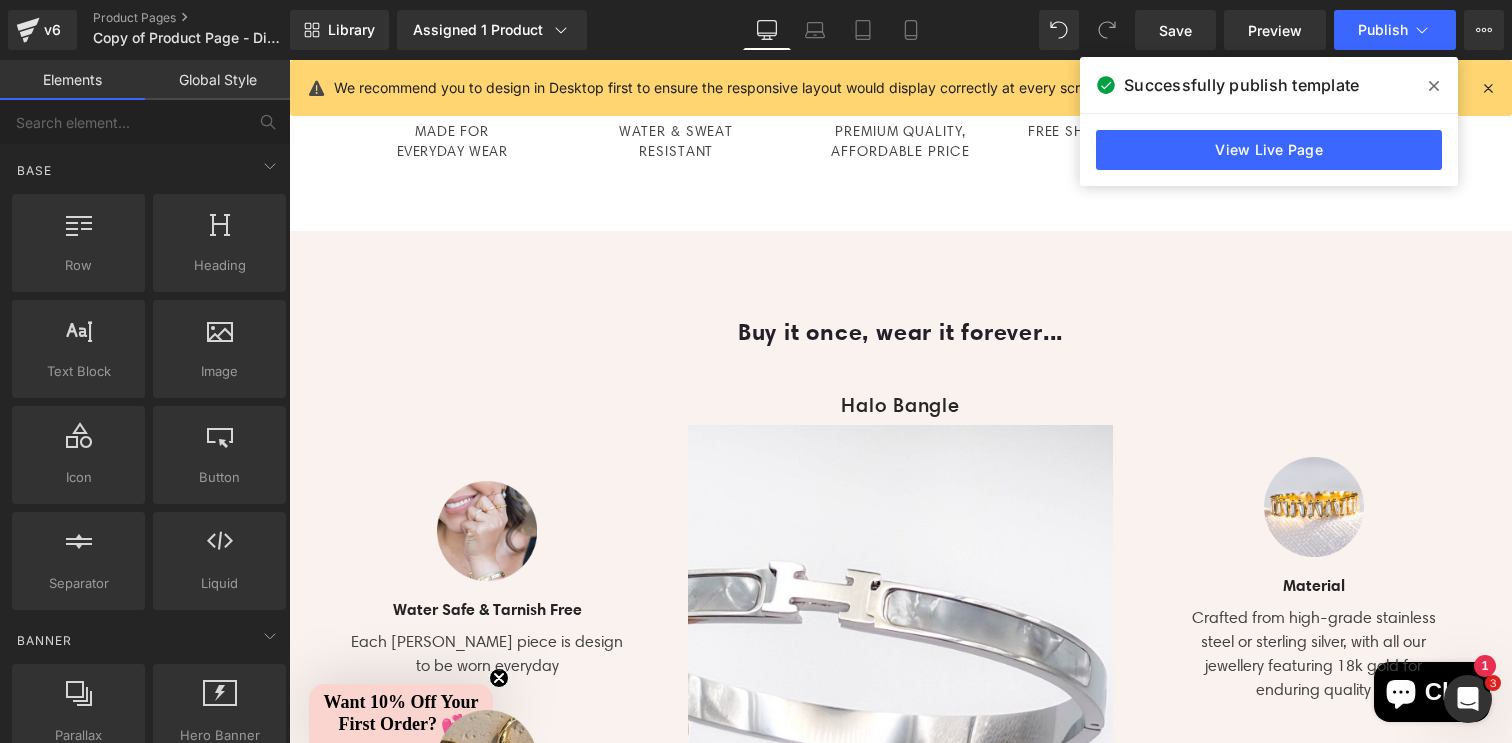 scroll, scrollTop: 1503, scrollLeft: 0, axis: vertical 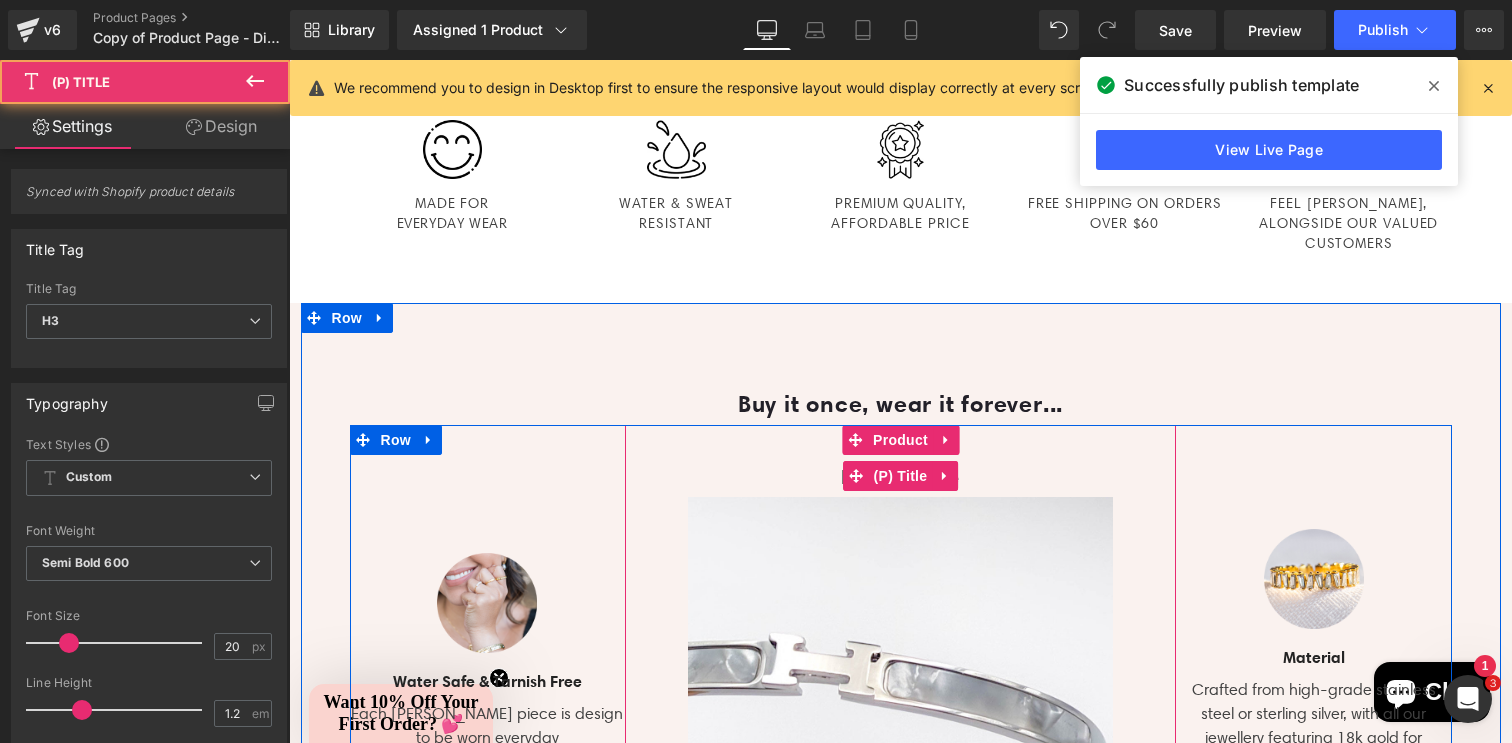 click on "Halo Bangle" at bounding box center [900, 476] 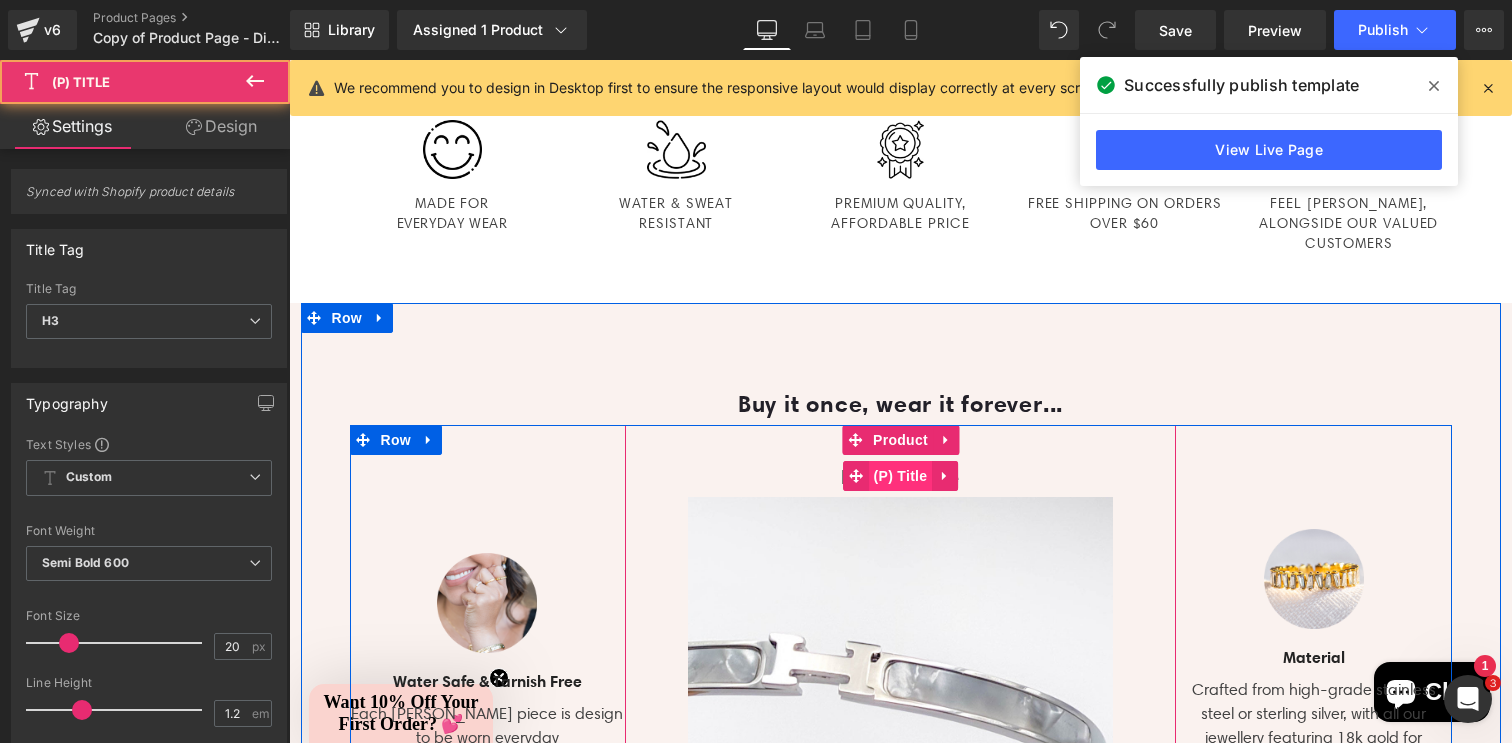 click on "(P) Title" at bounding box center (901, 476) 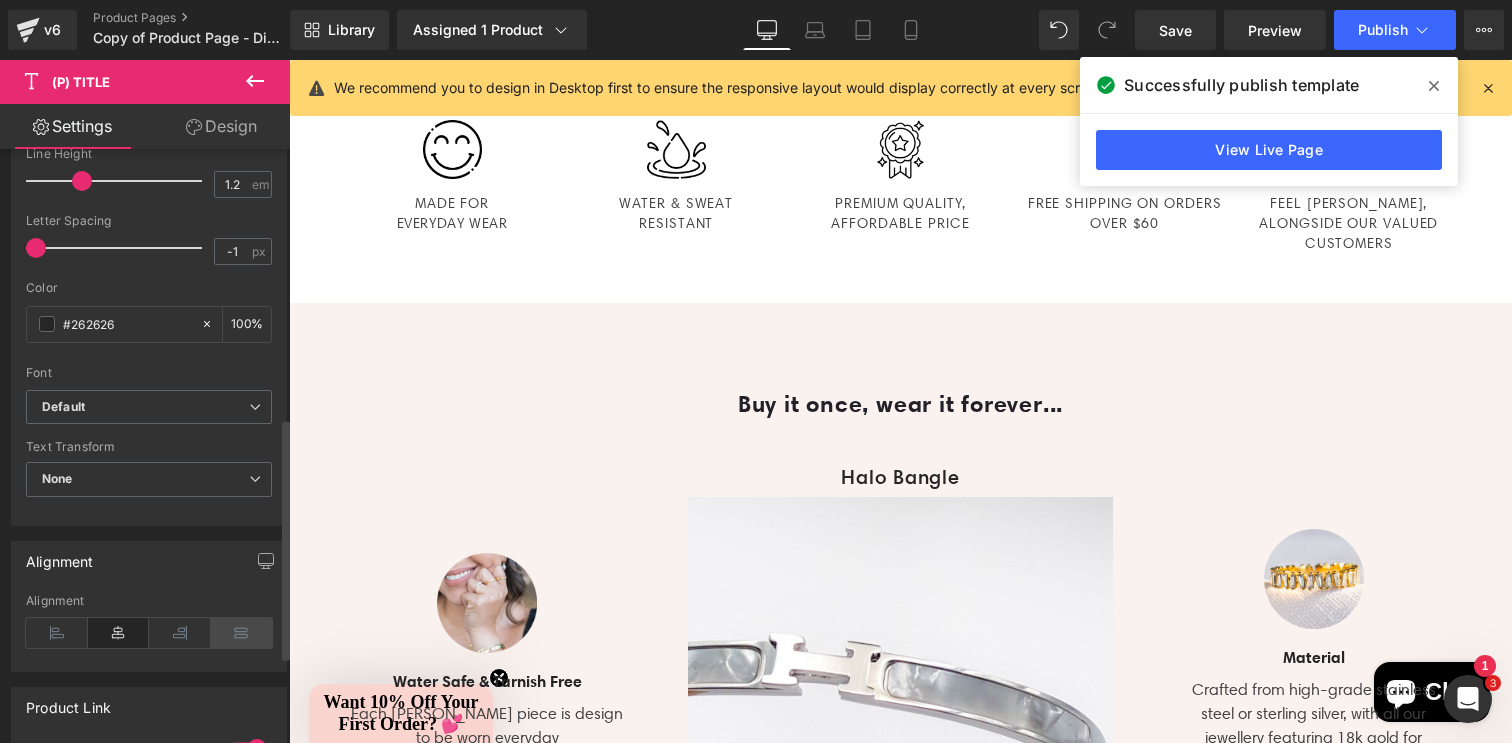 scroll, scrollTop: 517, scrollLeft: 0, axis: vertical 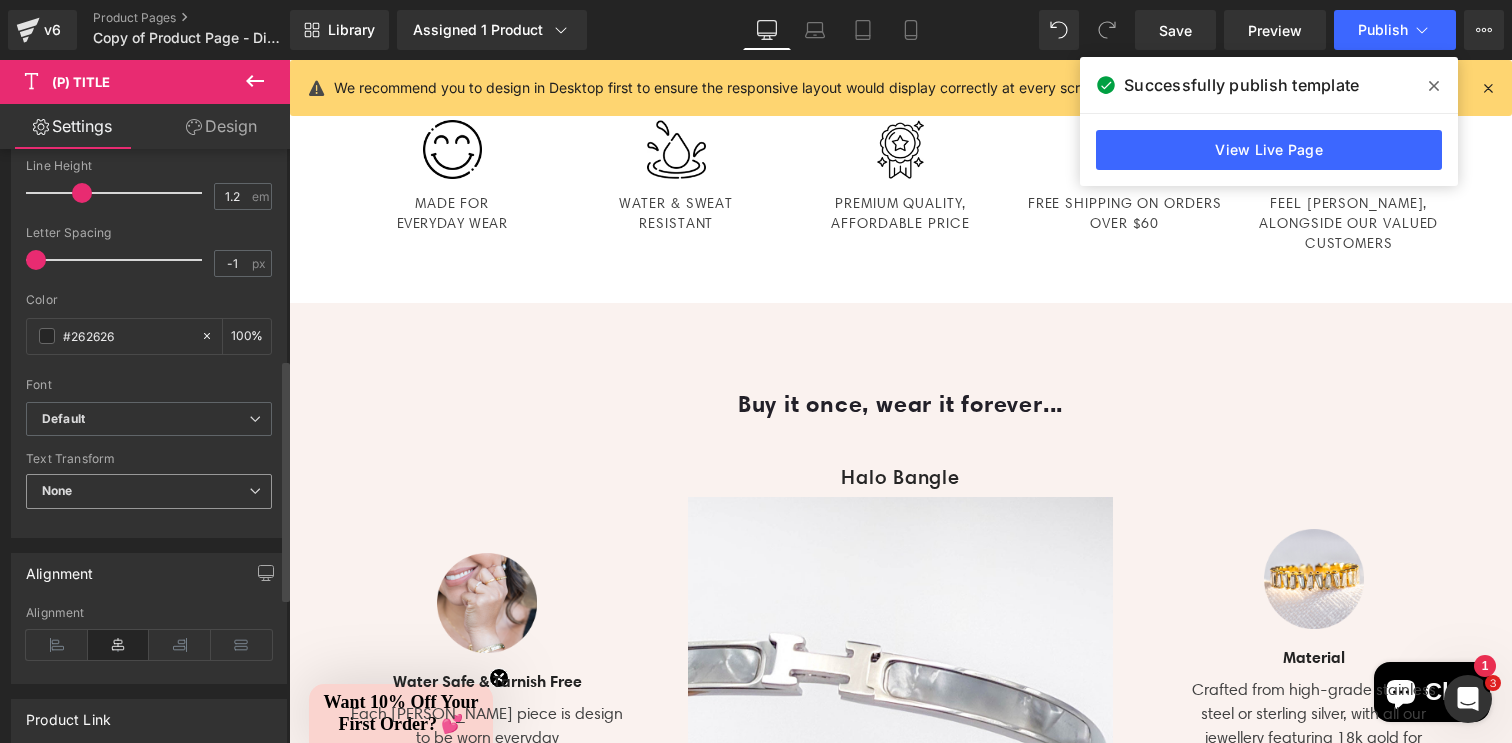click on "None" at bounding box center [149, 491] 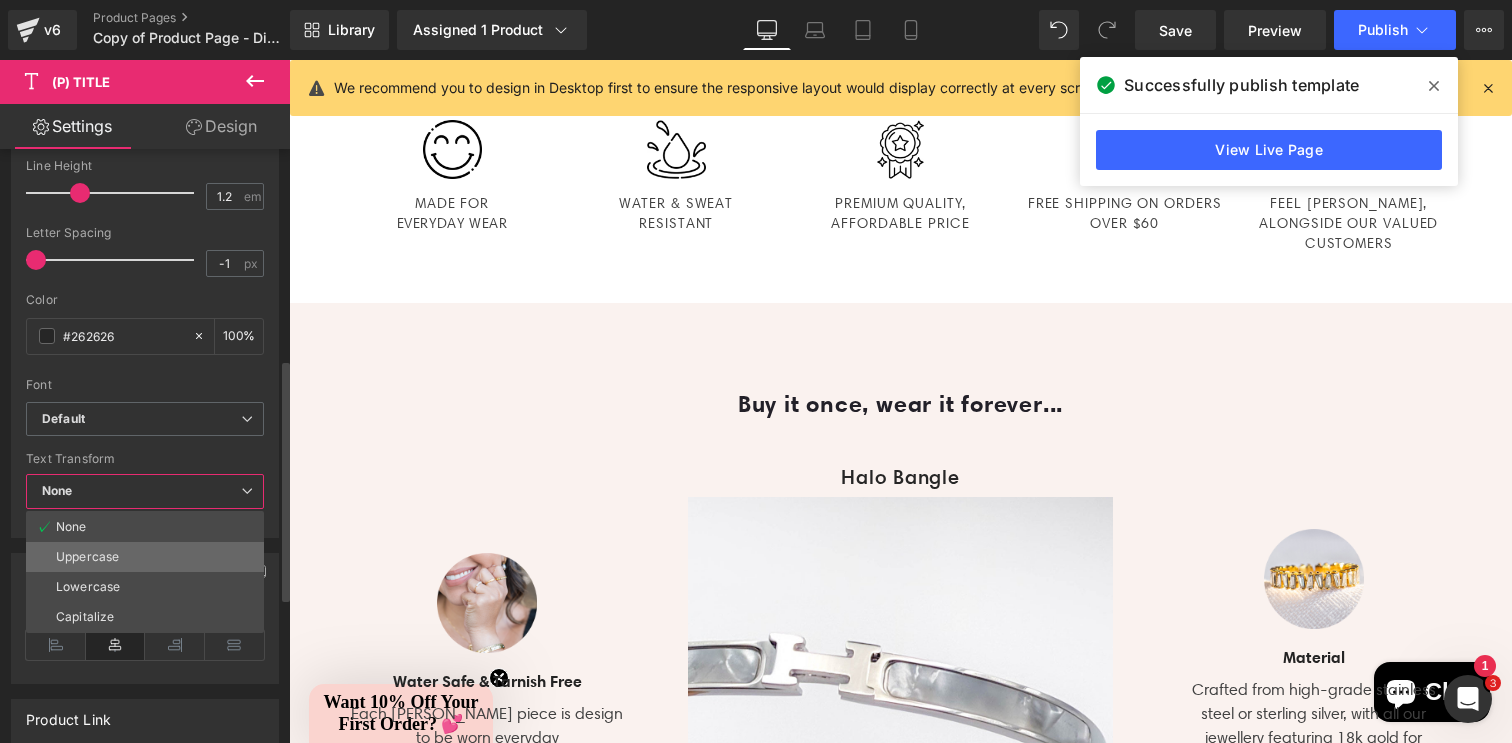 click on "Uppercase" at bounding box center [145, 557] 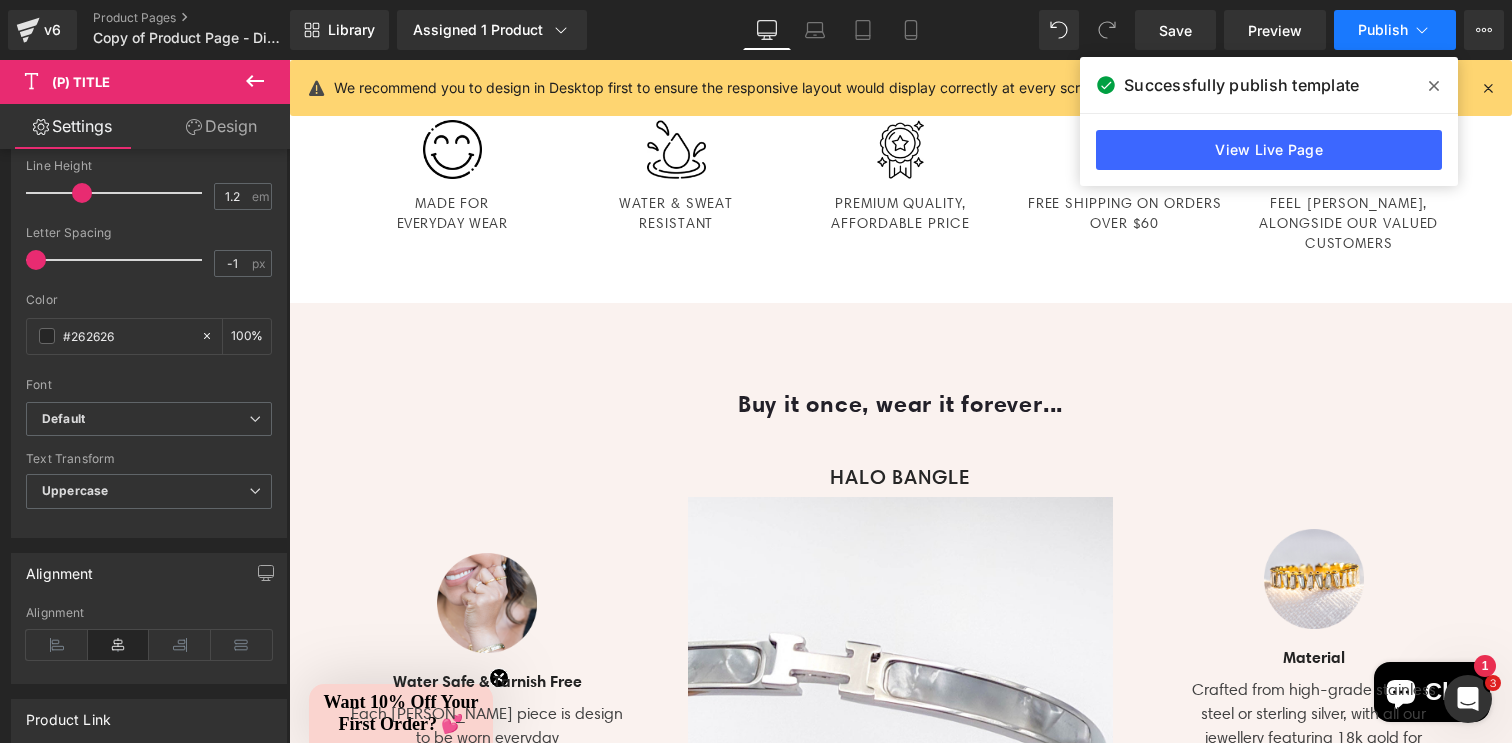 click on "Publish" at bounding box center [1395, 30] 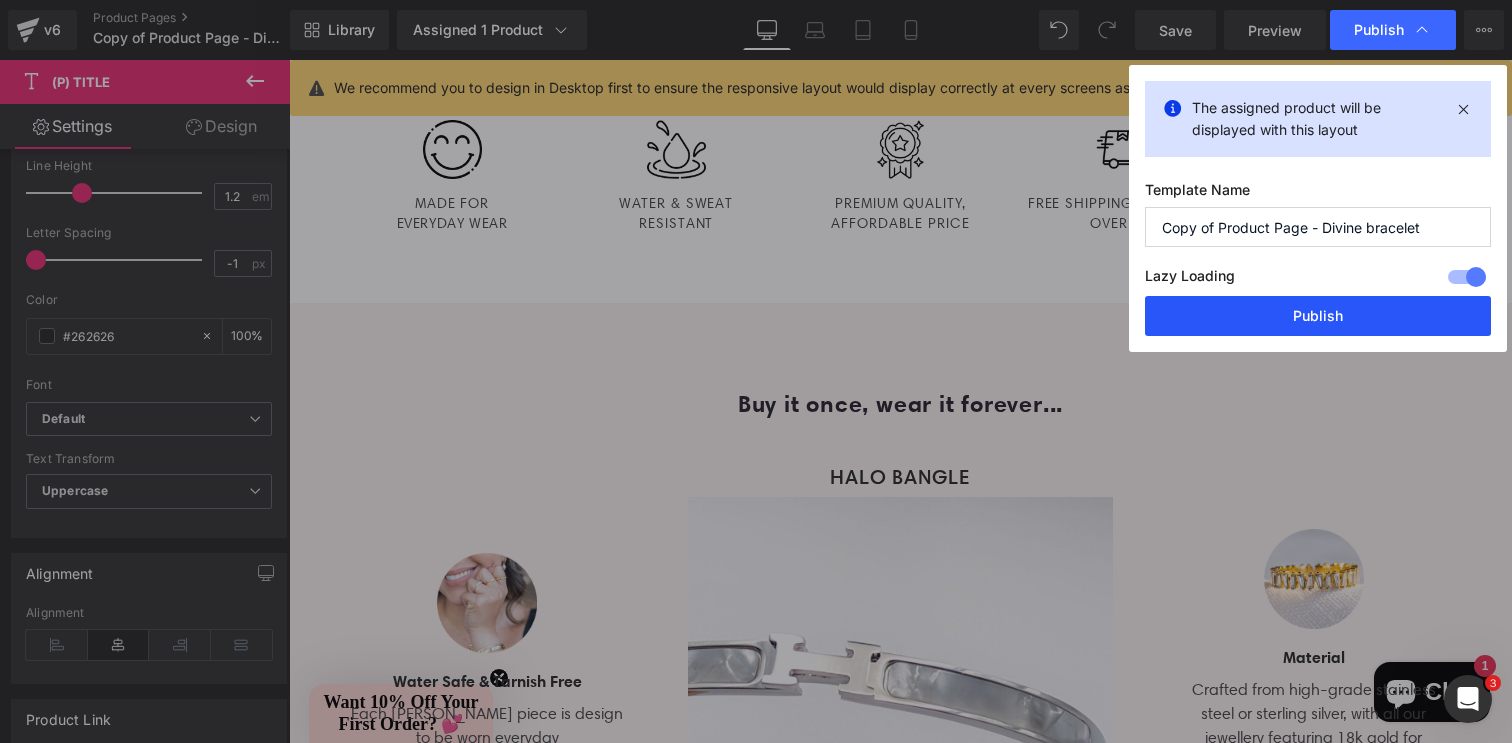 click on "Publish" at bounding box center [1318, 316] 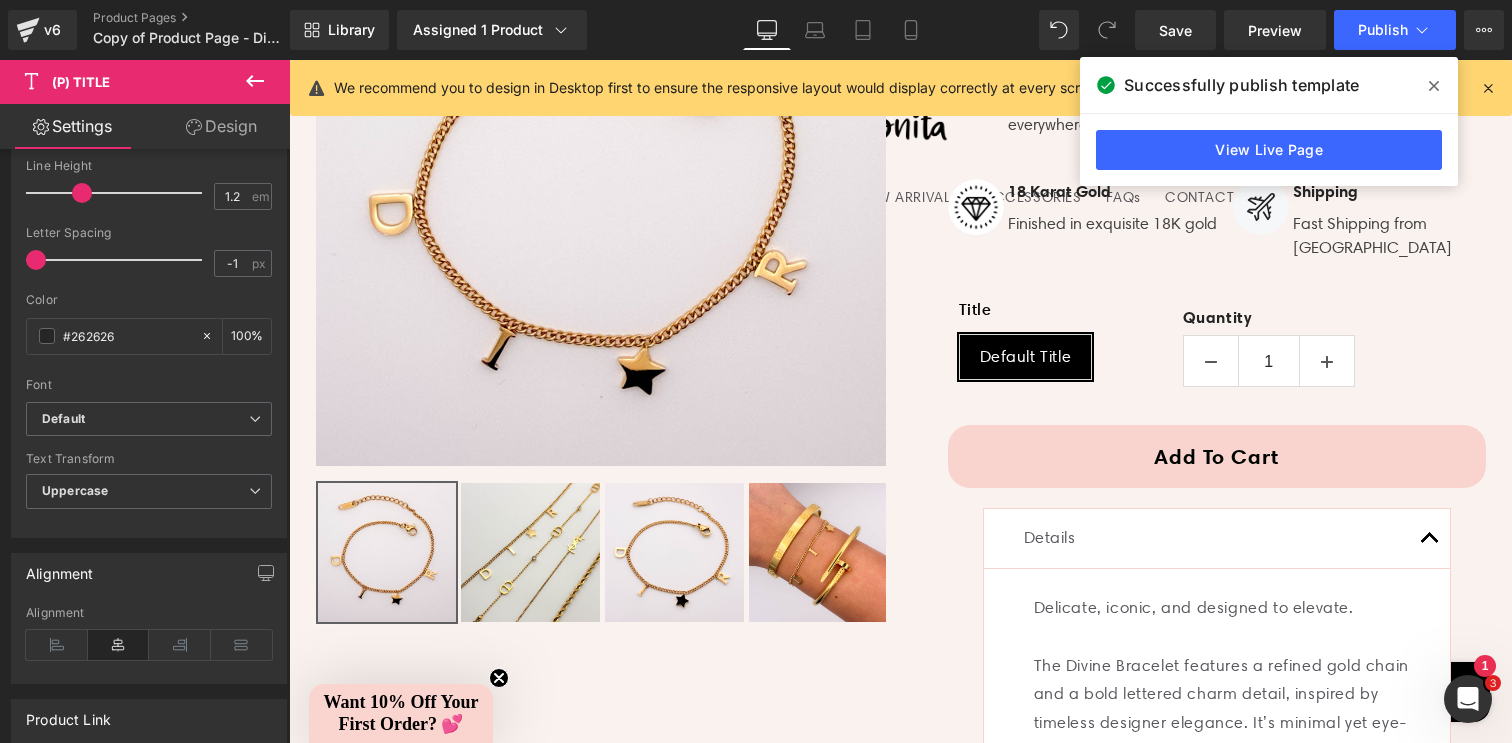 scroll, scrollTop: 345, scrollLeft: 0, axis: vertical 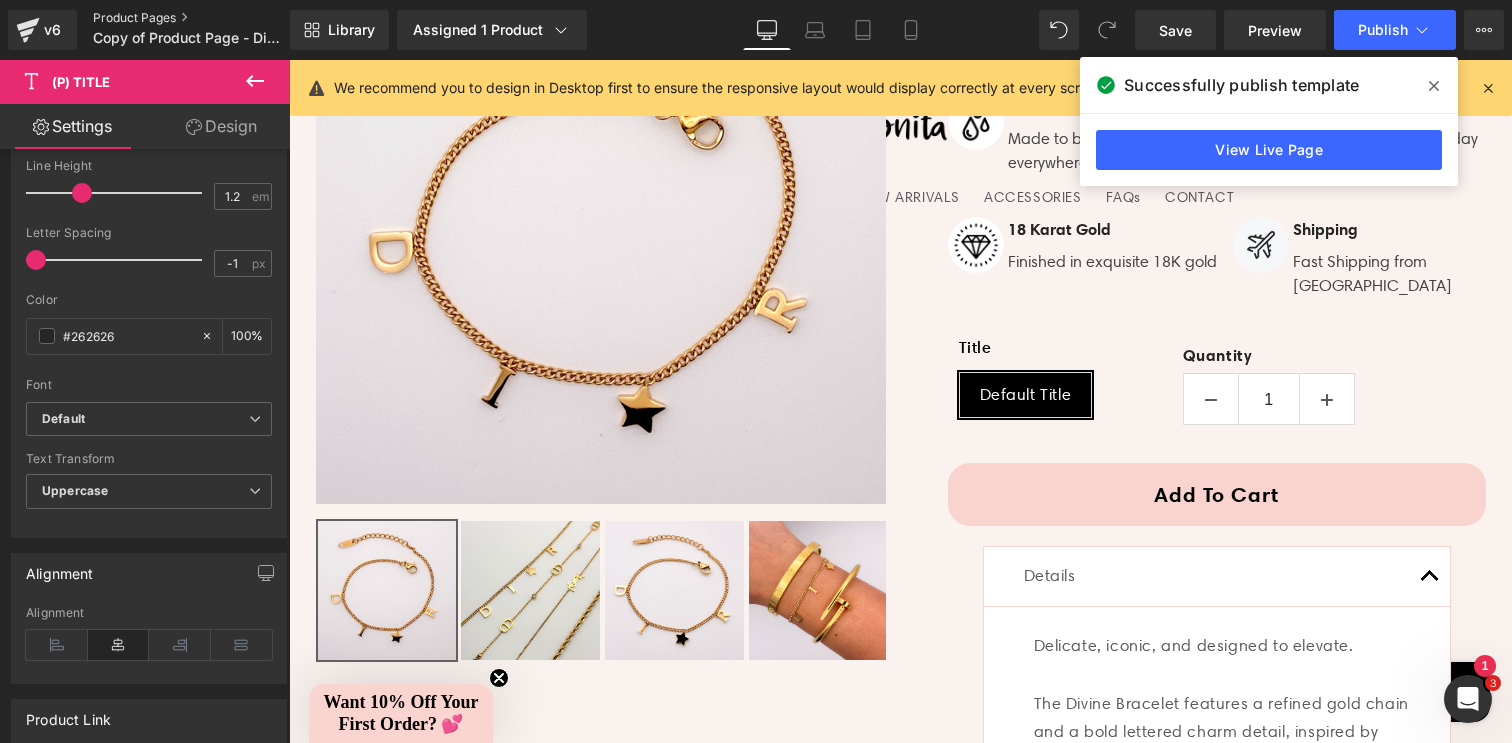 click on "Product Pages" at bounding box center [208, 18] 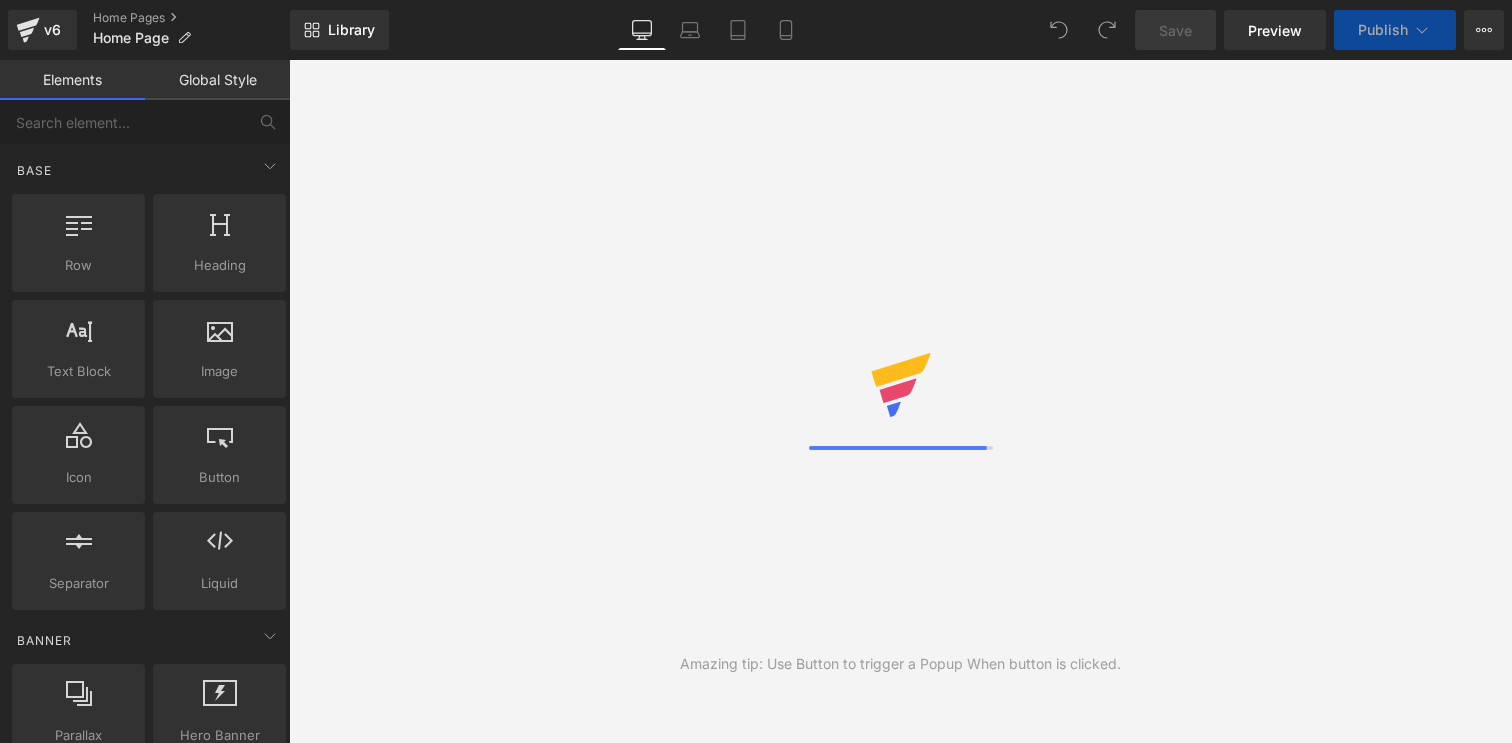 scroll, scrollTop: 0, scrollLeft: 0, axis: both 